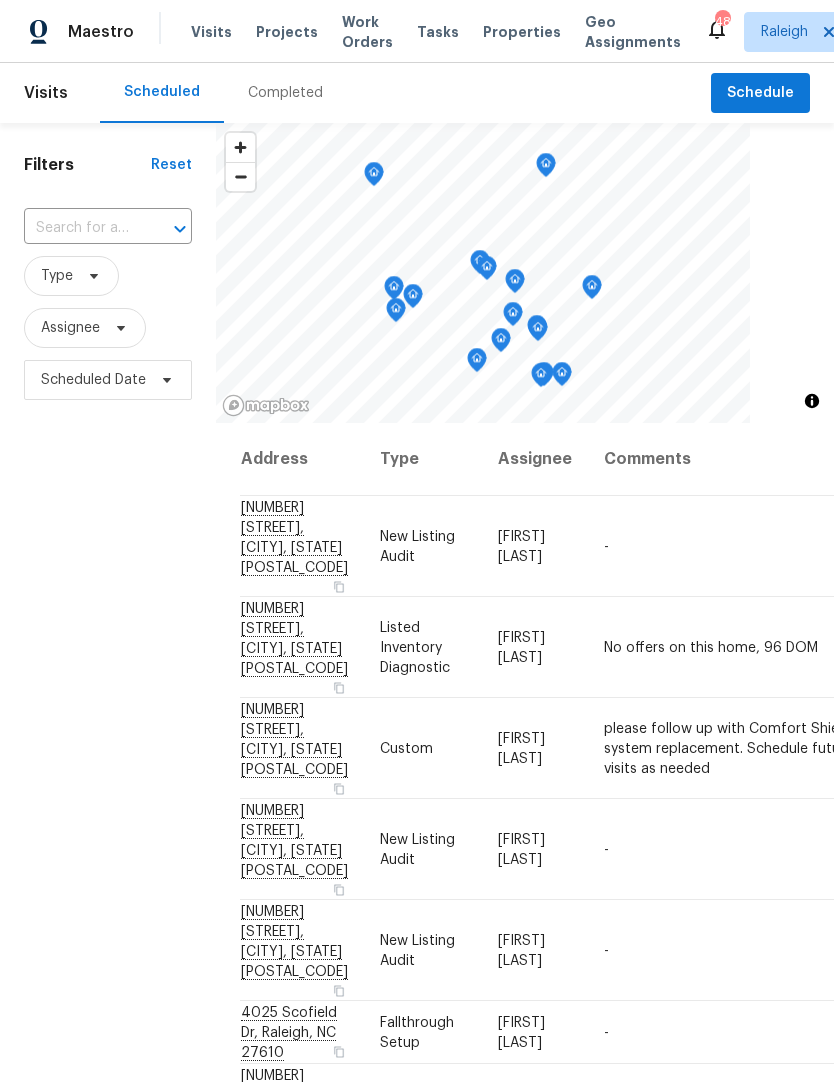 scroll, scrollTop: 0, scrollLeft: 0, axis: both 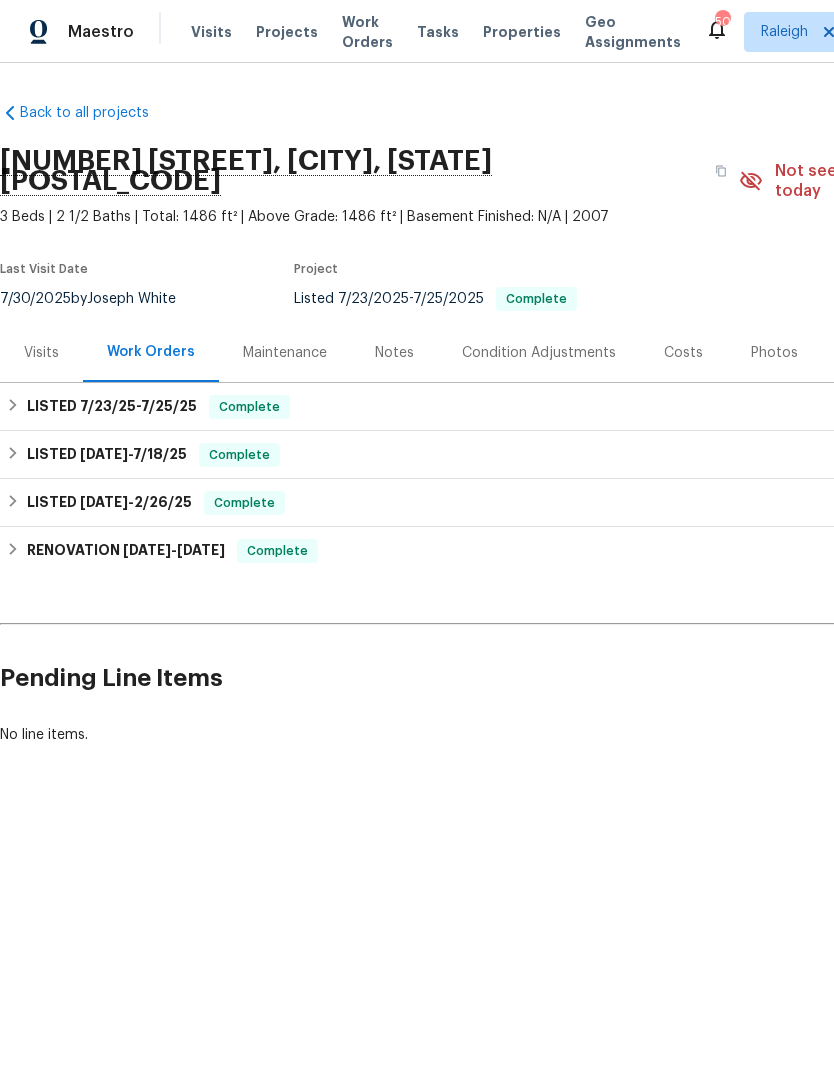 click on "Photos" at bounding box center (774, 353) 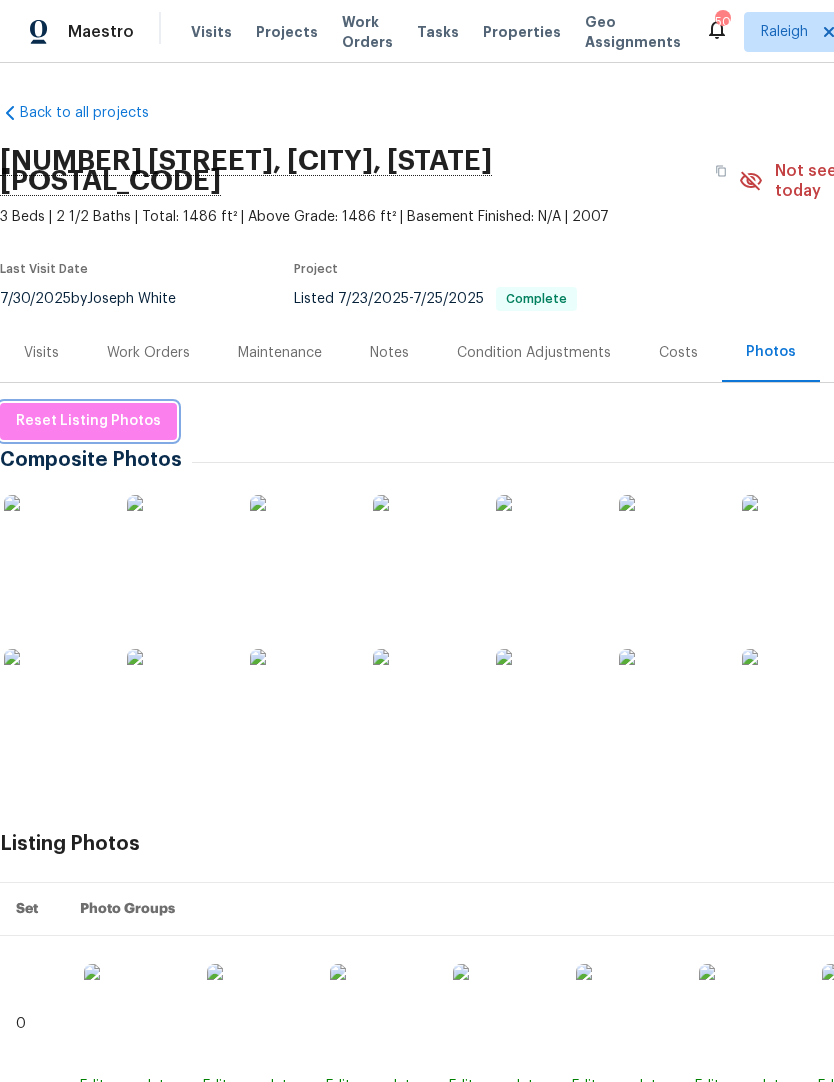 click on "Reset Listing Photos" at bounding box center (88, 421) 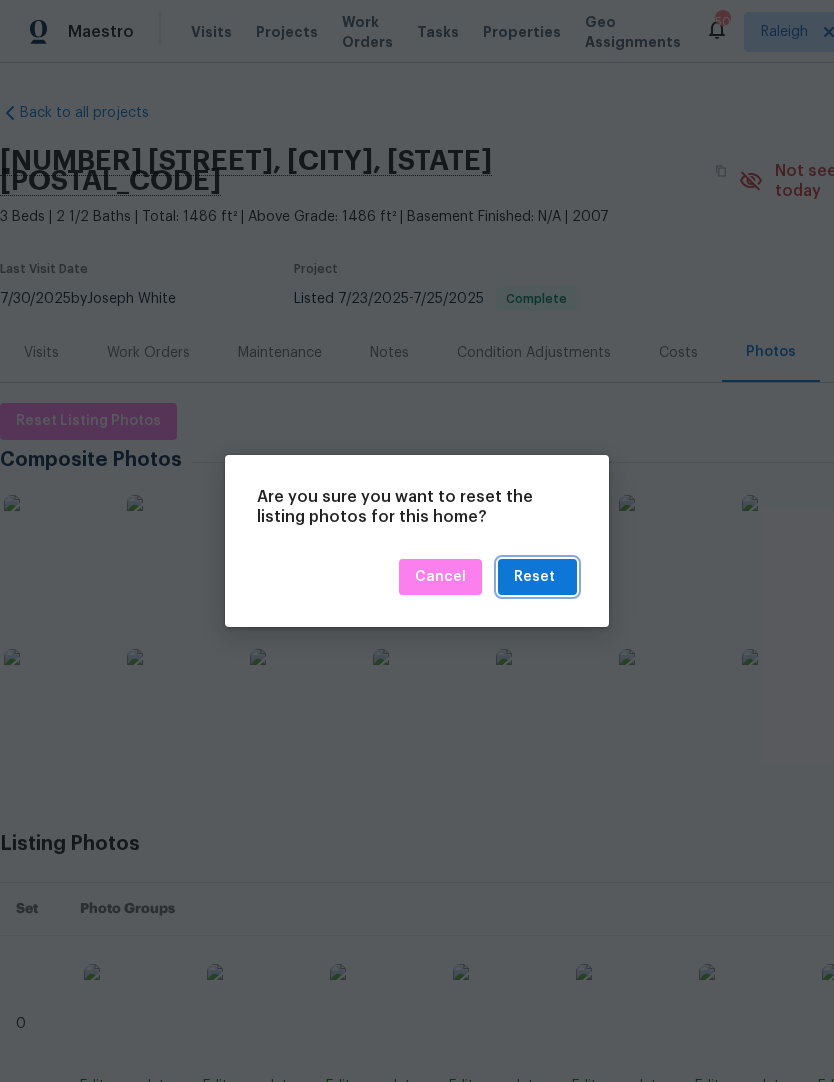 click on "Reset" at bounding box center [534, 577] 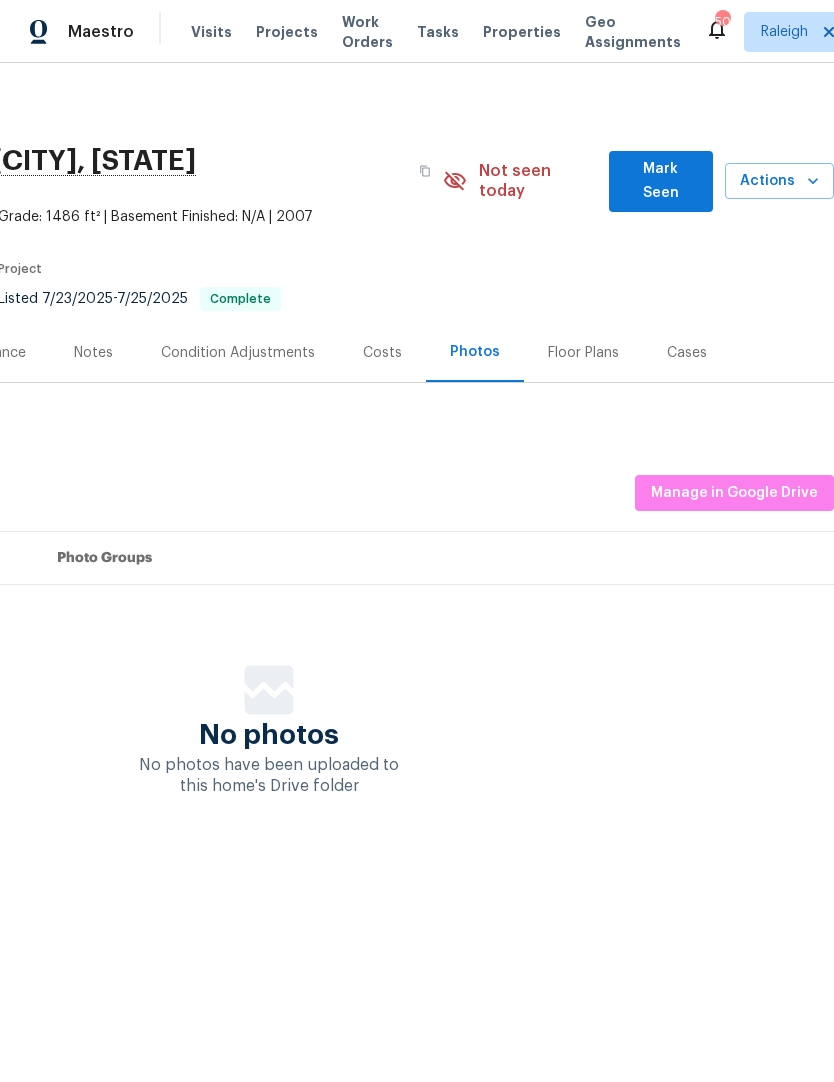 scroll, scrollTop: 0, scrollLeft: 296, axis: horizontal 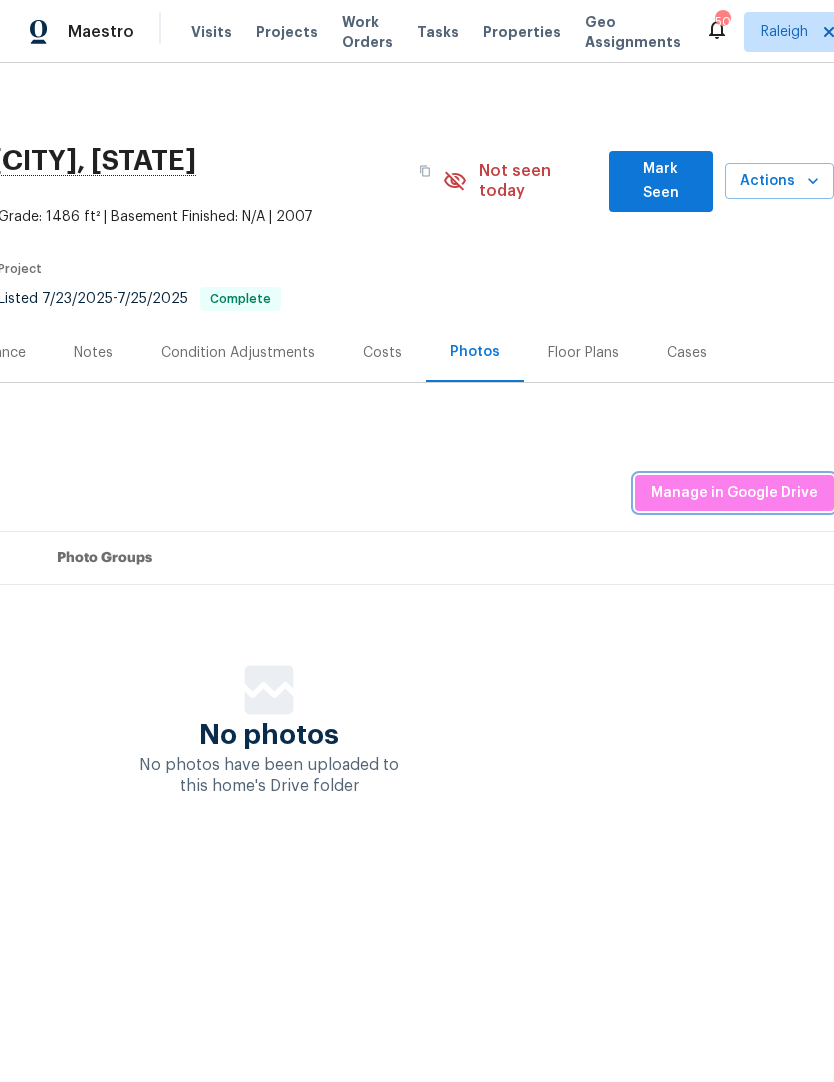 click on "Manage in Google Drive" at bounding box center [734, 493] 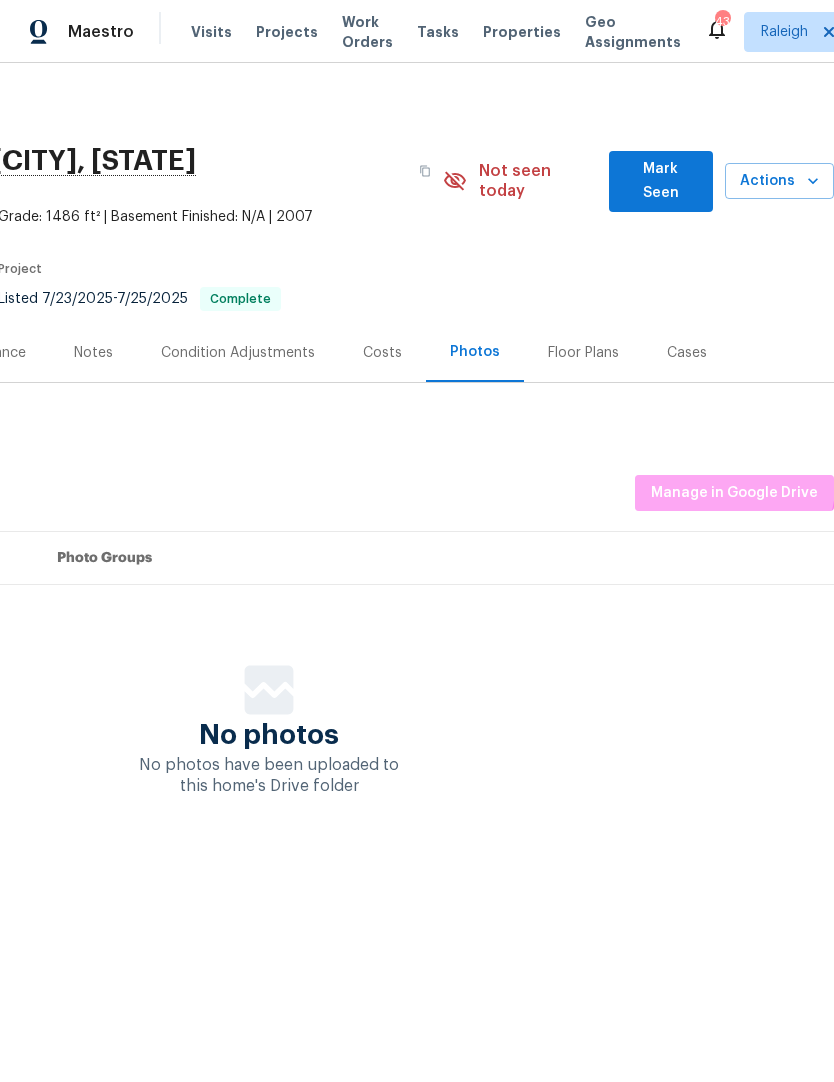 scroll, scrollTop: 0, scrollLeft: 296, axis: horizontal 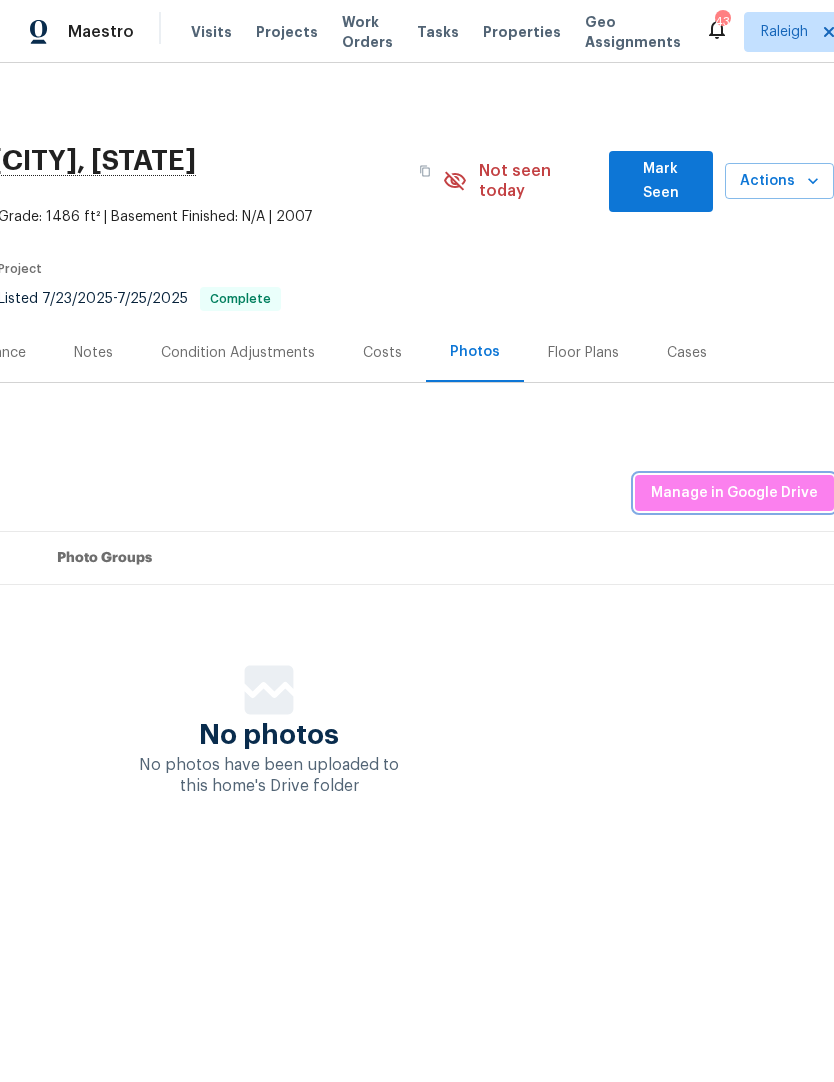 click on "Manage in Google Drive" at bounding box center (734, 493) 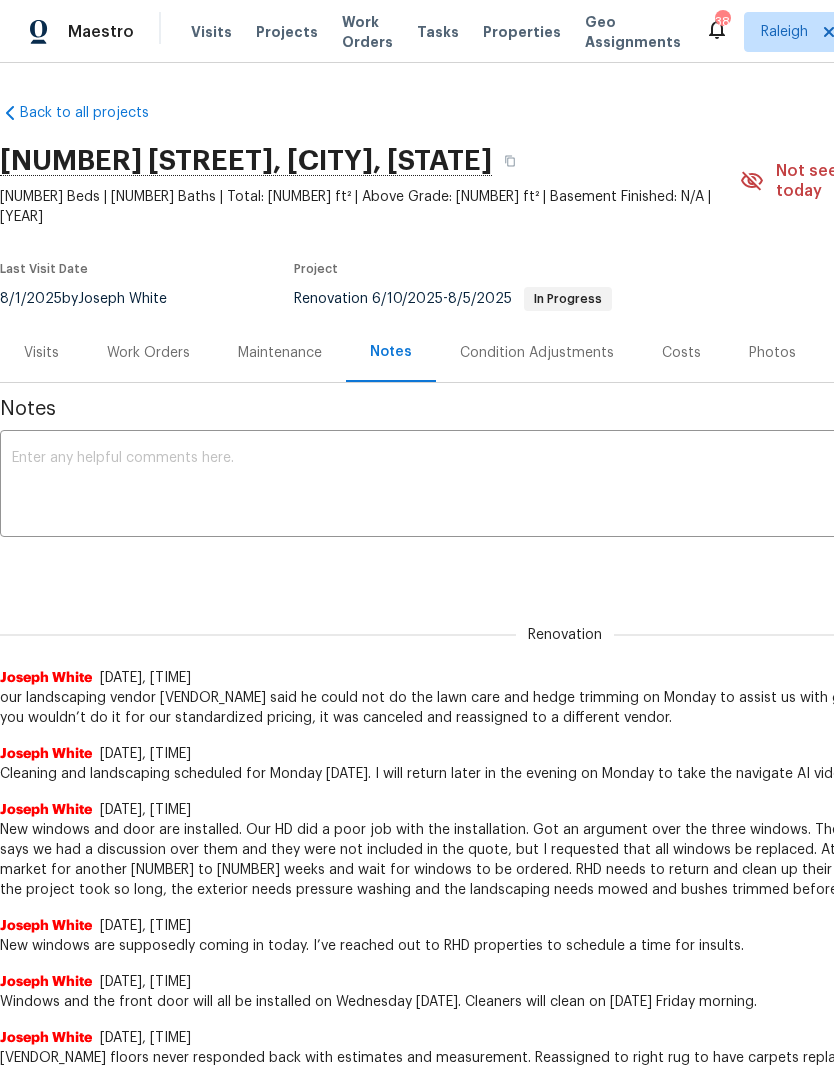 scroll, scrollTop: 39, scrollLeft: 0, axis: vertical 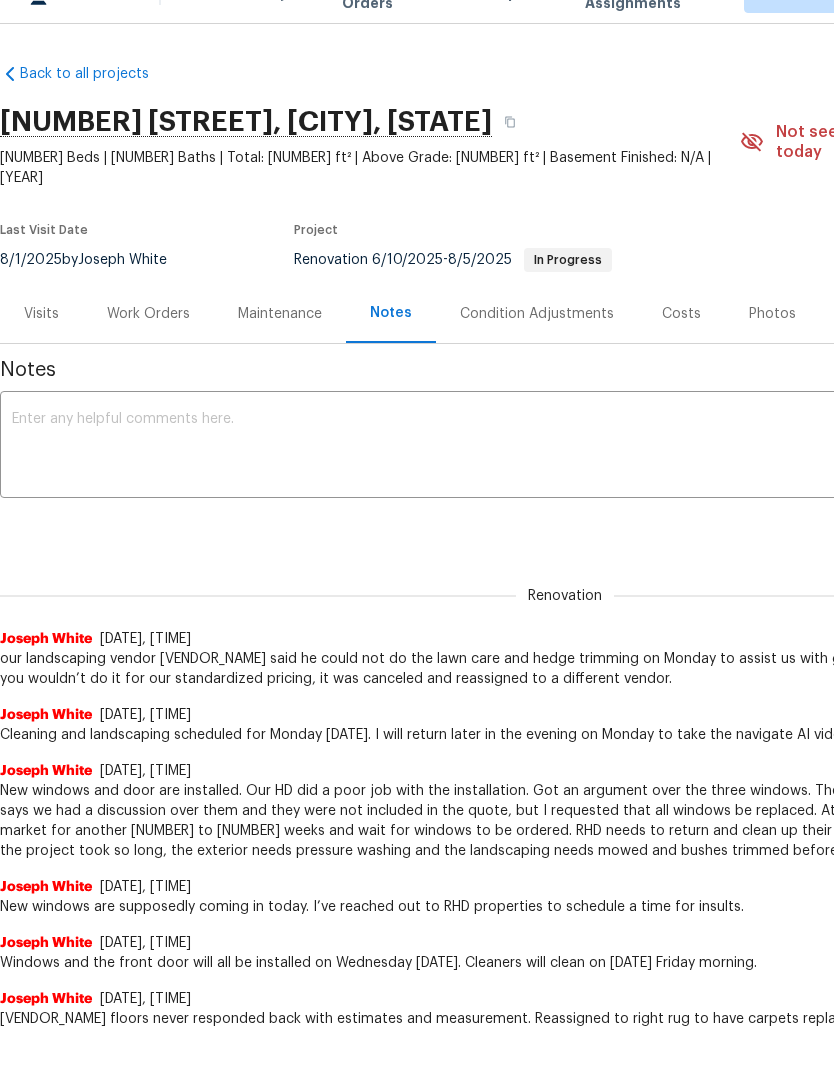 click on "Work Orders" at bounding box center (148, 314) 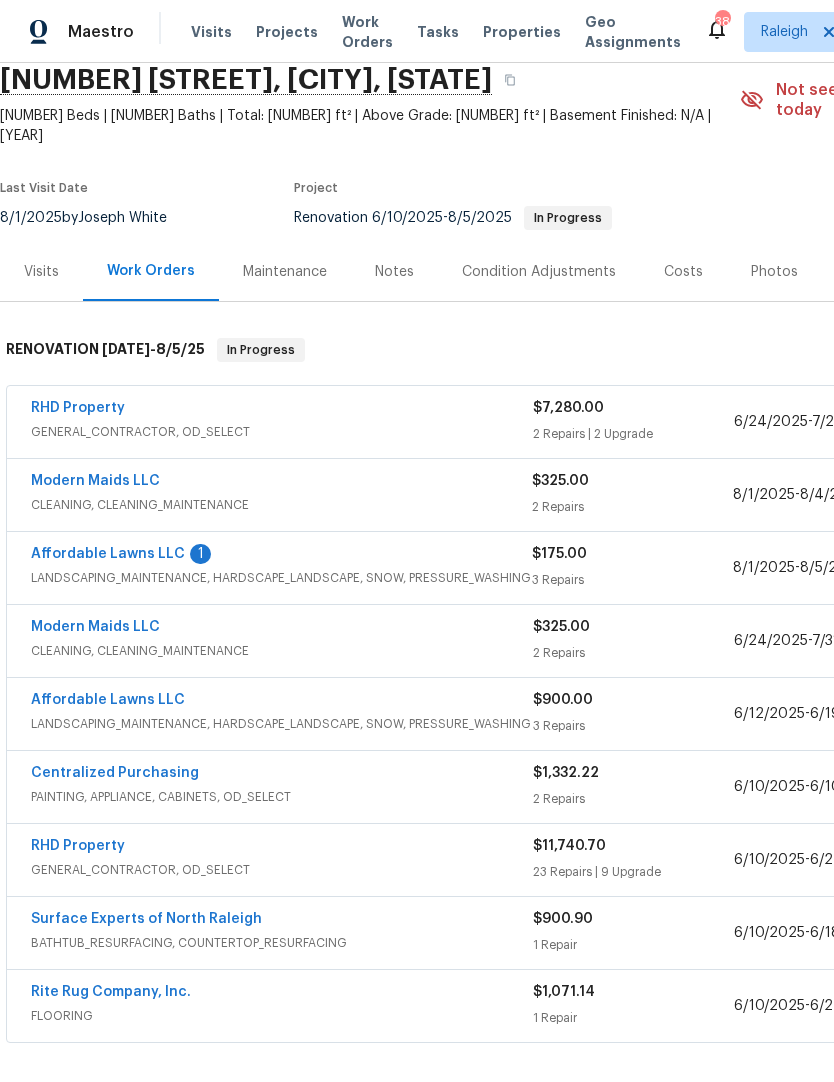 scroll, scrollTop: 81, scrollLeft: 0, axis: vertical 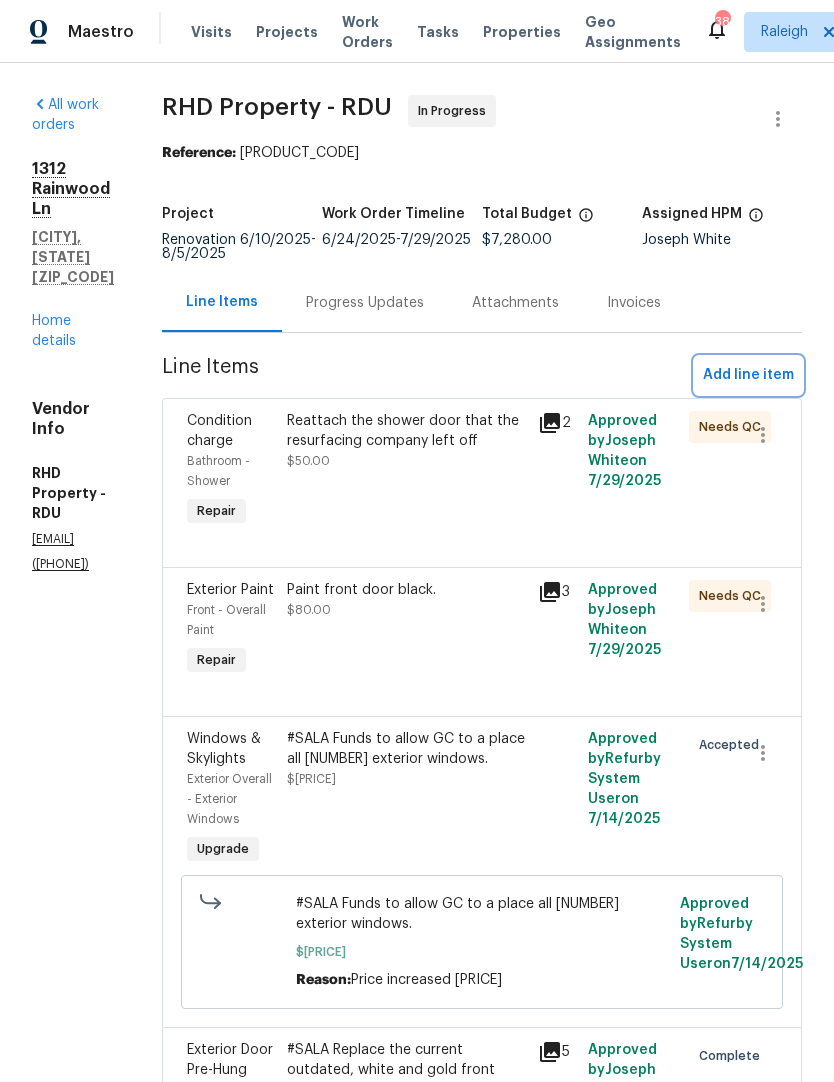 click on "Add line item" at bounding box center (748, 375) 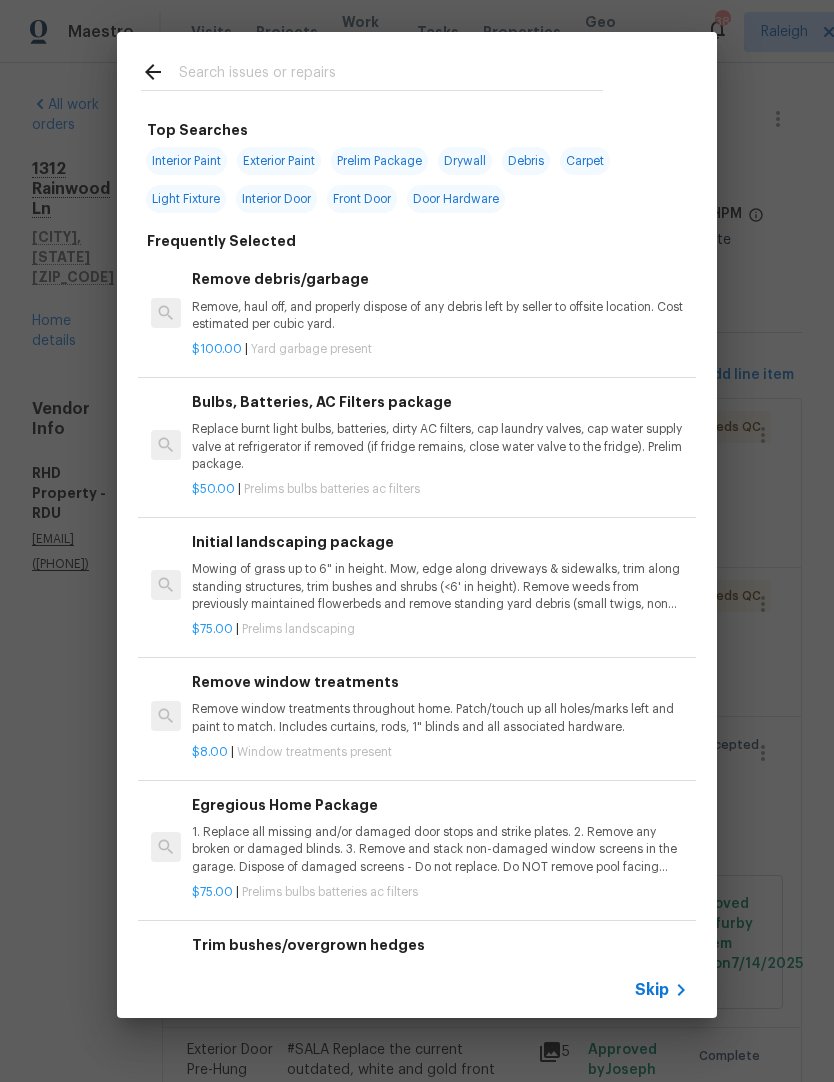 click at bounding box center [391, 75] 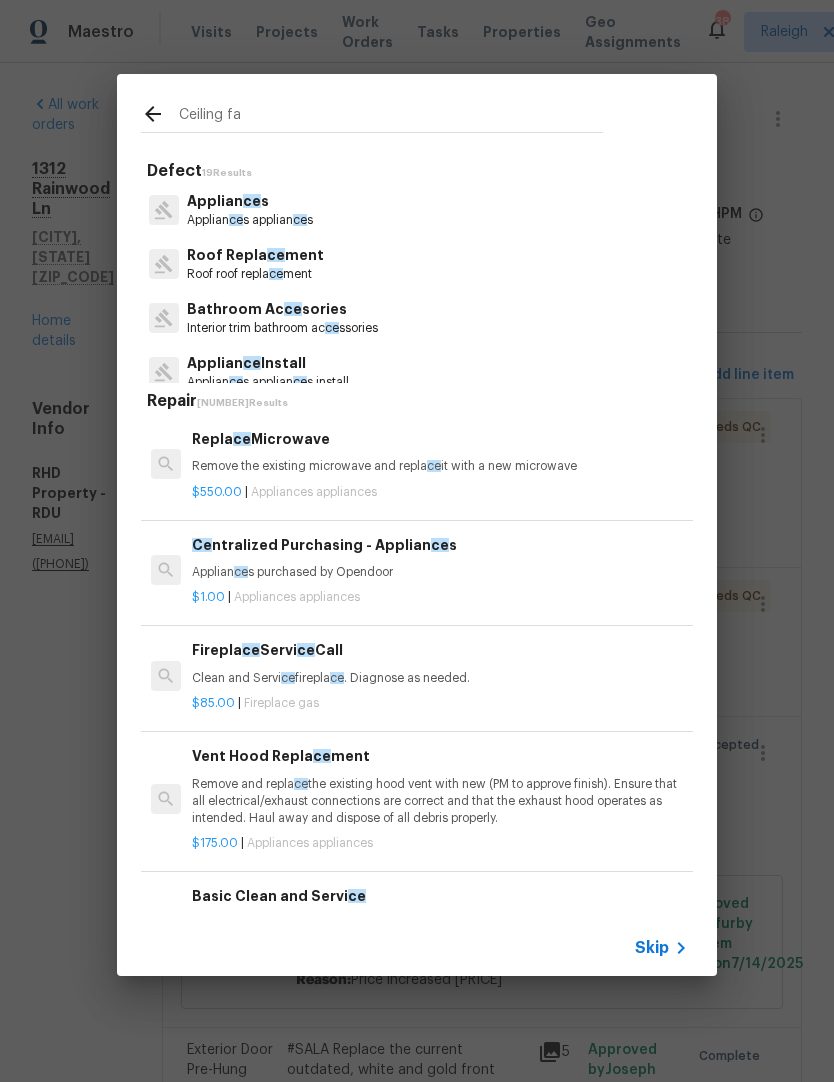 type on "Ceiling fan" 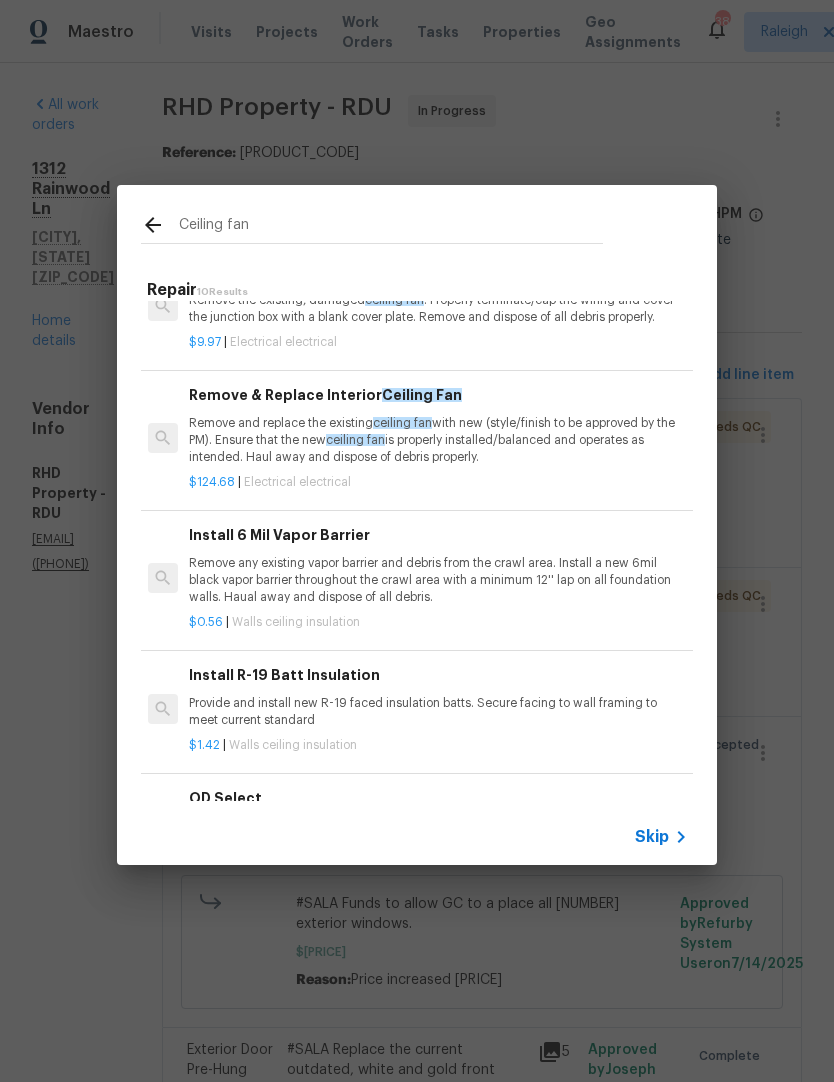 scroll, scrollTop: 55, scrollLeft: 3, axis: both 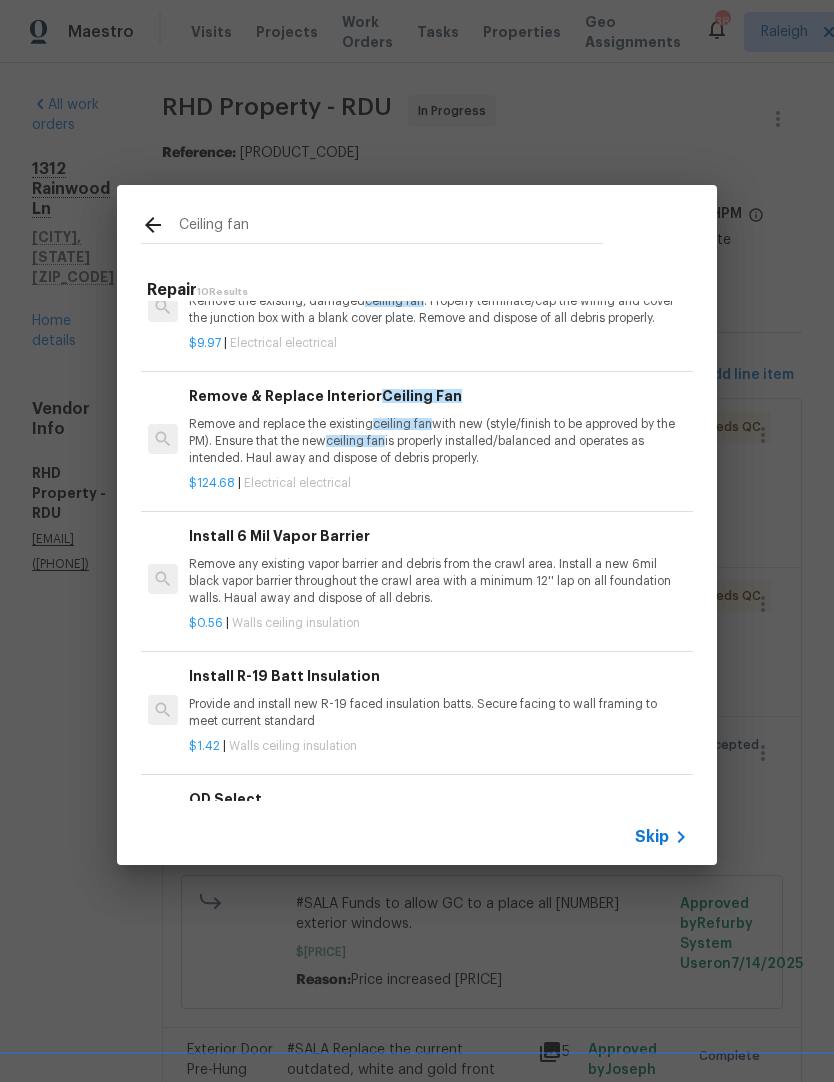 click on "ceiling fan" at bounding box center [402, 424] 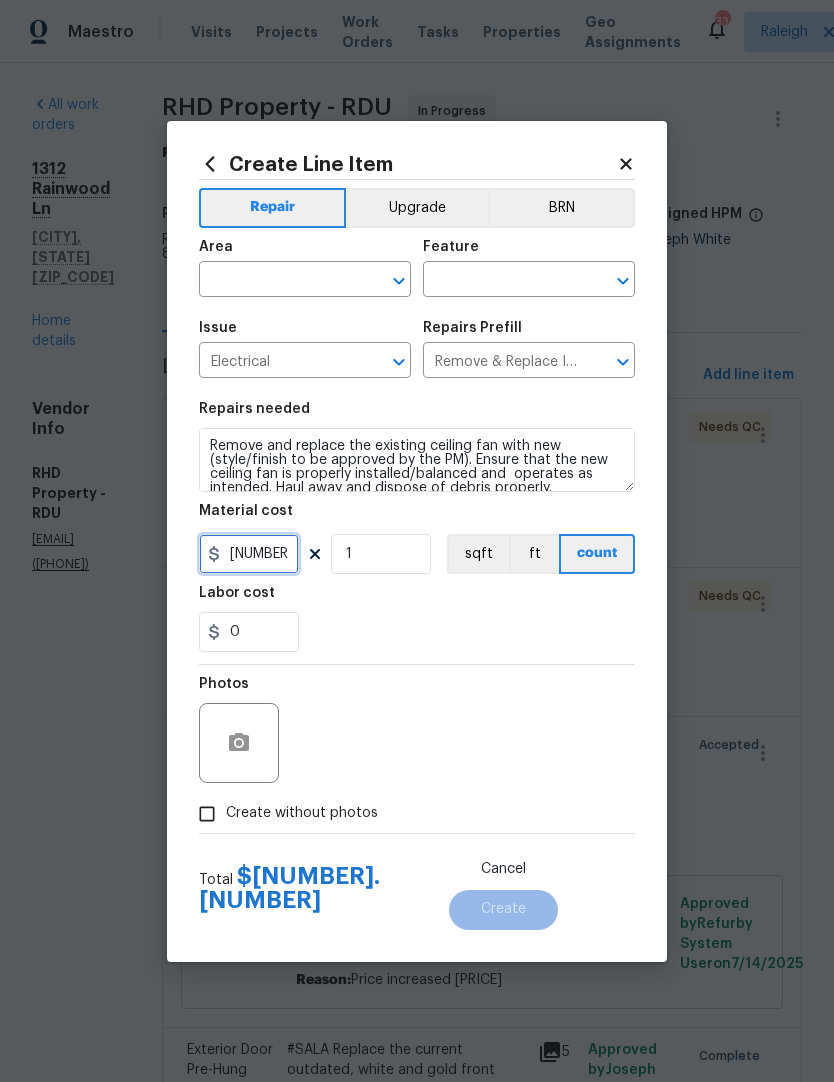 click on "124.68" at bounding box center (249, 554) 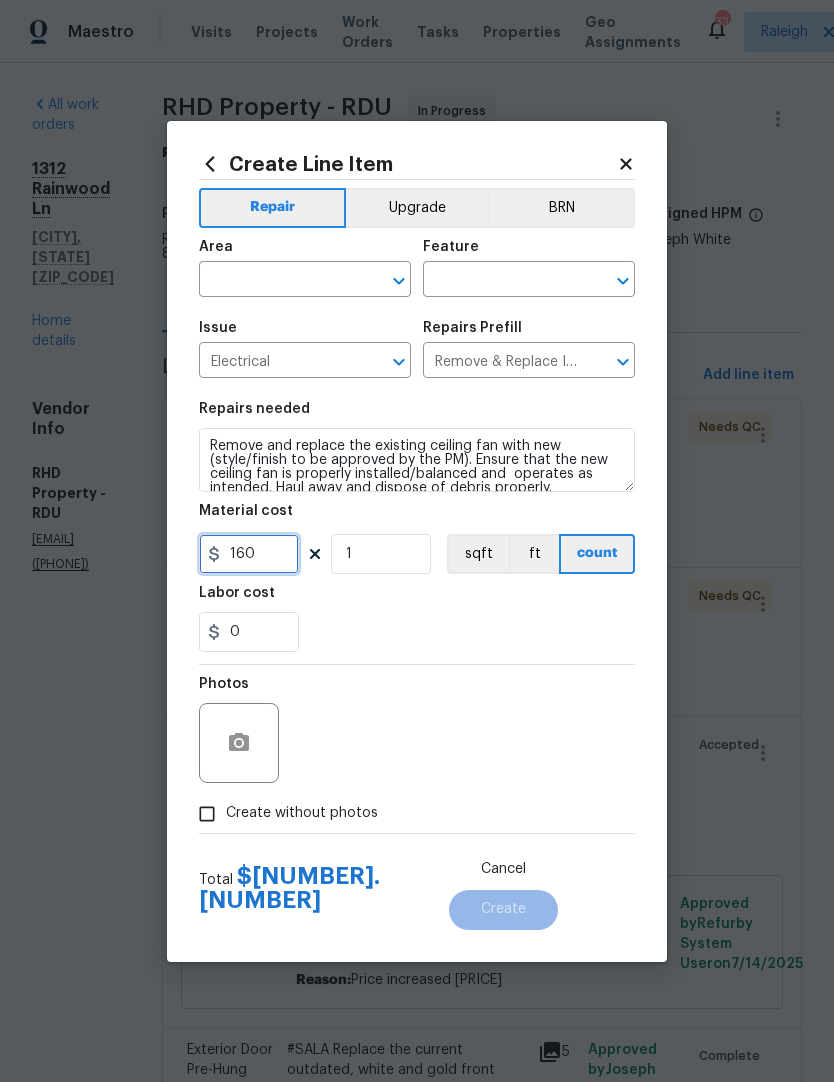 type on "160" 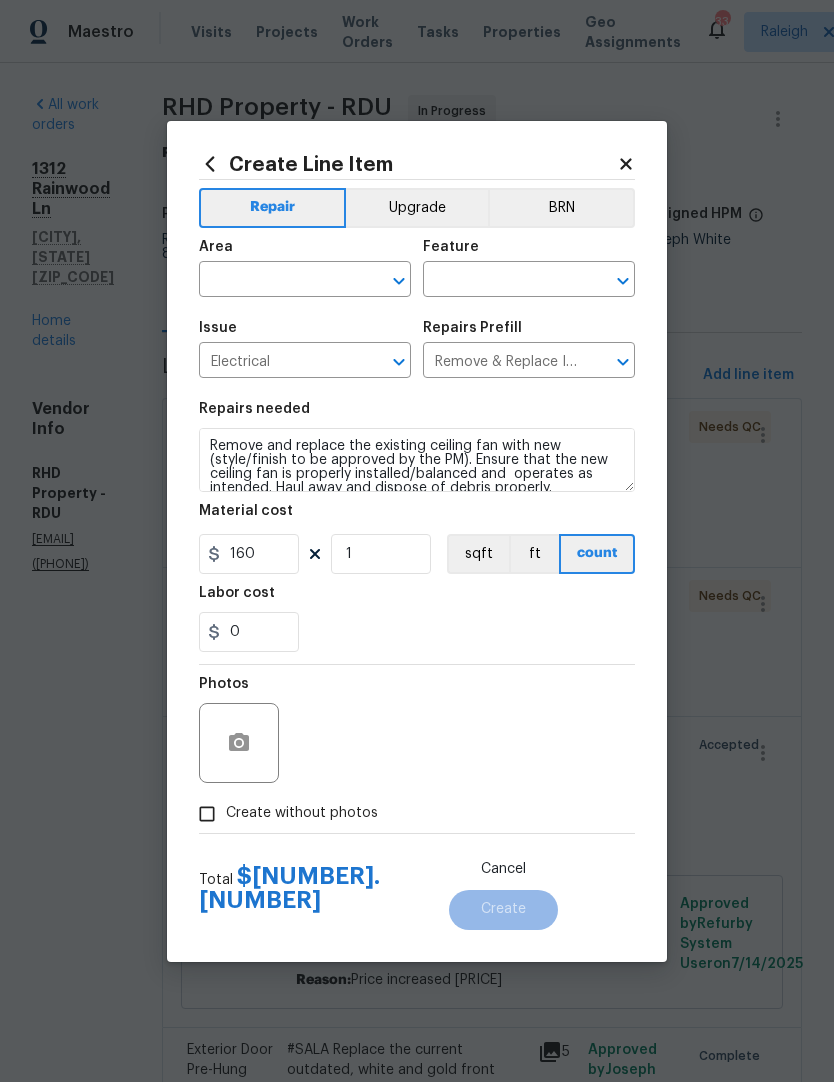 click on "Labor cost" at bounding box center (417, 599) 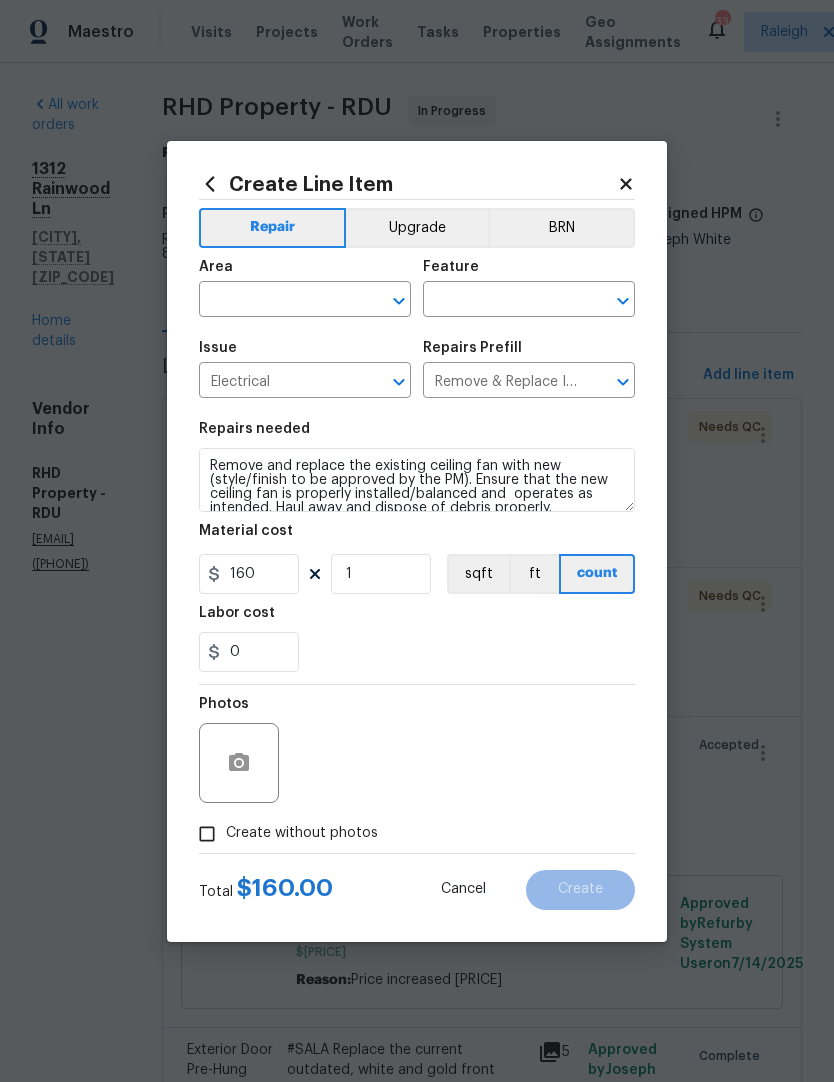 click on "Create without photos" at bounding box center [207, 834] 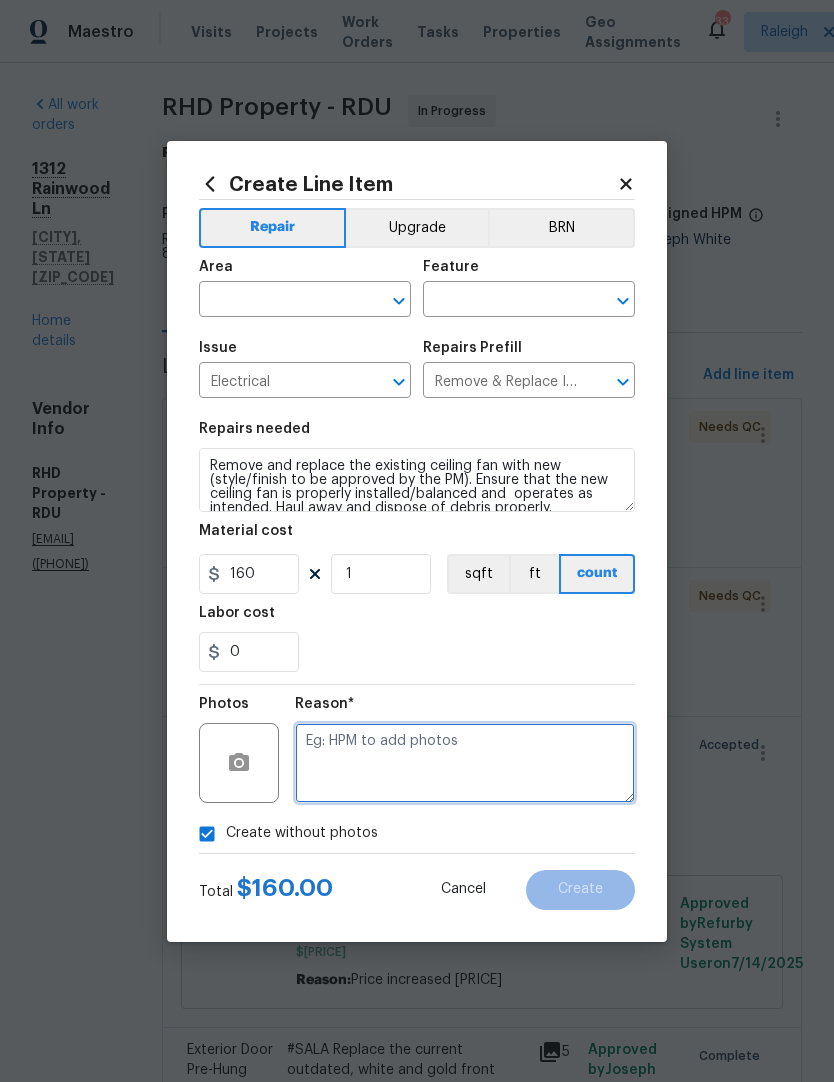 click at bounding box center [465, 763] 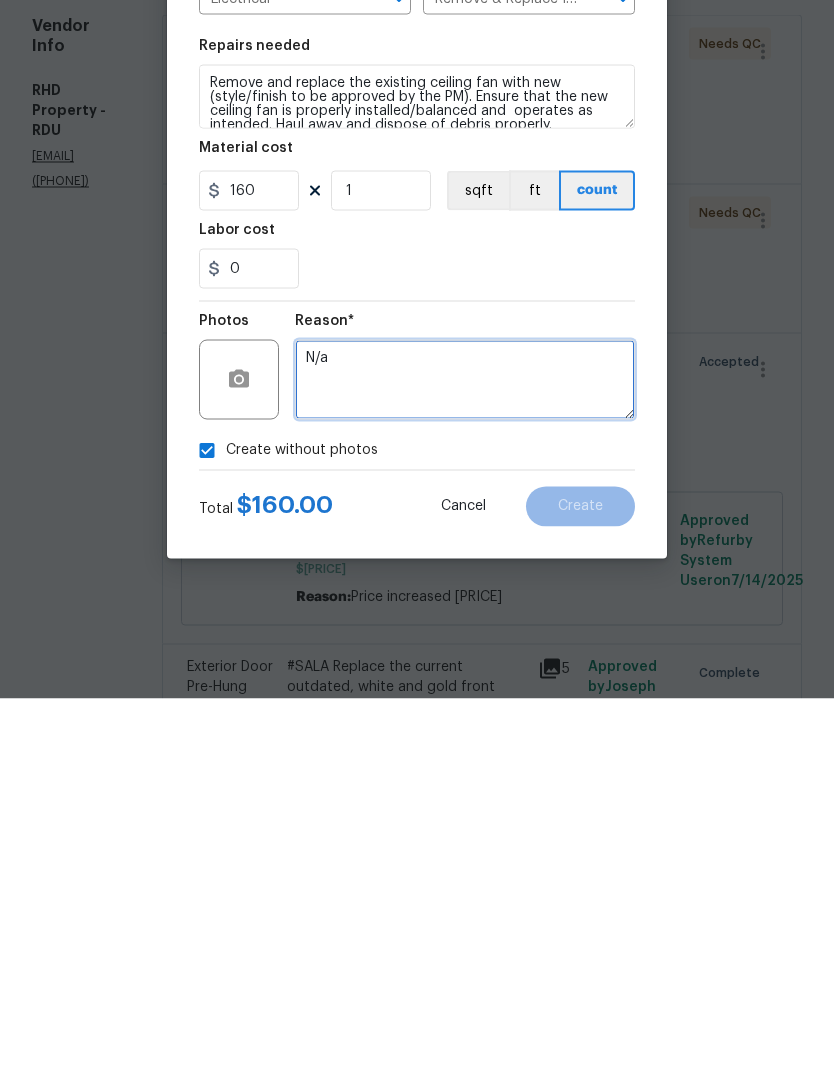 type on "N/a" 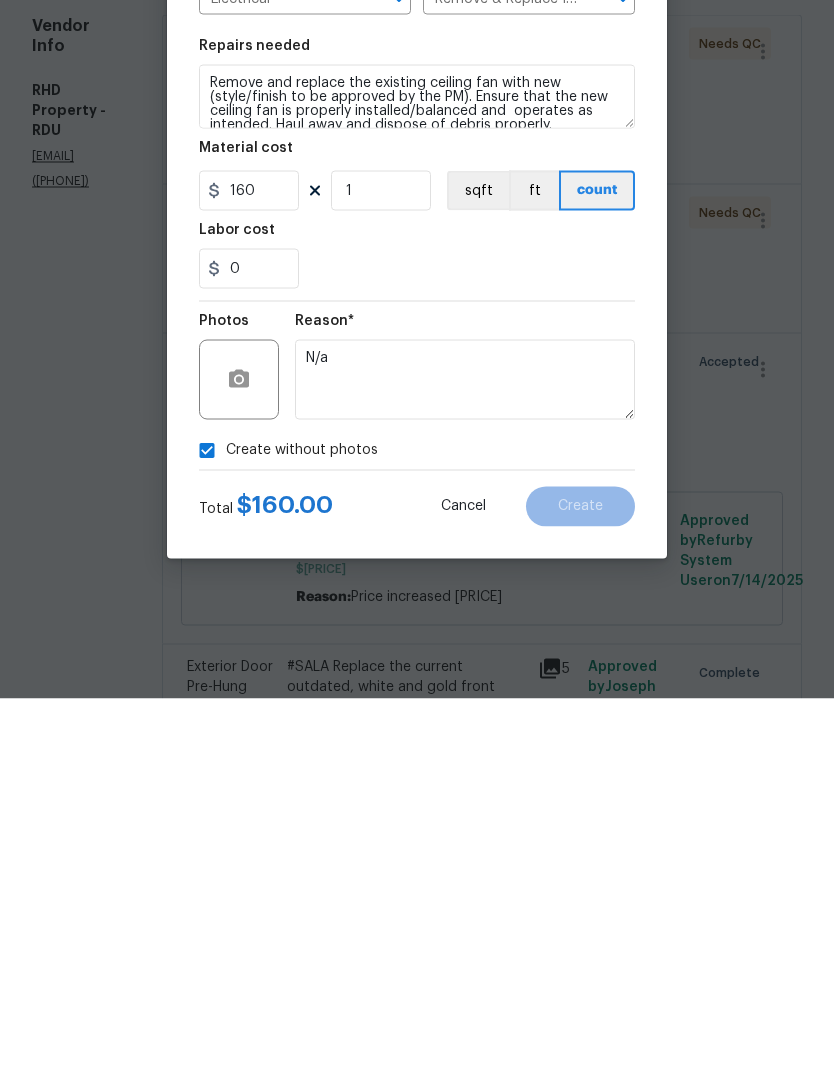 click on "Labor cost" at bounding box center [417, 619] 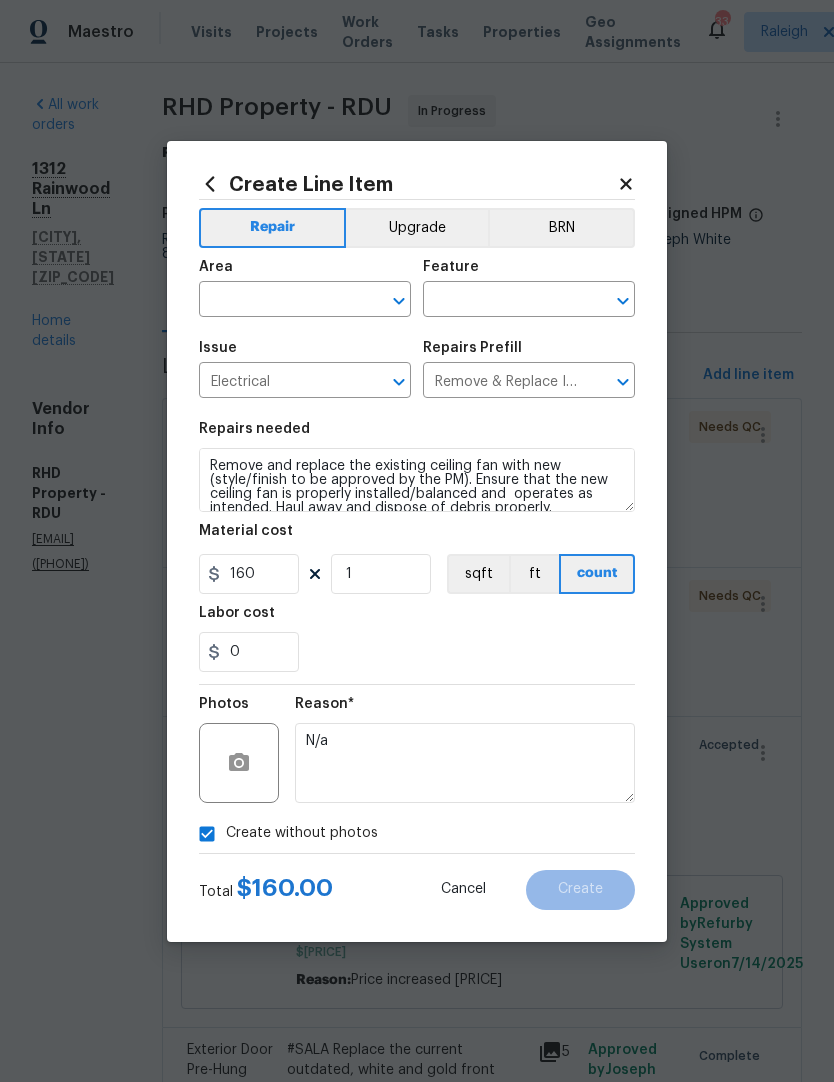 click at bounding box center [277, 301] 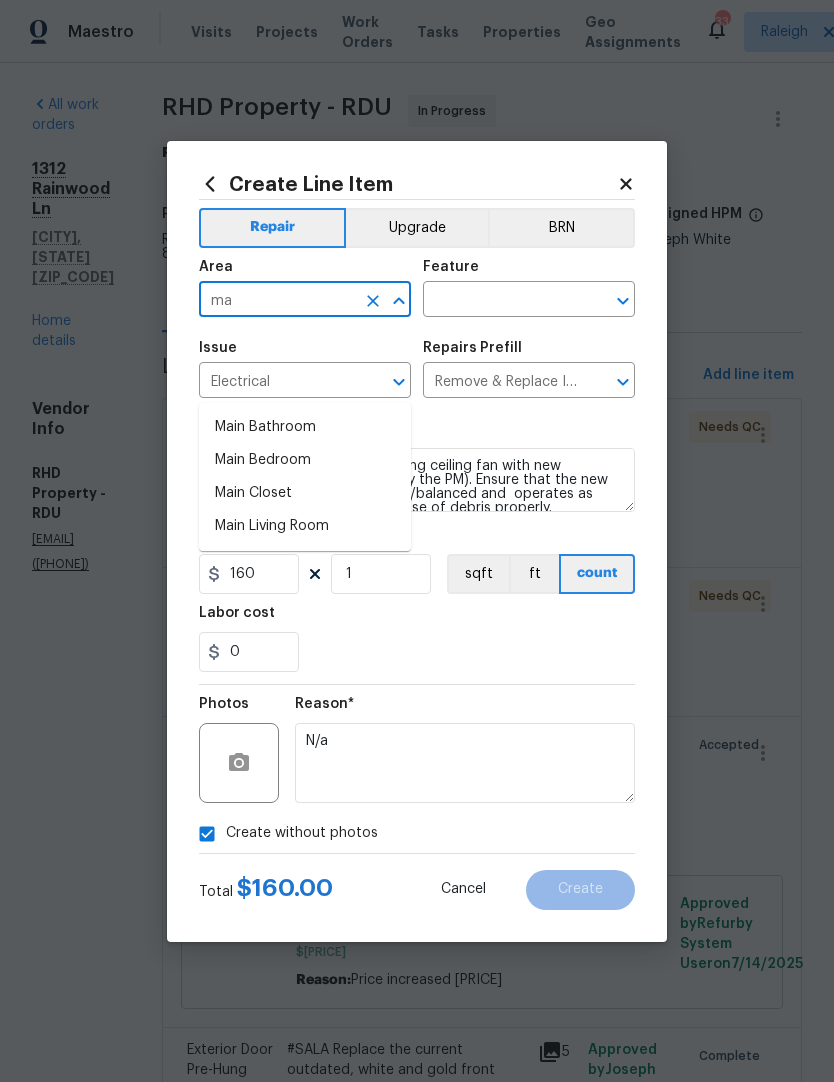 click on "Main Bedroom" at bounding box center (305, 460) 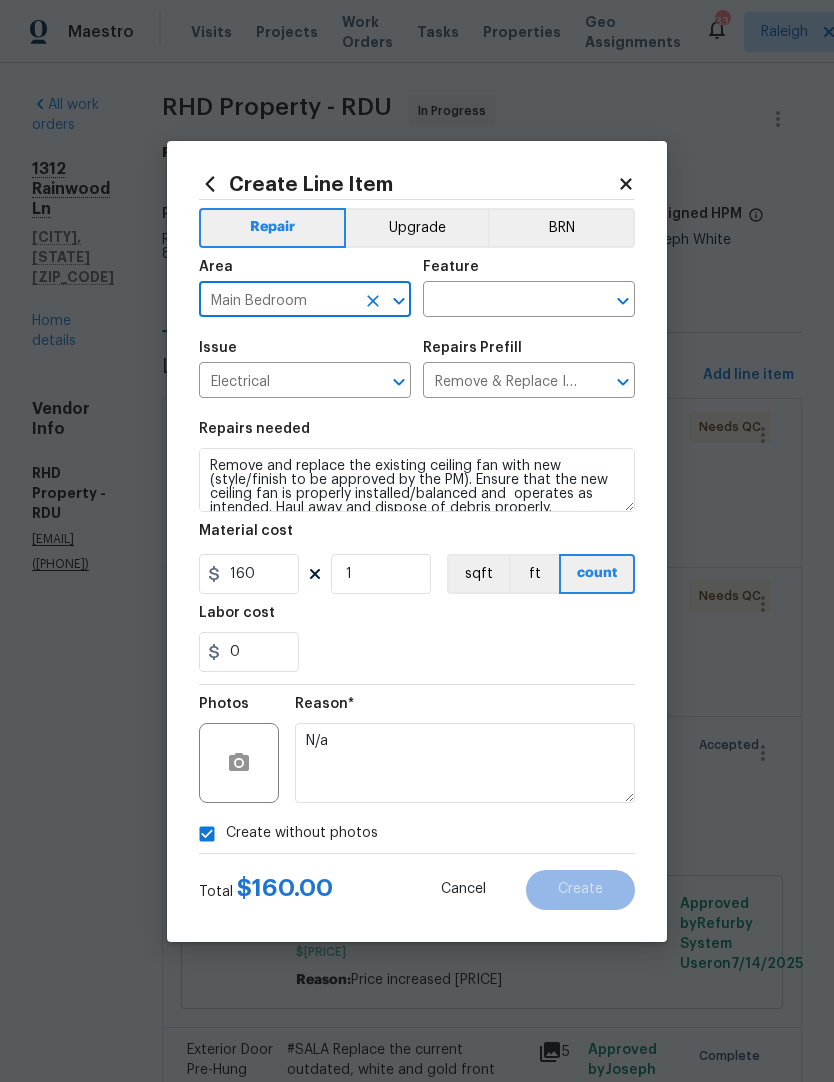 click at bounding box center [501, 301] 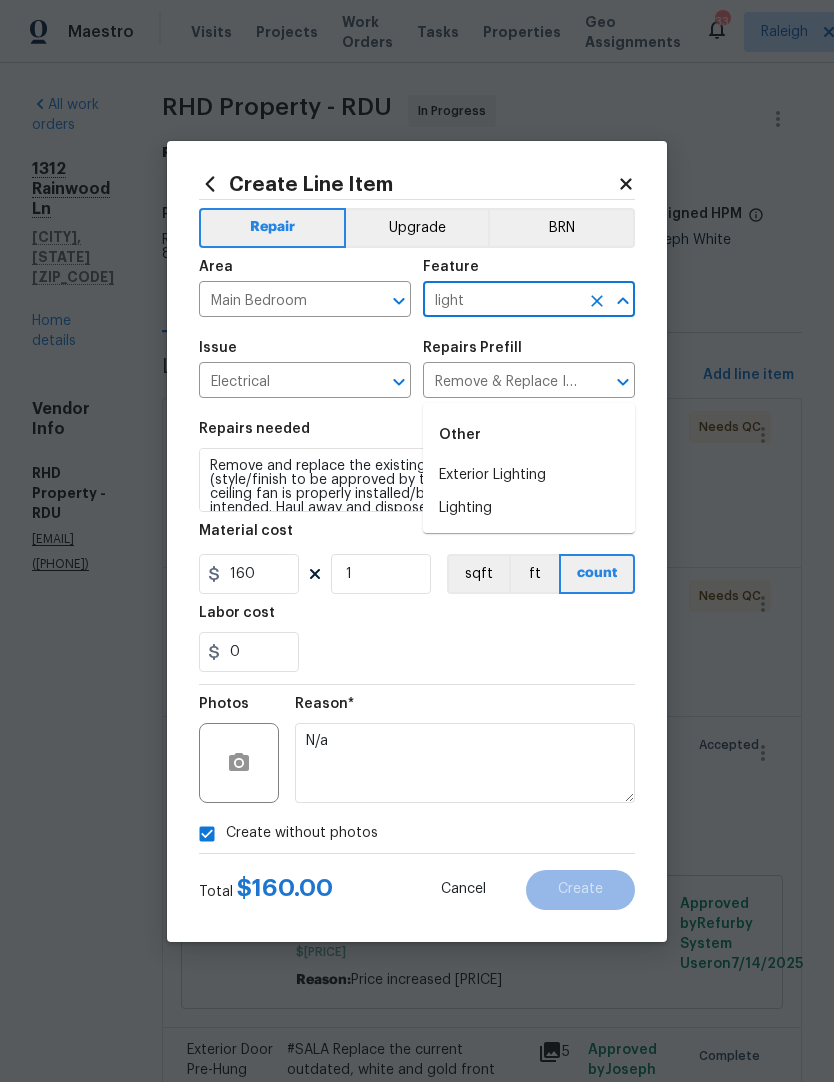 click on "Lighting" at bounding box center [529, 508] 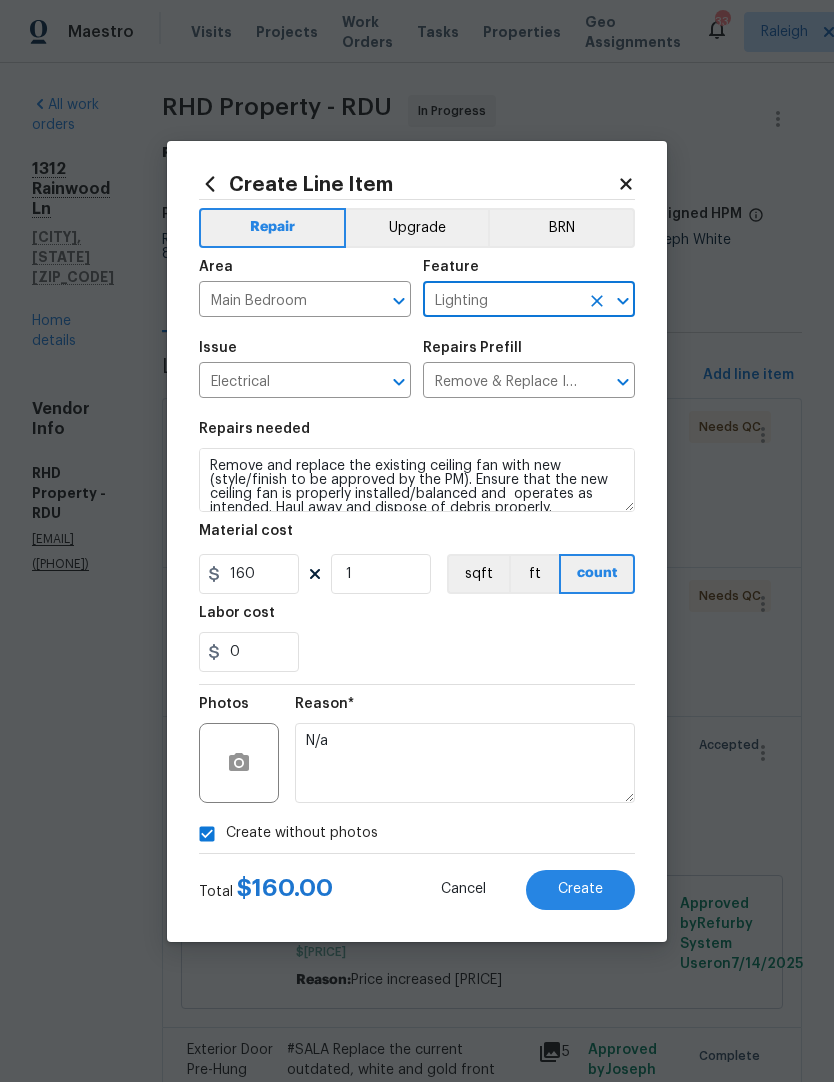 click on "Repairs needed Remove and replace the existing ceiling fan with new (style/finish to be approved by the PM). Ensure that the new ceiling fan is properly installed/balanced and  operates as intended. Haul away and dispose of debris properly. Material cost 160 1 sqft ft count Labor cost 0" at bounding box center [417, 547] 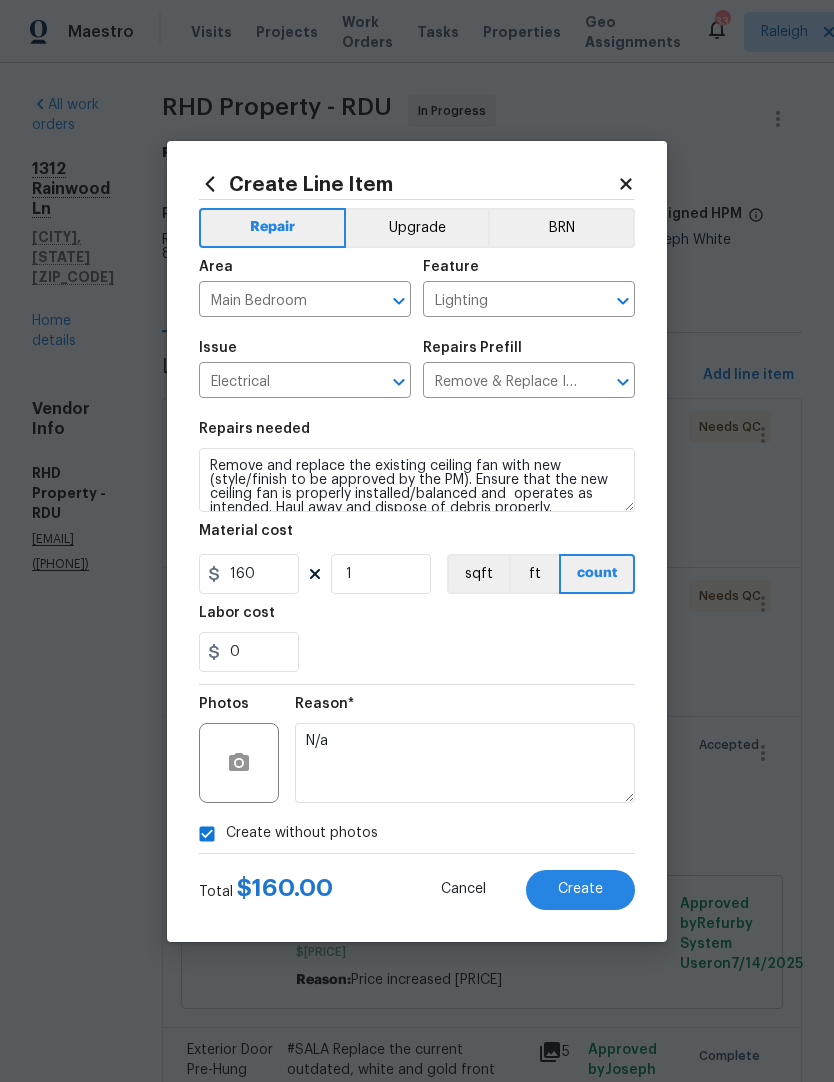 click on "Create" at bounding box center [580, 889] 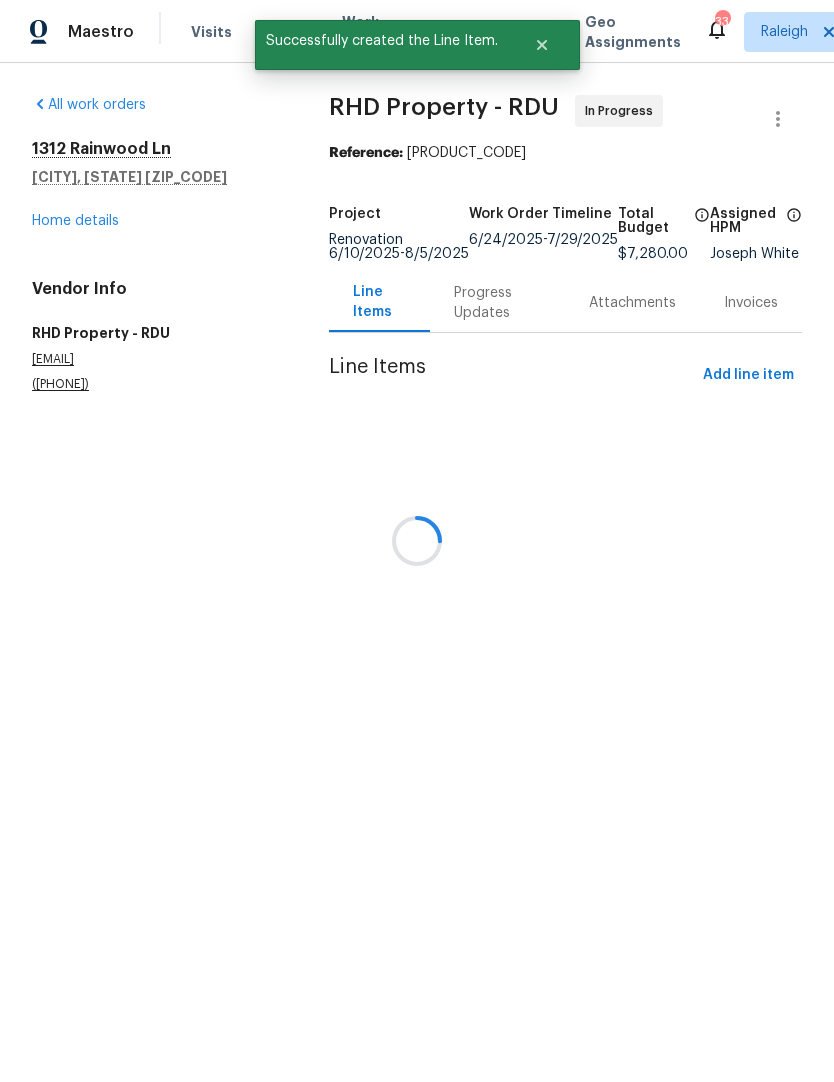scroll, scrollTop: 0, scrollLeft: 0, axis: both 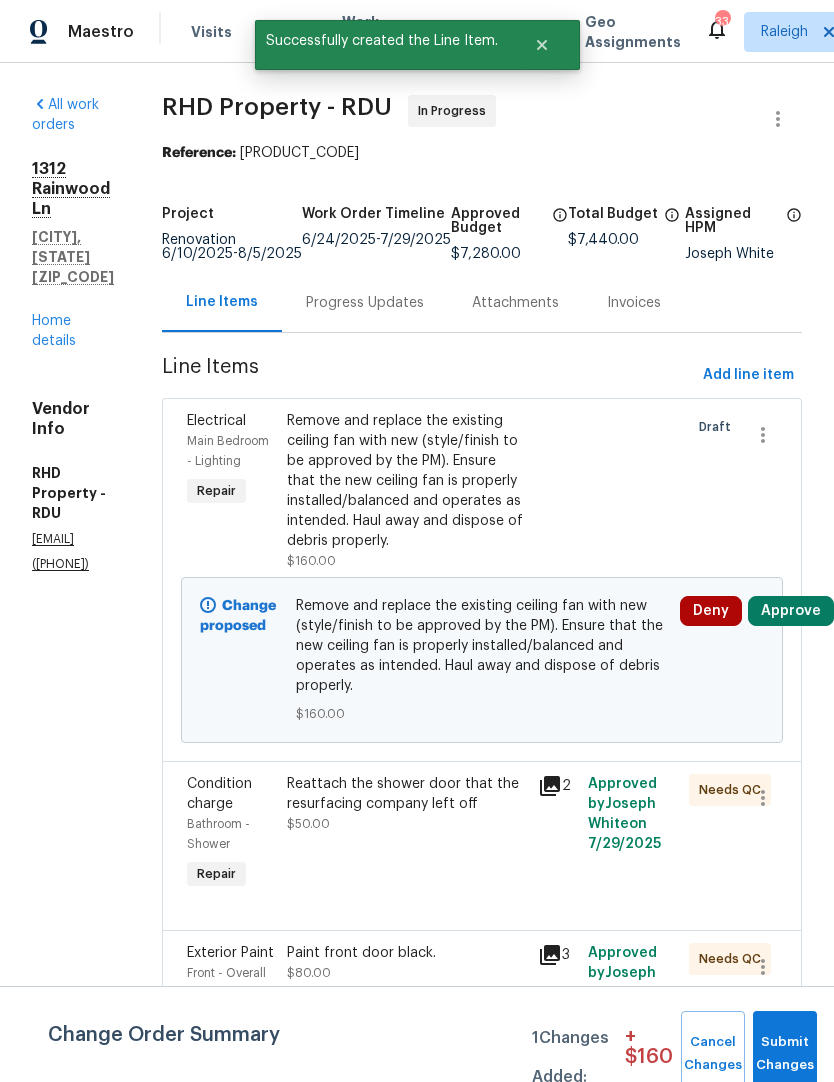 click on "Approve" at bounding box center (791, 611) 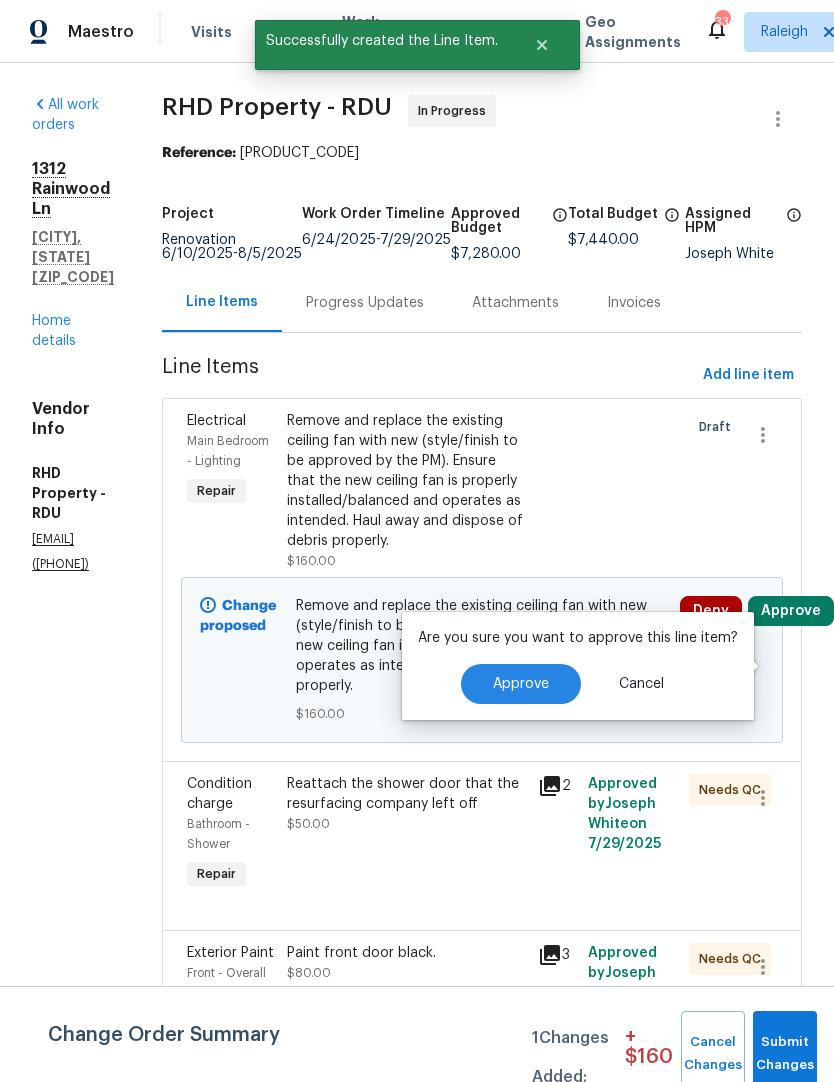 click on "Approve" at bounding box center (521, 684) 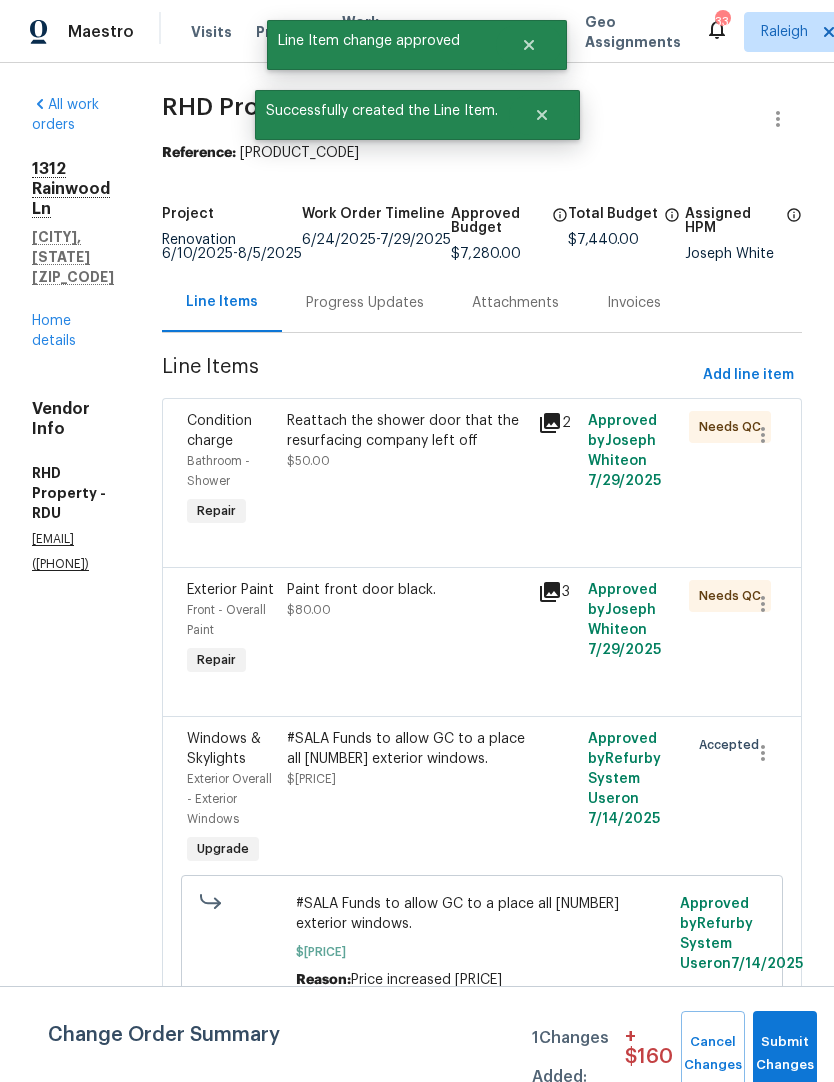 click on "Submit Changes" at bounding box center [785, 1054] 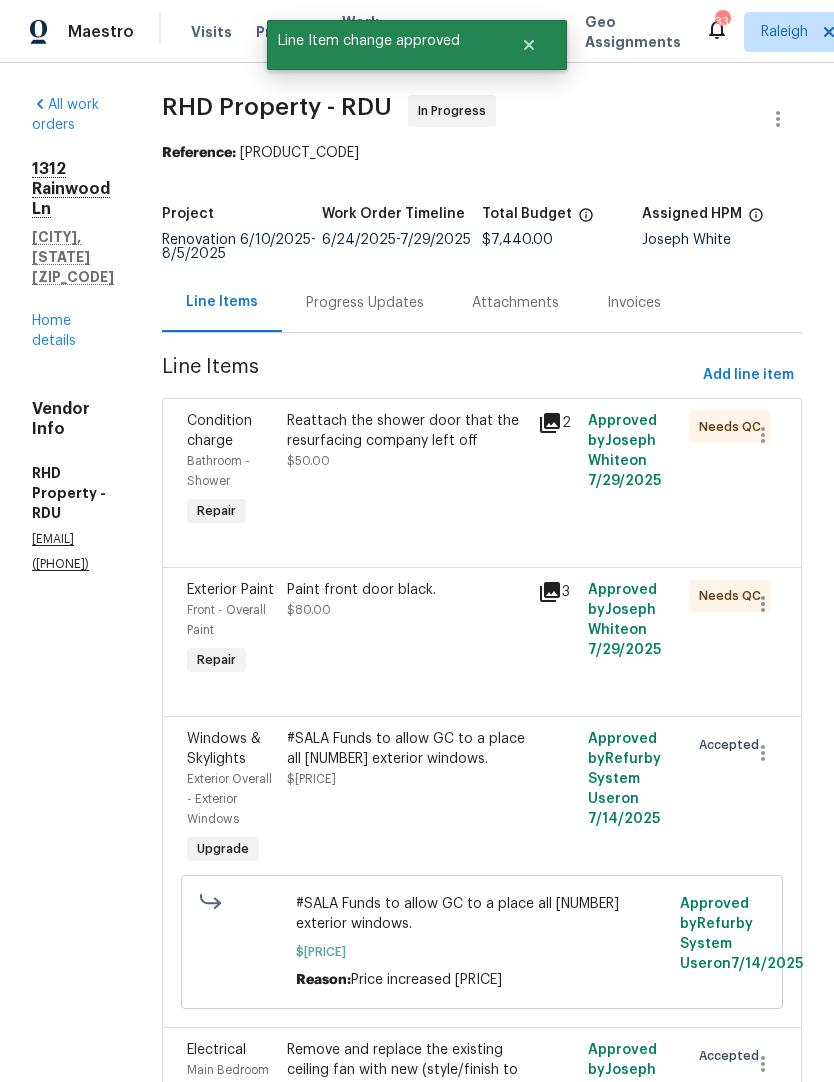 scroll, scrollTop: 0, scrollLeft: 0, axis: both 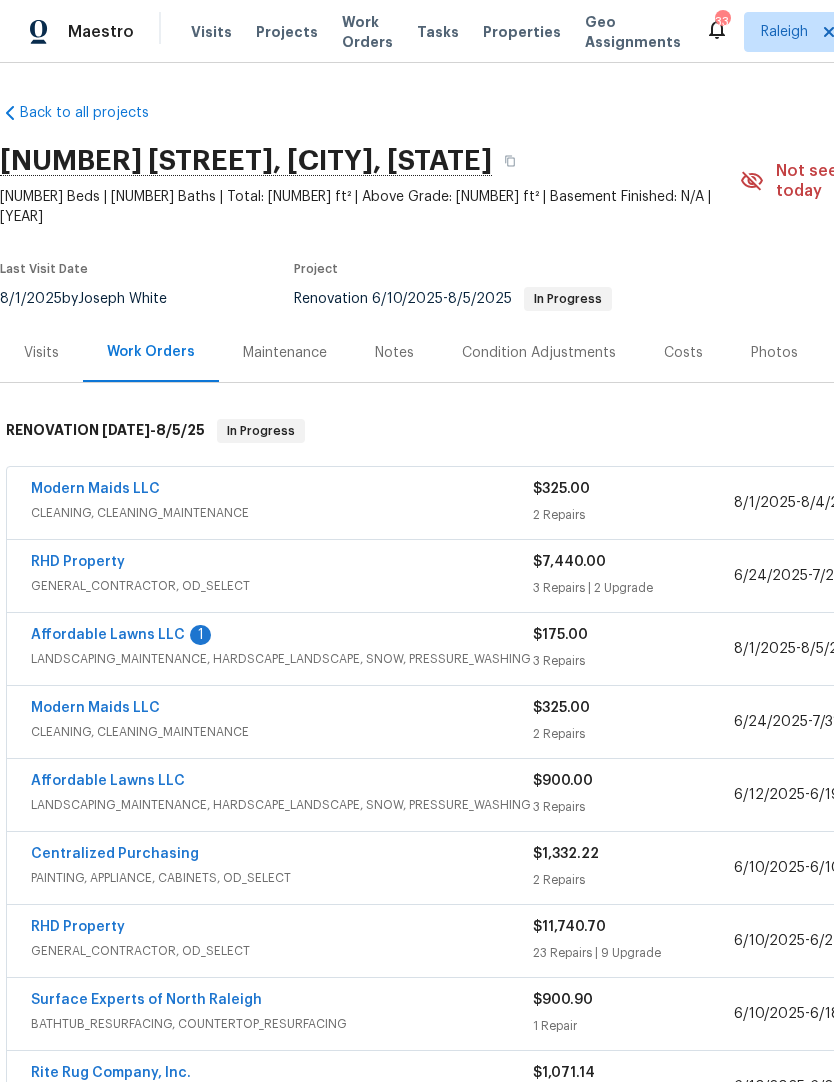 click on "1" at bounding box center (200, 635) 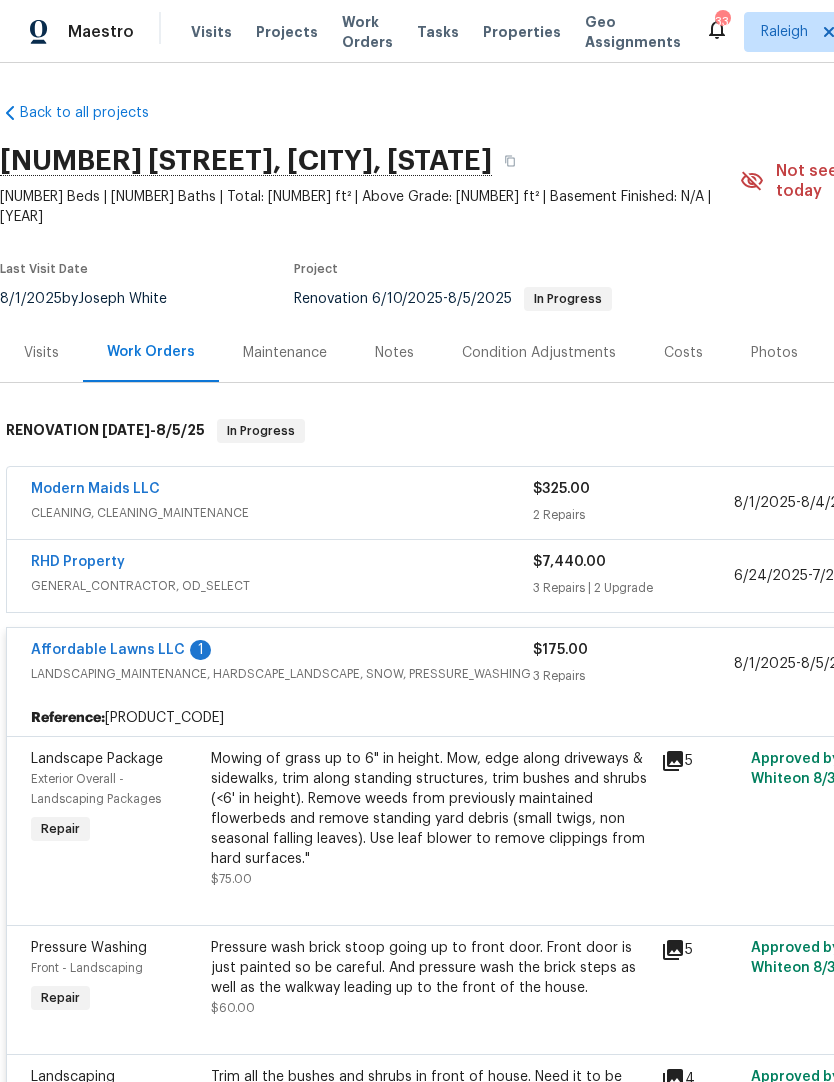 click on "1" at bounding box center (200, 650) 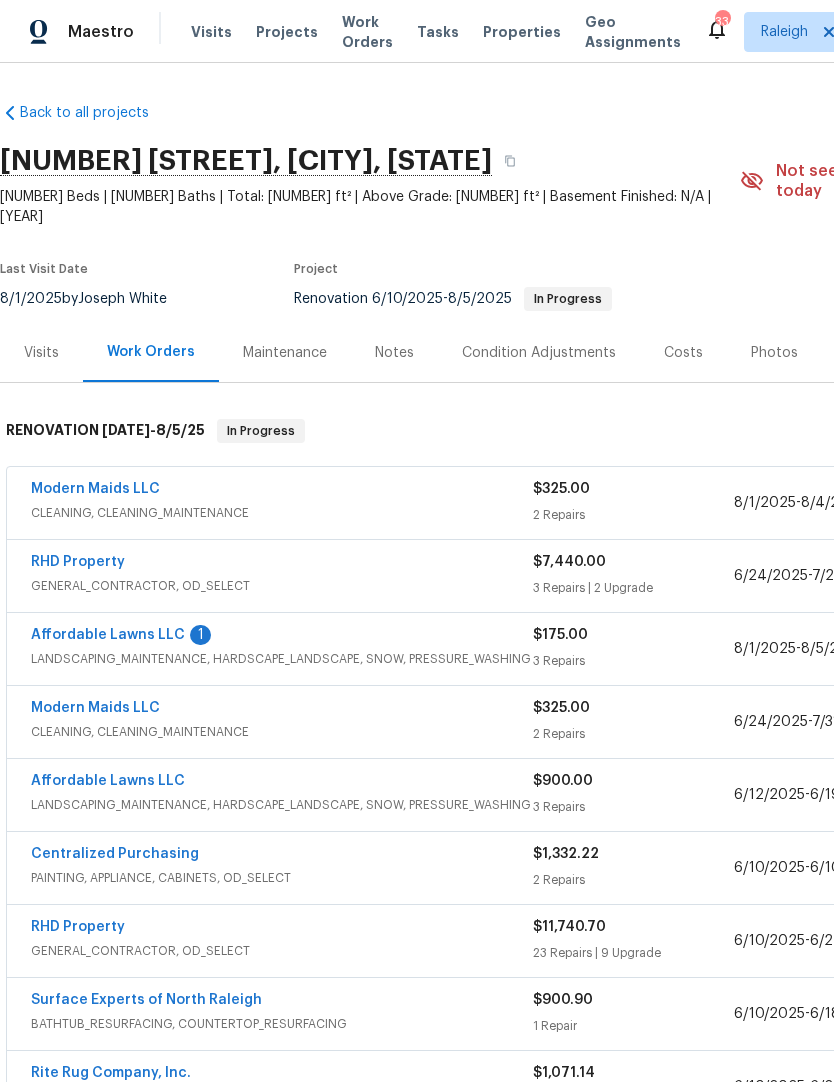 click on "Affordable Lawns LLC" at bounding box center [108, 635] 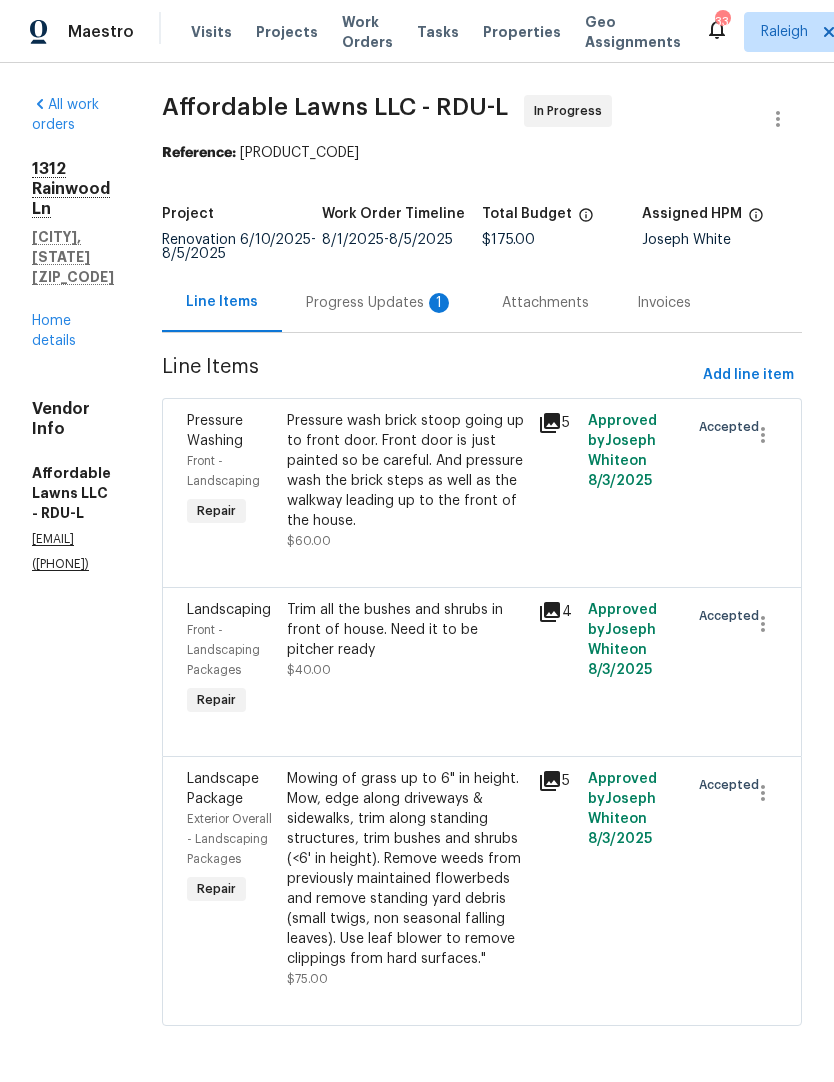click on "Progress Updates 1" at bounding box center [380, 303] 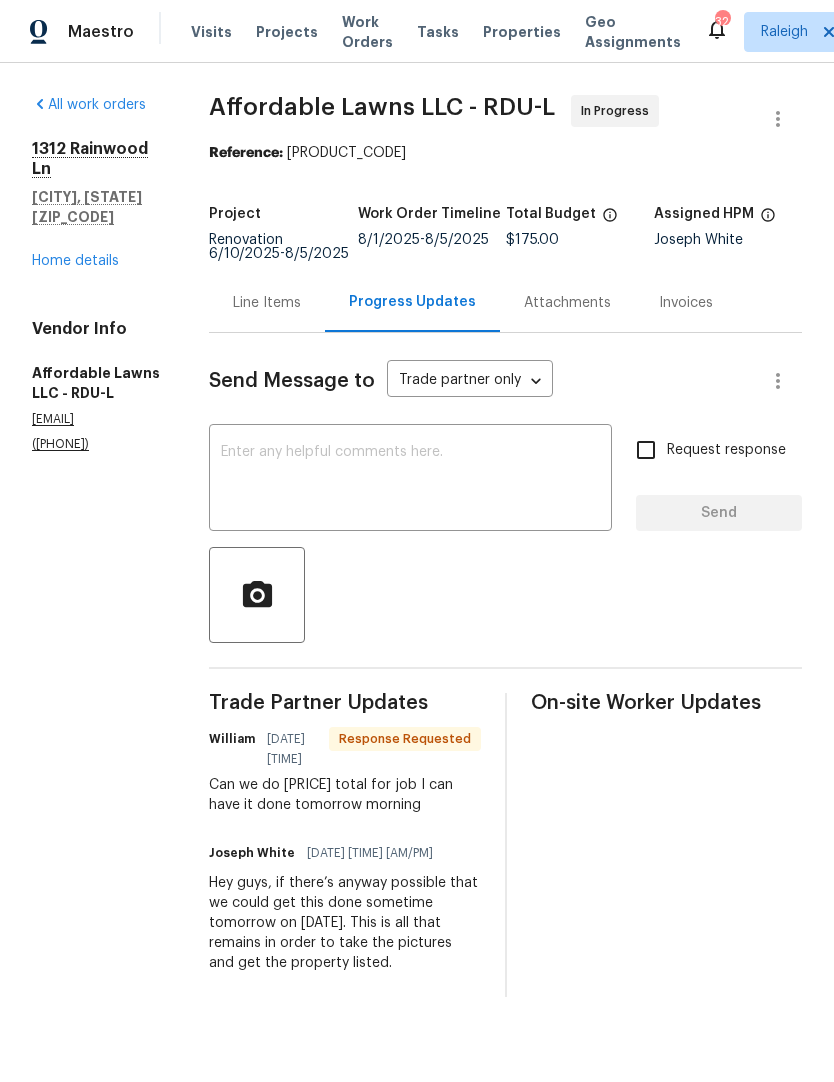 click at bounding box center [410, 480] 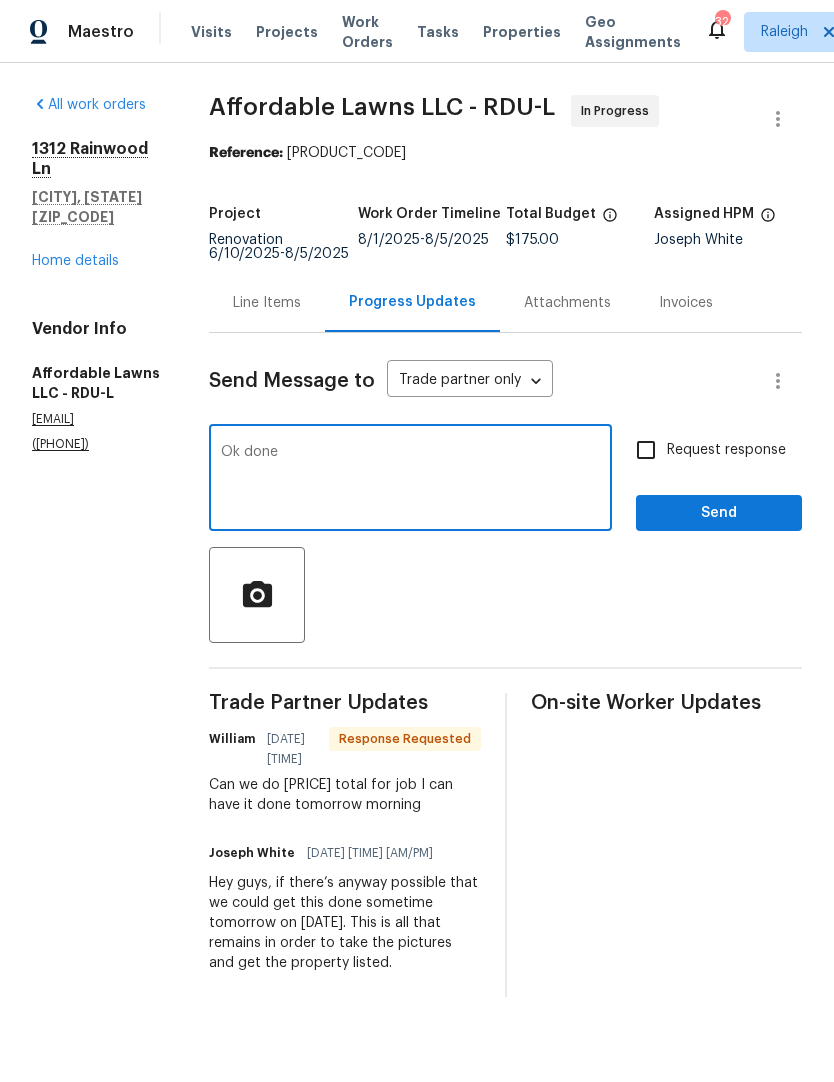 type on "Ok done" 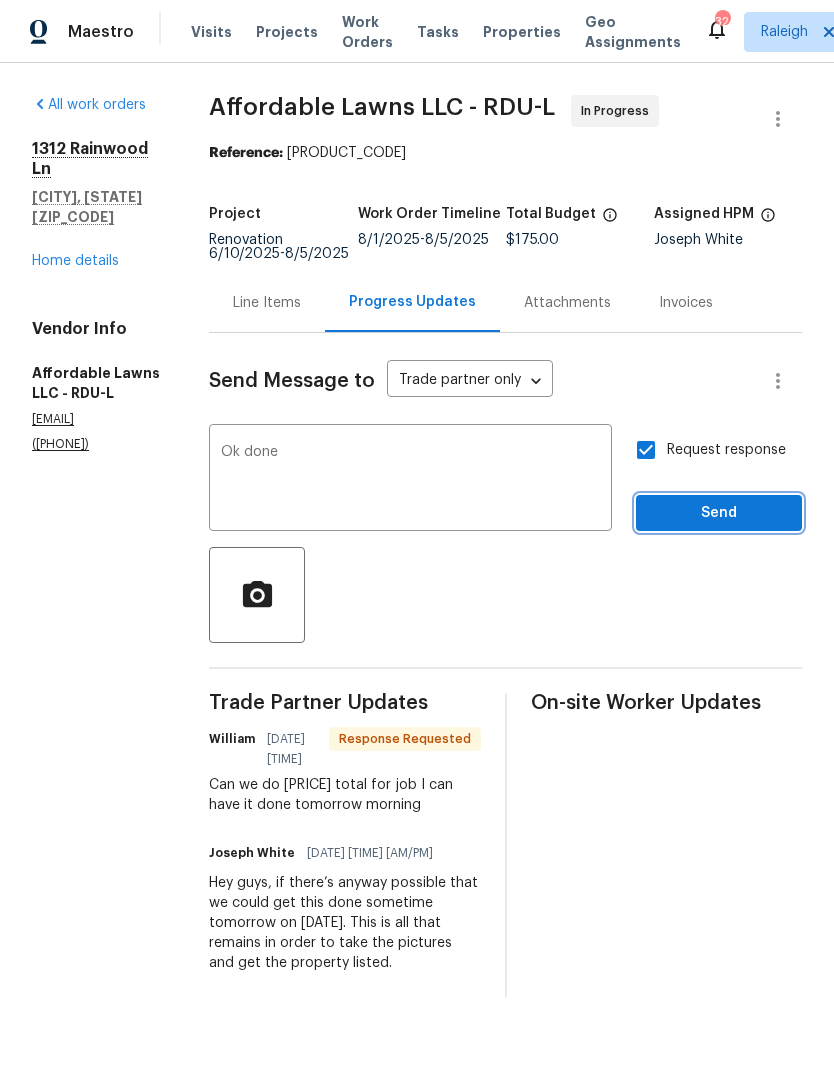 click on "Send" at bounding box center [719, 513] 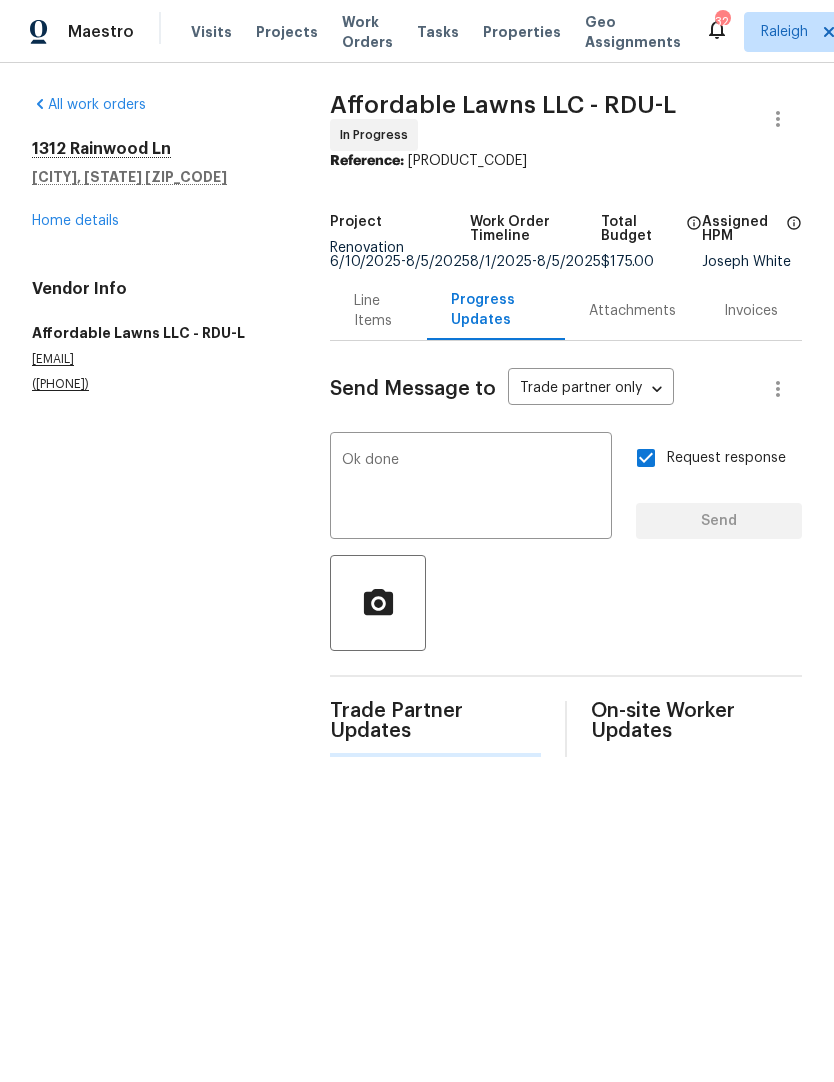 type 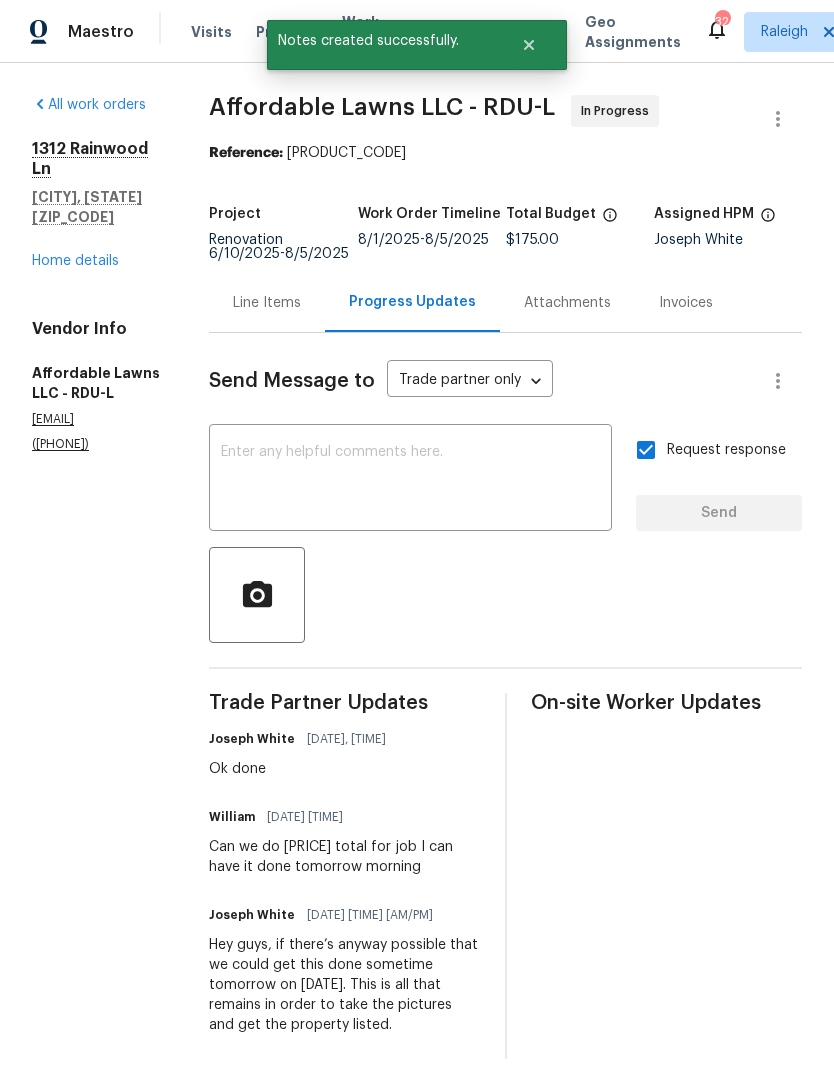 click on "Line Items" at bounding box center [267, 302] 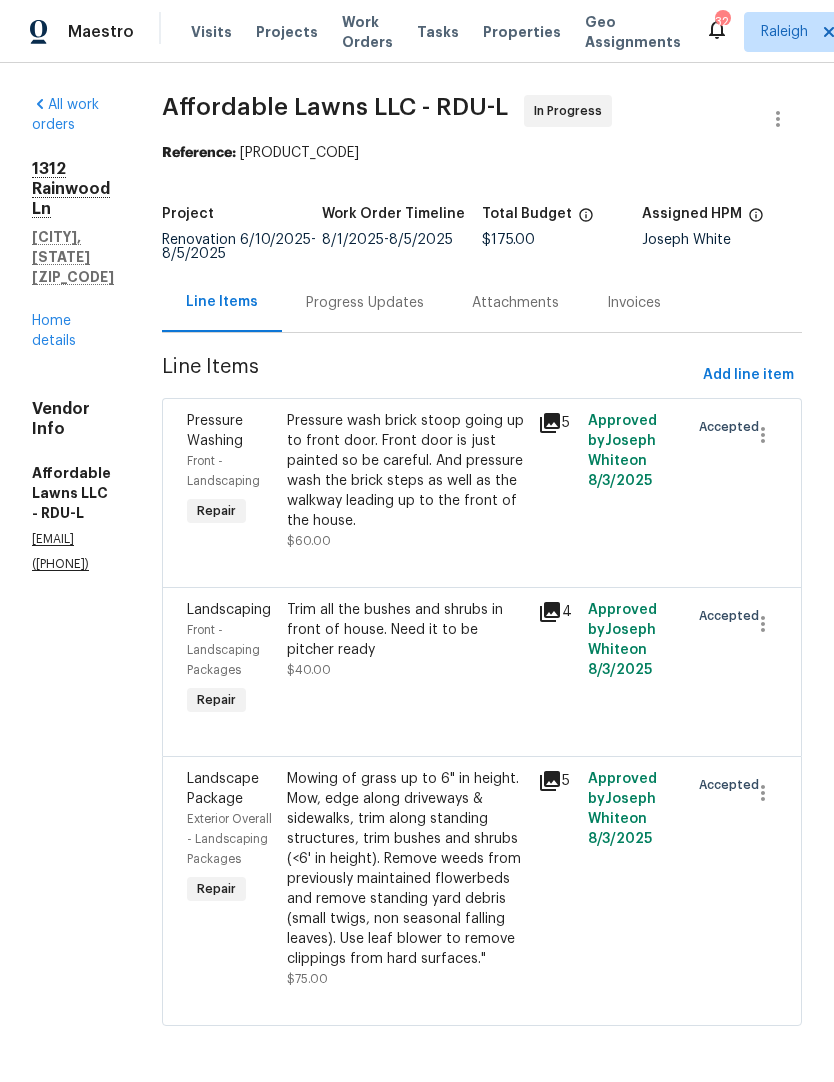 scroll, scrollTop: 17, scrollLeft: 0, axis: vertical 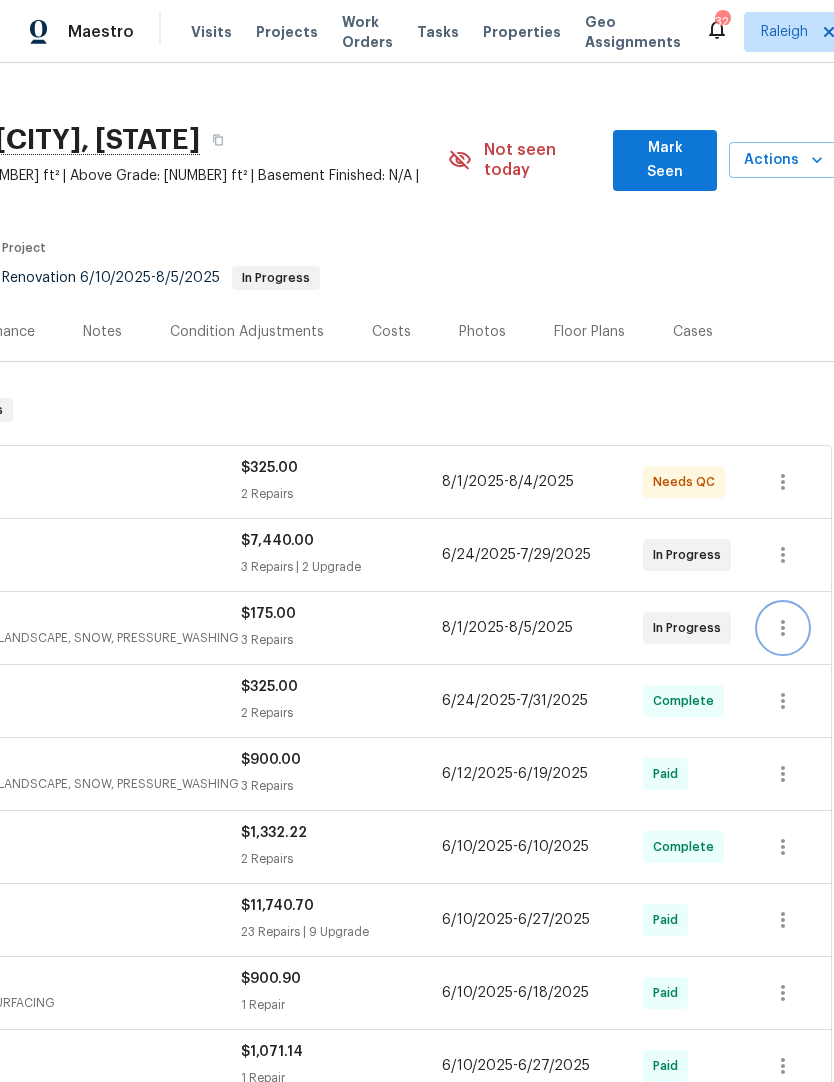 click 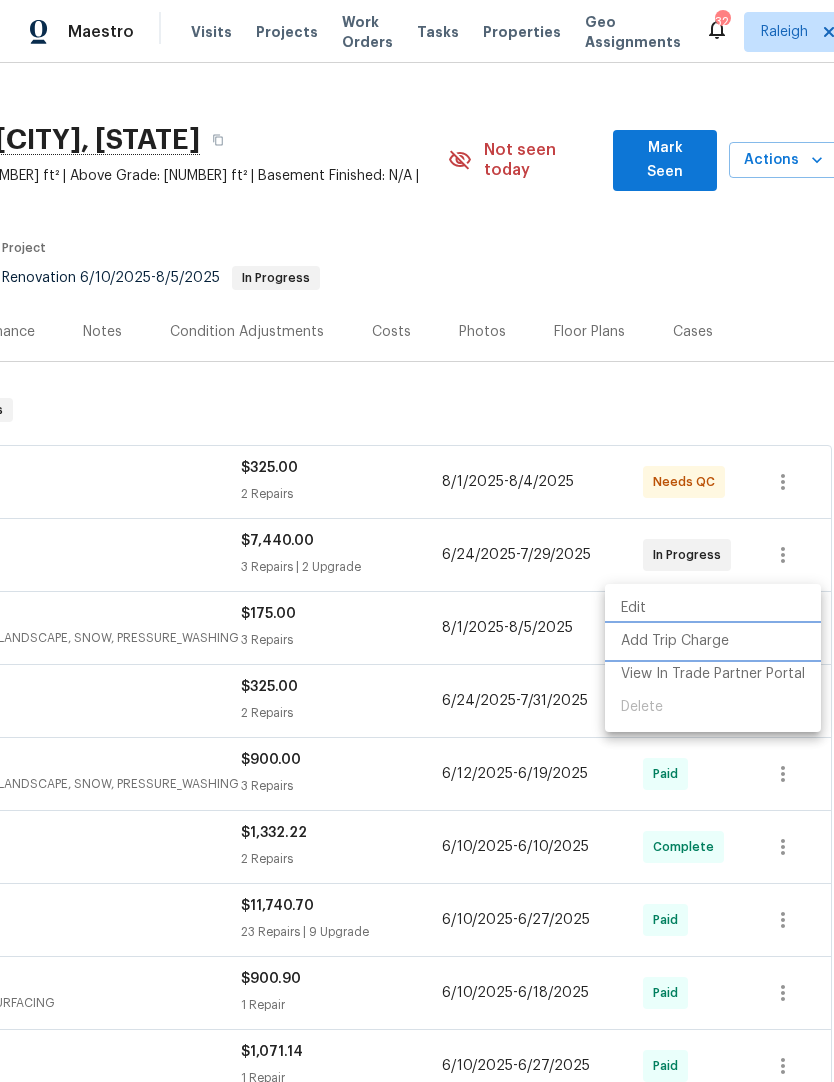 click on "Add Trip Charge" at bounding box center [713, 641] 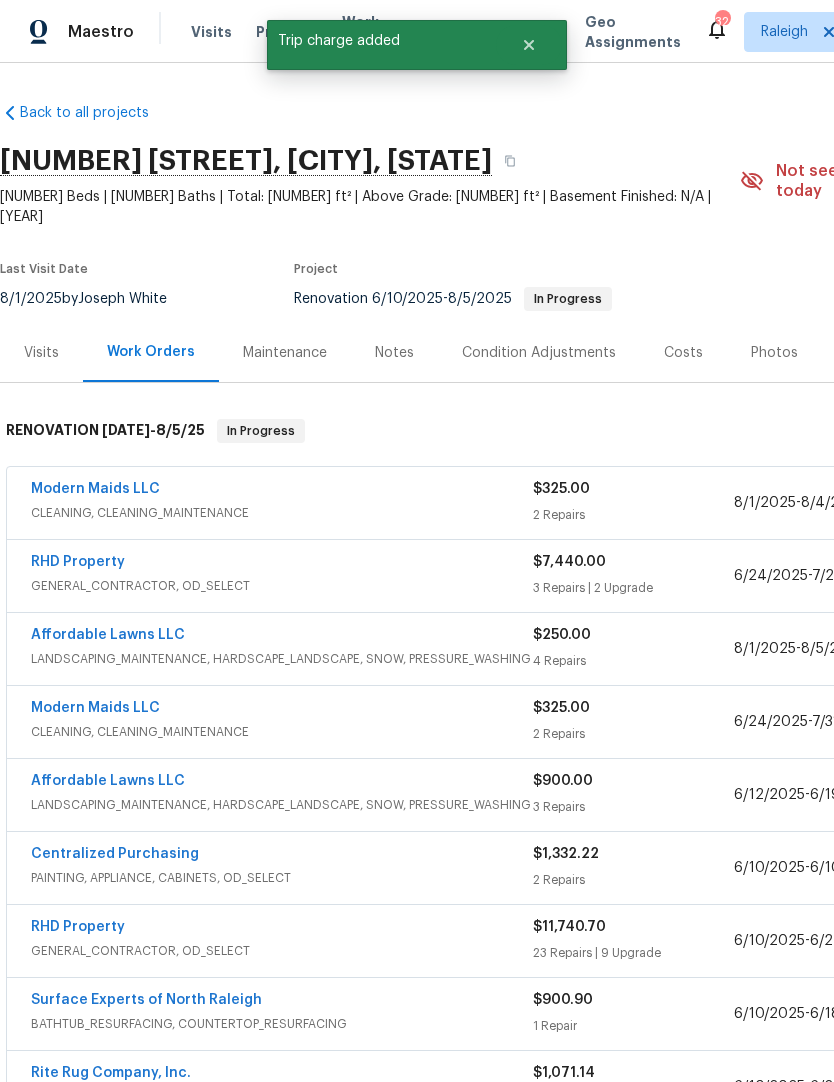 scroll, scrollTop: 0, scrollLeft: 0, axis: both 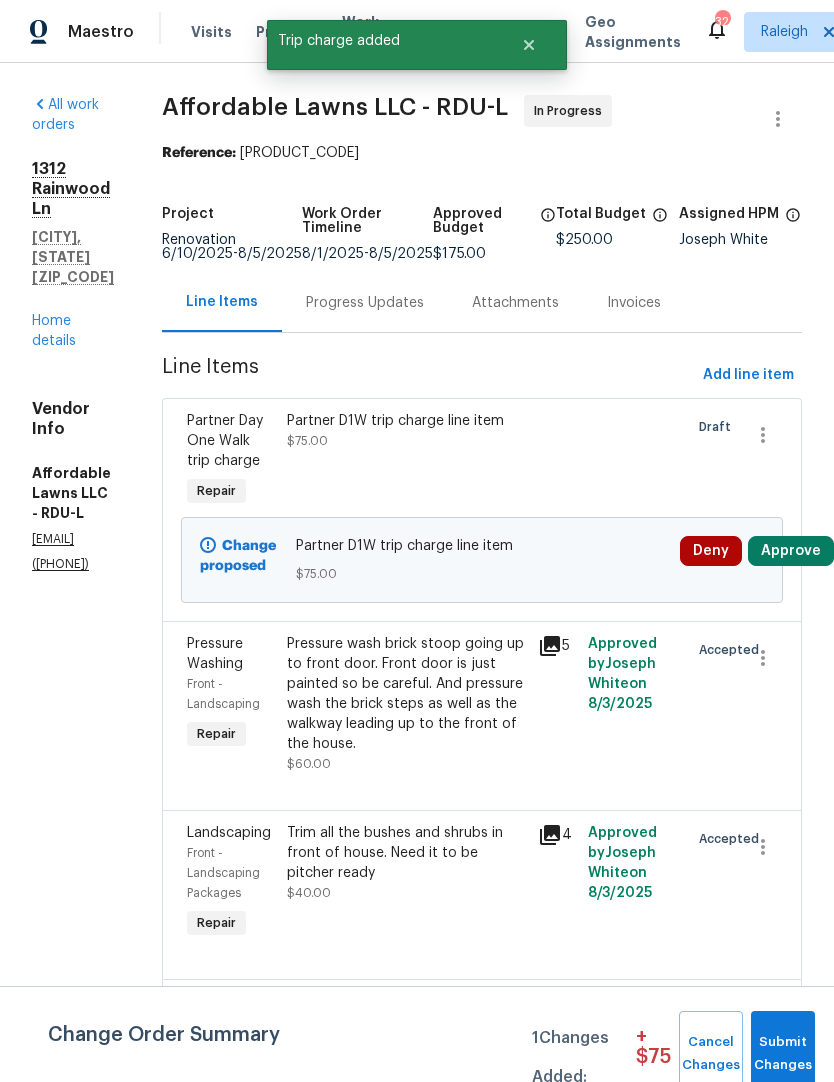 click on "Approve" at bounding box center [791, 551] 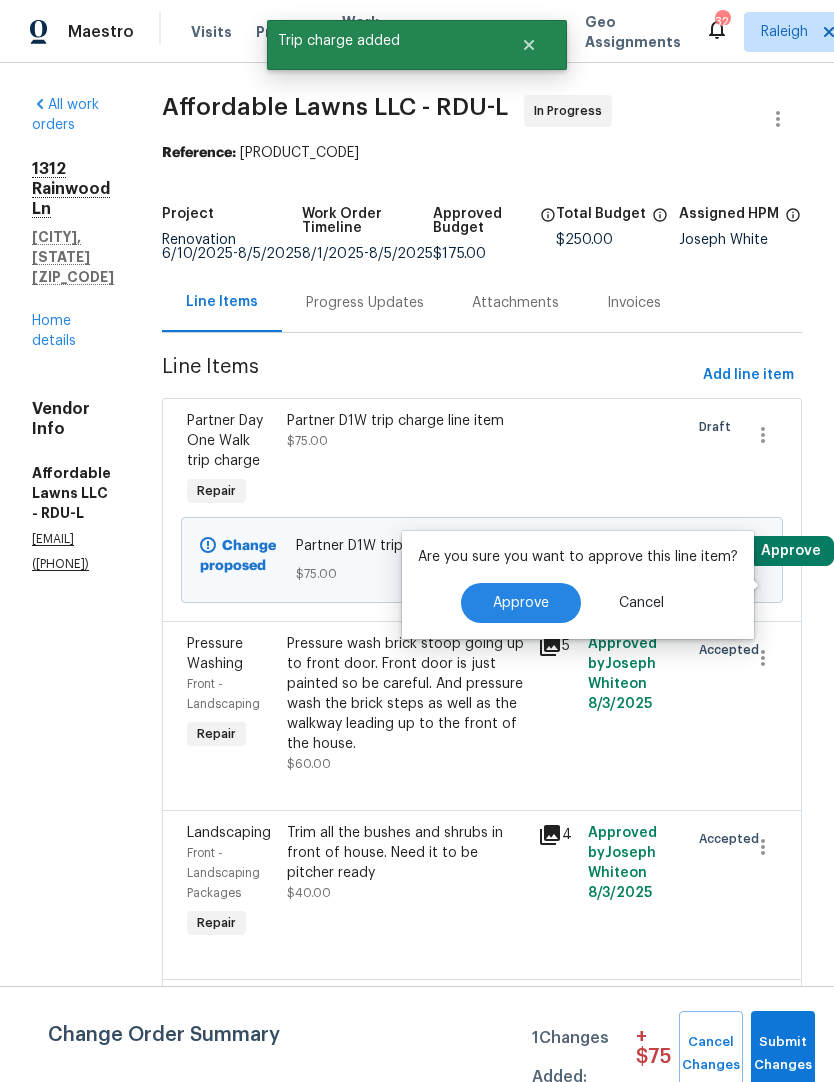 click on "Approve" at bounding box center [521, 603] 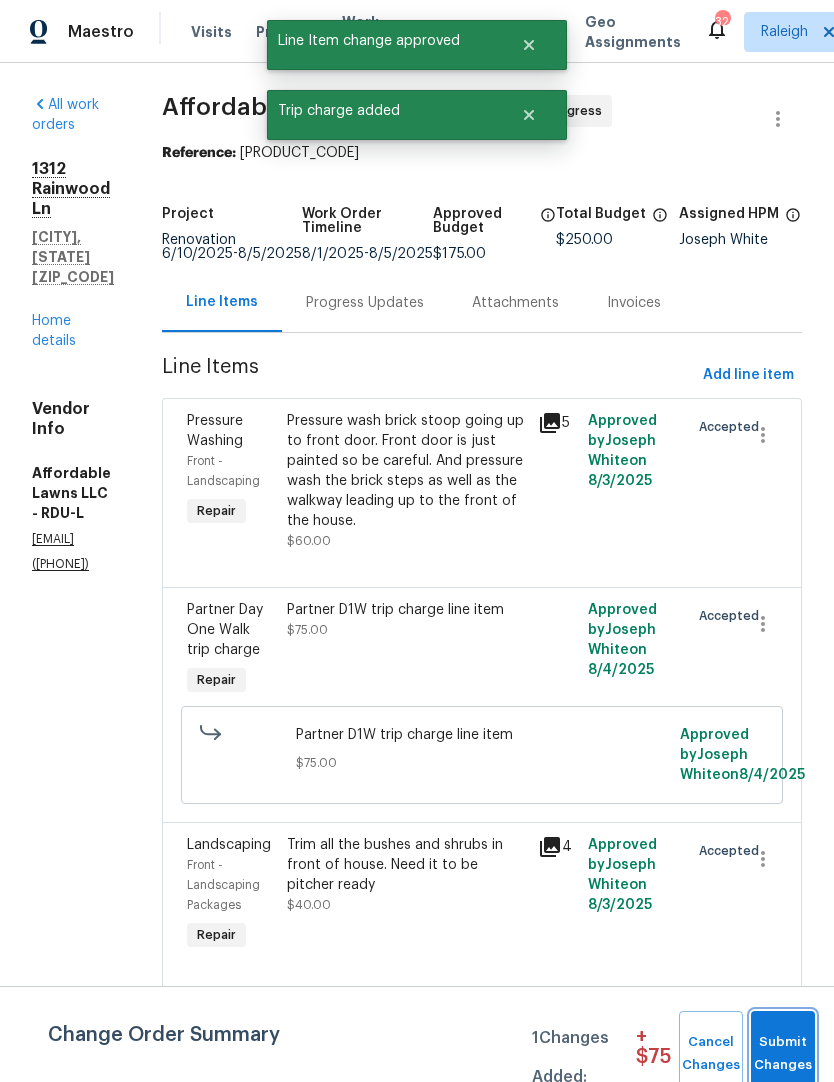 click on "Submit Changes" at bounding box center (783, 1054) 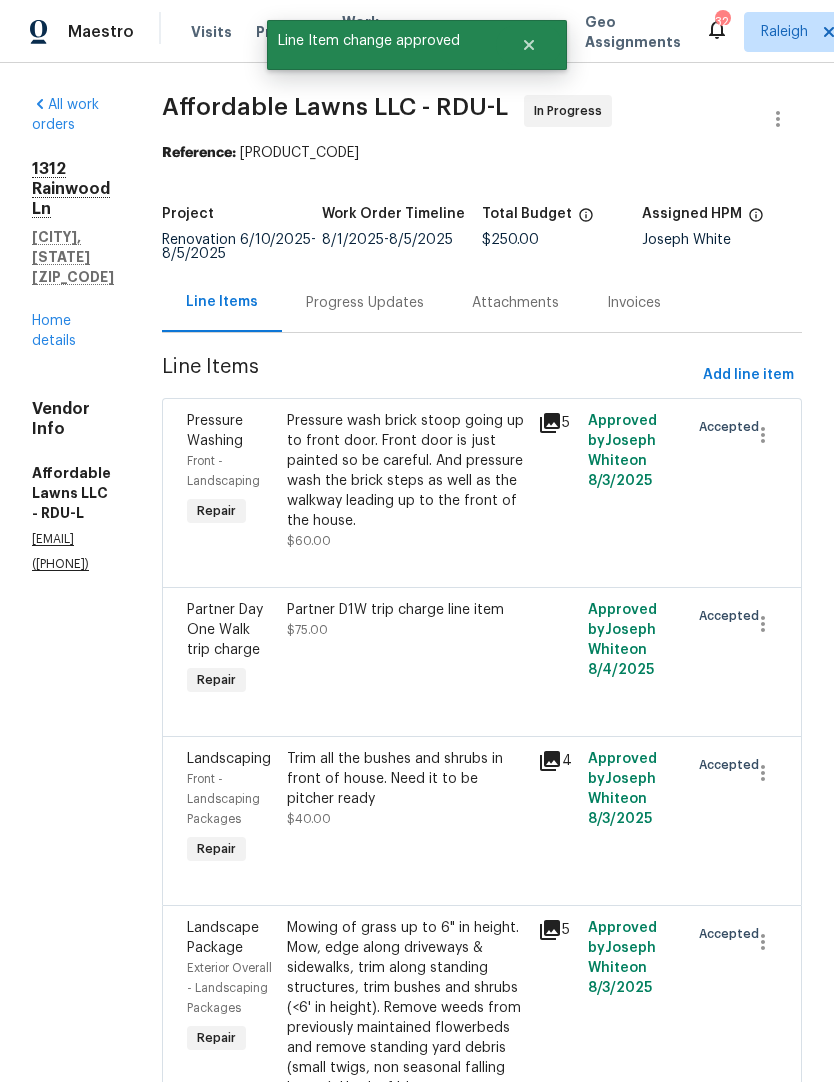 click on "Home details" at bounding box center (54, 331) 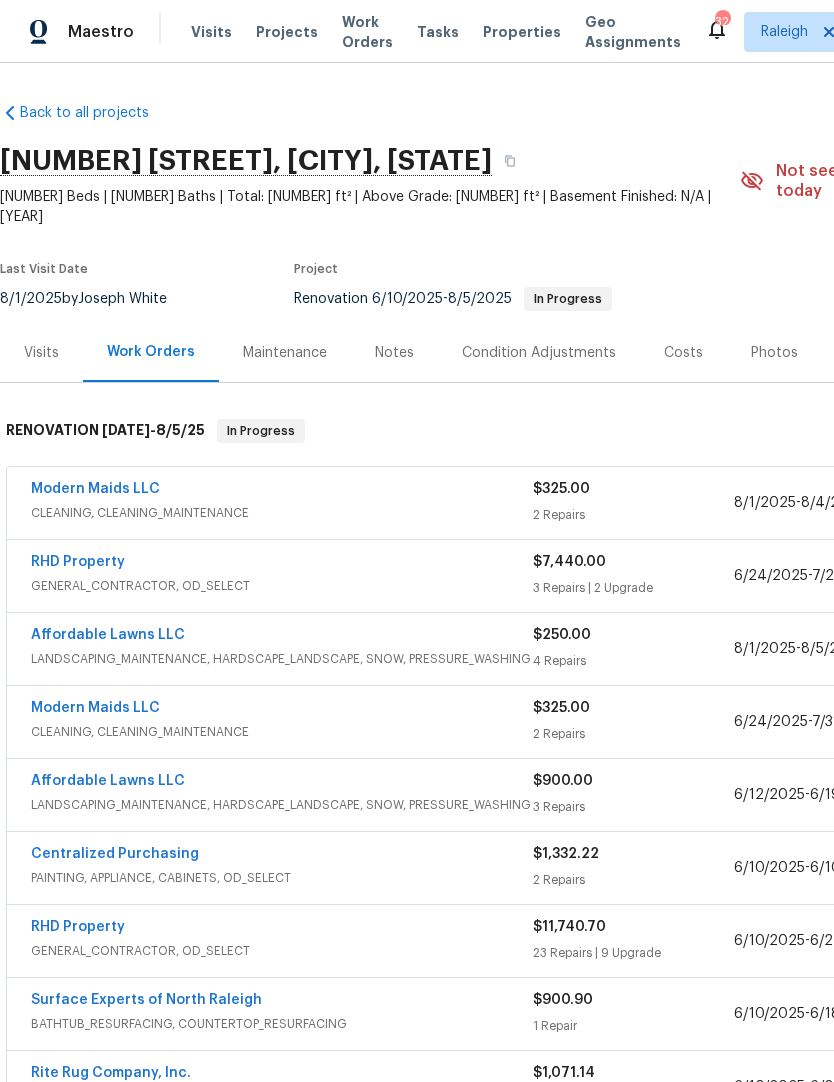 scroll, scrollTop: 0, scrollLeft: 0, axis: both 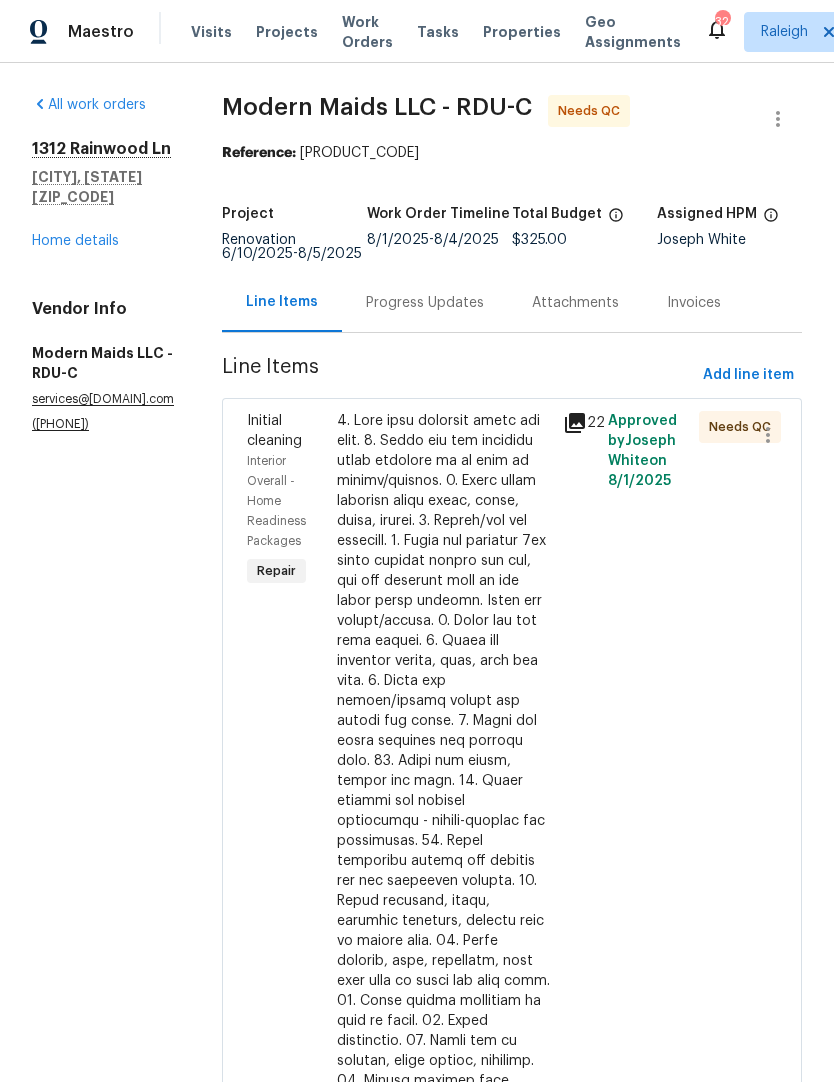 click at bounding box center (444, 871) 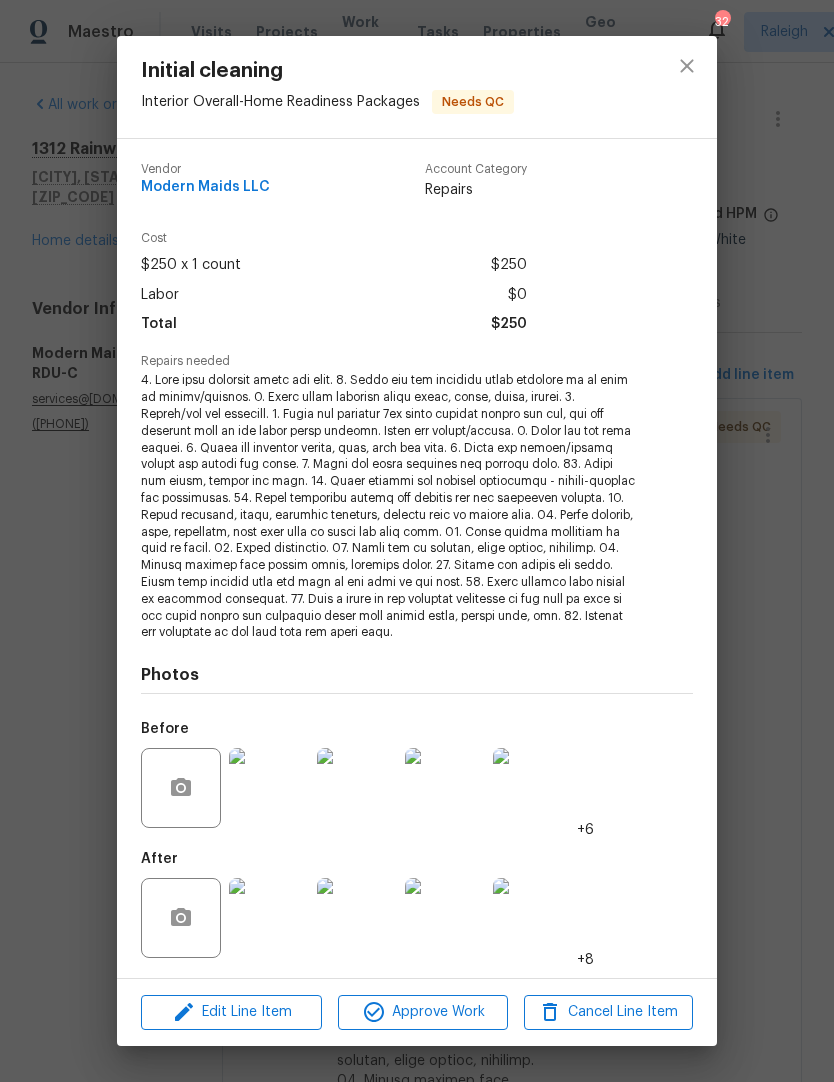 click at bounding box center [269, 918] 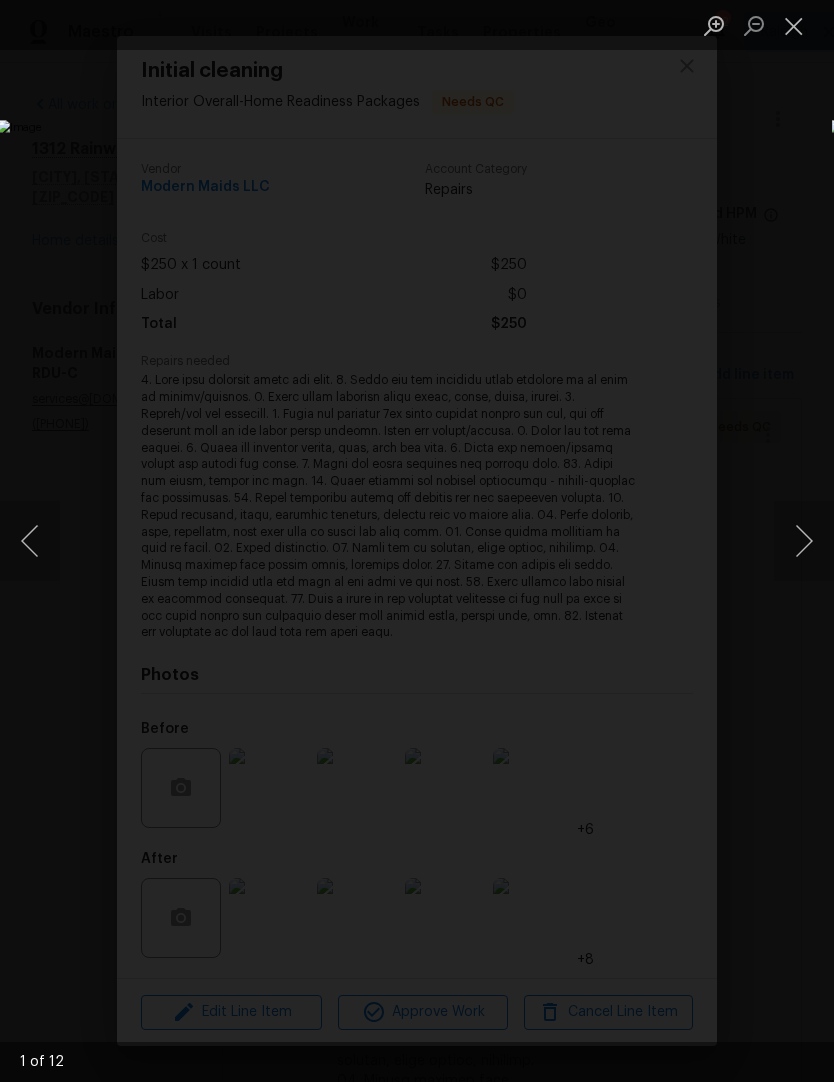 click at bounding box center (804, 541) 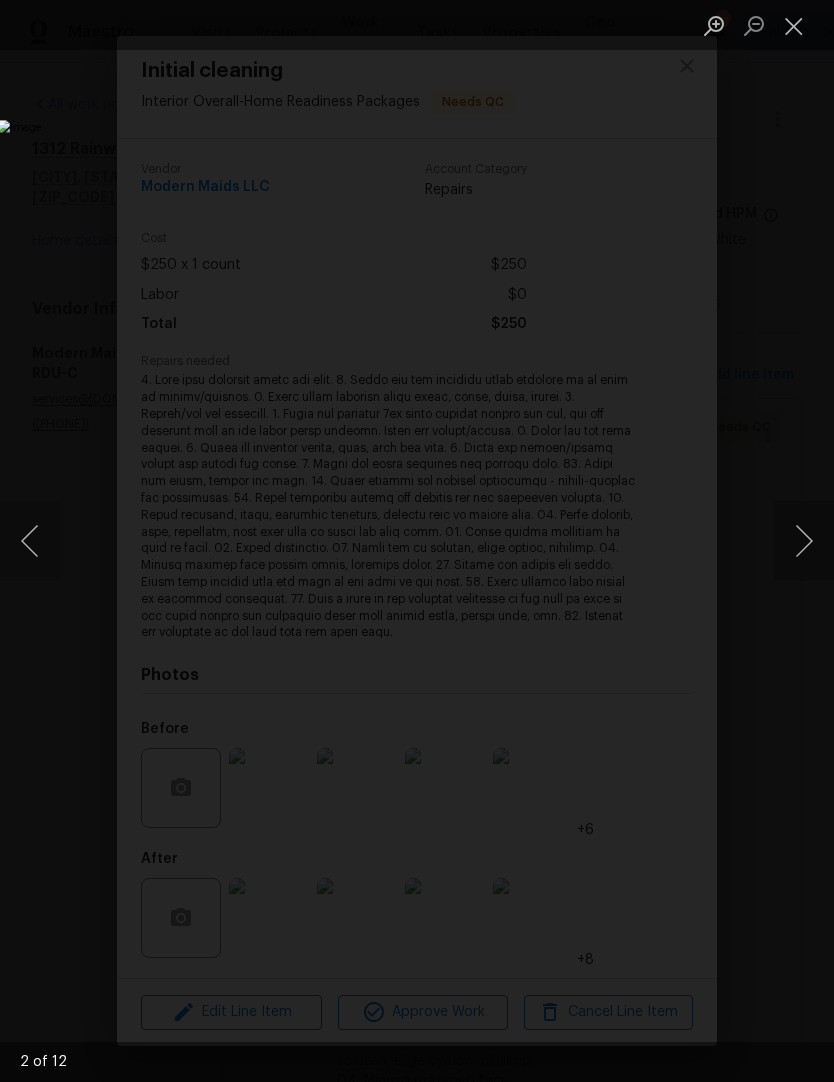 click at bounding box center (804, 541) 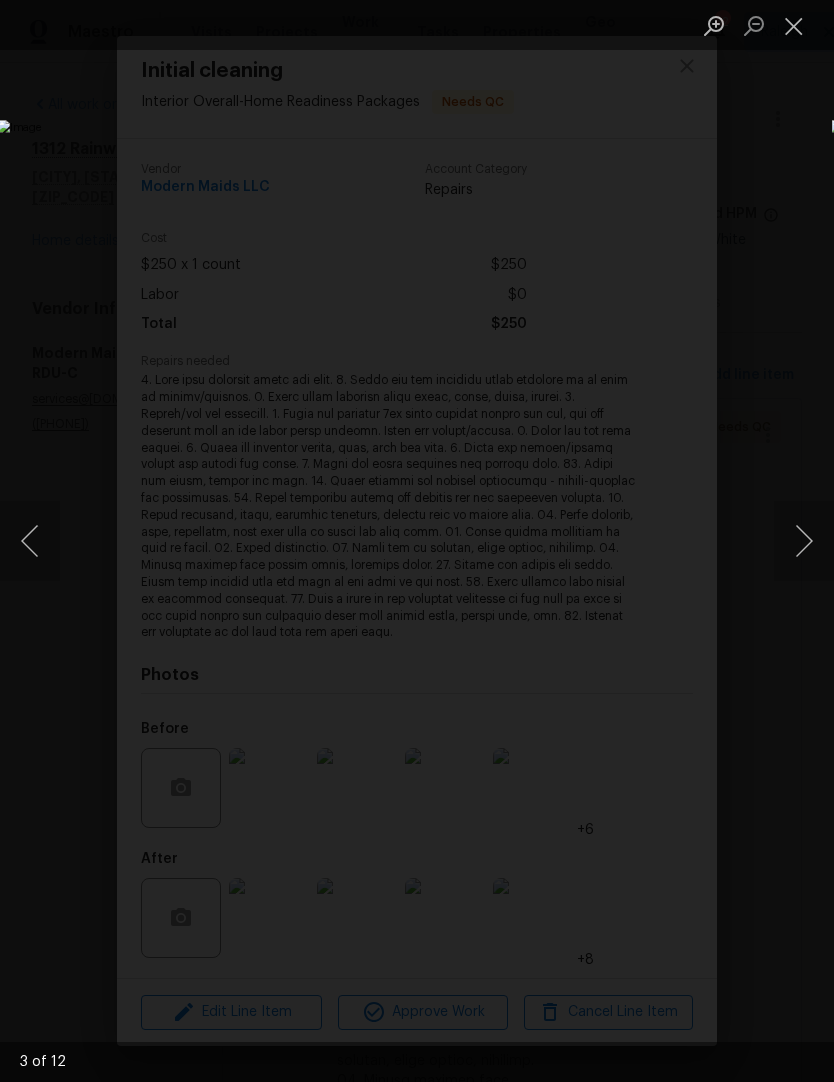 click at bounding box center (804, 541) 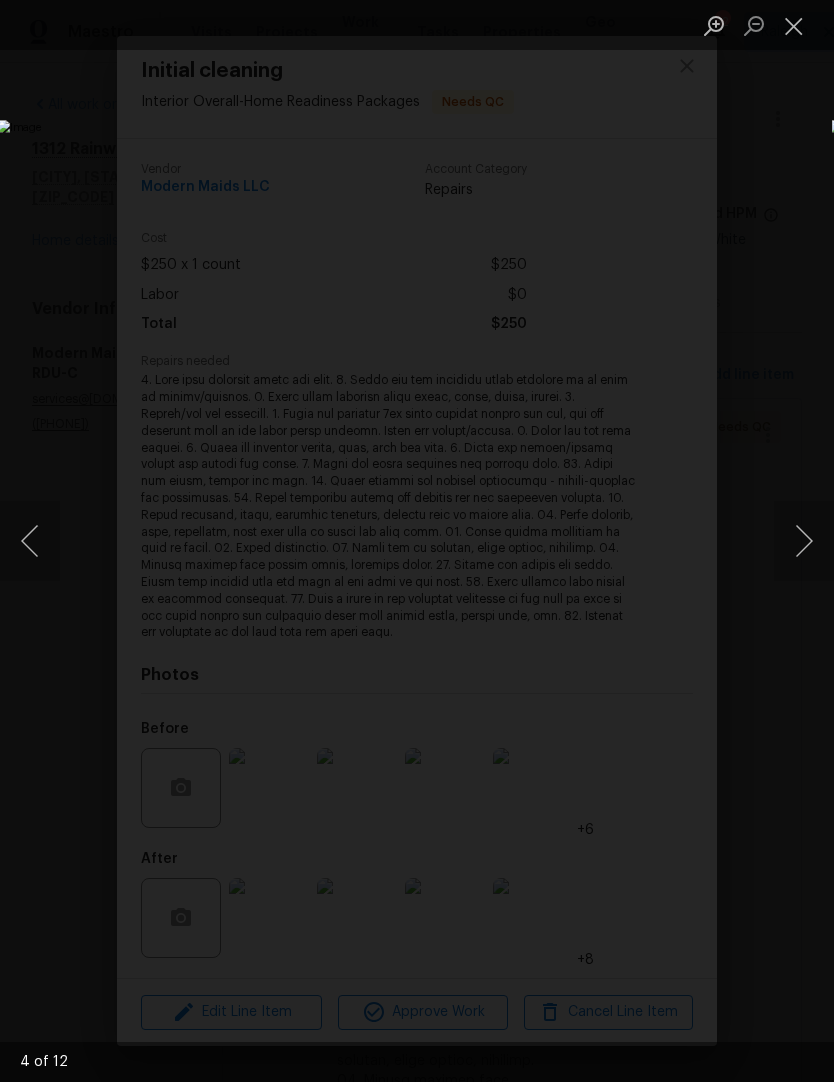 click at bounding box center (804, 541) 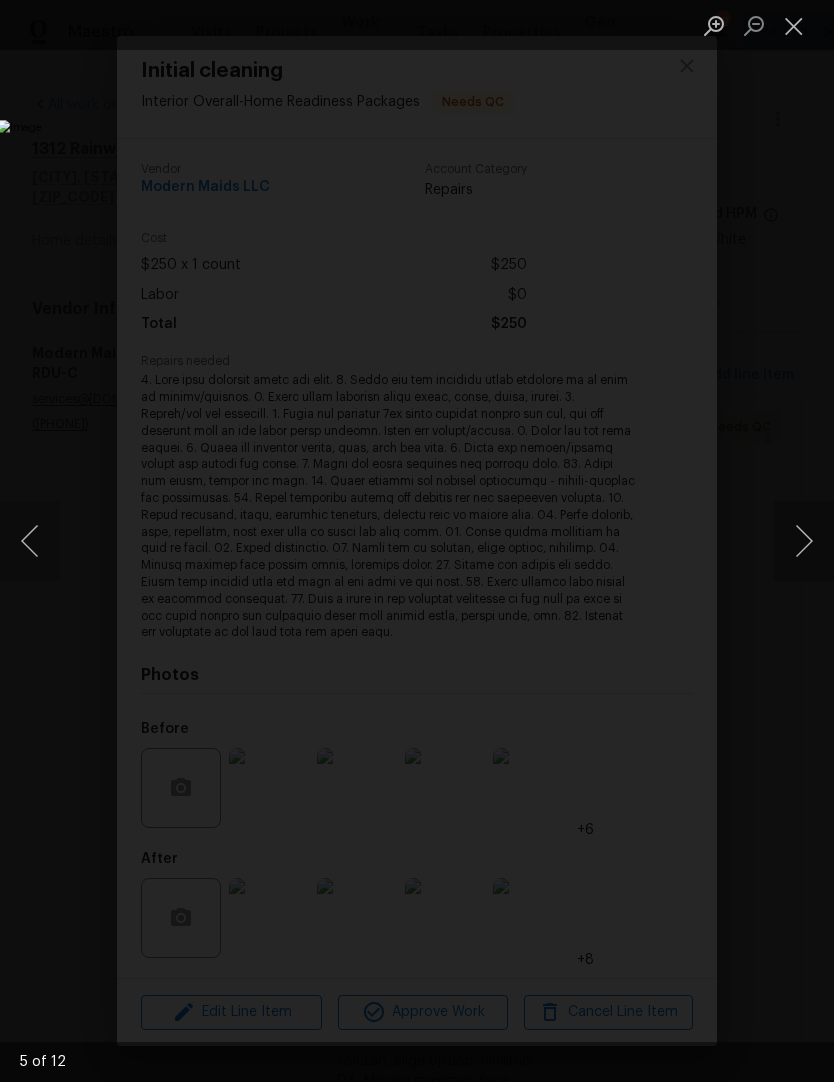 click at bounding box center [804, 541] 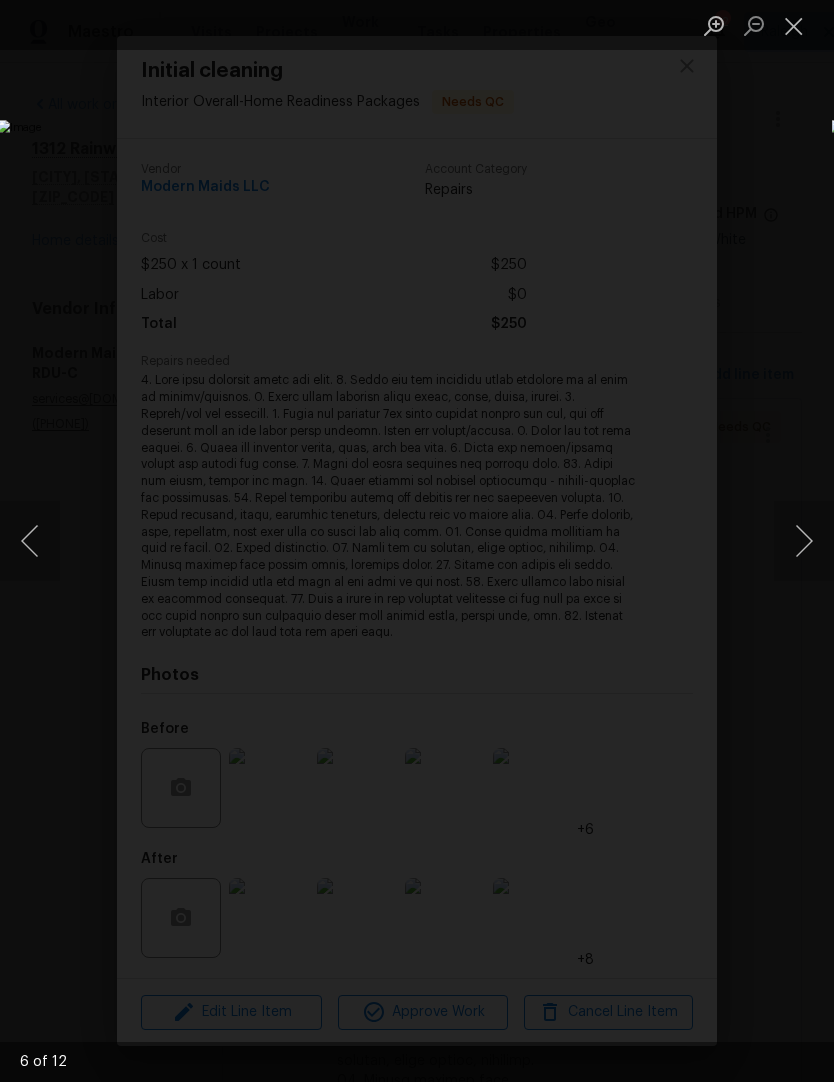 click at bounding box center [804, 541] 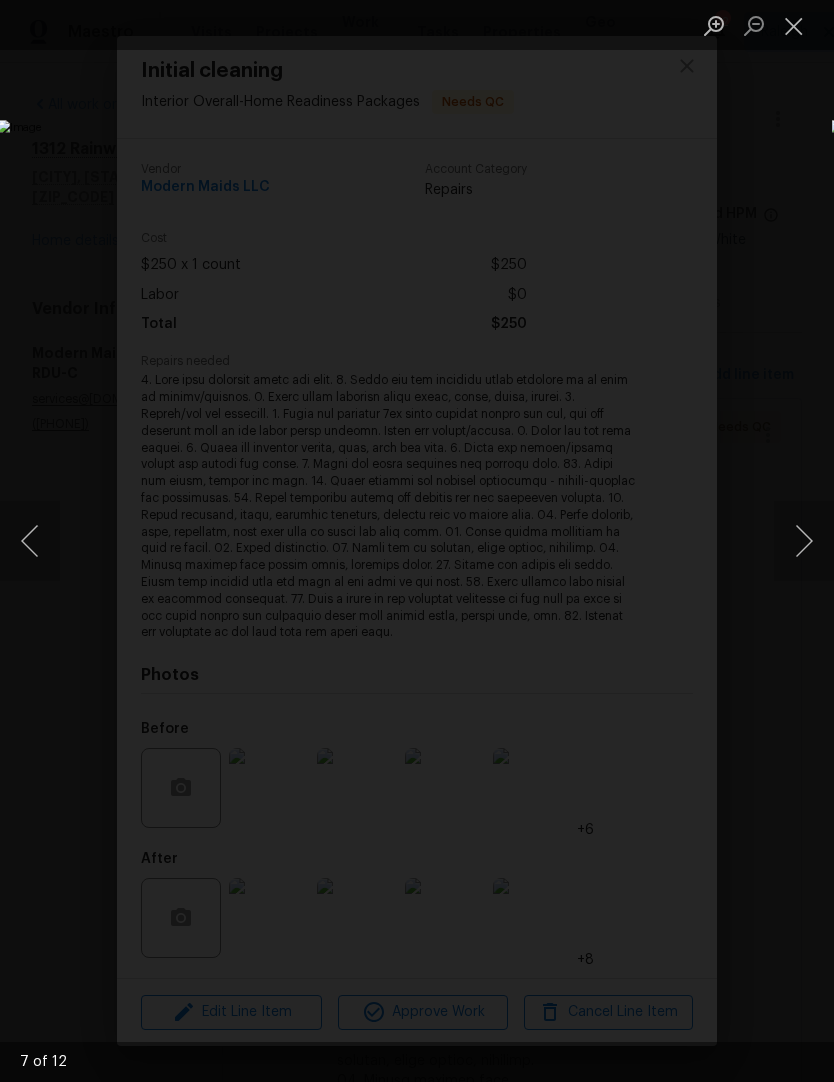 click at bounding box center (804, 541) 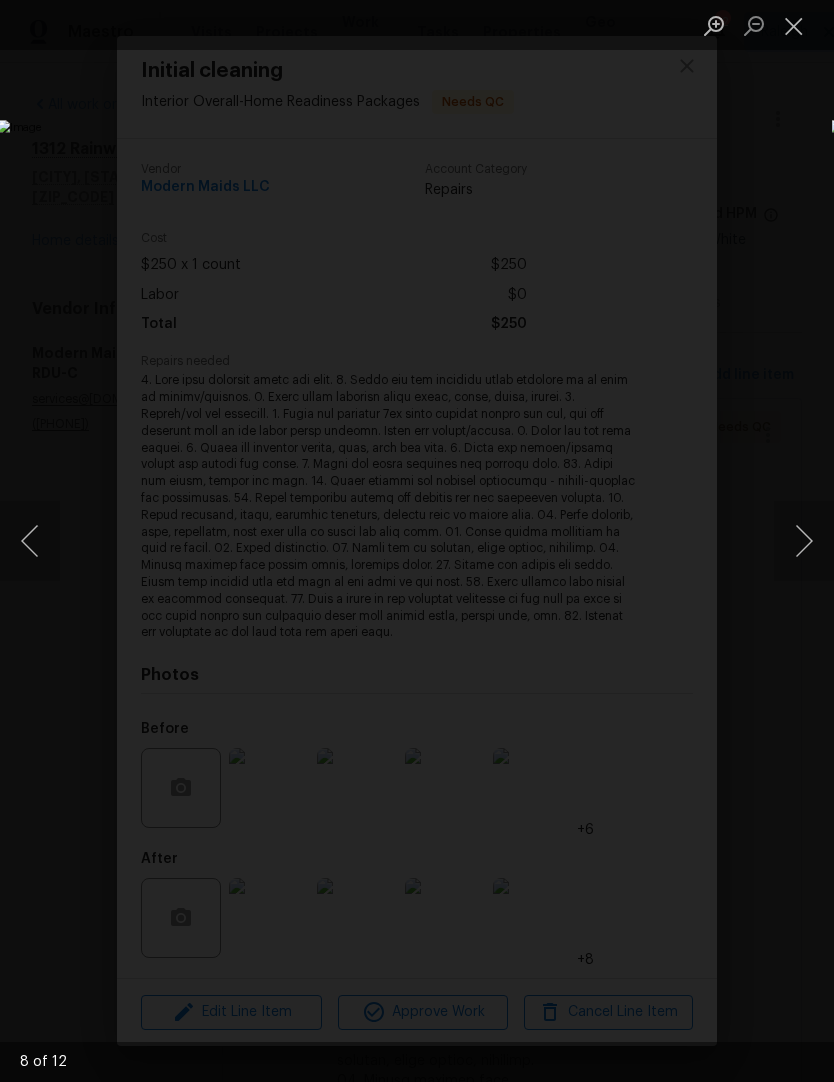 click at bounding box center (804, 541) 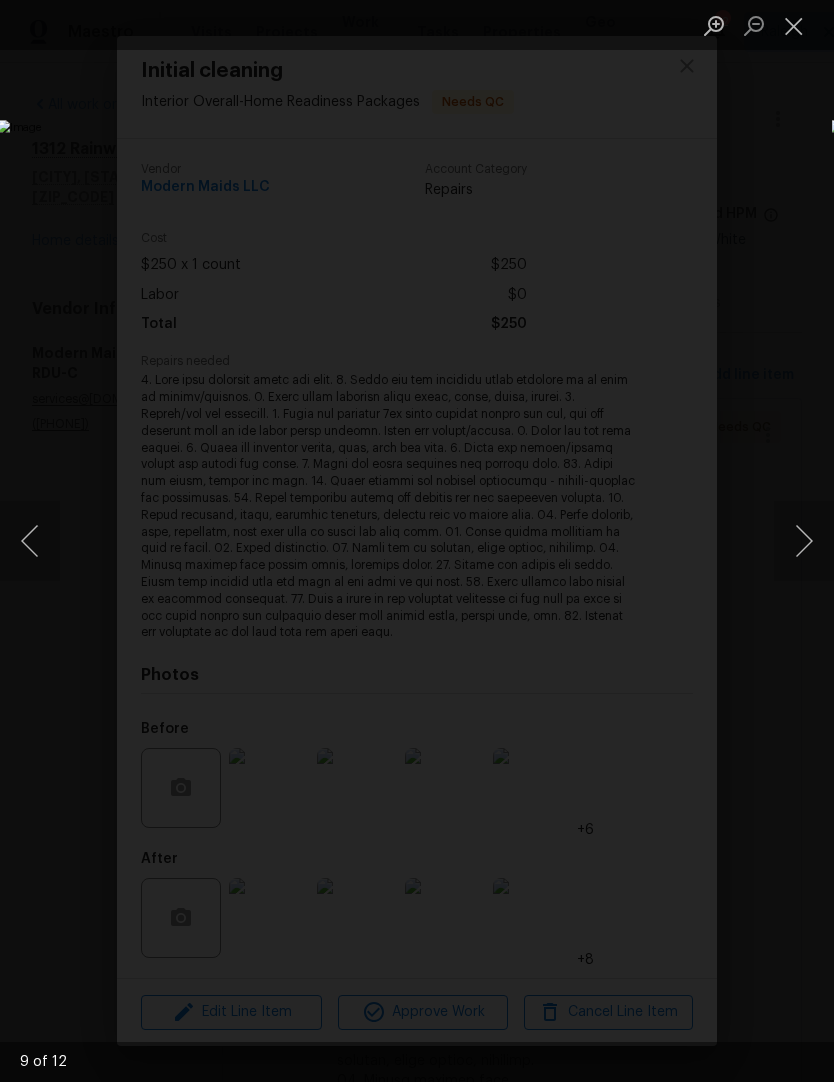 click at bounding box center [804, 541] 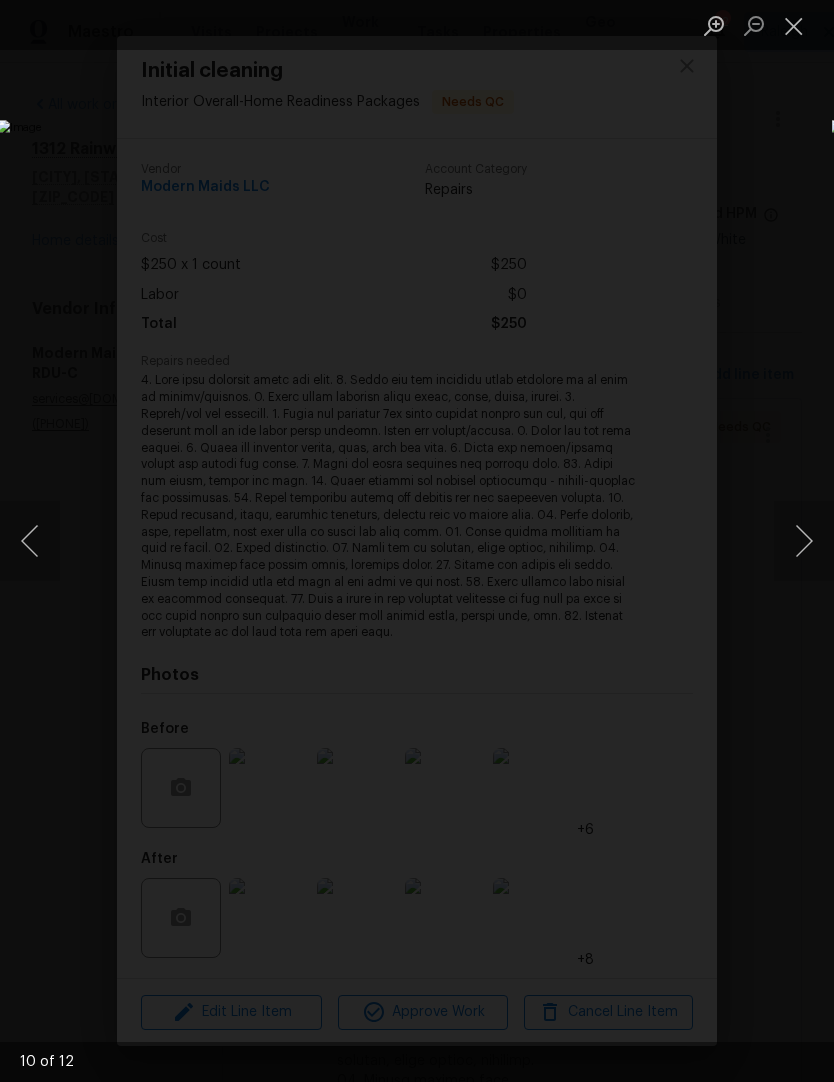 click at bounding box center [804, 541] 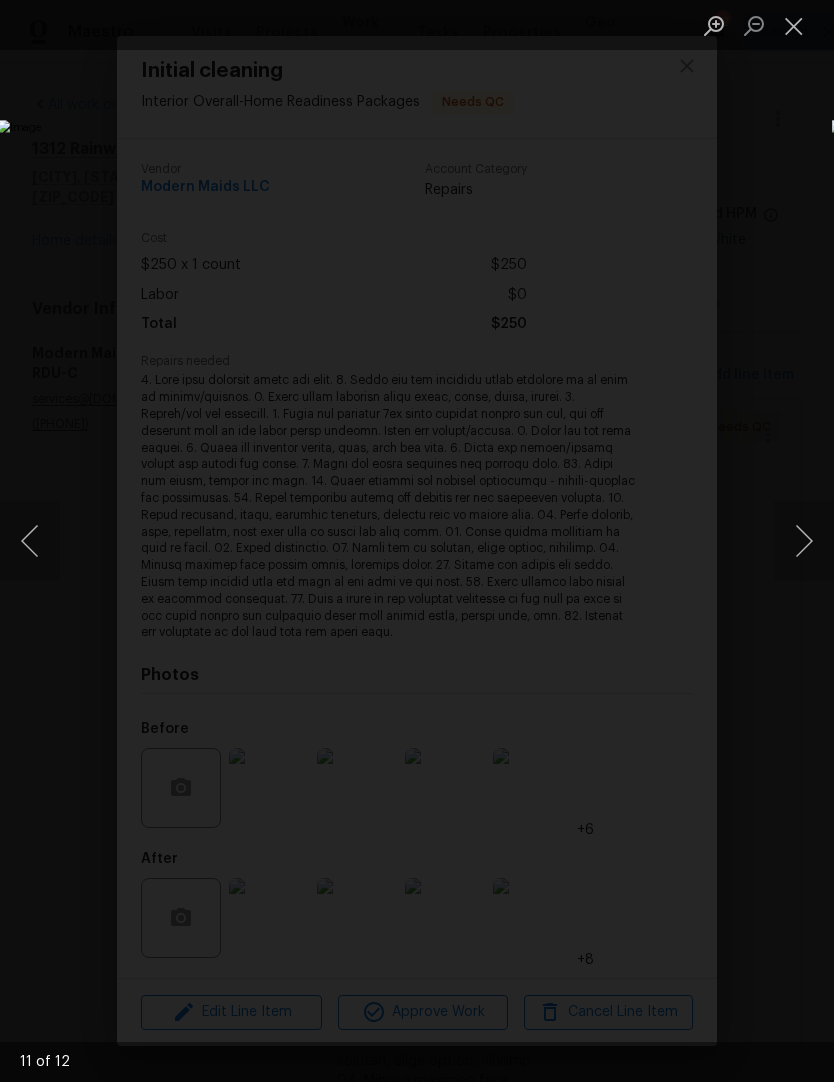 click at bounding box center (804, 541) 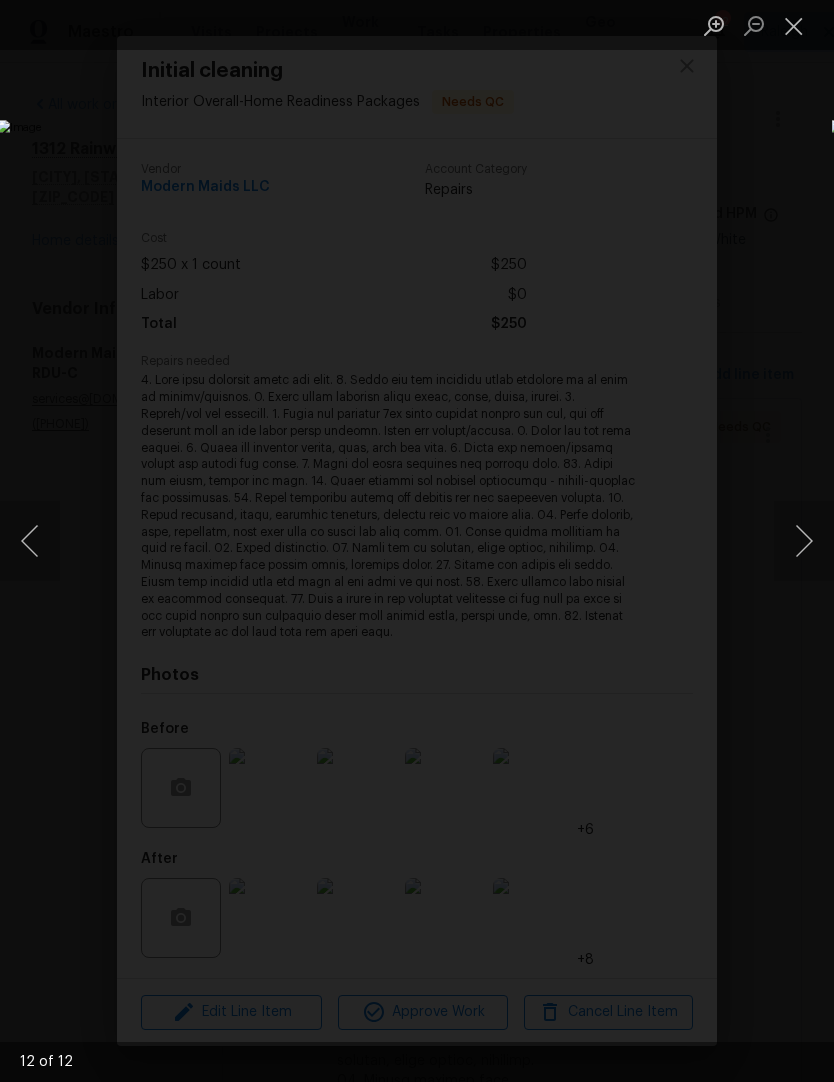 click at bounding box center [804, 541] 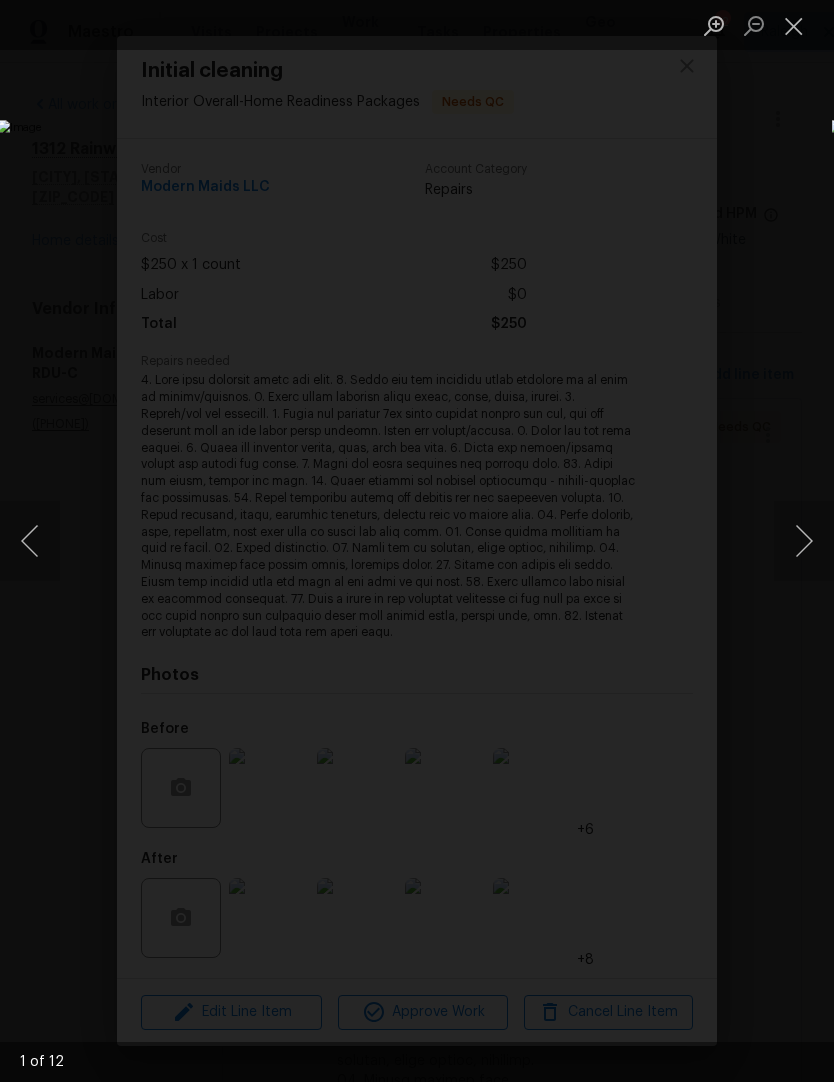 click at bounding box center (804, 541) 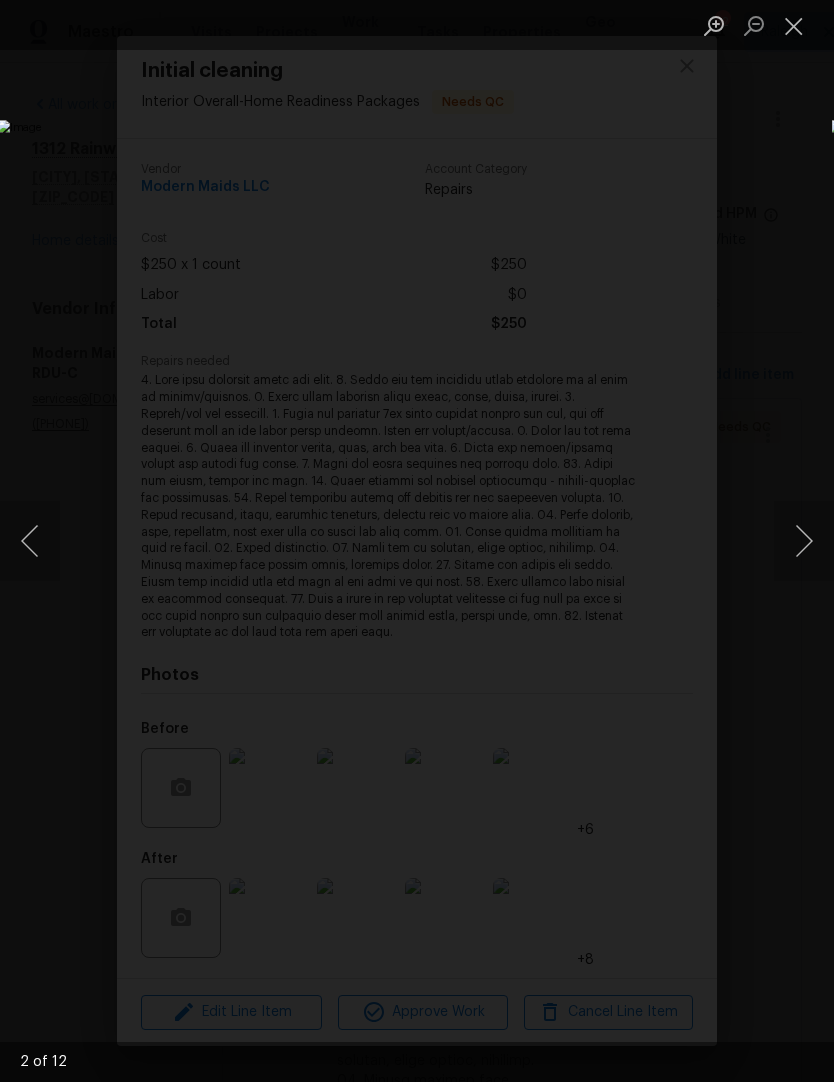 click at bounding box center [794, 25] 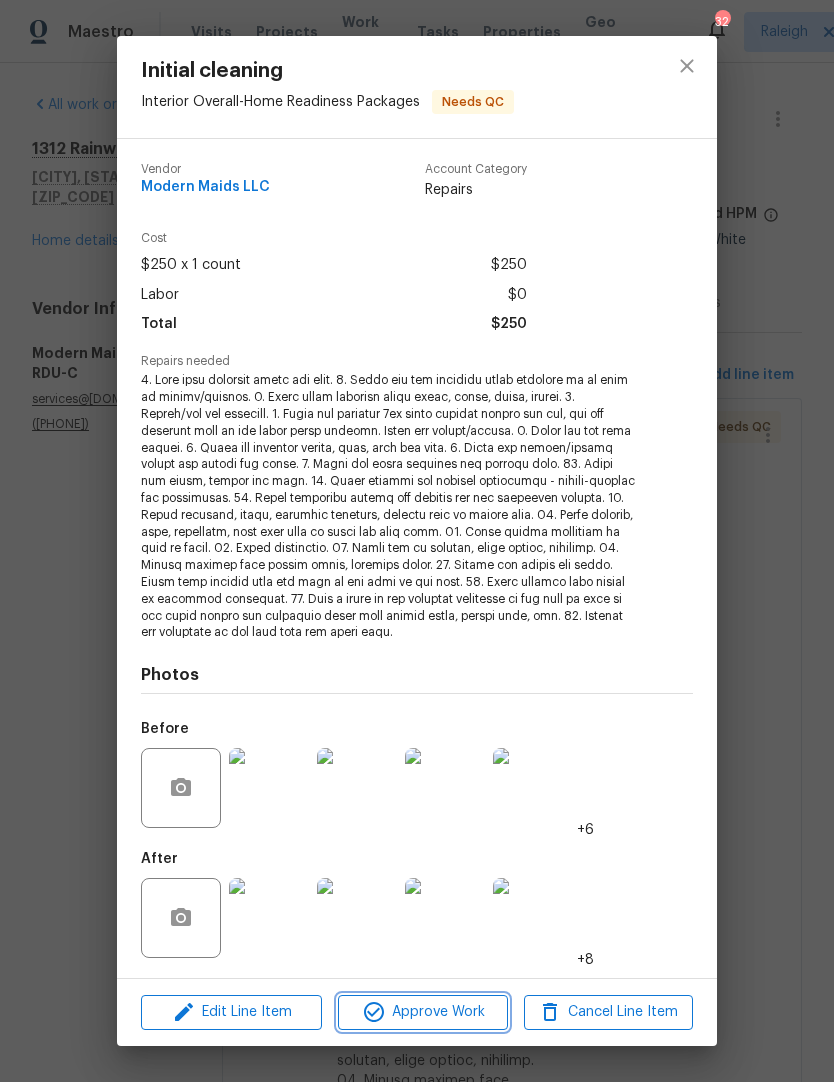 click on "Approve Work" at bounding box center [422, 1012] 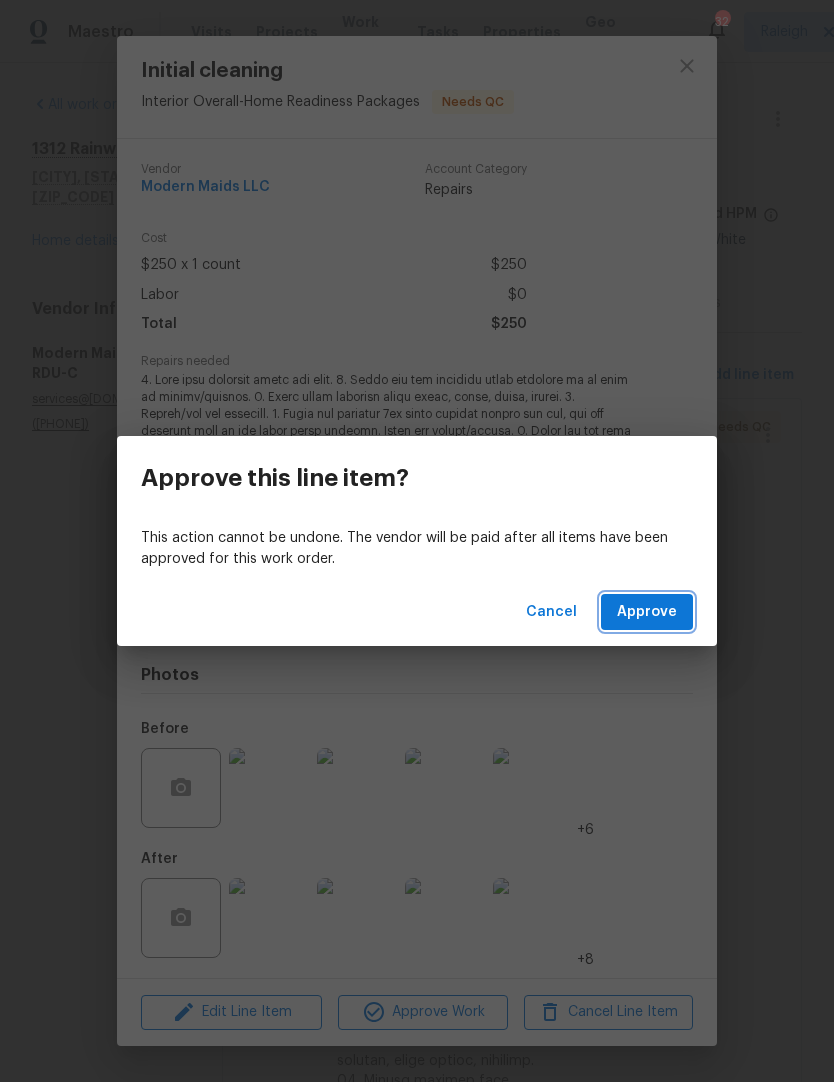 click on "Approve" at bounding box center (647, 612) 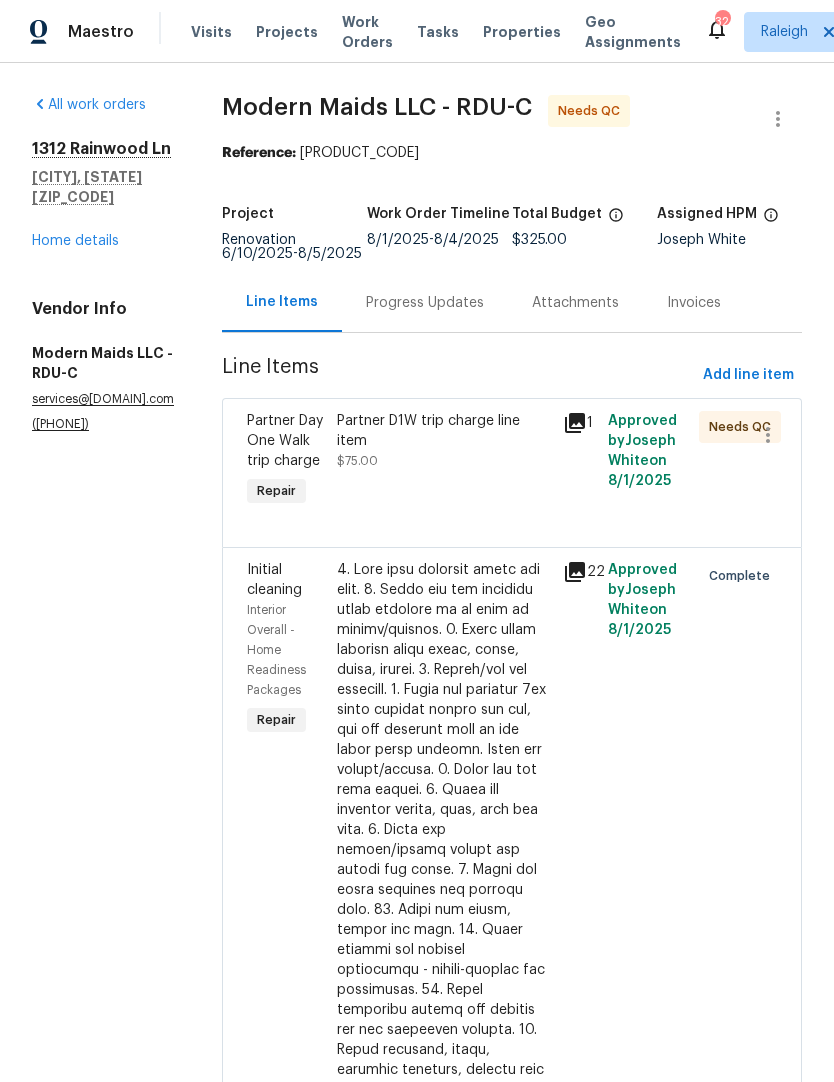 click on "Partner D1W trip charge line item $75.00" at bounding box center (444, 461) 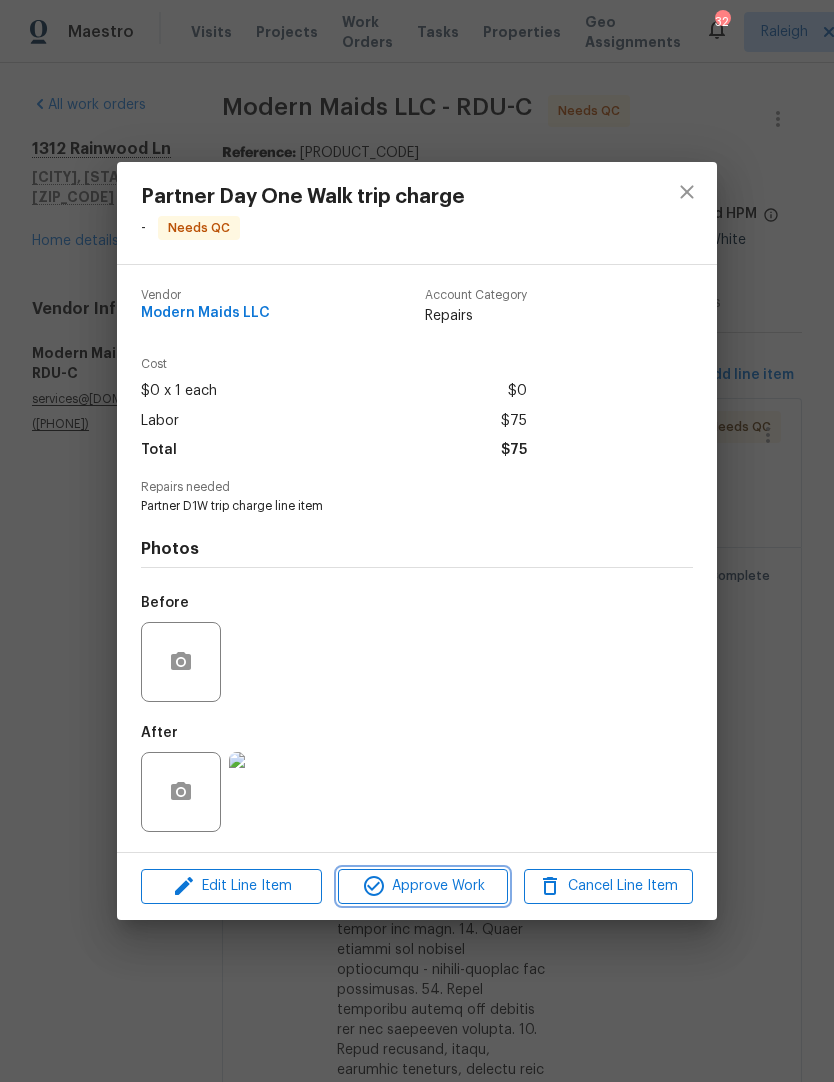 click on "Approve Work" at bounding box center (422, 886) 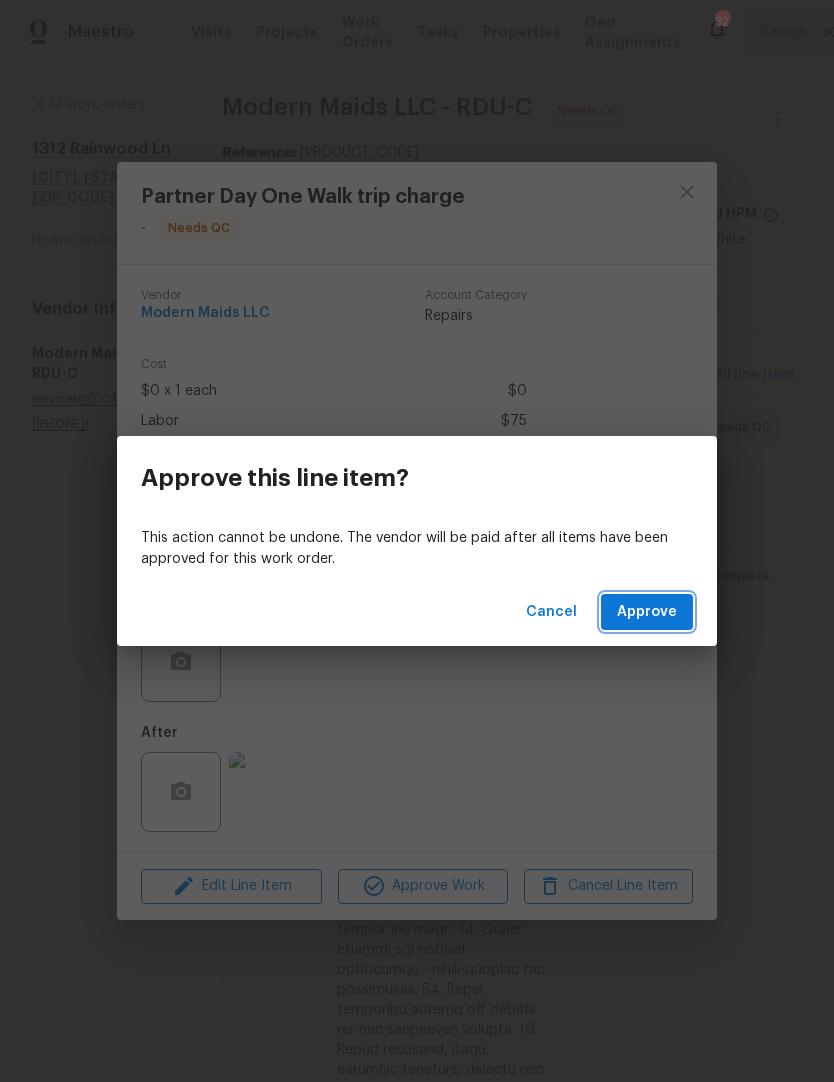 click on "Approve" at bounding box center (647, 612) 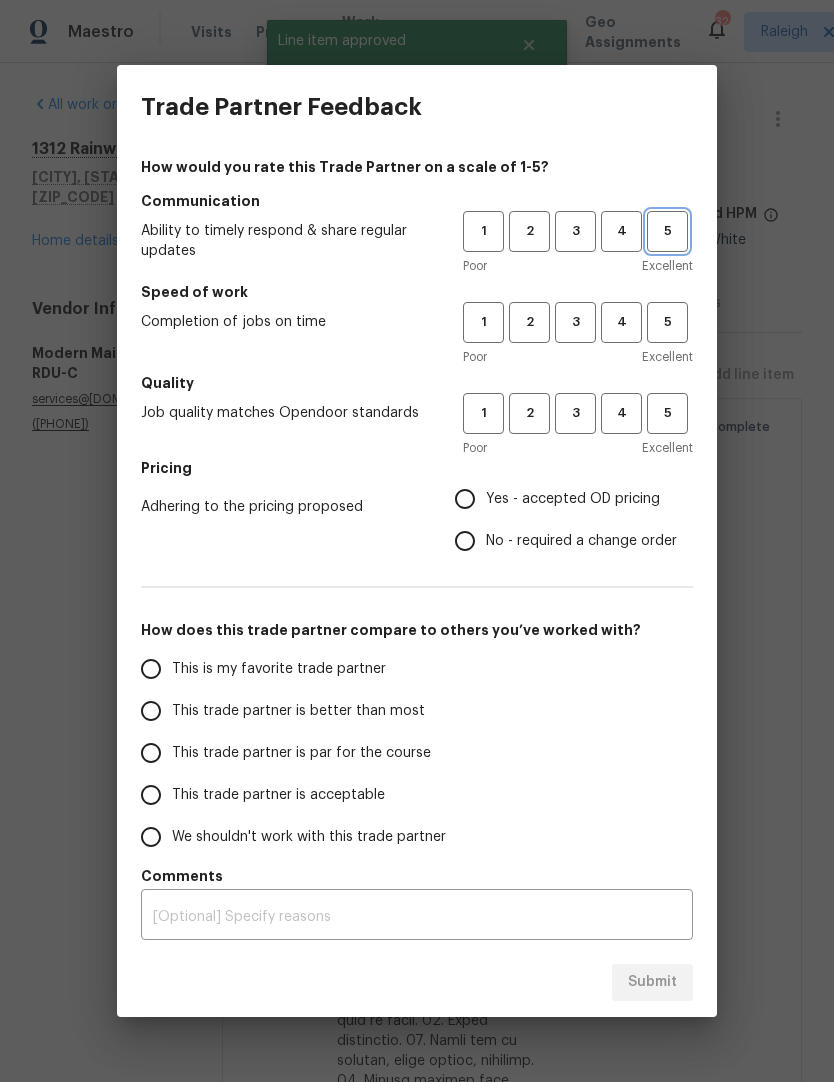 click on "5" at bounding box center [667, 231] 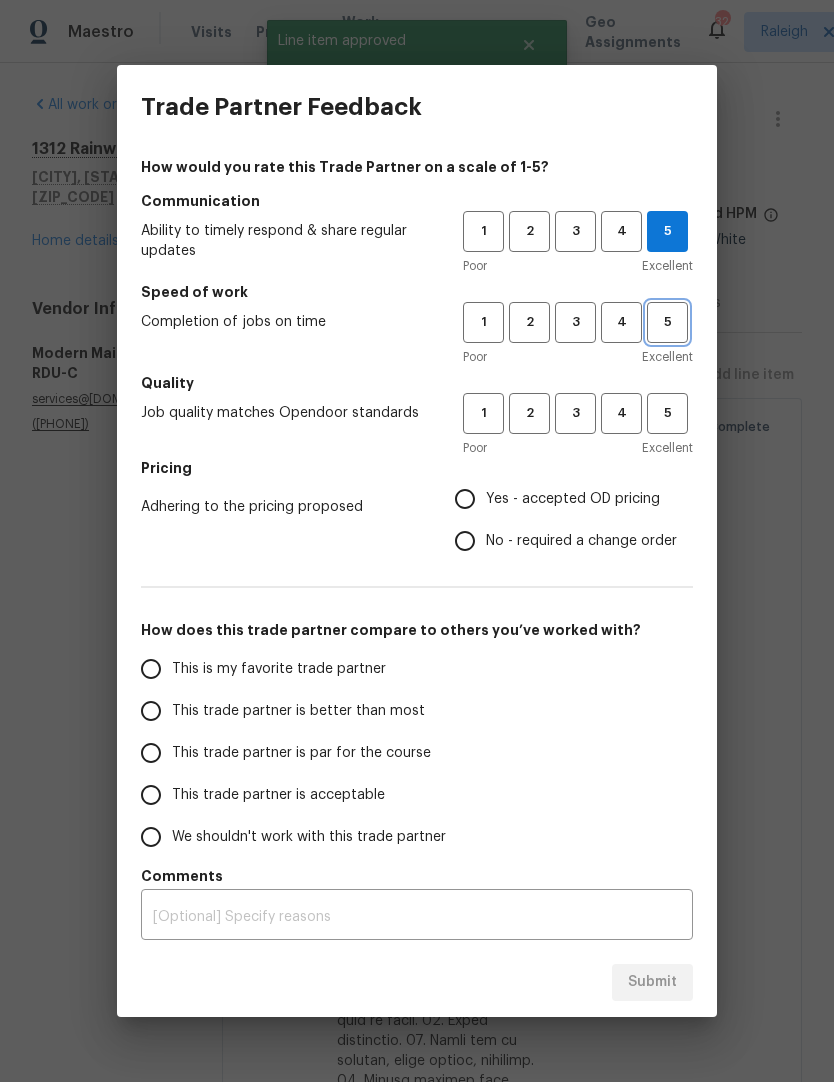 click on "5" at bounding box center [667, 322] 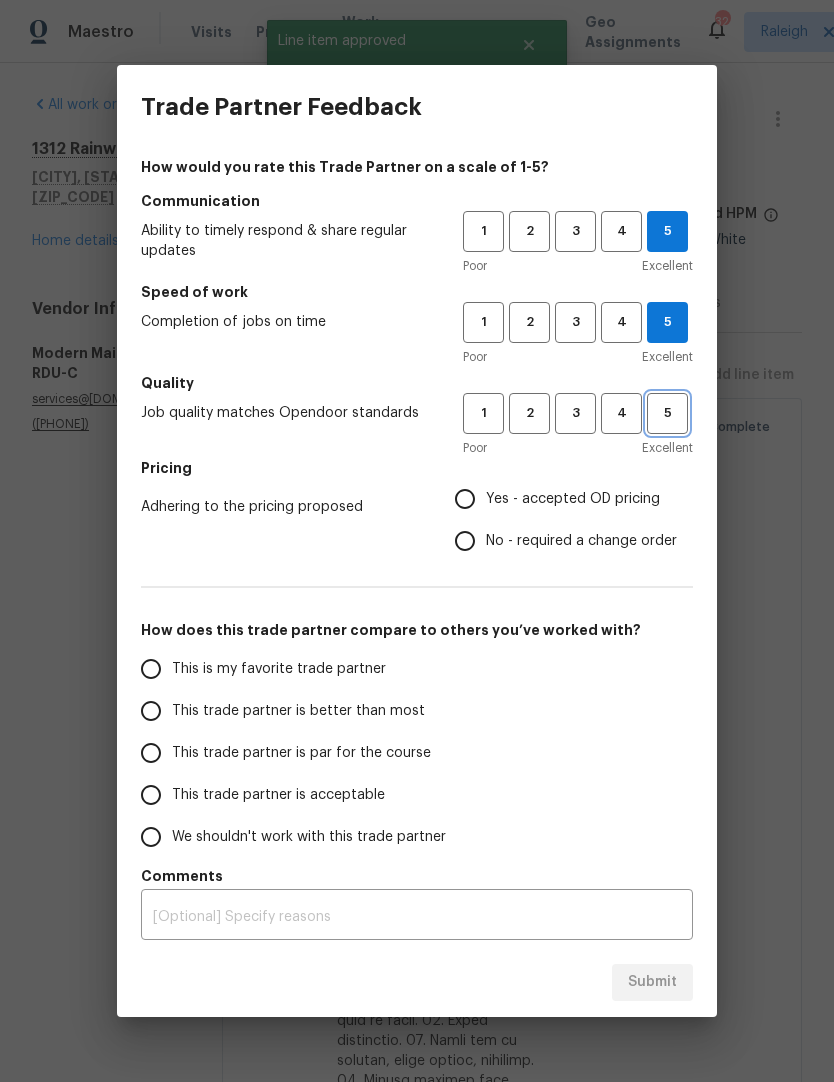 click on "5" at bounding box center [667, 413] 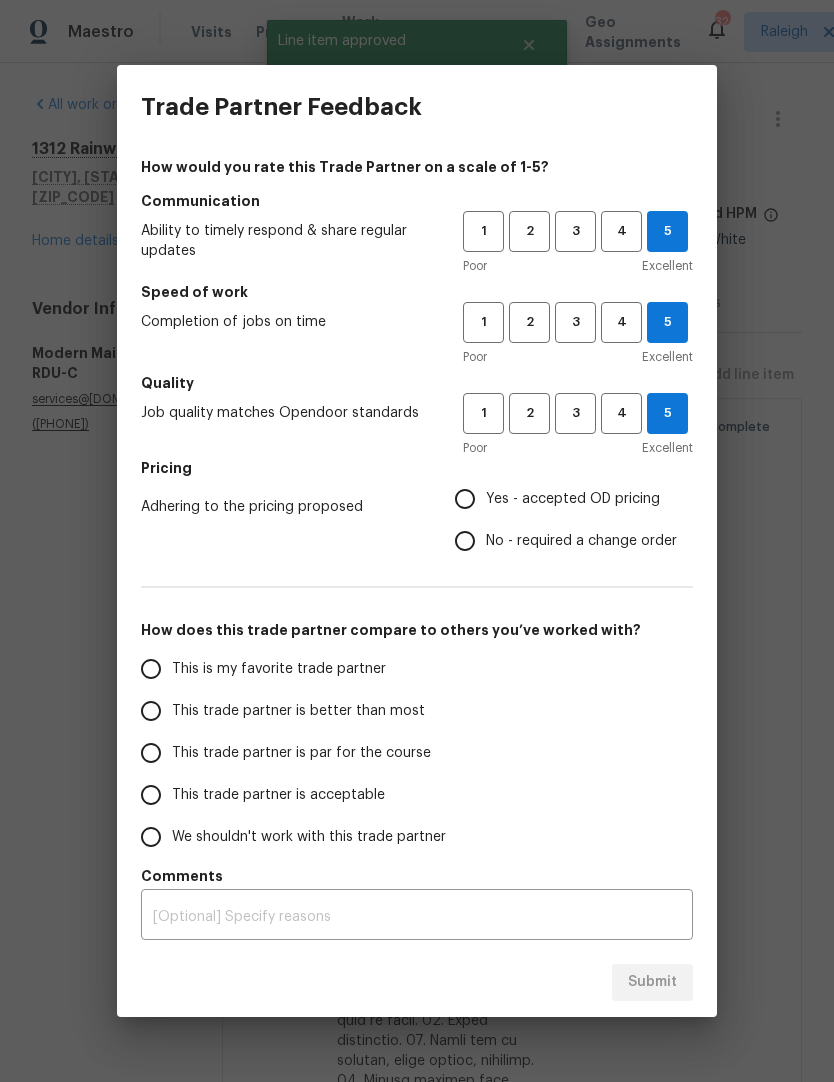 click on "Yes - accepted OD pricing" at bounding box center (573, 499) 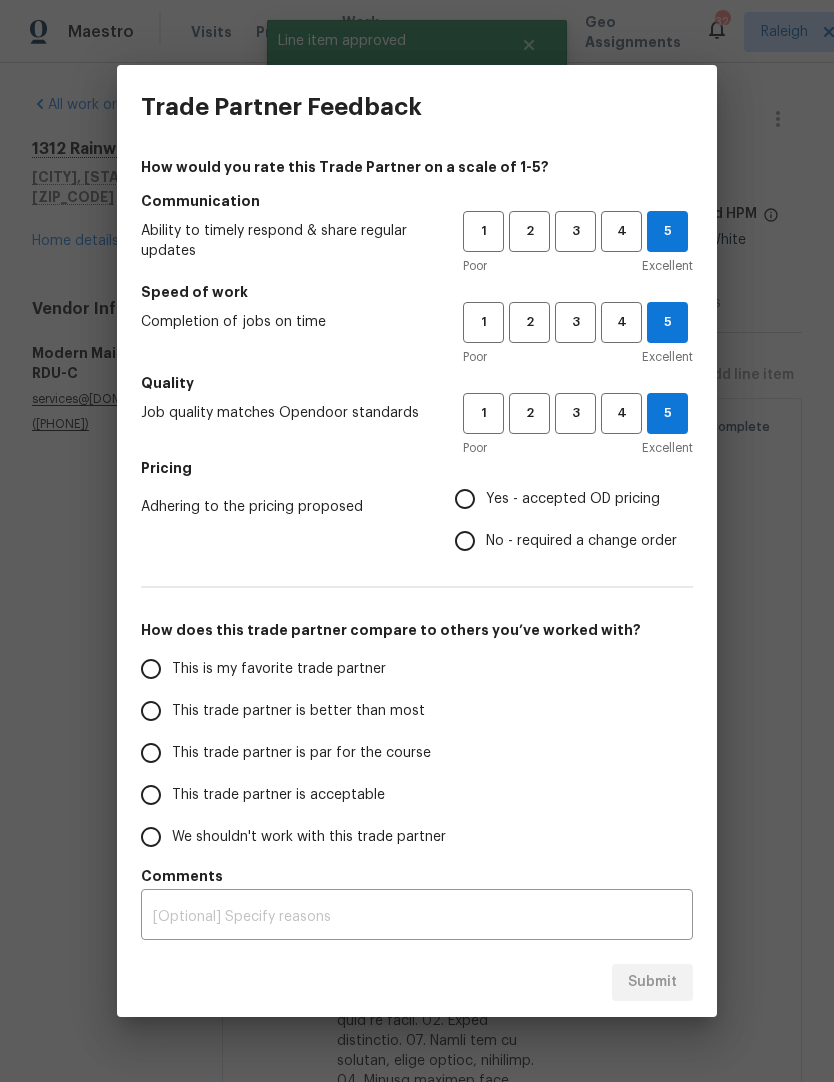 click on "Yes - accepted OD pricing" at bounding box center (465, 499) 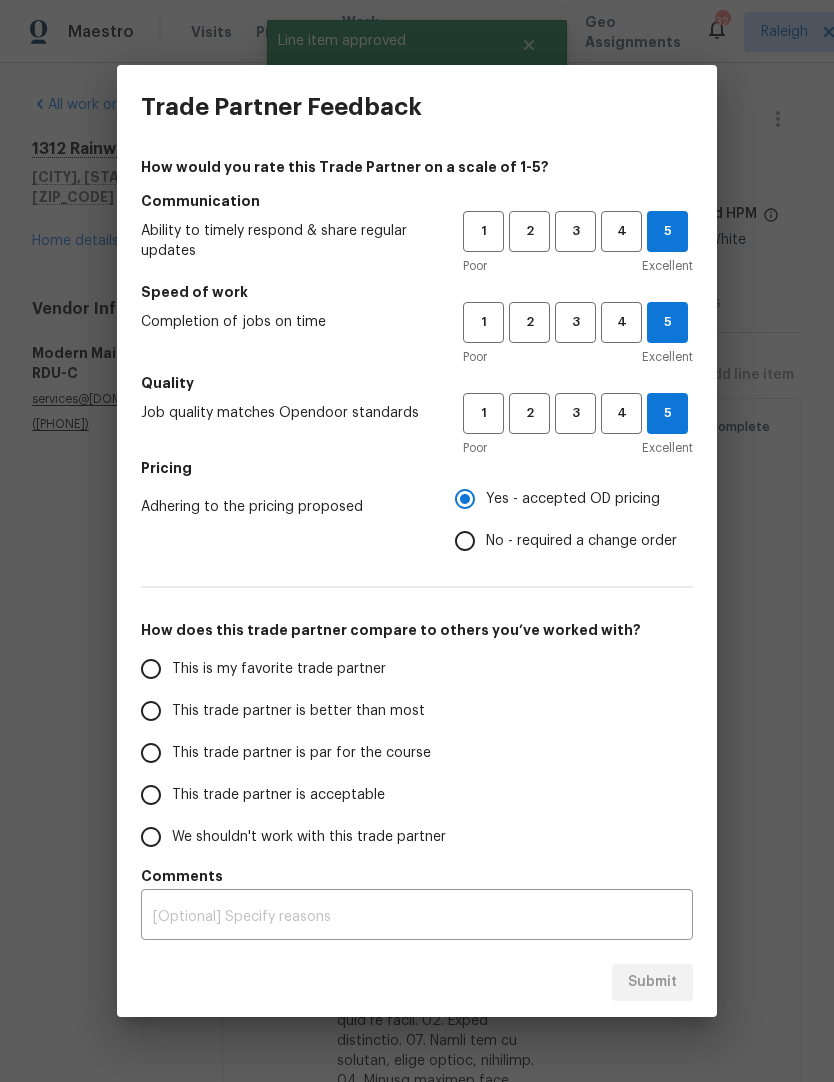 click on "This trade partner is better than most" at bounding box center (298, 711) 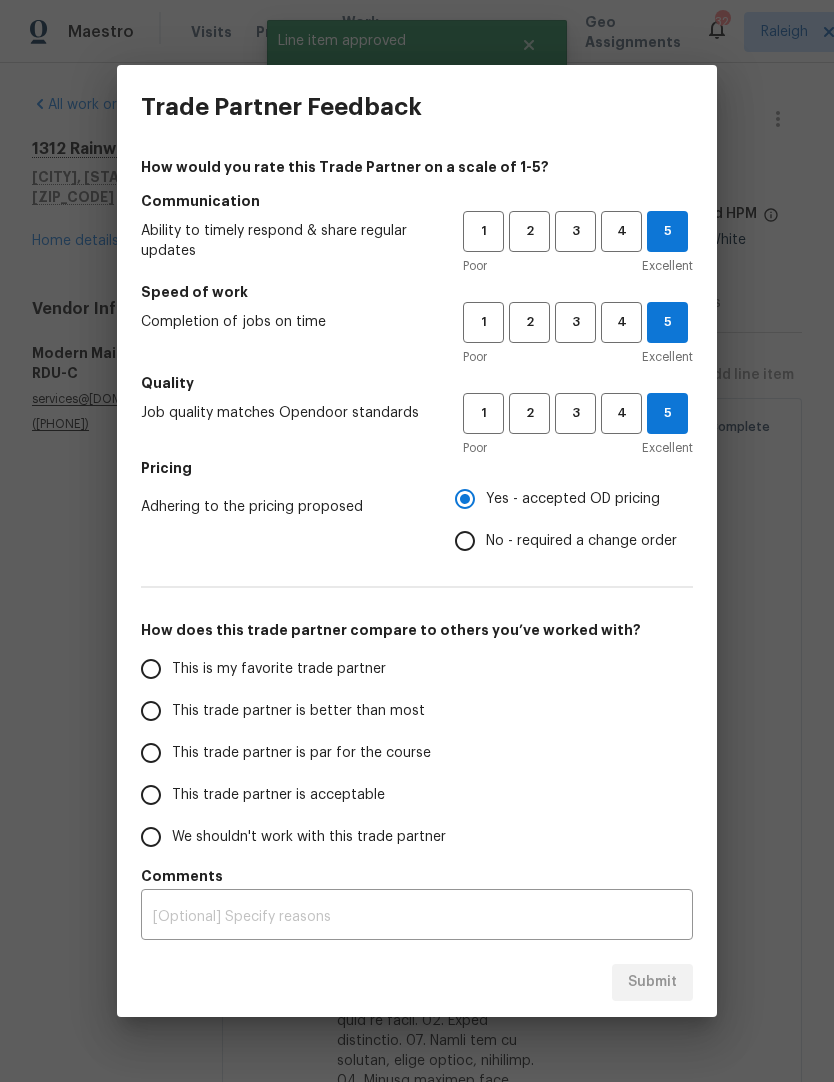 click on "This trade partner is better than most" at bounding box center [151, 711] 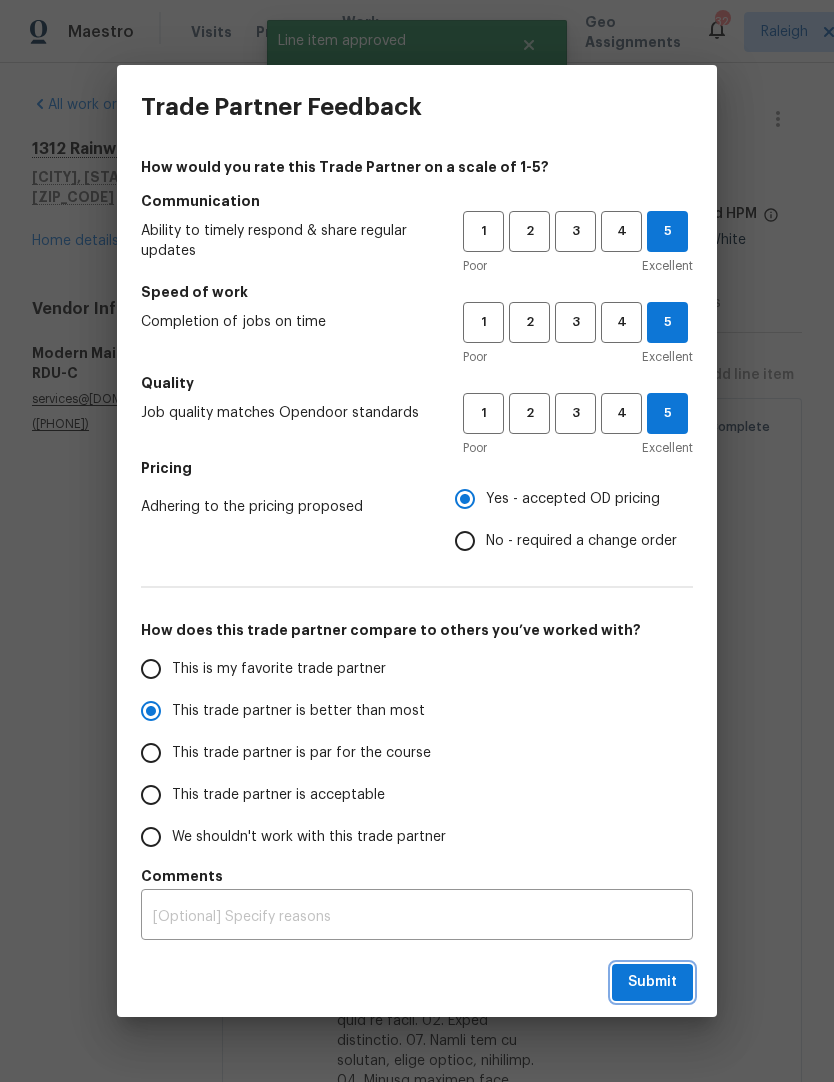 click on "Submit" at bounding box center (652, 982) 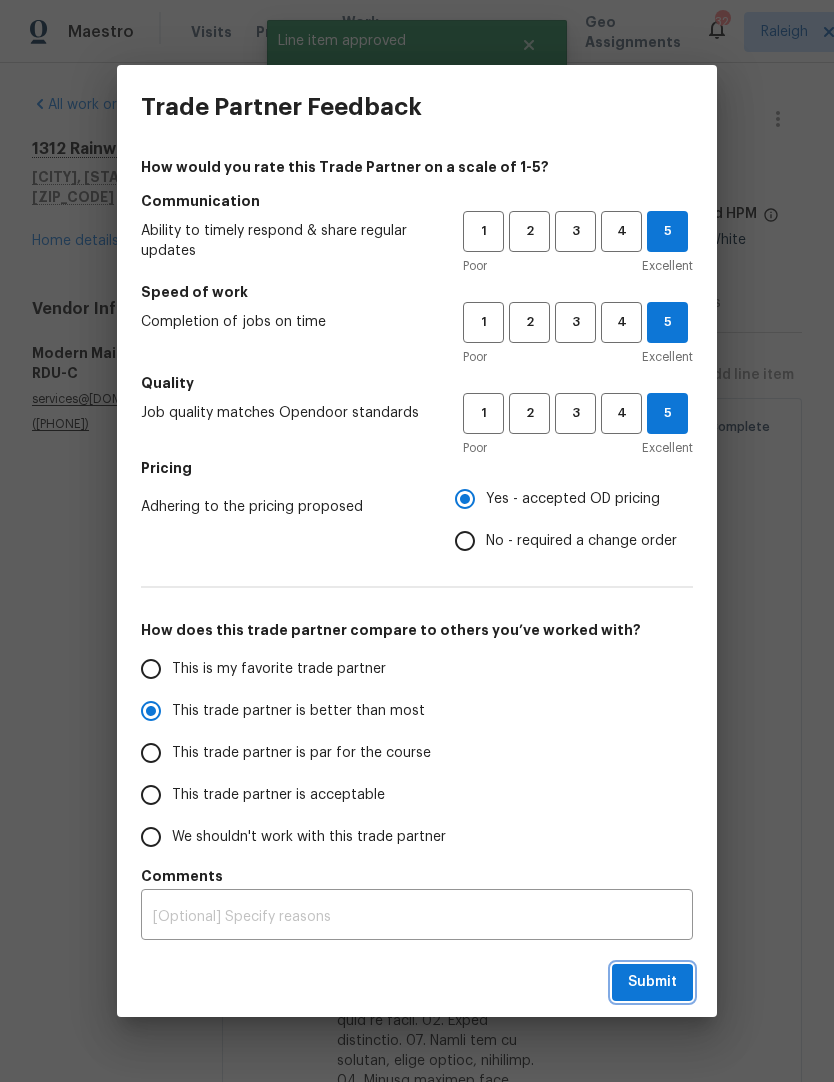 radio on "true" 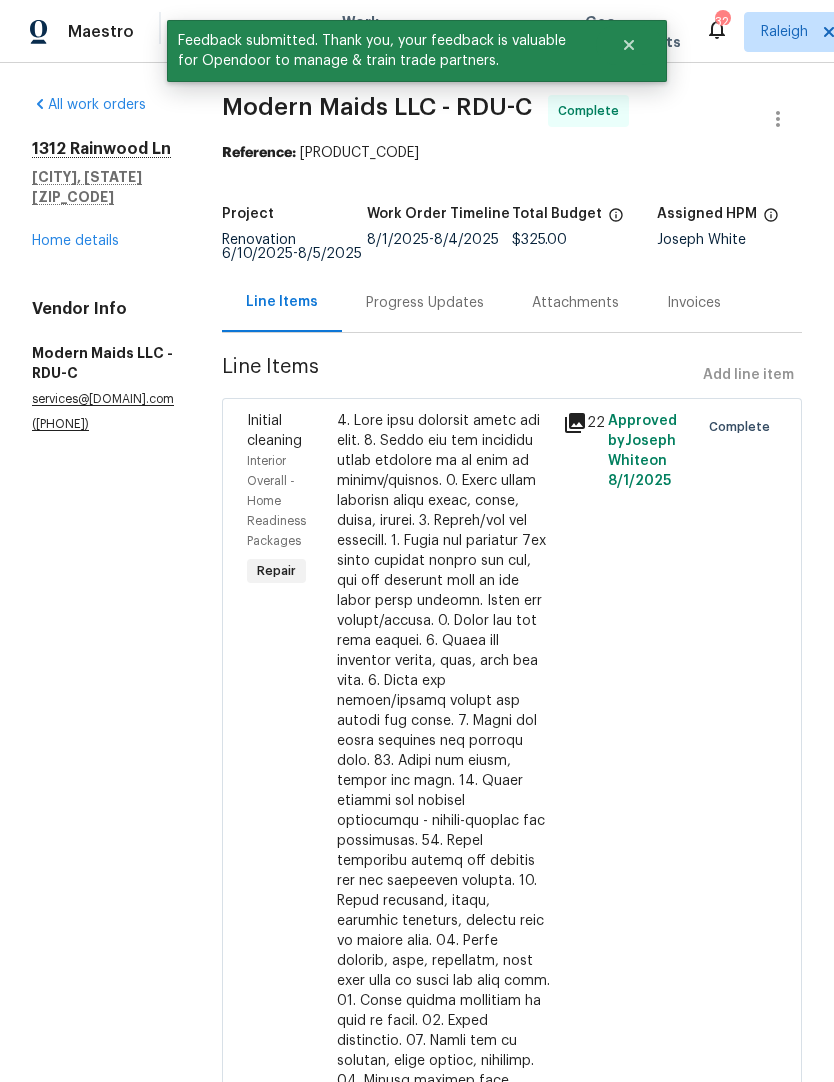 click on "Home details" at bounding box center (75, 241) 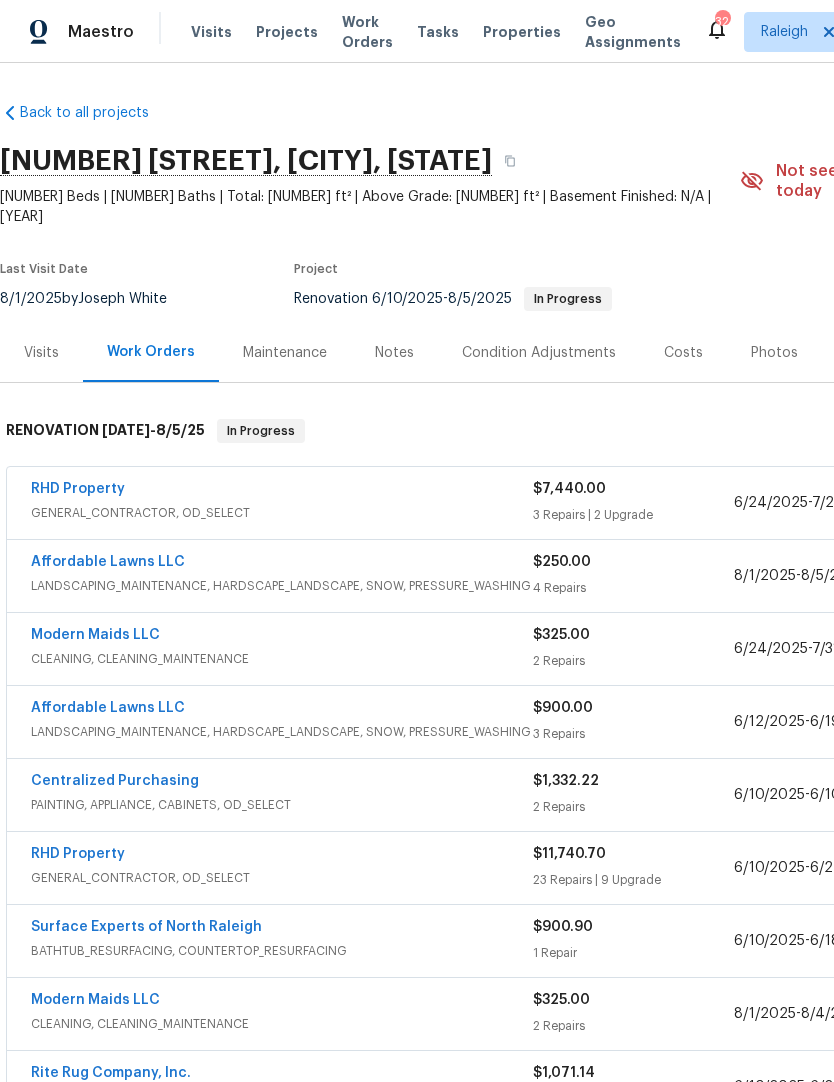 scroll, scrollTop: 0, scrollLeft: 0, axis: both 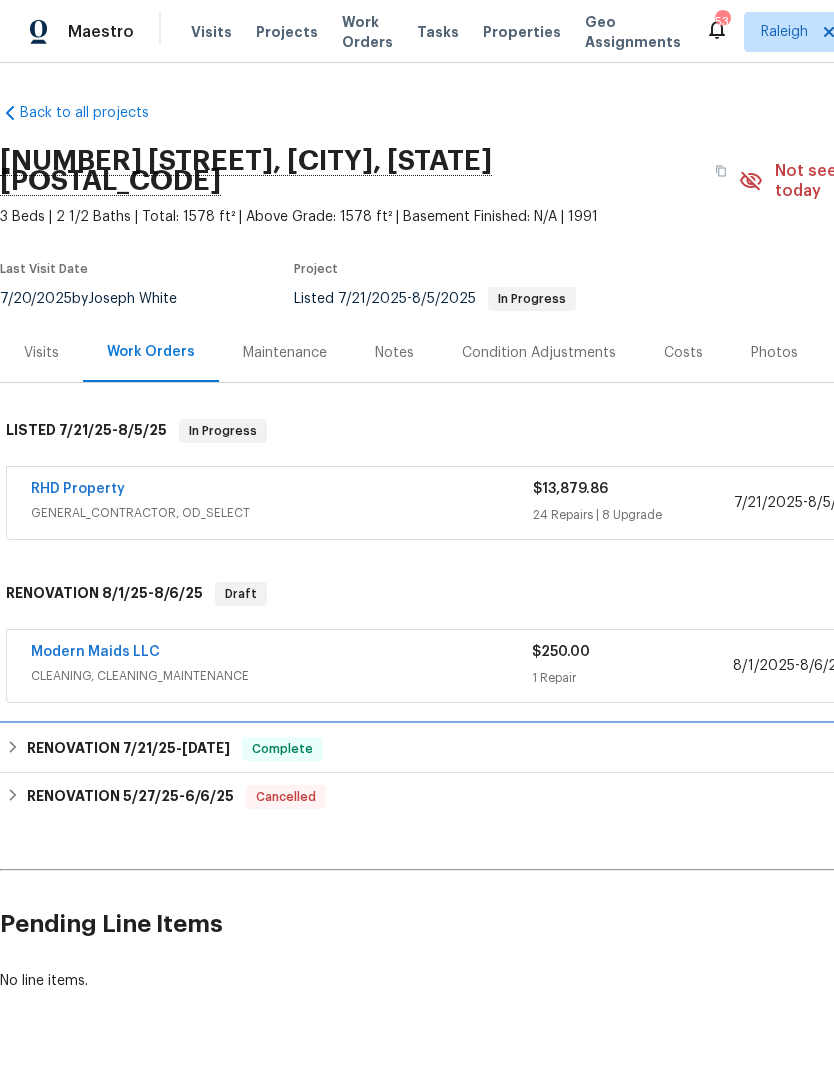 click on "[DATE]" at bounding box center (206, 748) 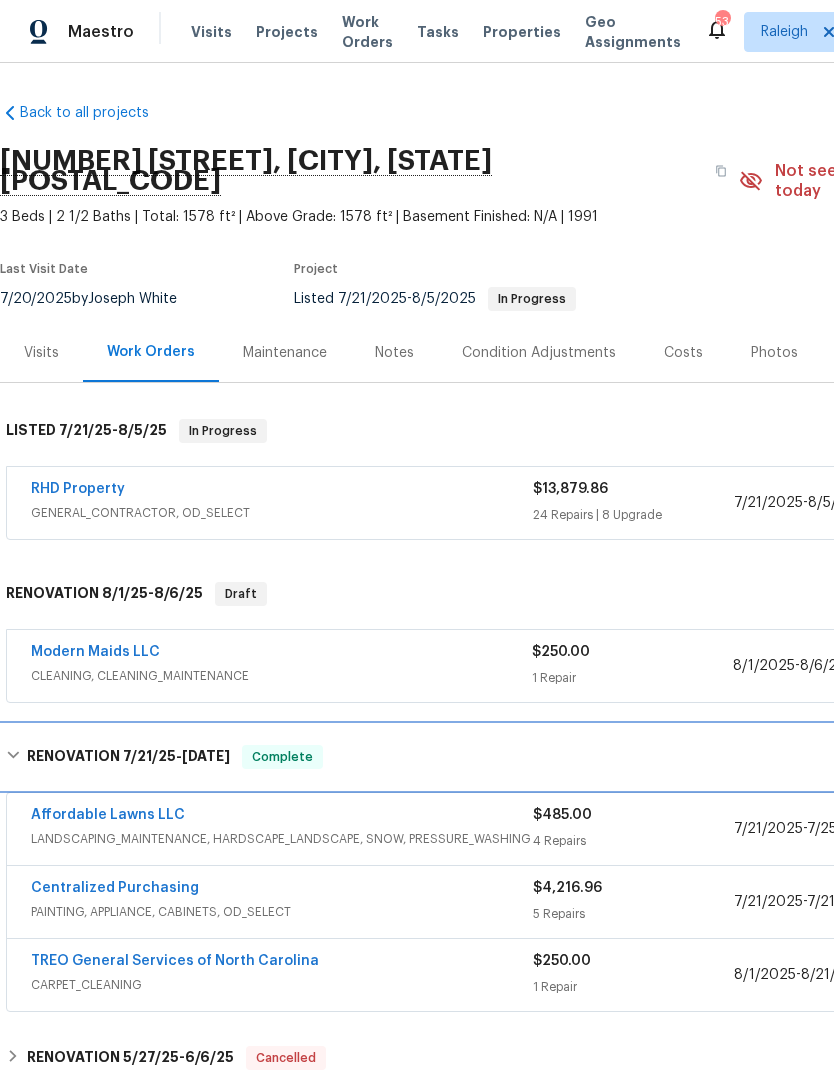 scroll, scrollTop: 0, scrollLeft: 0, axis: both 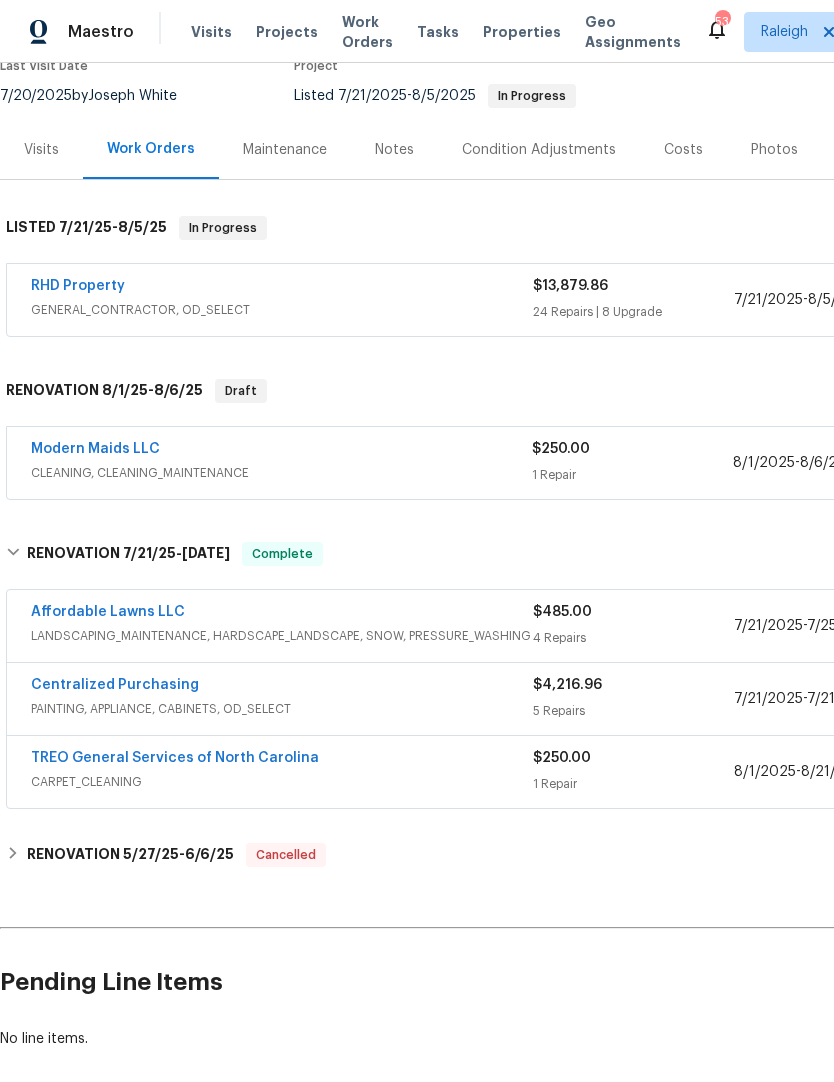 click on "Affordable Lawns LLC" at bounding box center [108, 612] 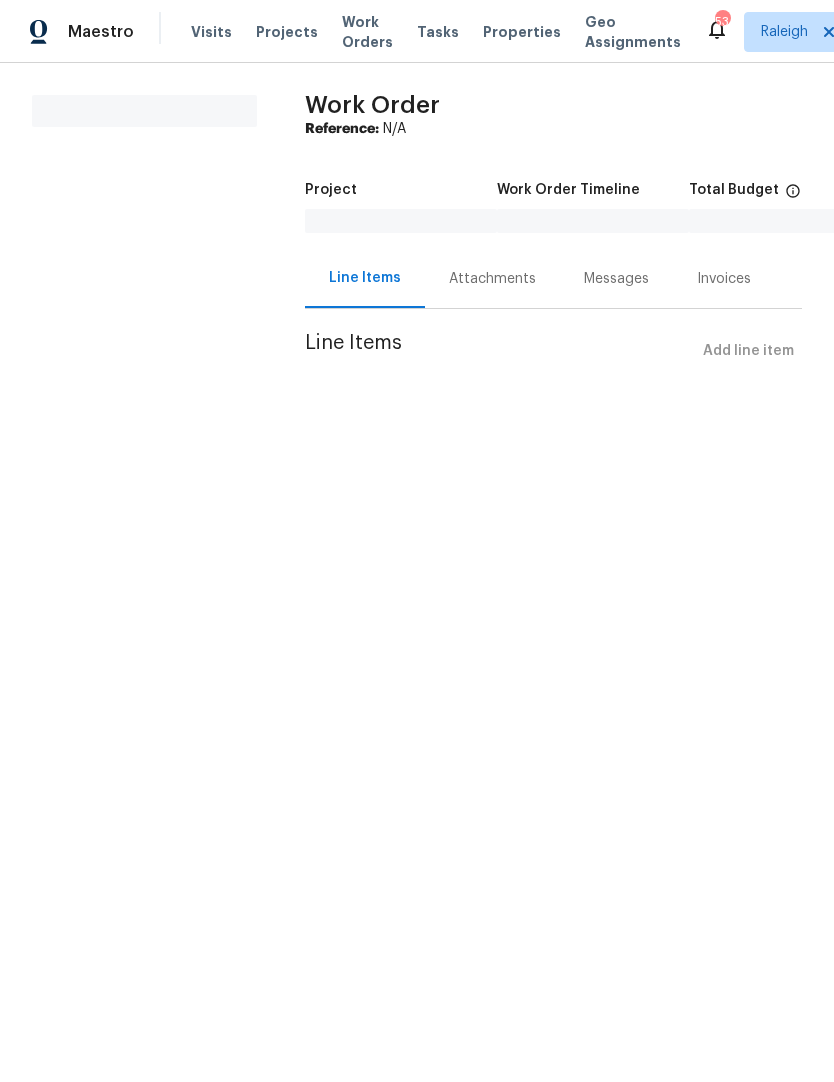 scroll, scrollTop: 0, scrollLeft: 0, axis: both 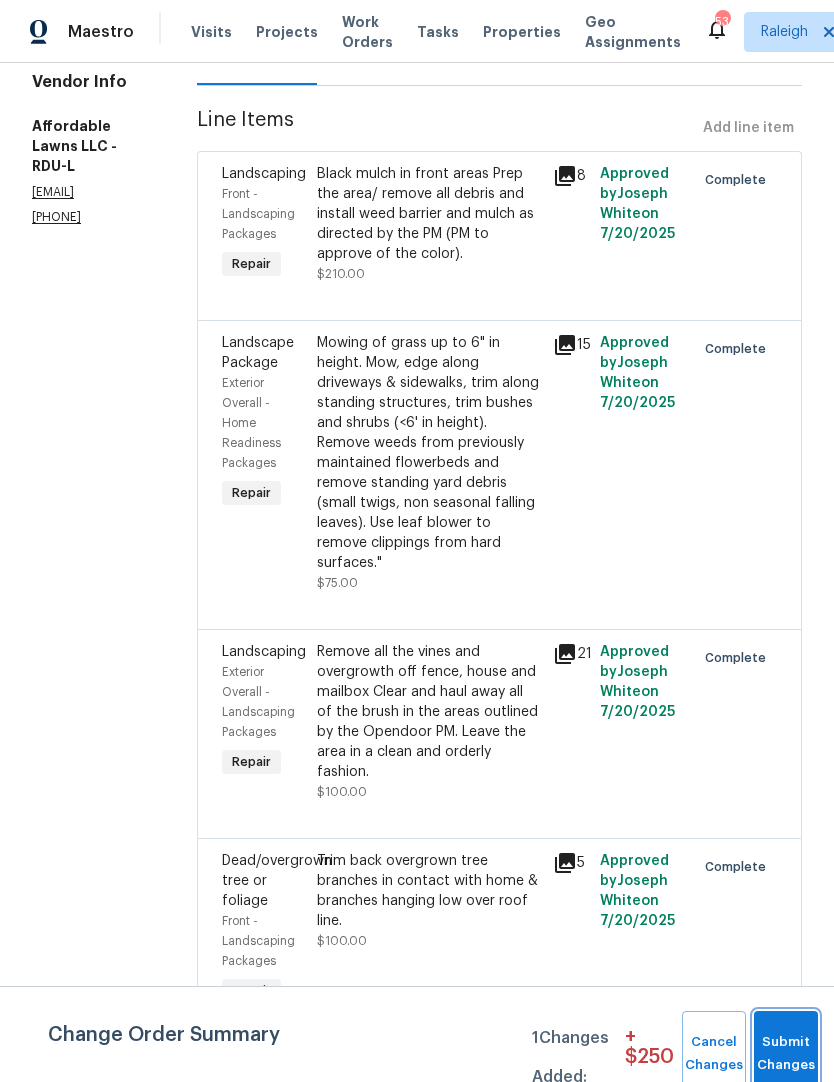 click on "Submit Changes" at bounding box center [786, 1054] 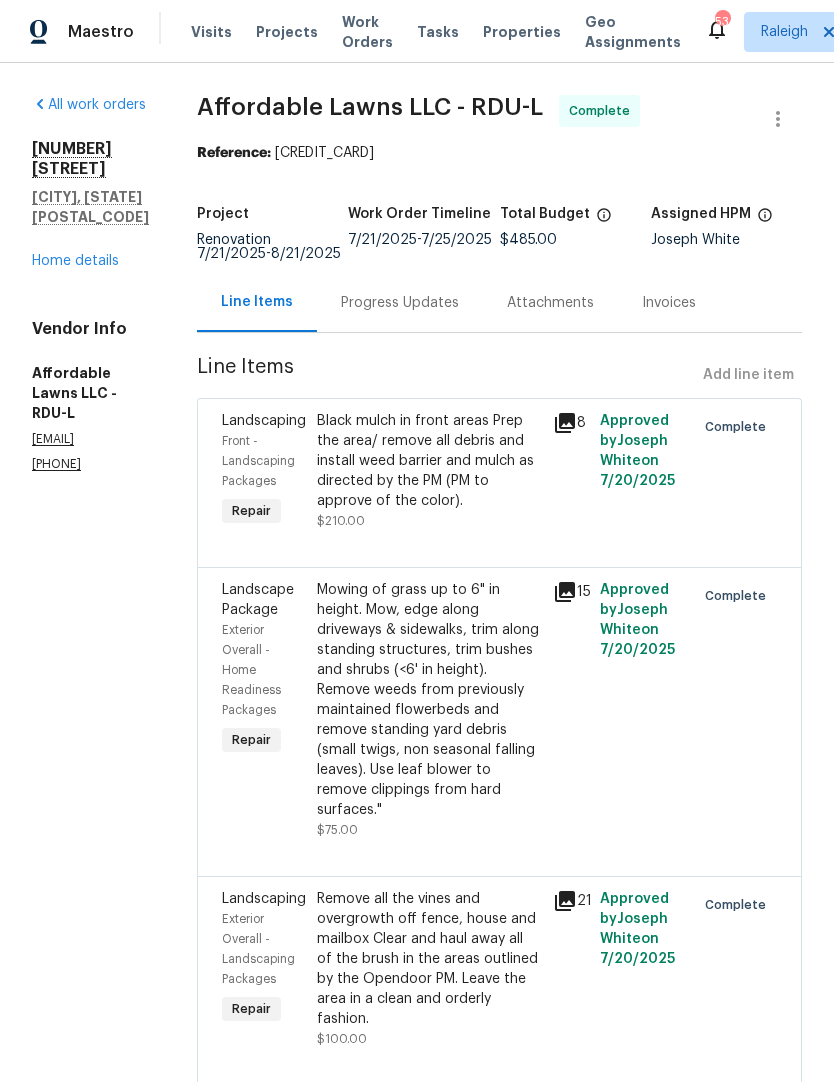 scroll, scrollTop: 0, scrollLeft: 0, axis: both 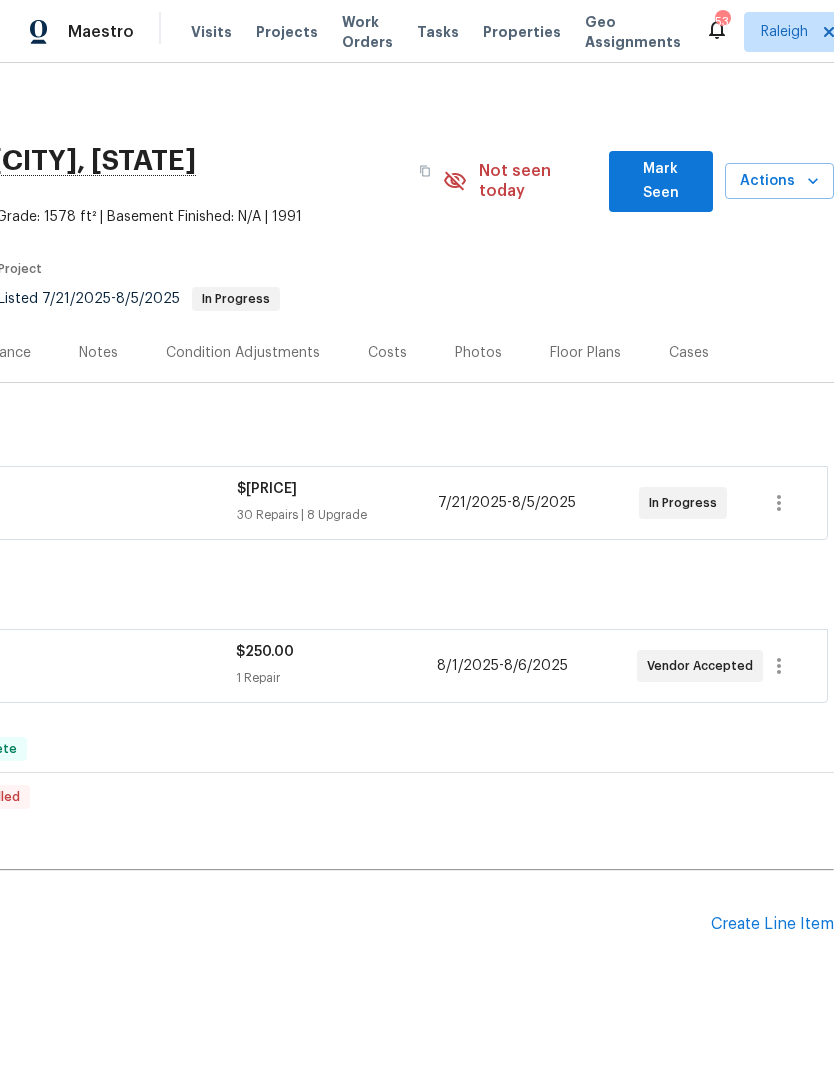 click on "Create Line Item" at bounding box center (772, 924) 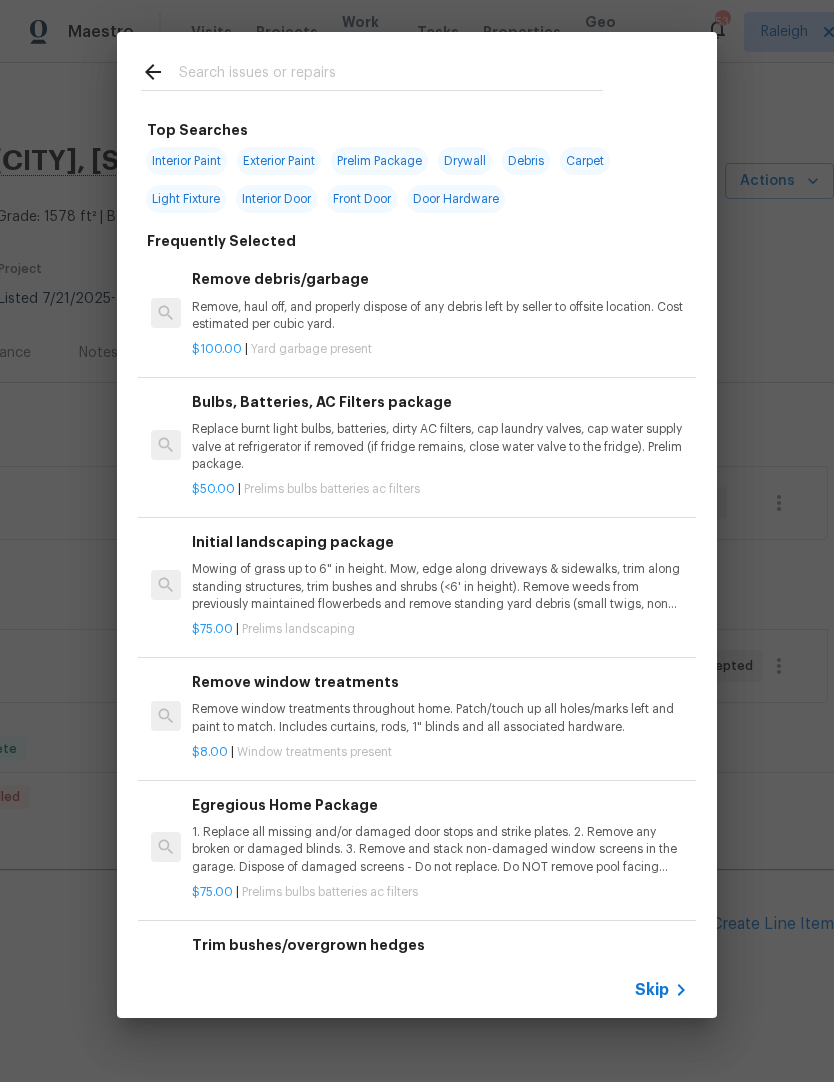 click at bounding box center (391, 75) 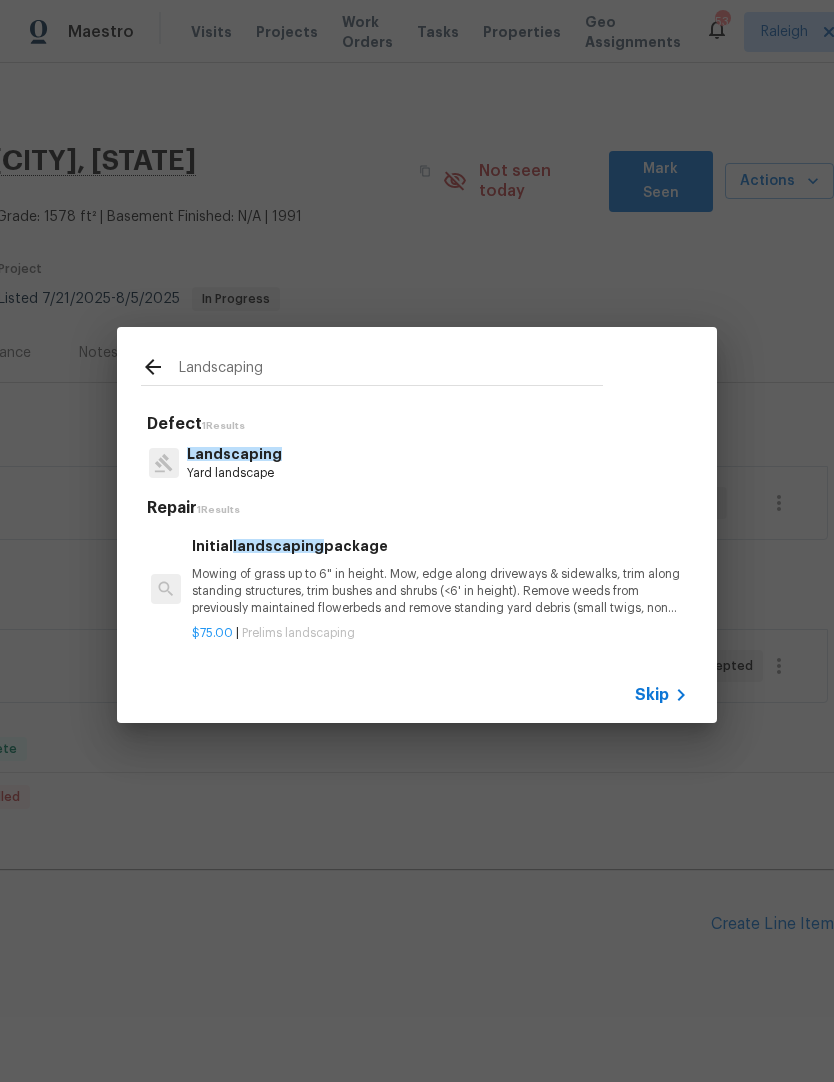 type on "Landscapin" 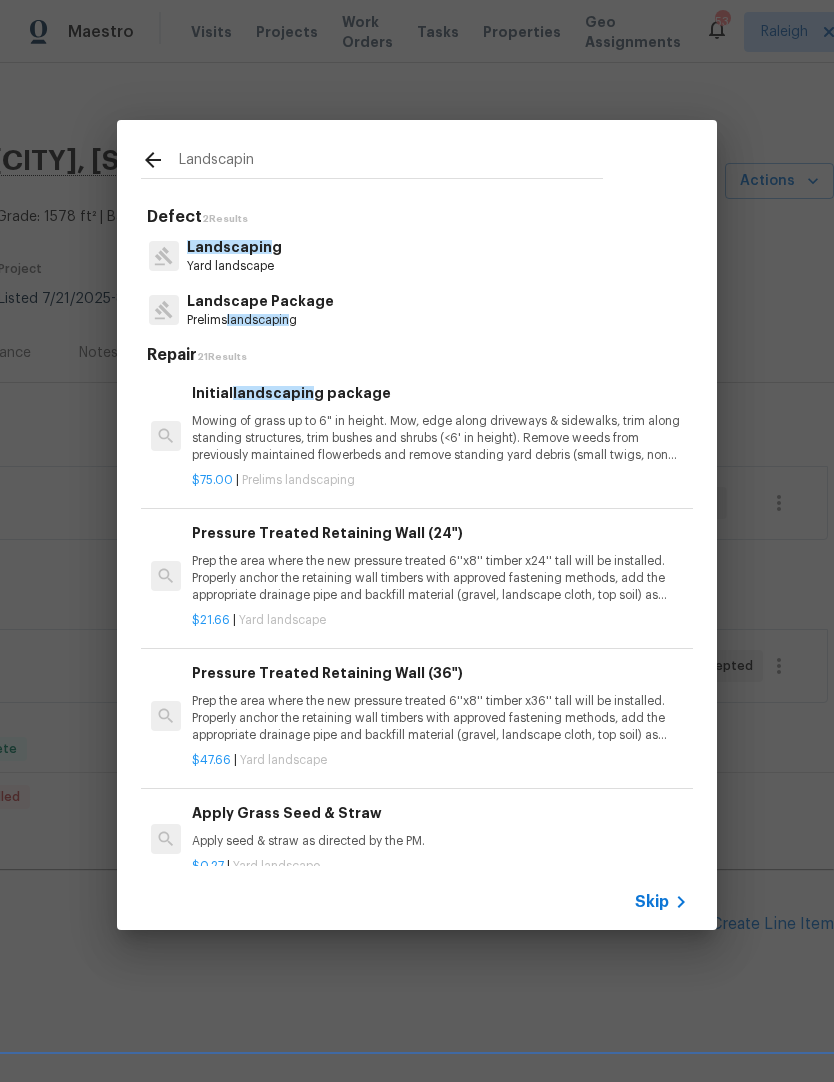 click on "Landscape Package" at bounding box center [260, 301] 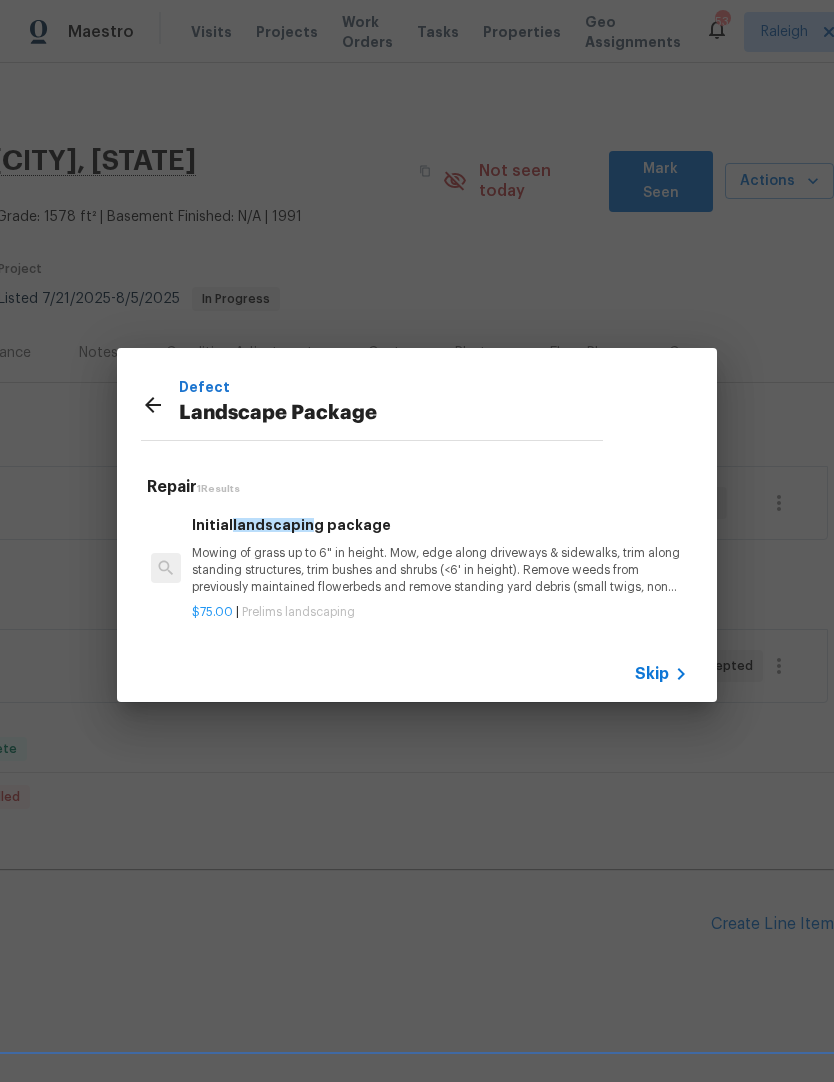 click 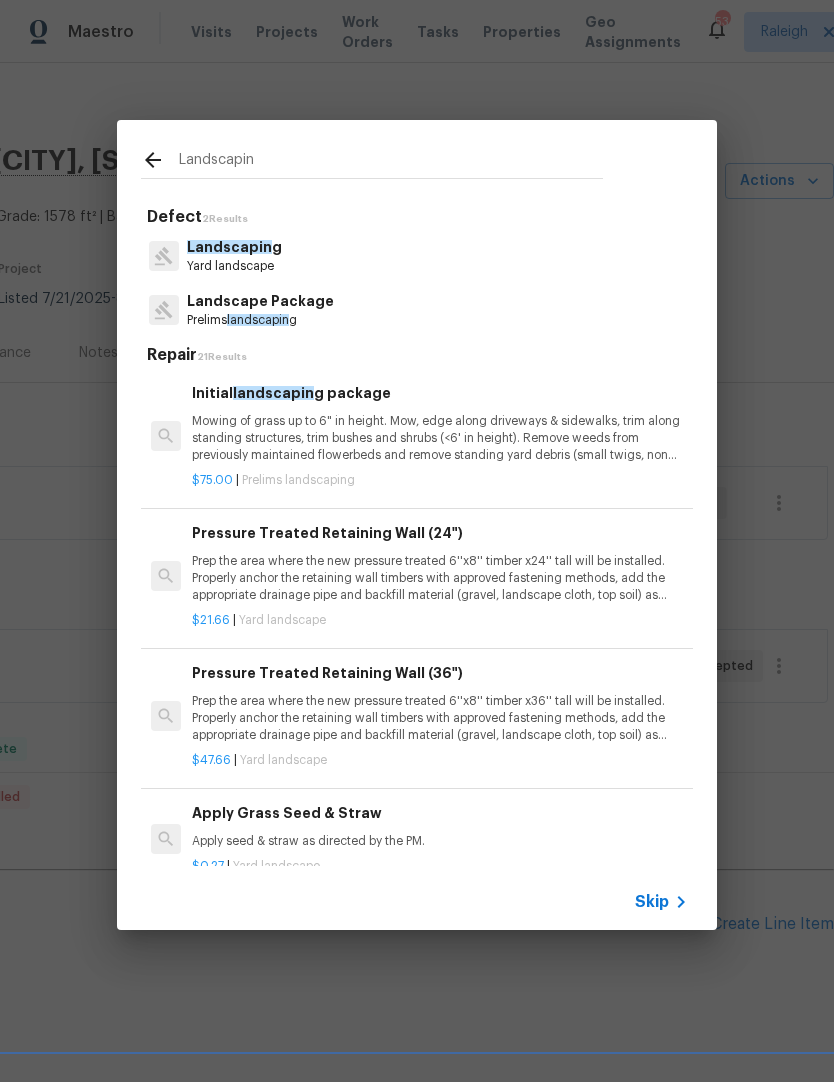 click on "Yard landscape" at bounding box center [234, 266] 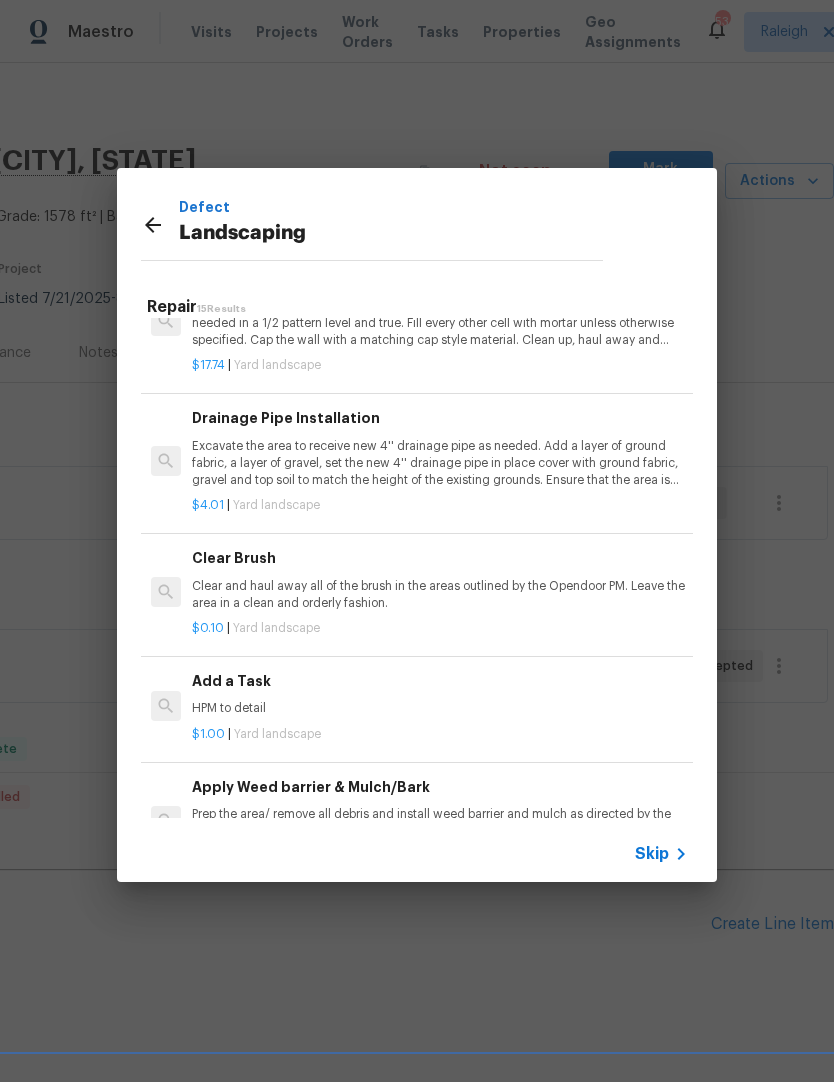 scroll, scrollTop: 735, scrollLeft: 0, axis: vertical 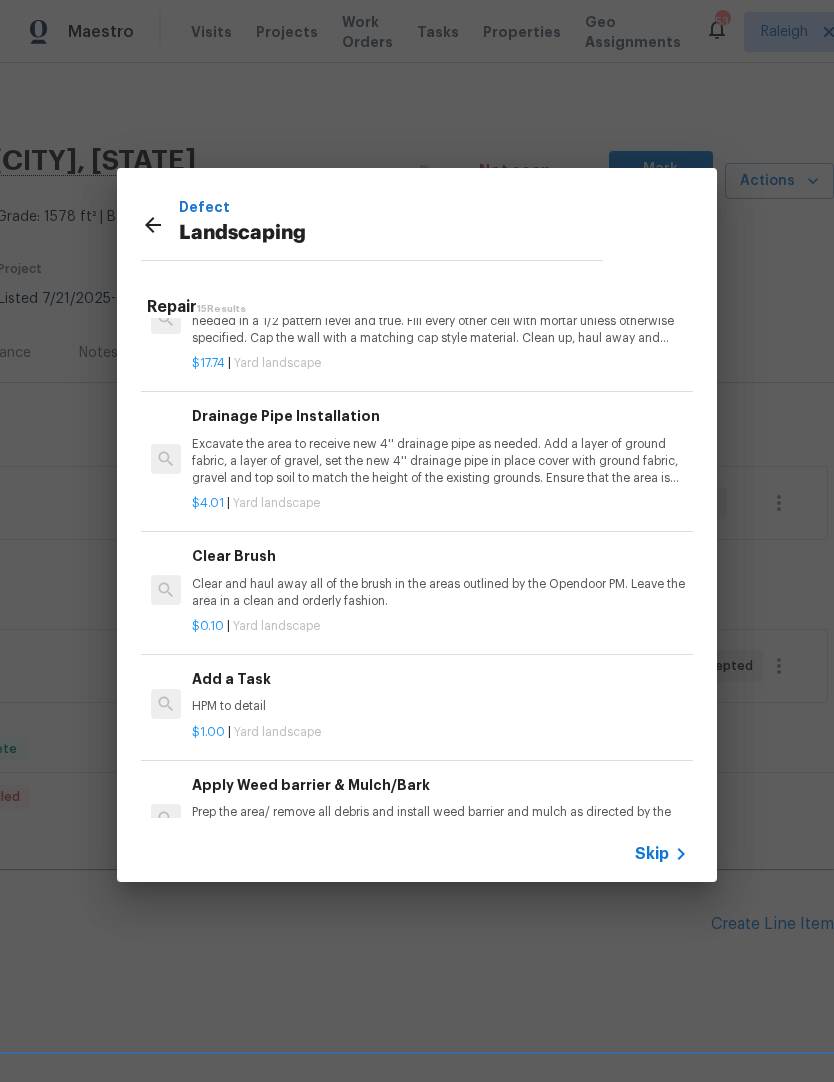 click on "Add a Task HPM to detail" at bounding box center [440, 692] 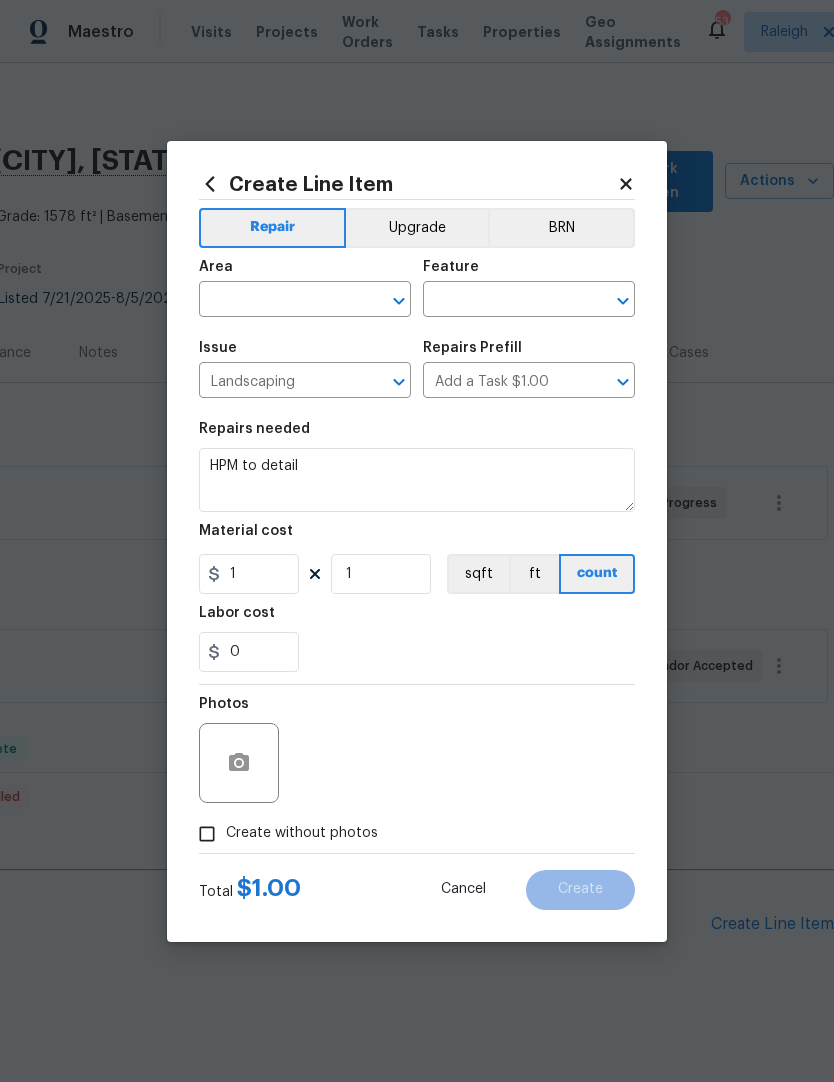 click on "HPM to detail" at bounding box center [417, 480] 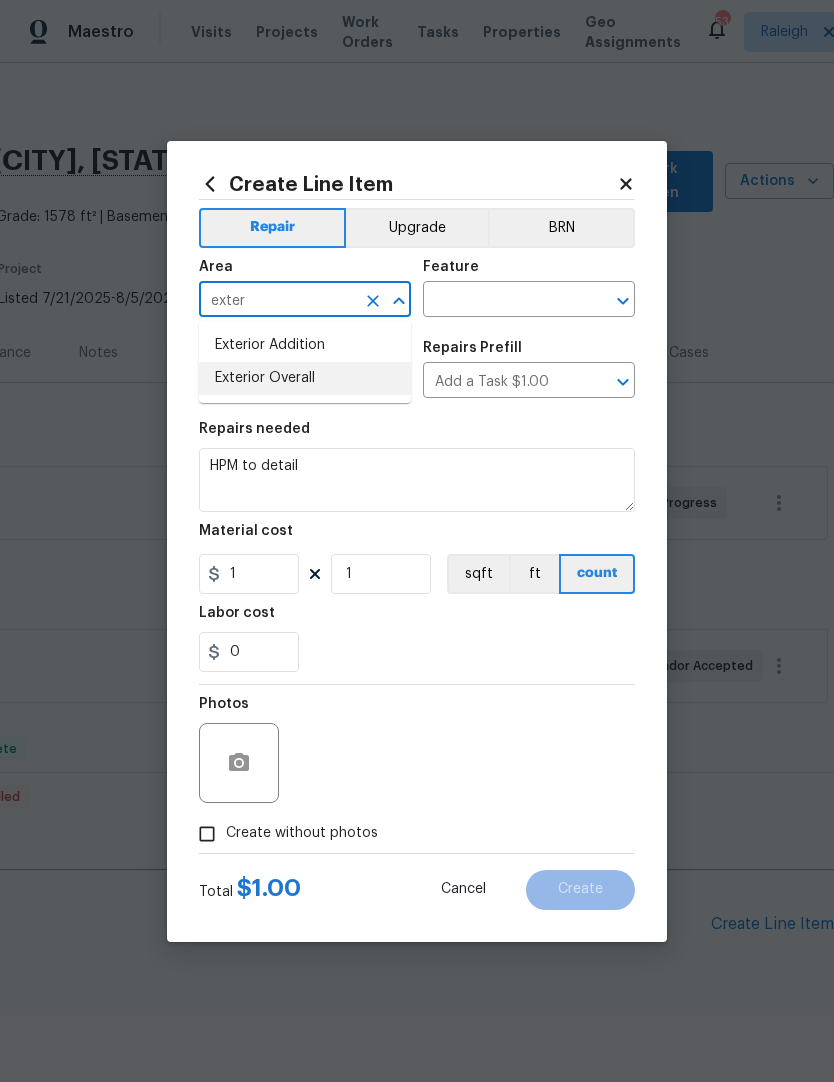 click on "Exterior Overall" at bounding box center [305, 378] 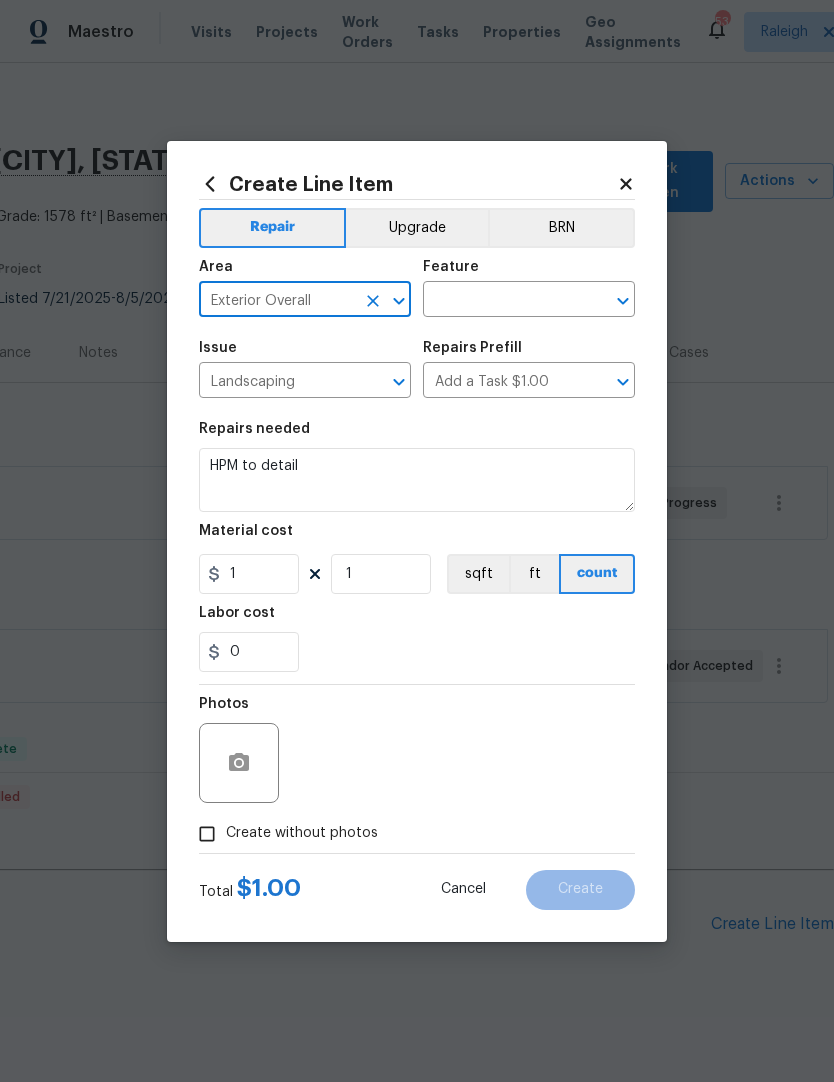 click at bounding box center (501, 301) 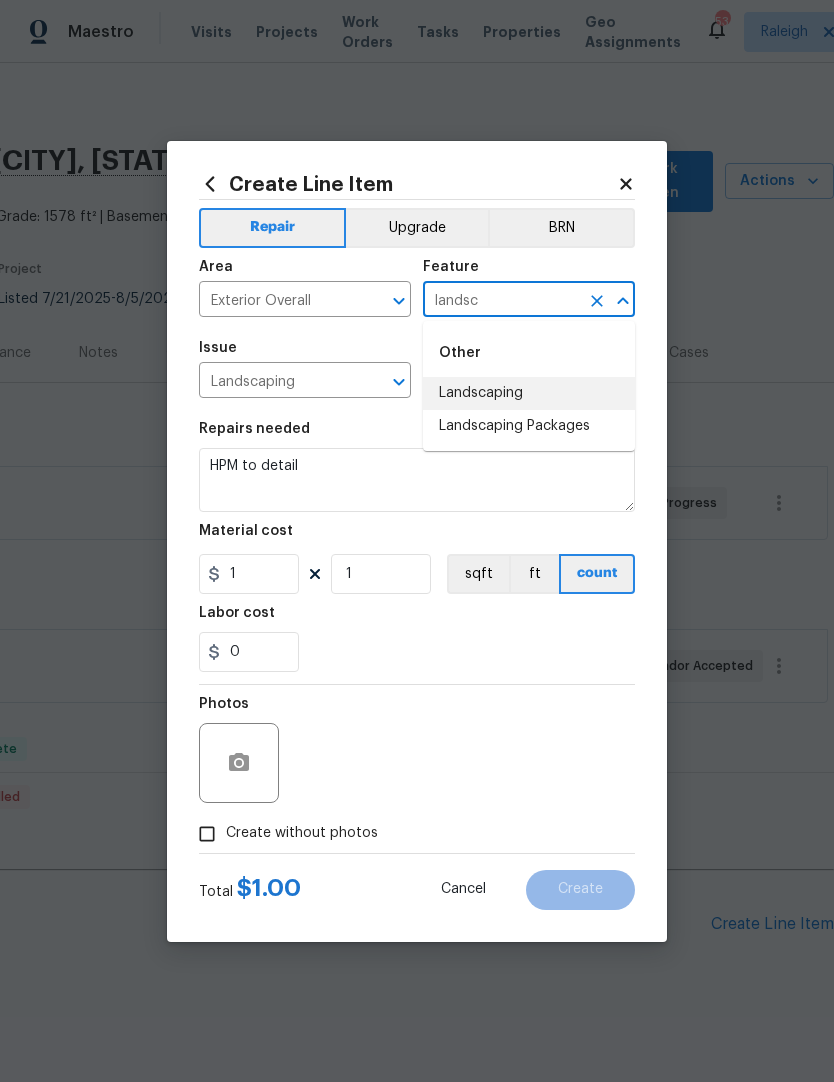 click on "Landscaping" at bounding box center (529, 393) 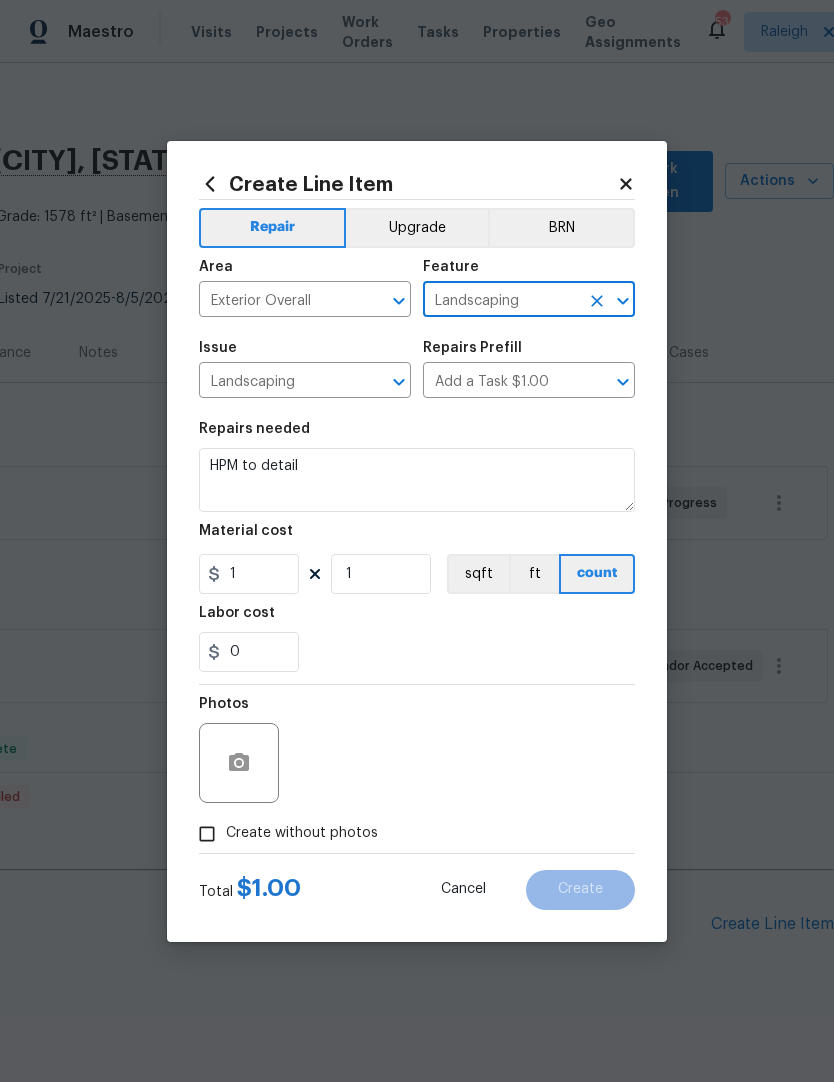 click on "HPM to detail" at bounding box center (417, 480) 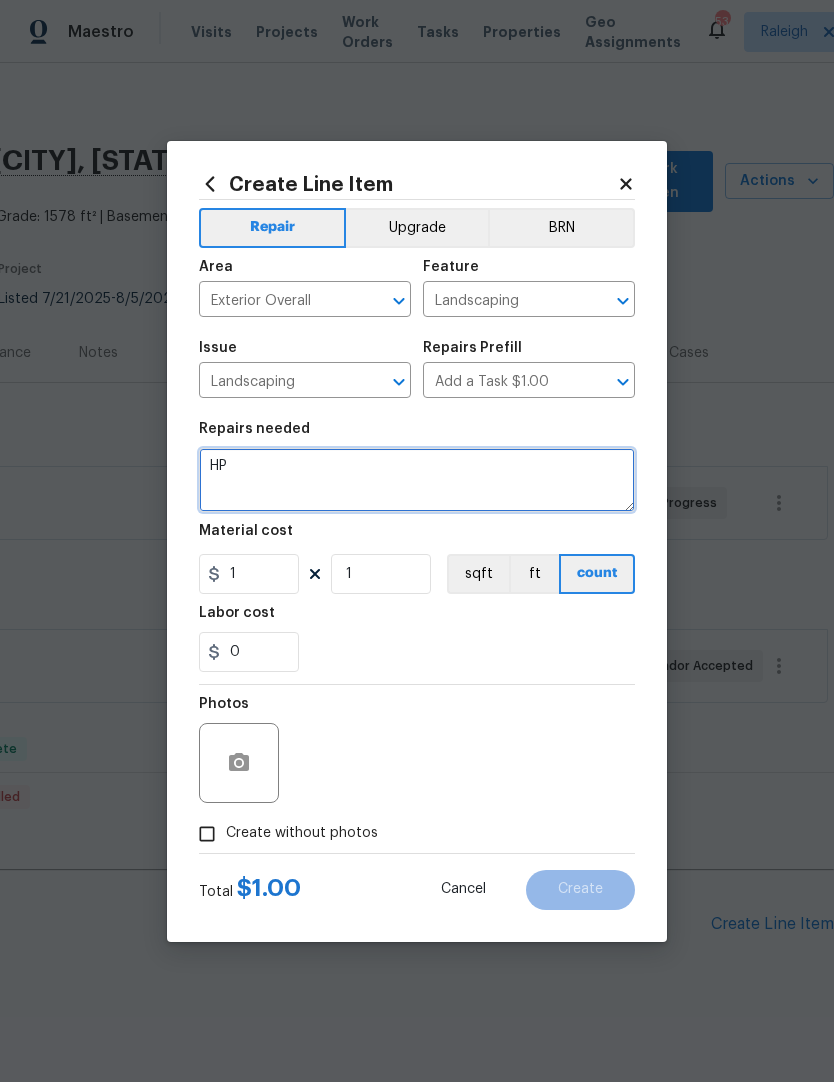 type on "H" 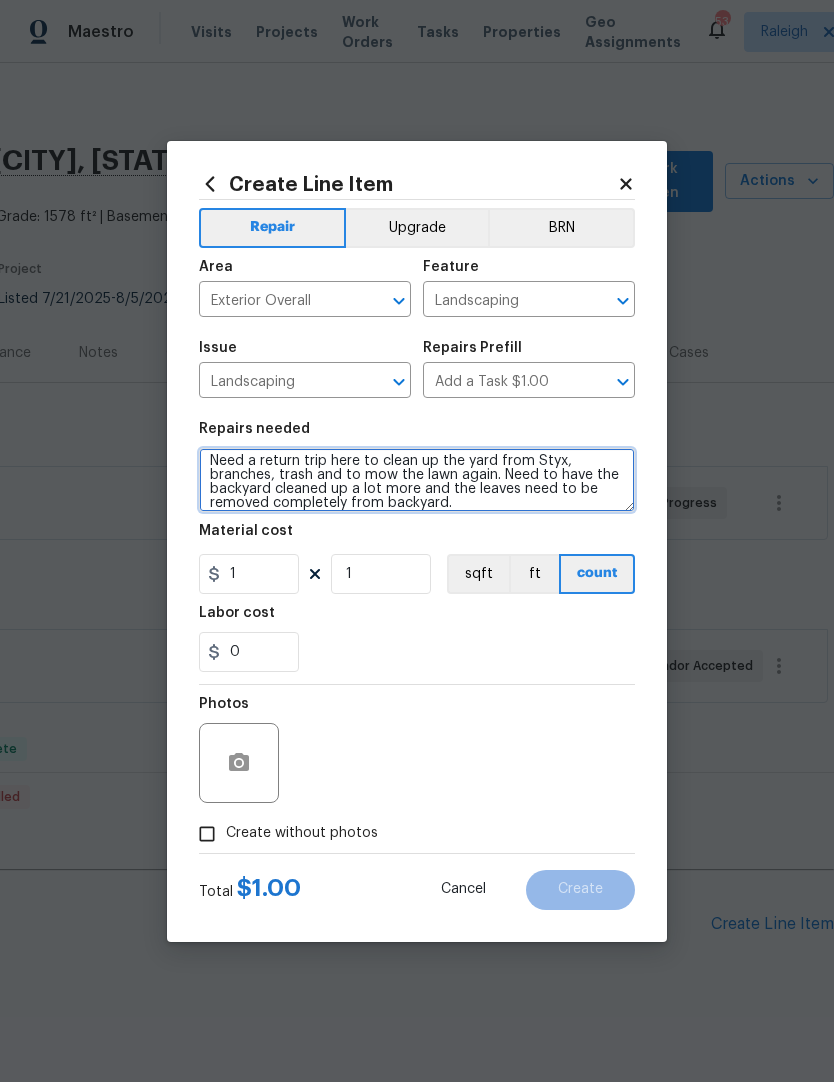 scroll, scrollTop: 5, scrollLeft: 0, axis: vertical 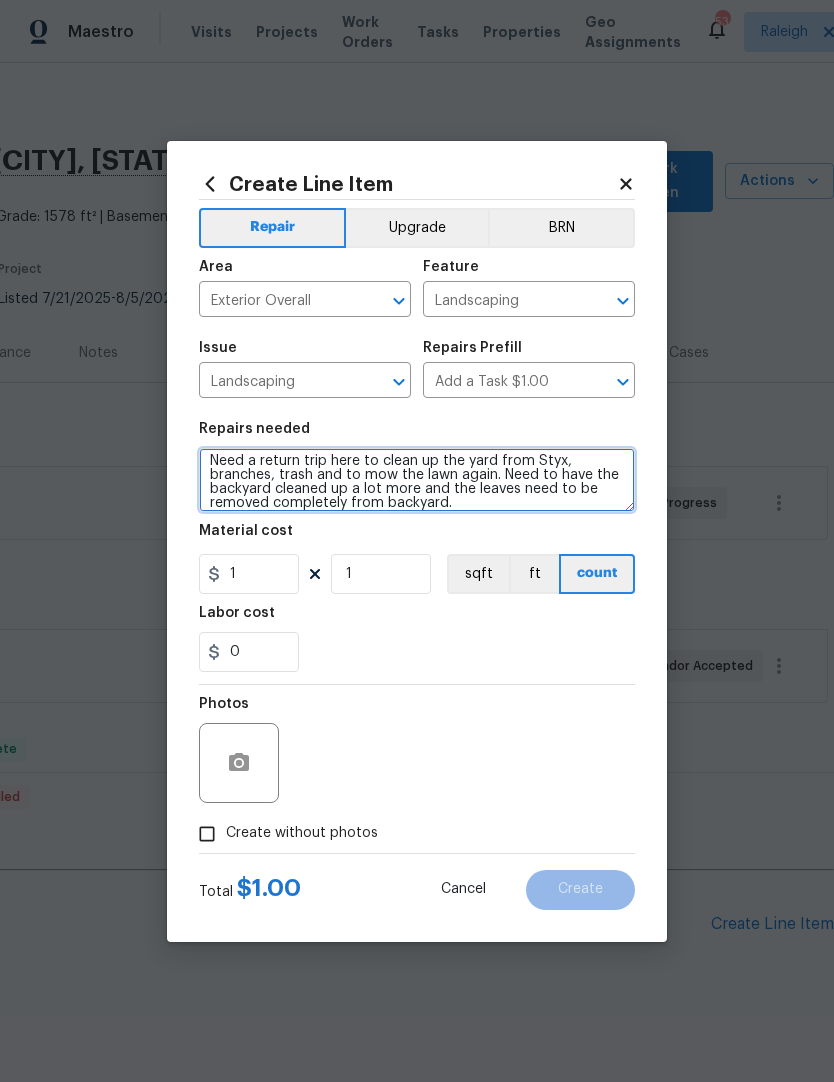 type on "Need a return trip here to clean up the yard from Styx, branches, trash and to mow the lawn again. Need to have the backyard cleaned up a lot more and the leaves need to be removed completely from backyard." 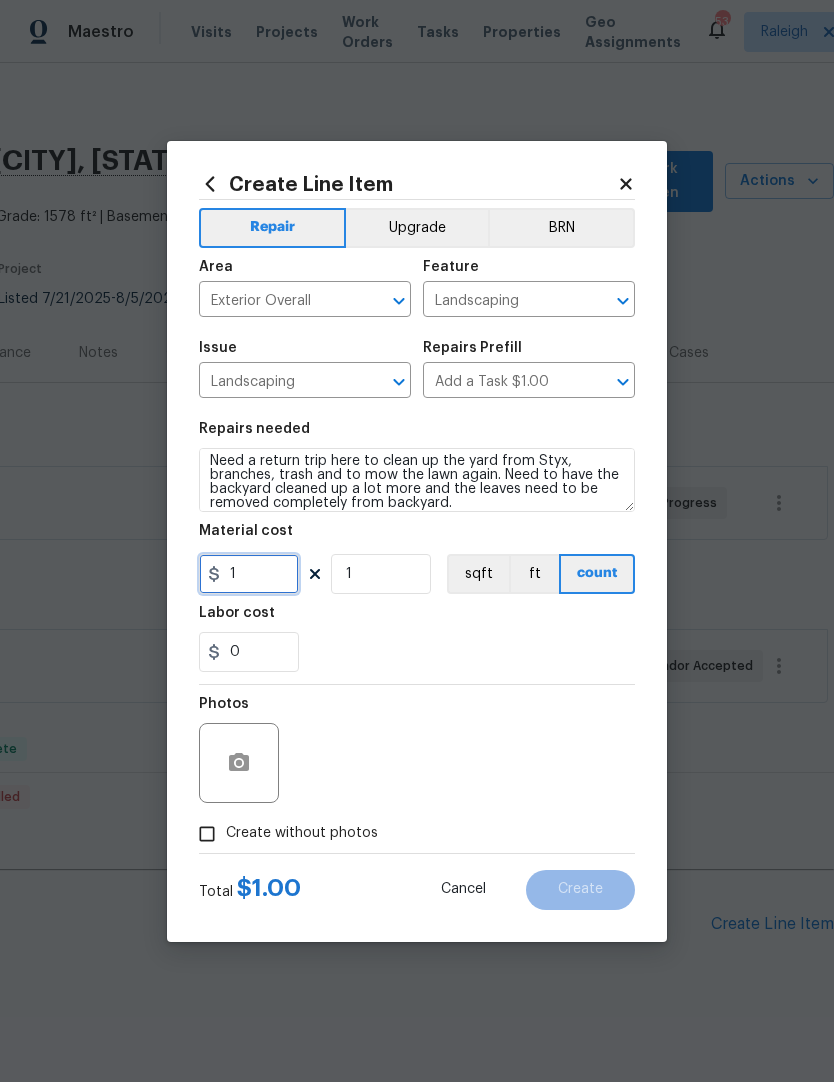 click on "1" at bounding box center (249, 574) 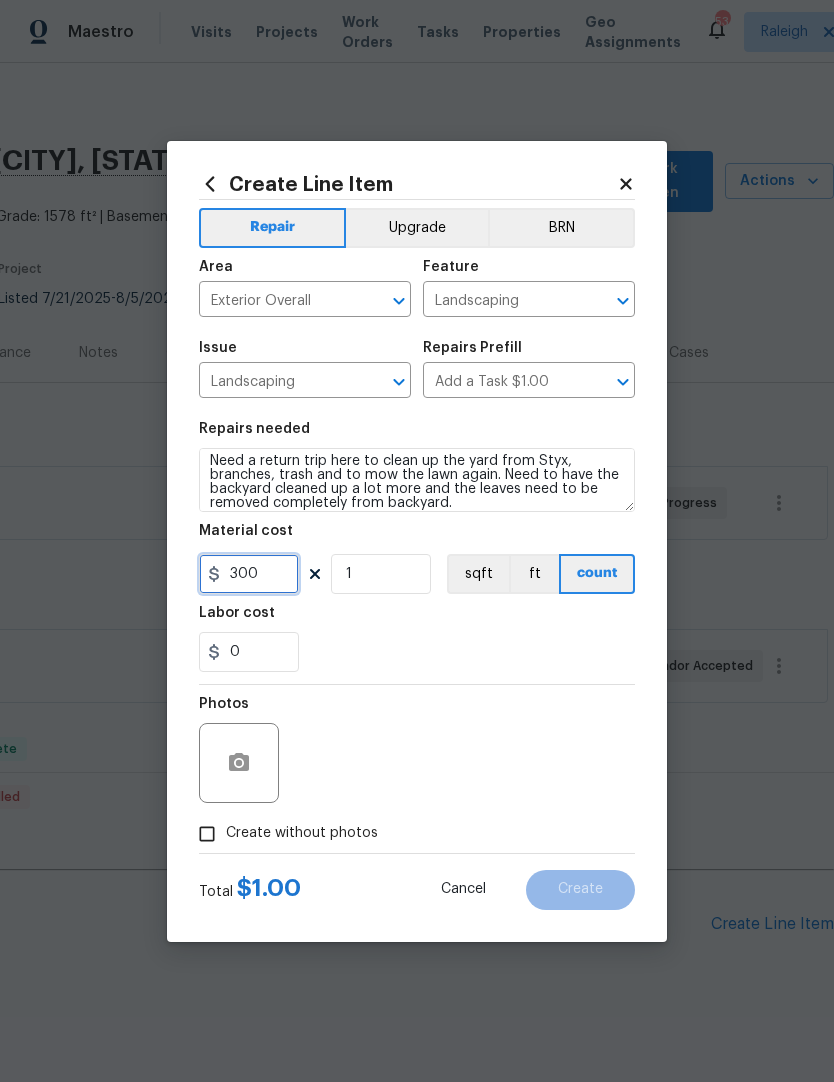 type on "300" 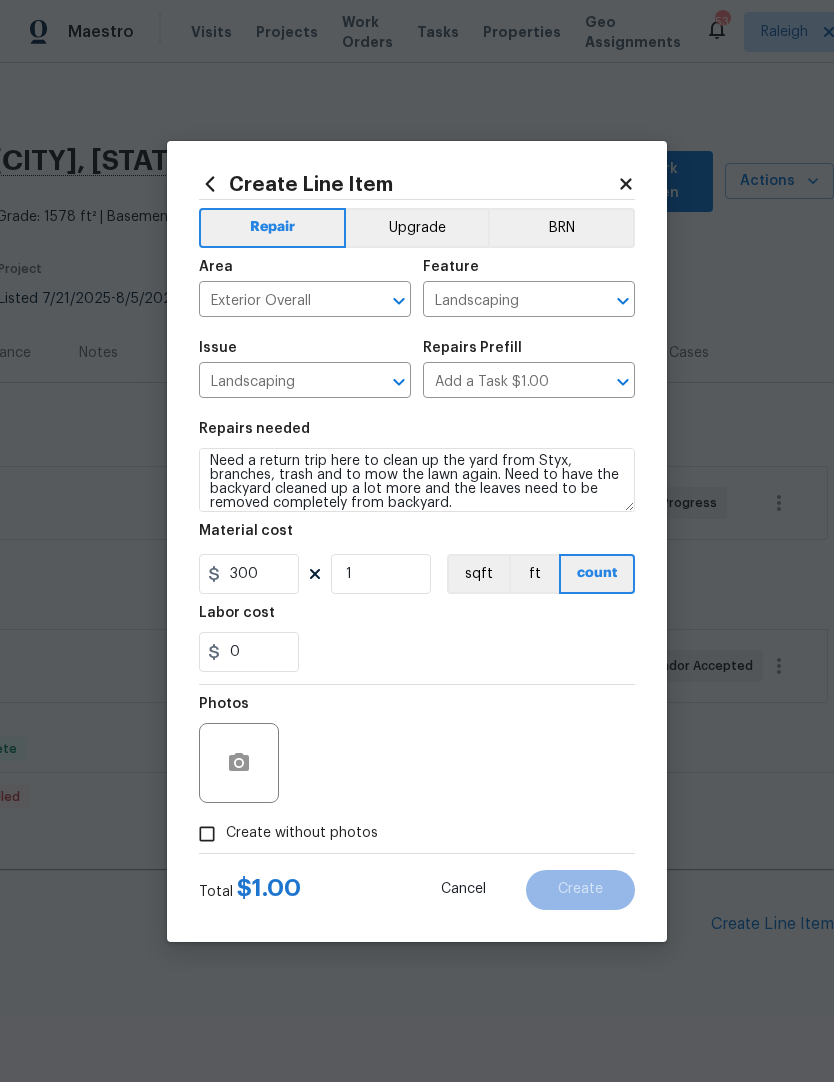 click on "0" at bounding box center (417, 652) 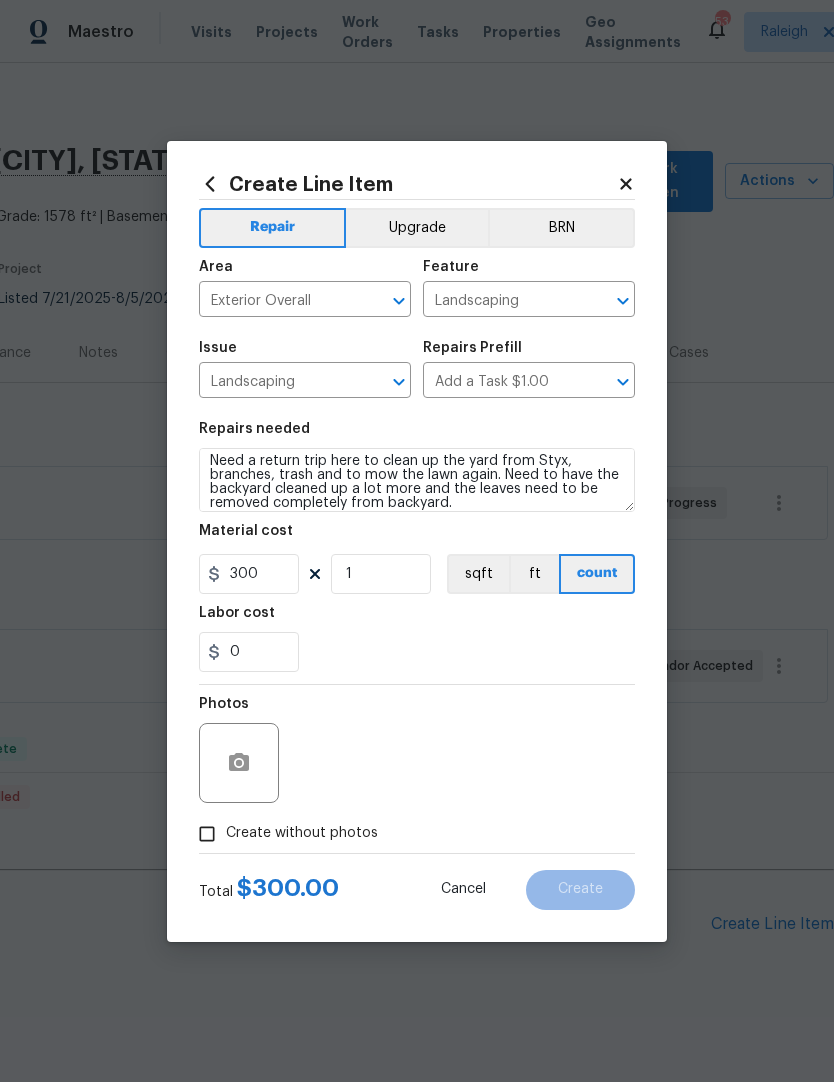 click on "Create without photos" at bounding box center (207, 834) 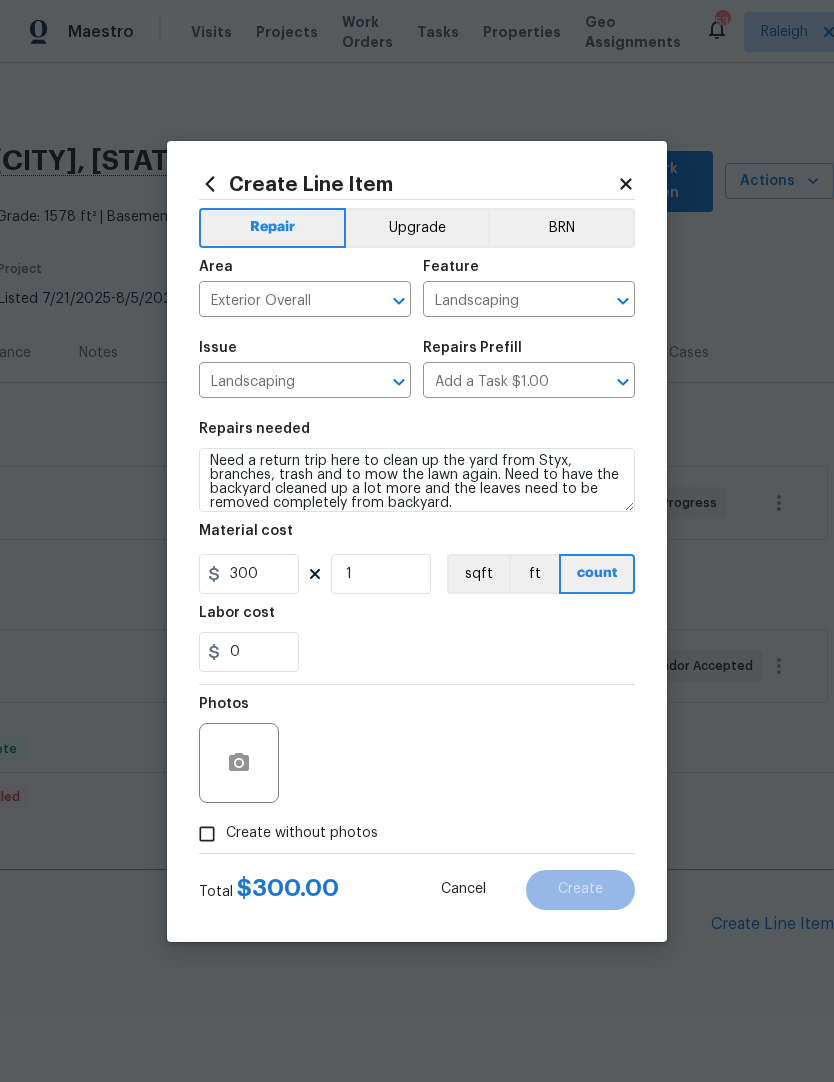 checkbox on "true" 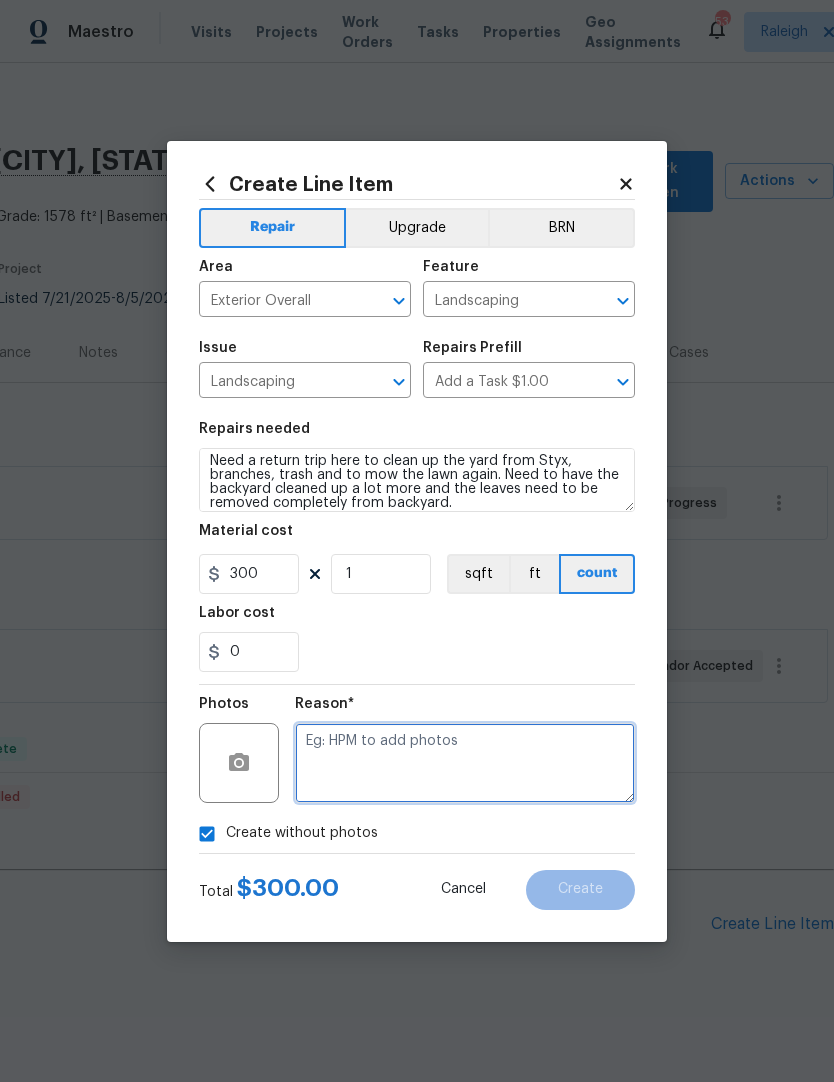 click at bounding box center [465, 763] 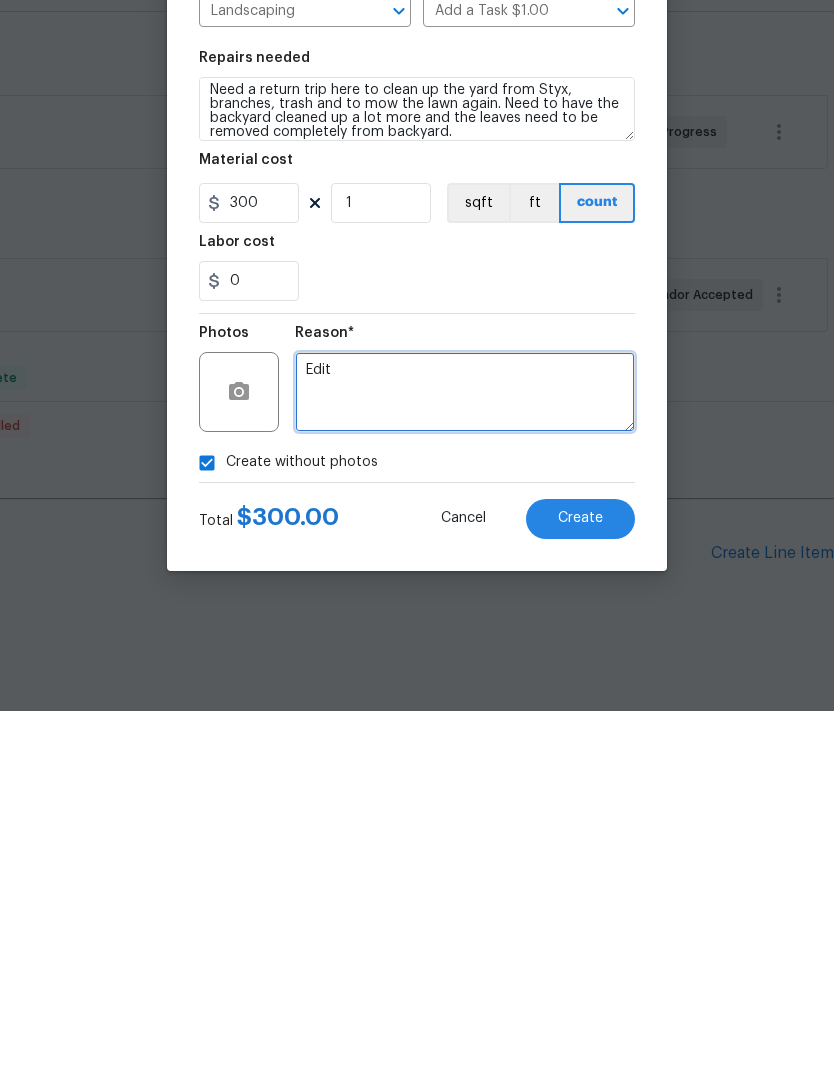 scroll, scrollTop: 24, scrollLeft: 0, axis: vertical 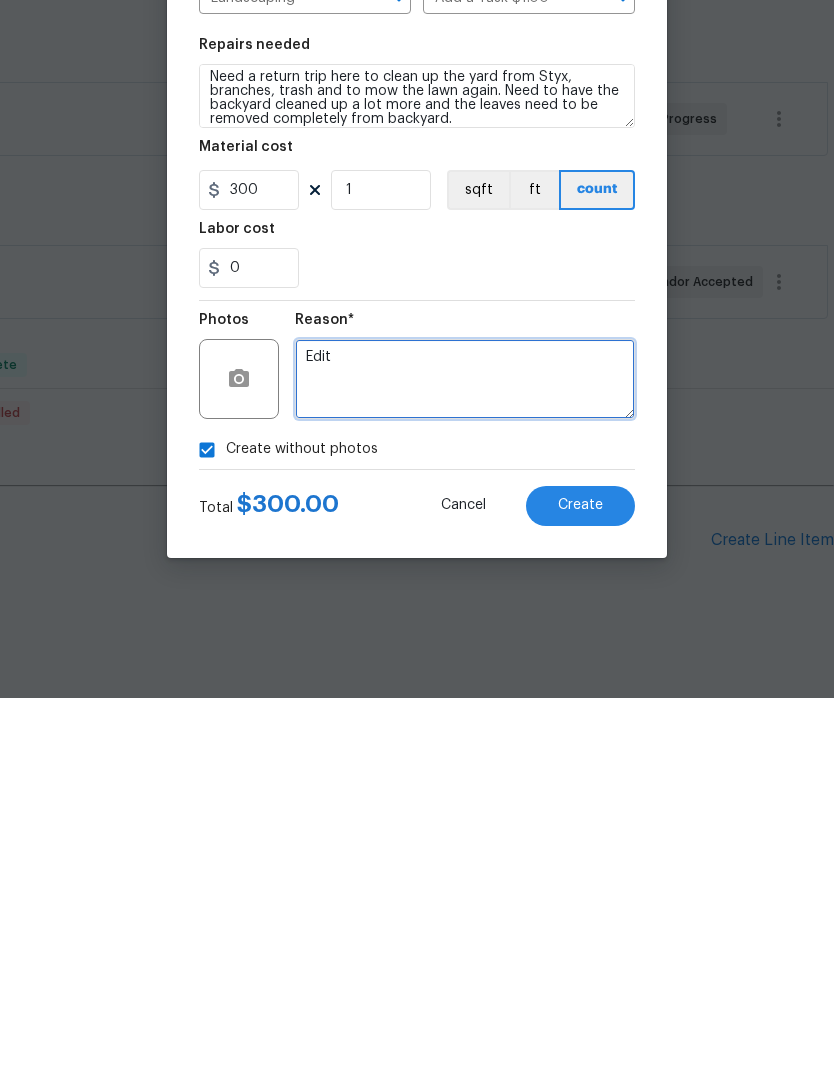 type on "Edit" 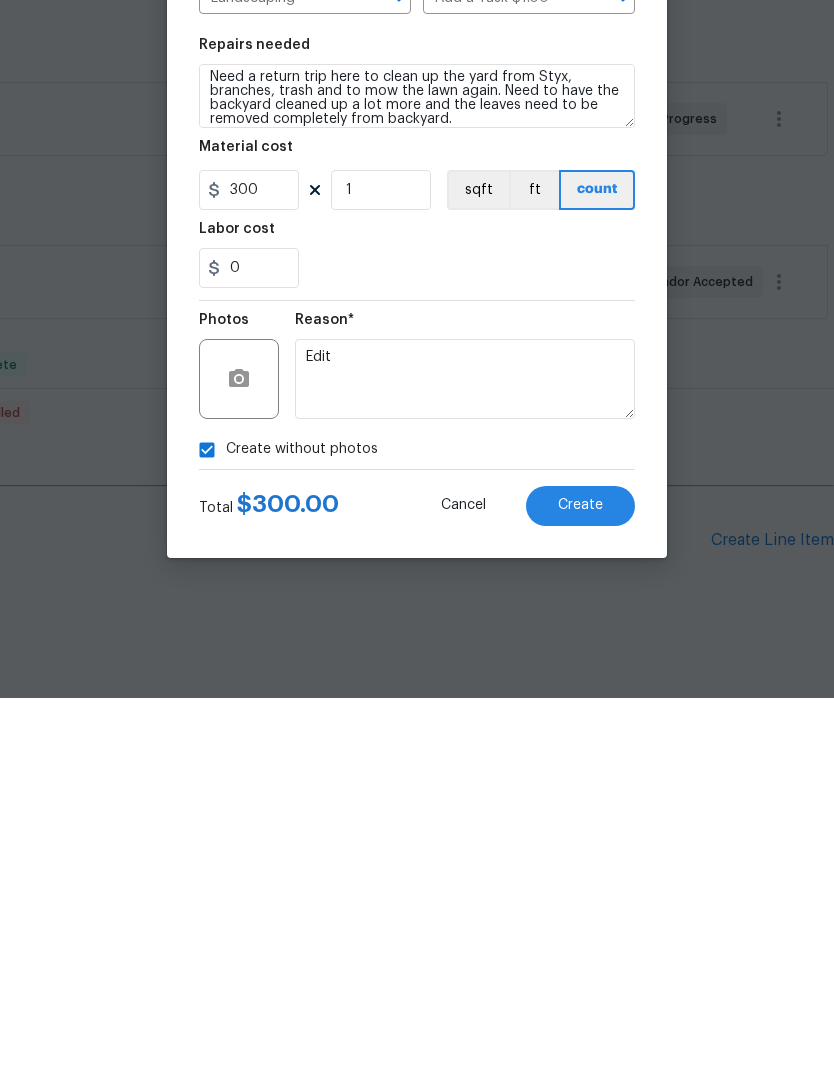 click on "Create" at bounding box center (580, 889) 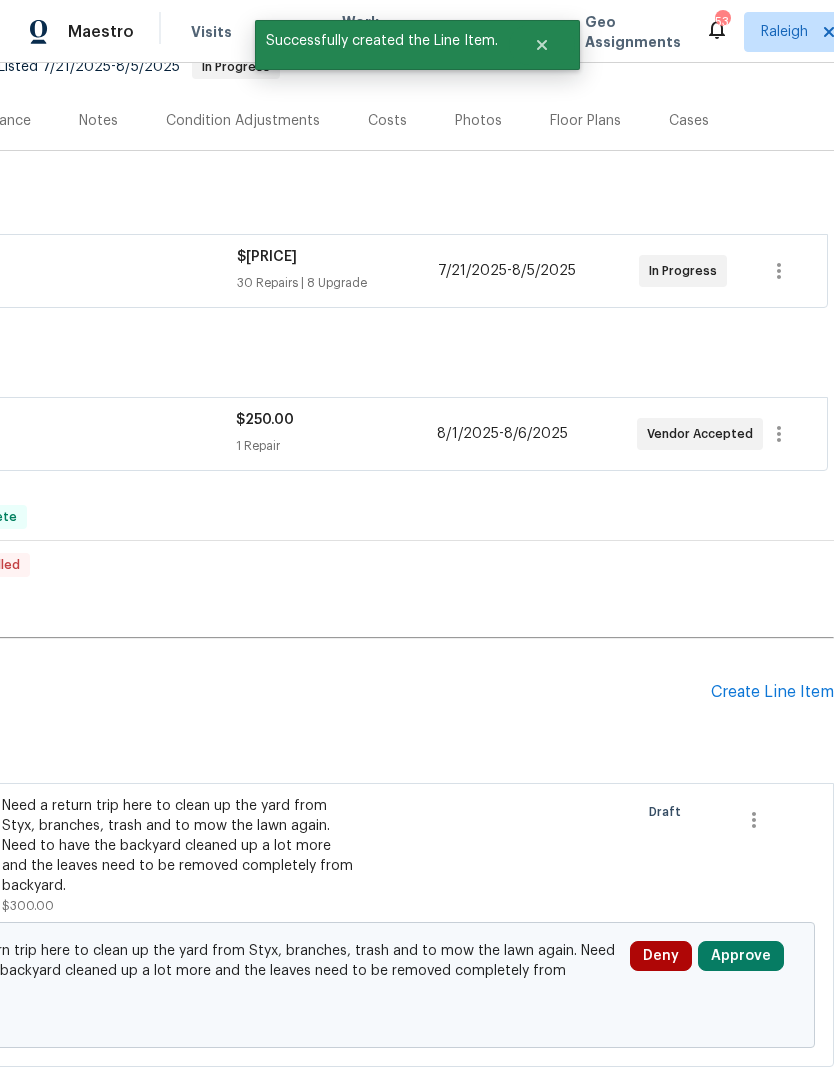 scroll, scrollTop: 231, scrollLeft: 296, axis: both 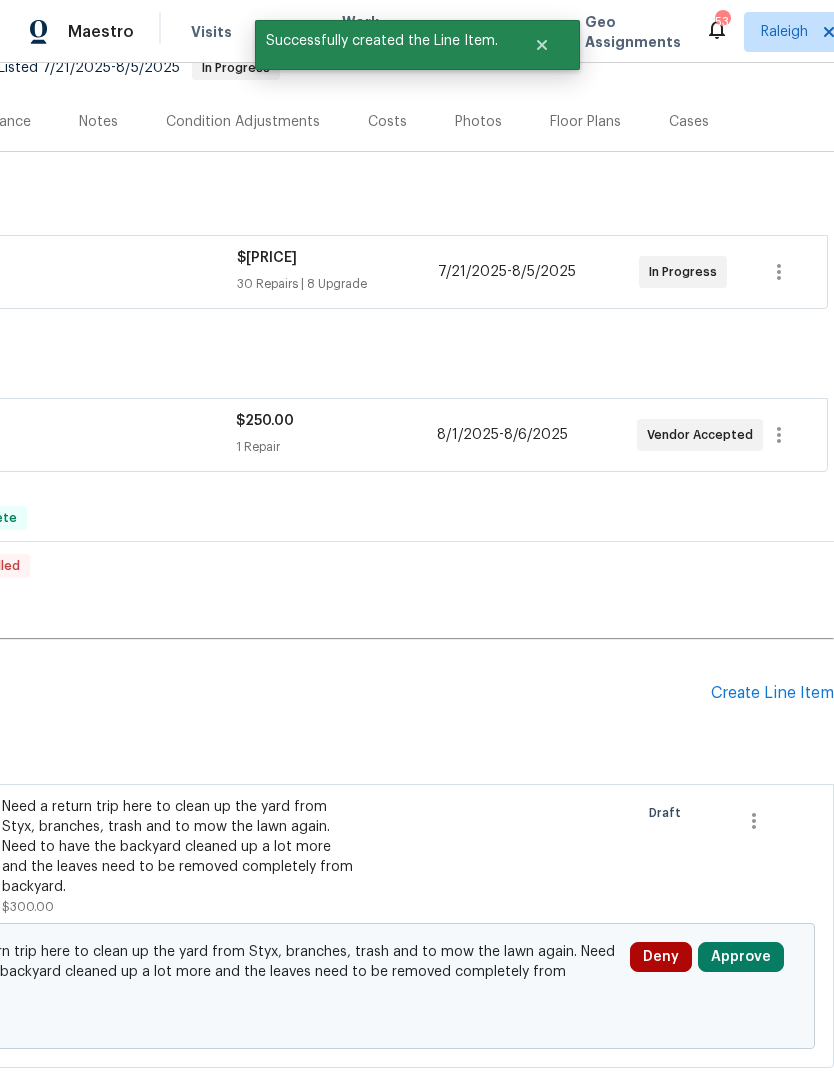click on "Approve" at bounding box center (741, 957) 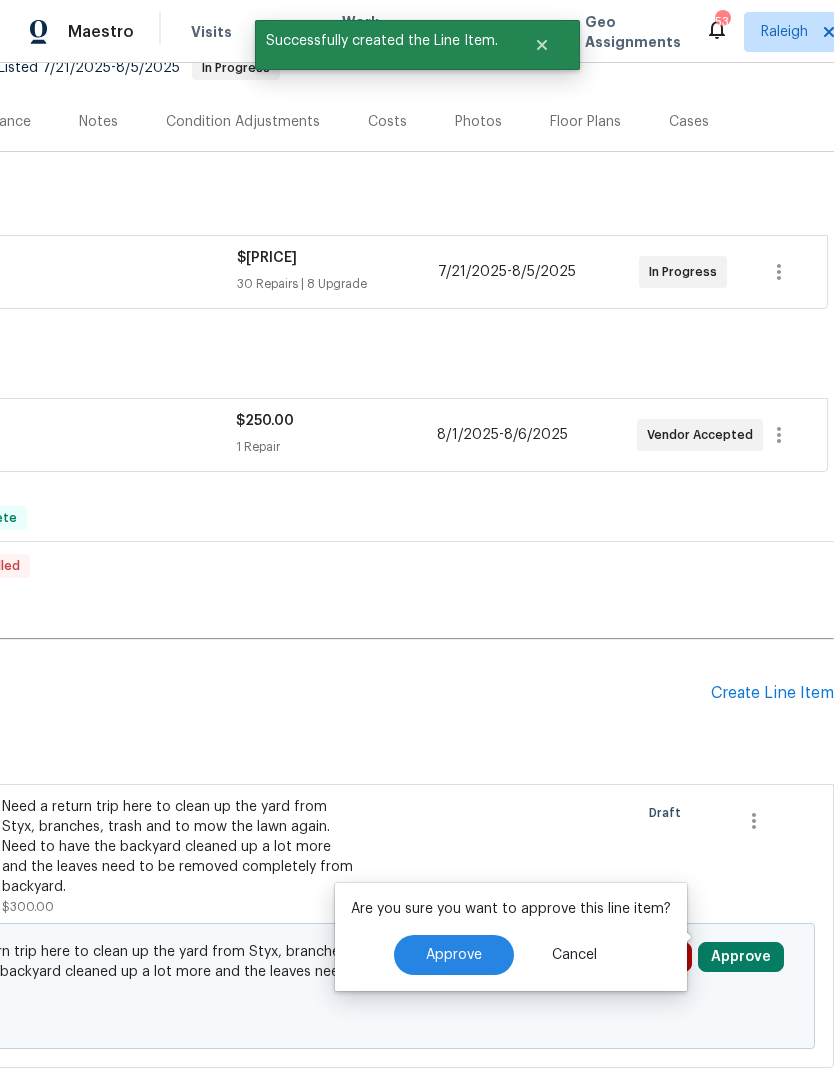 click on "Approve" at bounding box center [454, 955] 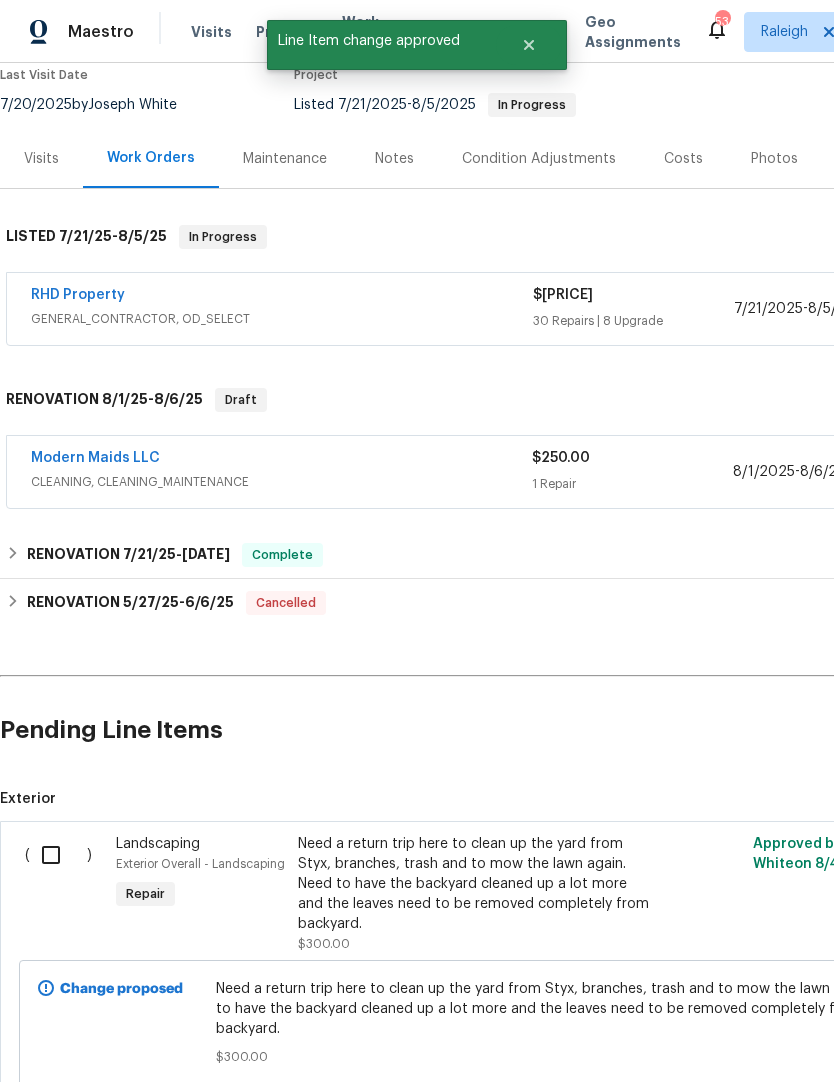 scroll, scrollTop: 193, scrollLeft: 0, axis: vertical 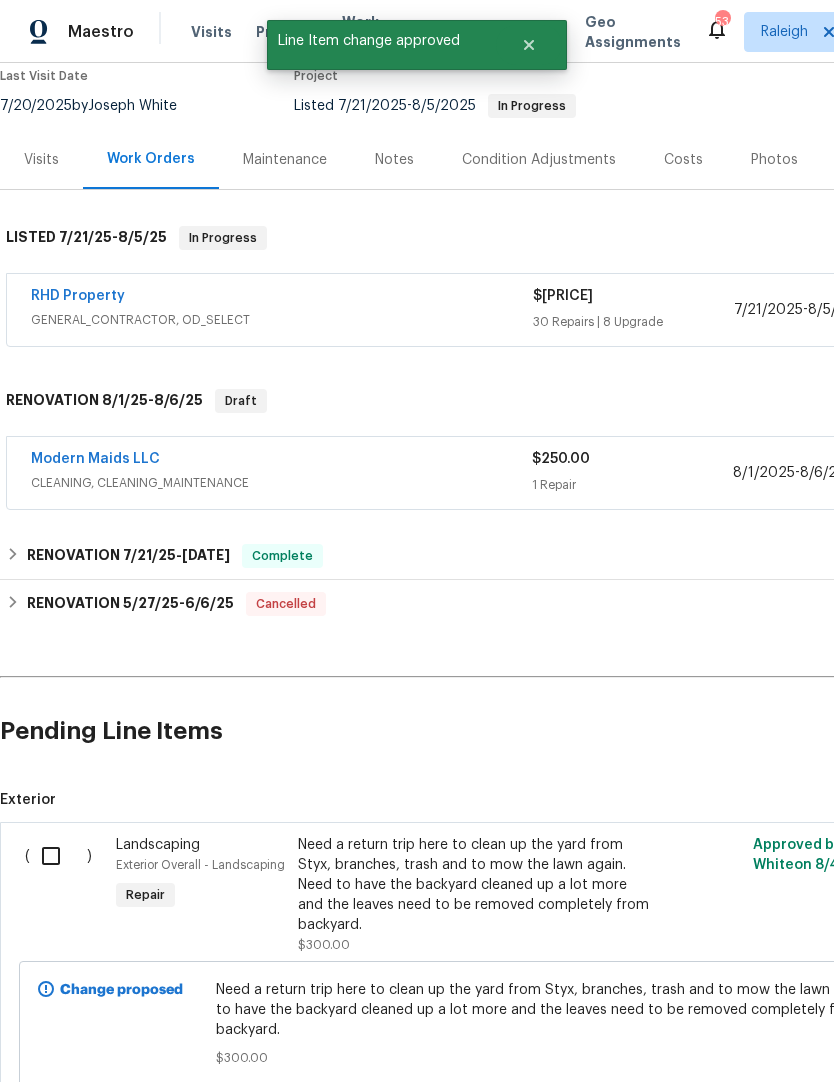 click at bounding box center (58, 856) 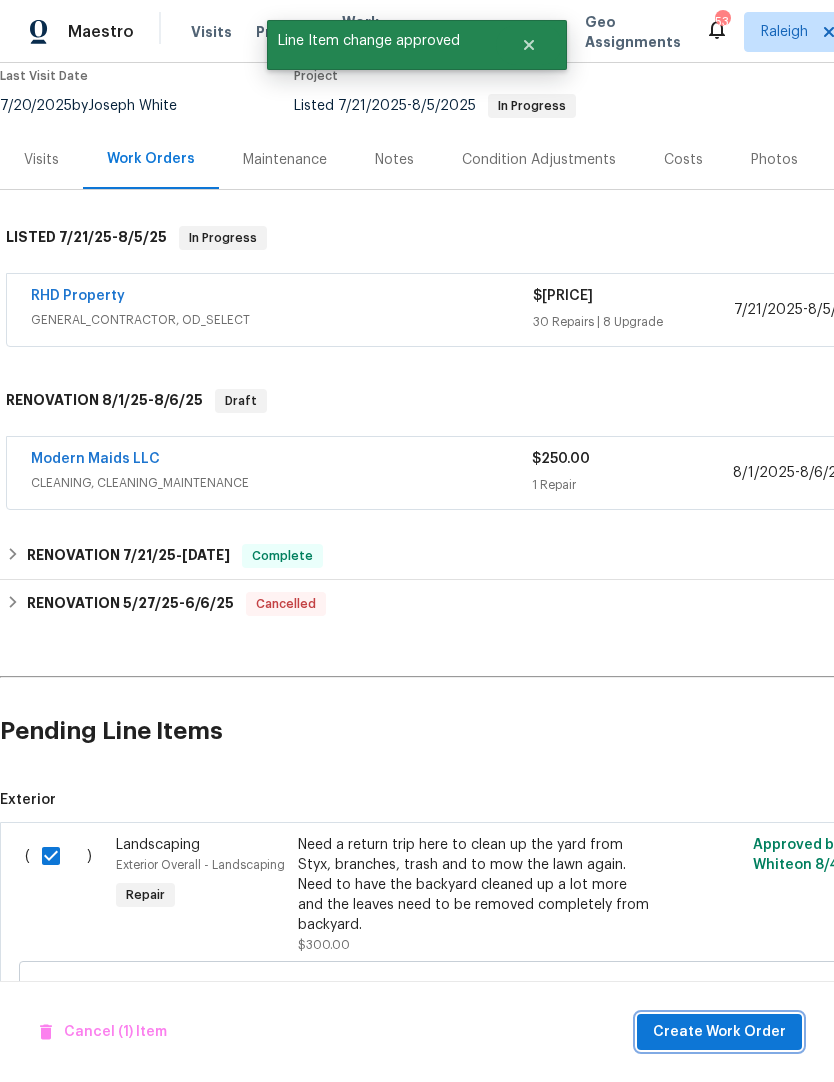 click on "Create Work Order" at bounding box center (719, 1032) 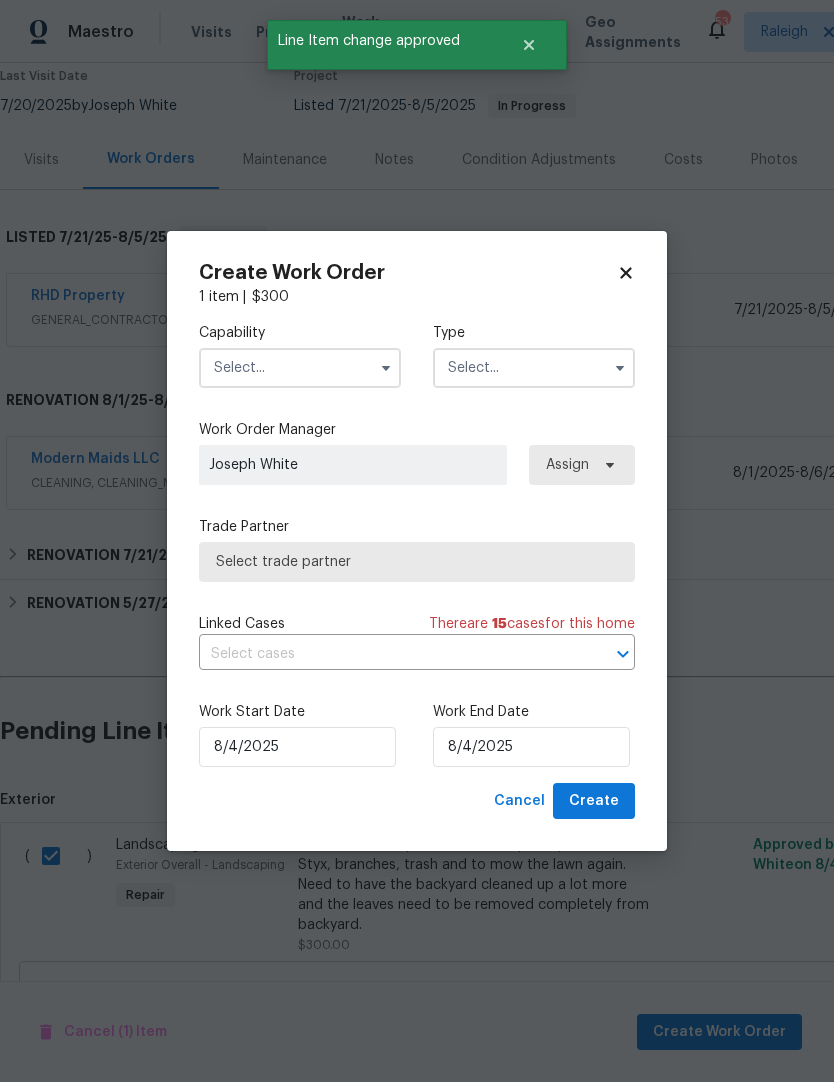 click at bounding box center [300, 368] 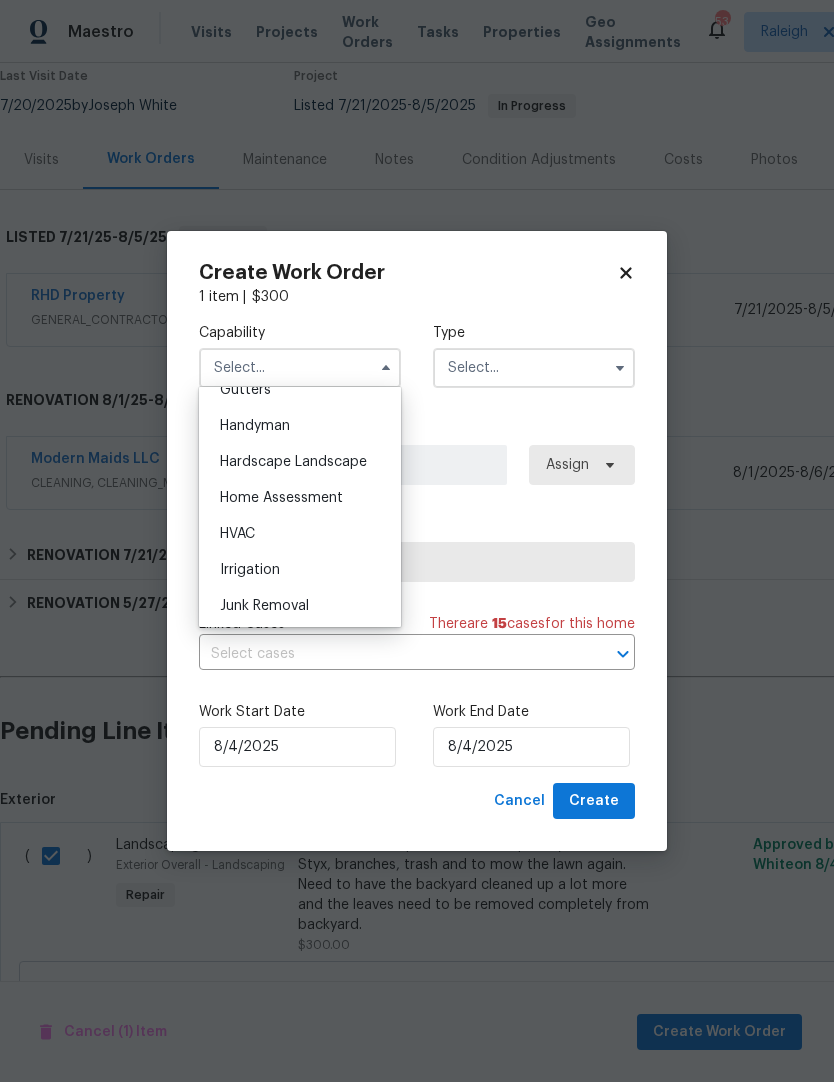scroll, scrollTop: 1097, scrollLeft: 0, axis: vertical 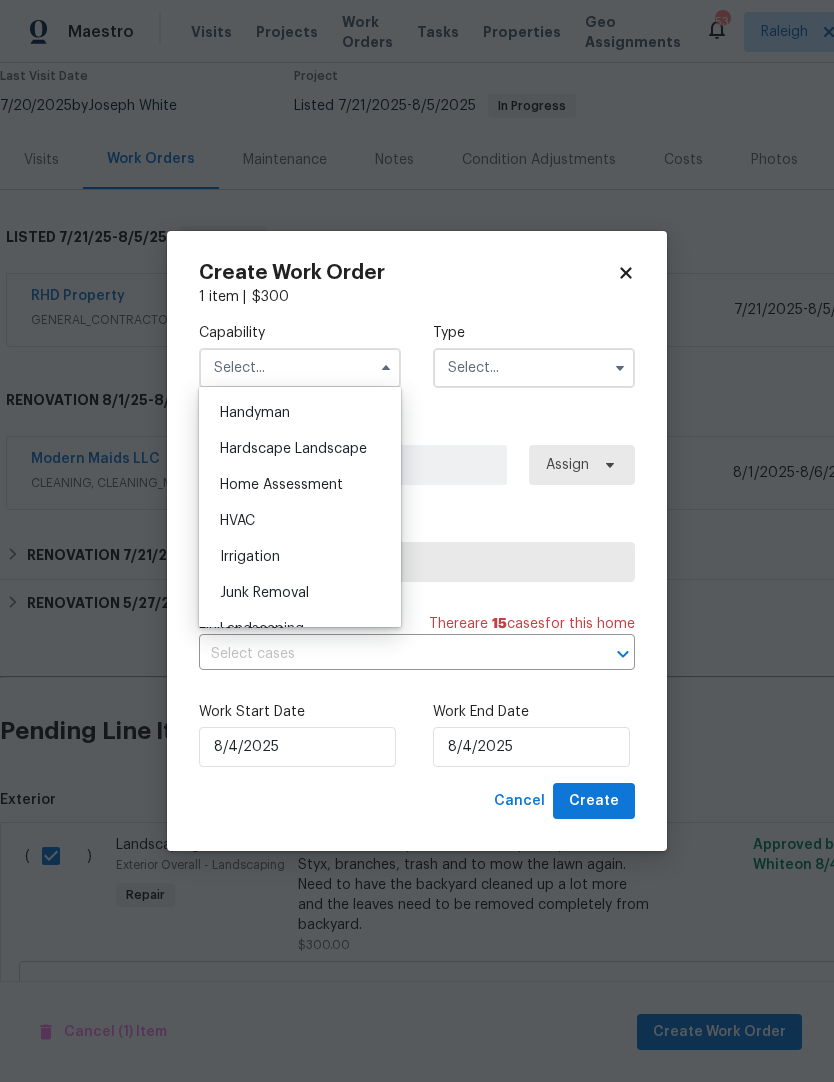 click on "Hardscape Landscape" at bounding box center [293, 449] 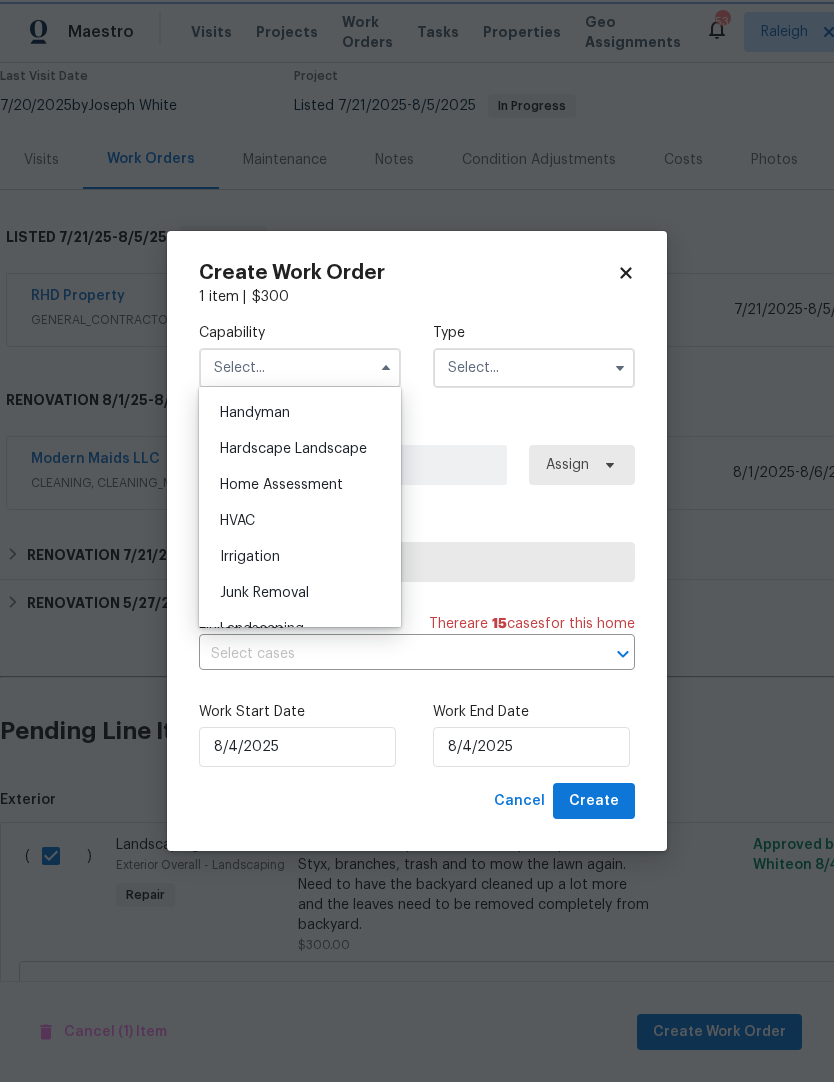type on "Hardscape Landscape" 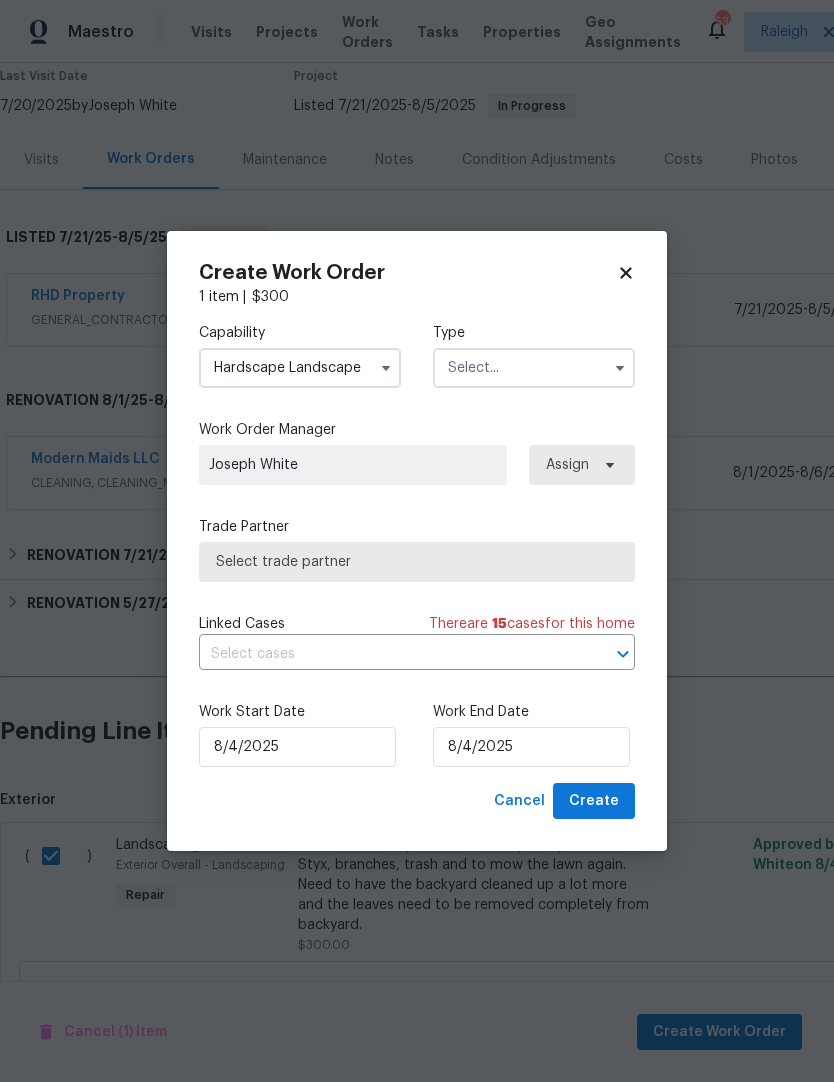 click at bounding box center [534, 368] 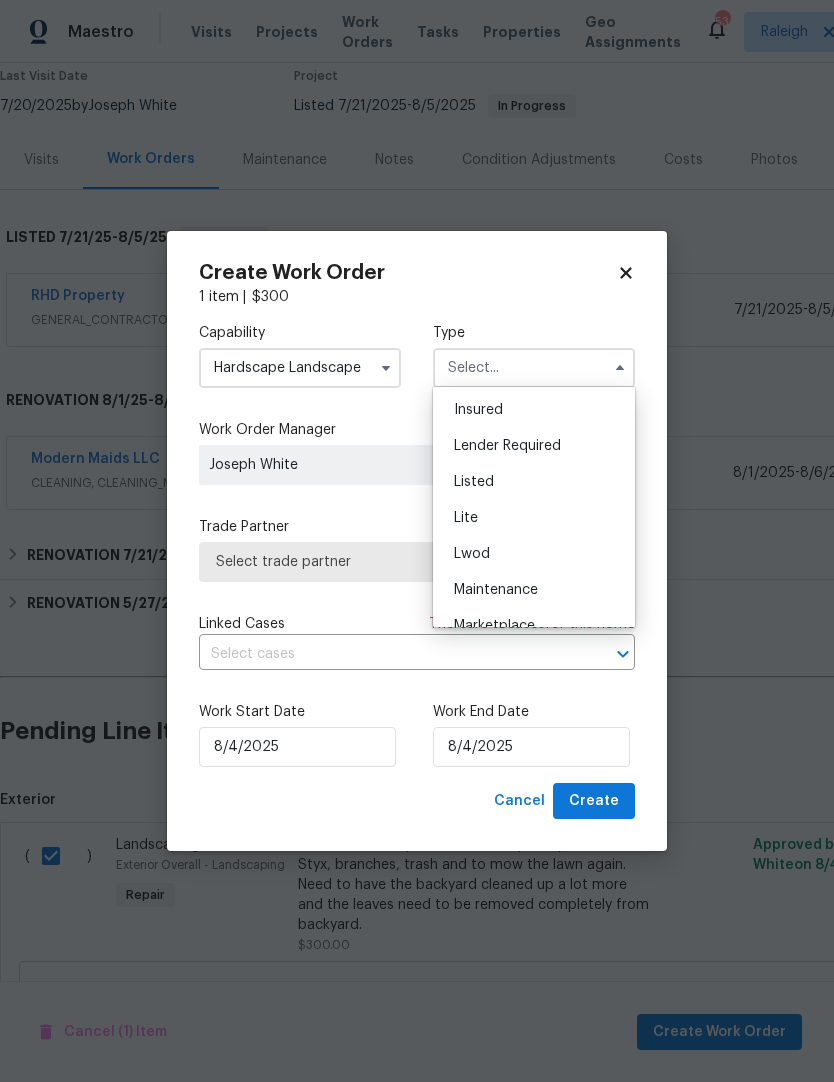 scroll, scrollTop: 163, scrollLeft: 0, axis: vertical 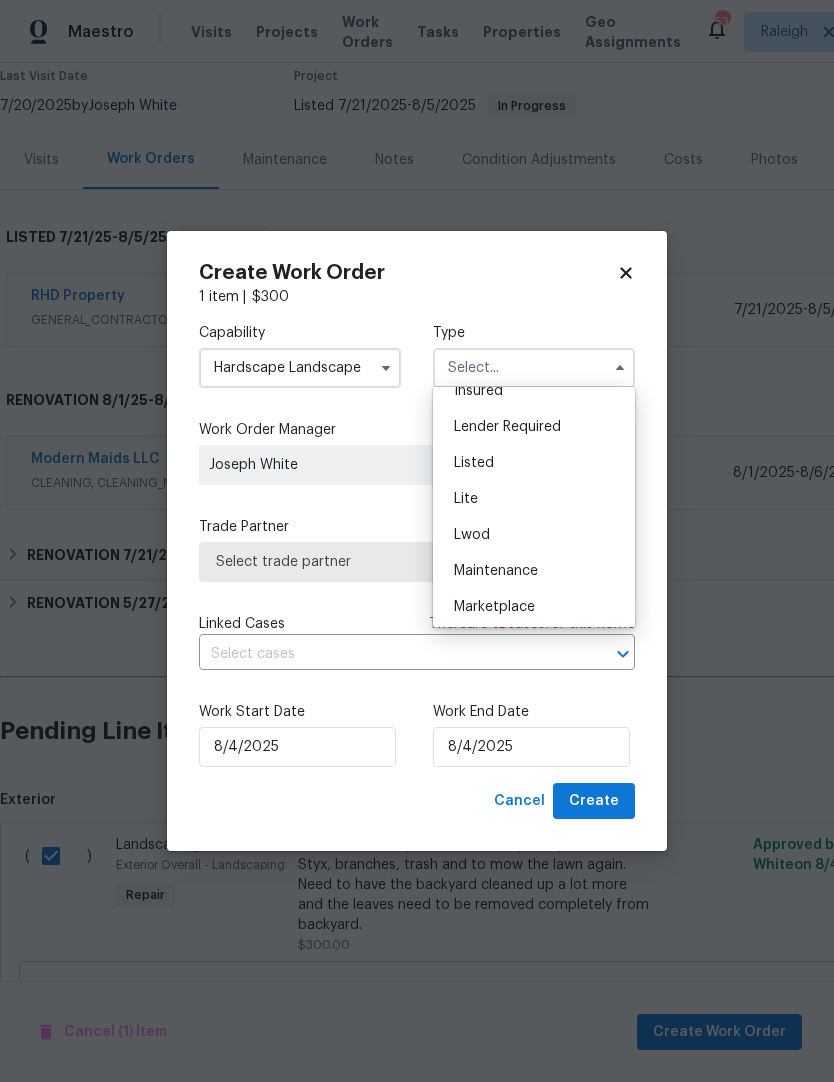 click on "Listed" at bounding box center (534, 463) 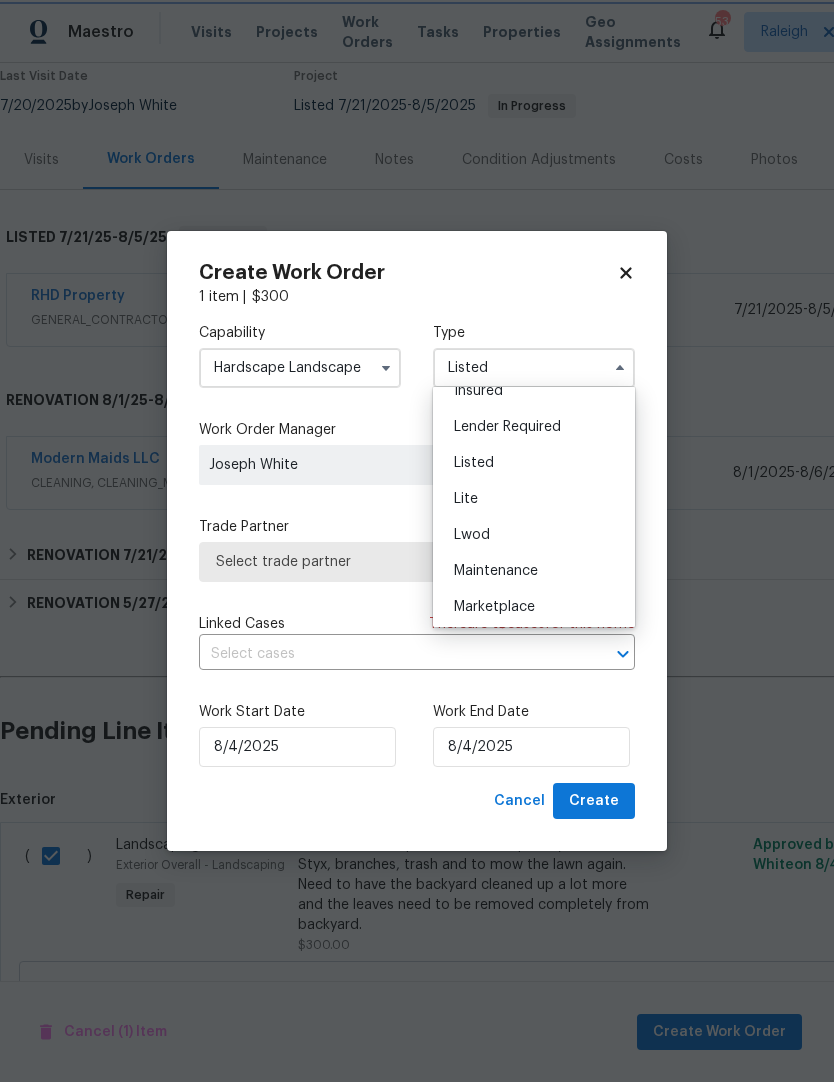 scroll, scrollTop: 0, scrollLeft: 0, axis: both 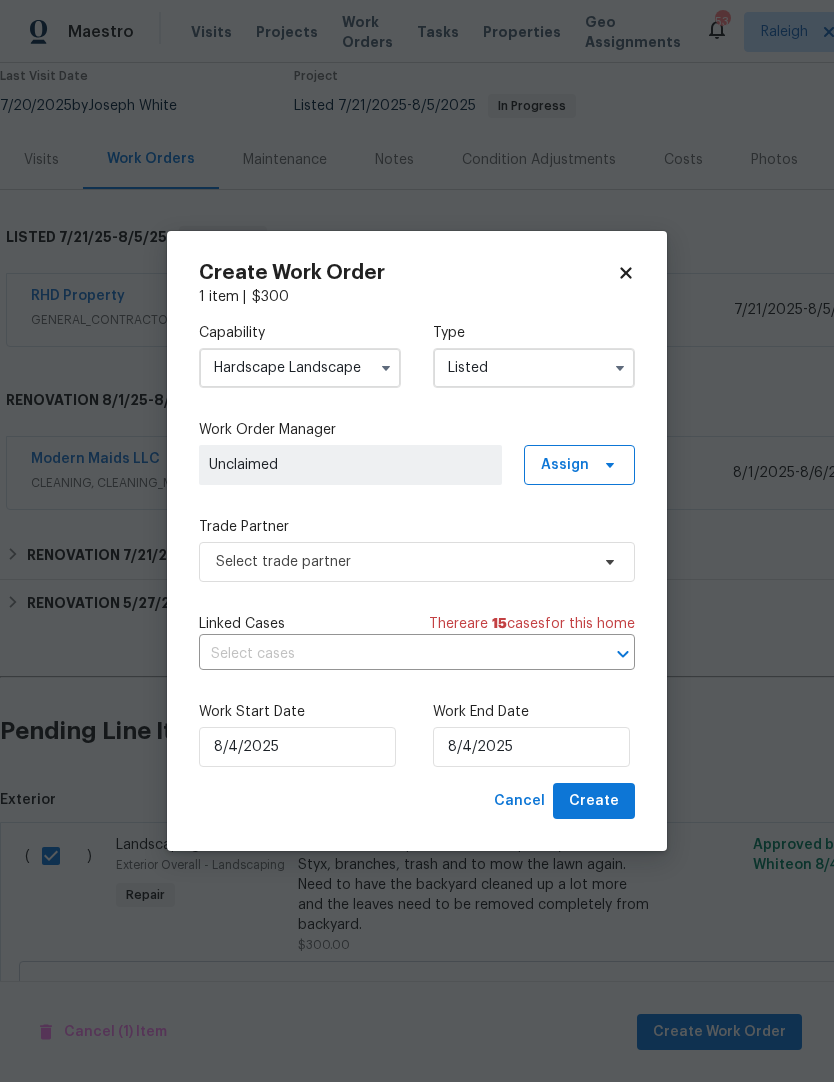 click 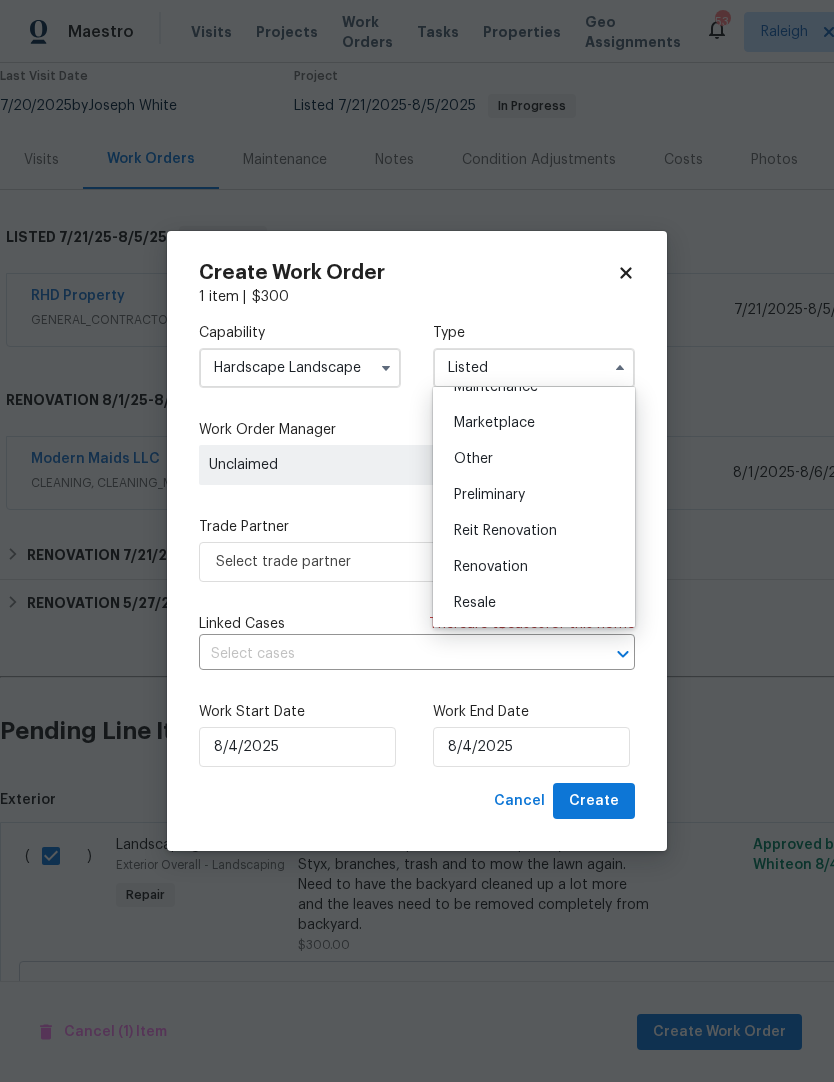 scroll, scrollTop: 385, scrollLeft: 0, axis: vertical 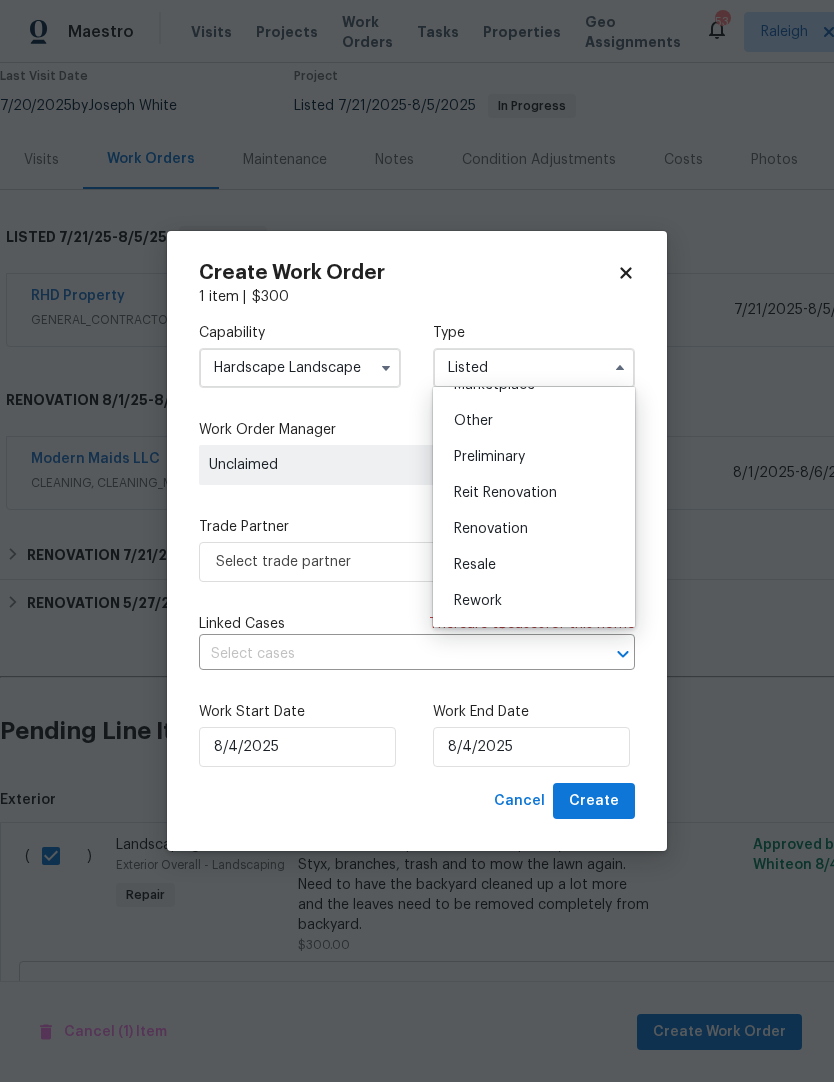 click on "Renovation" at bounding box center (491, 529) 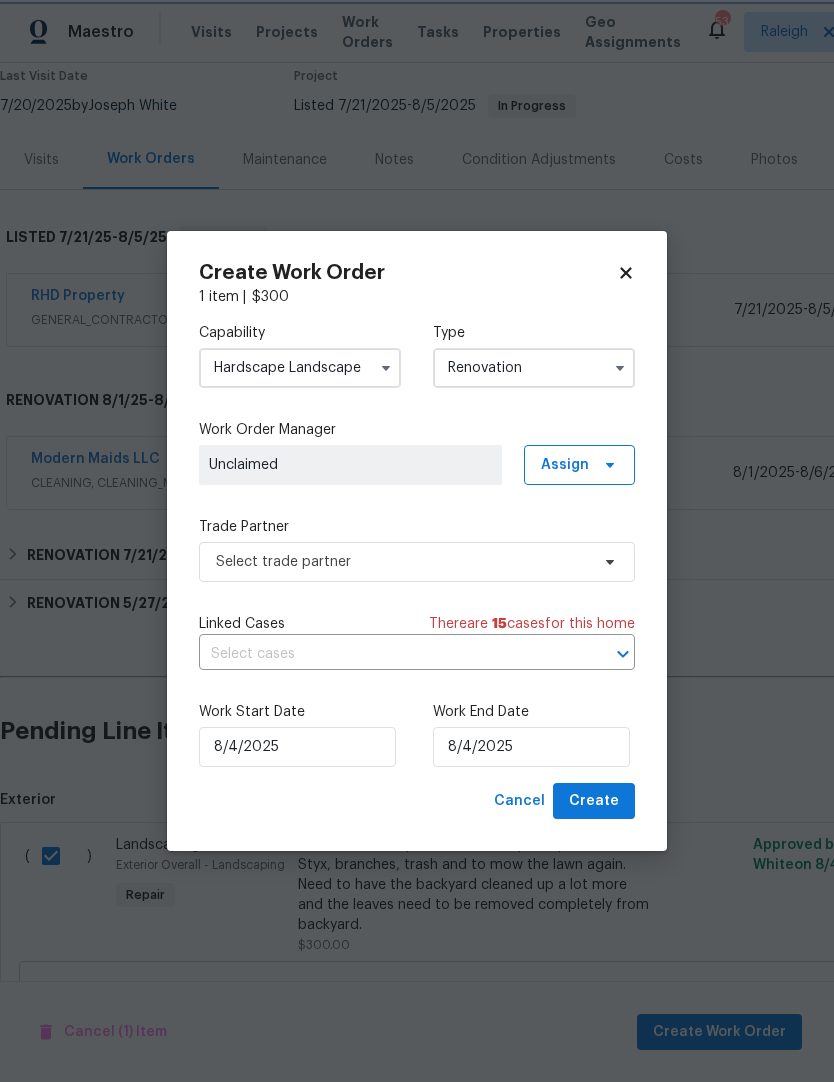 scroll, scrollTop: 0, scrollLeft: 0, axis: both 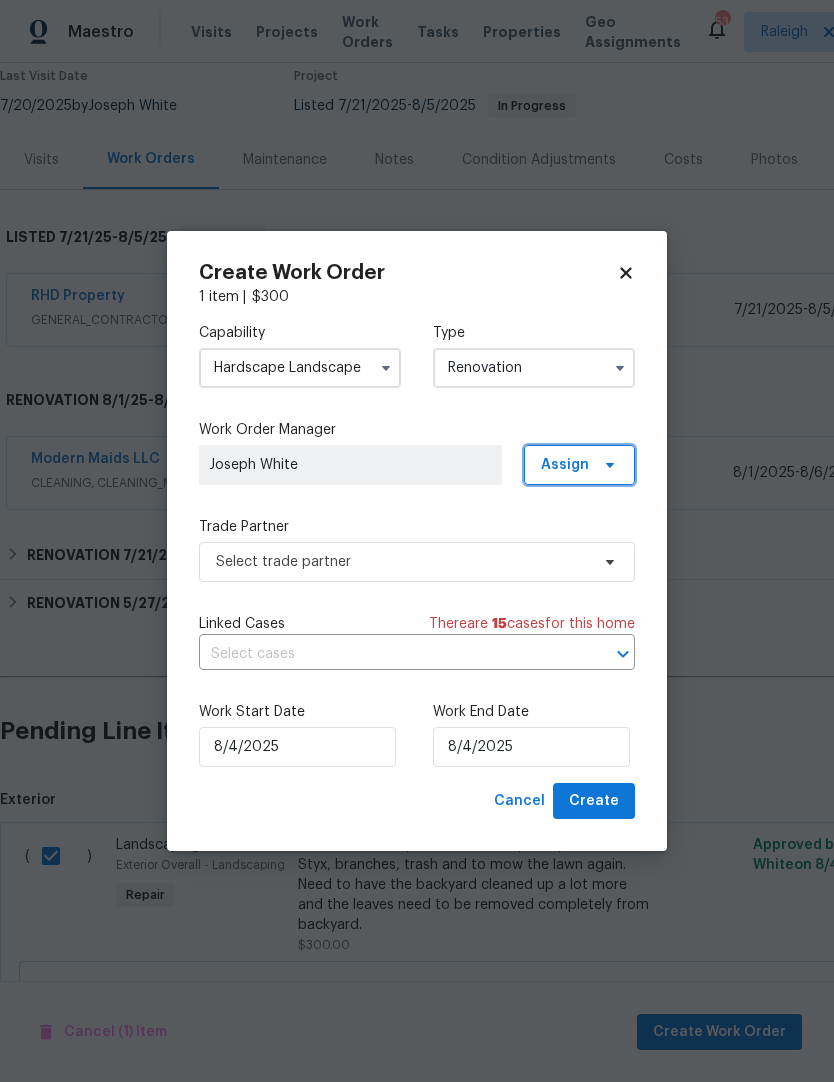 click on "Assign" at bounding box center (579, 465) 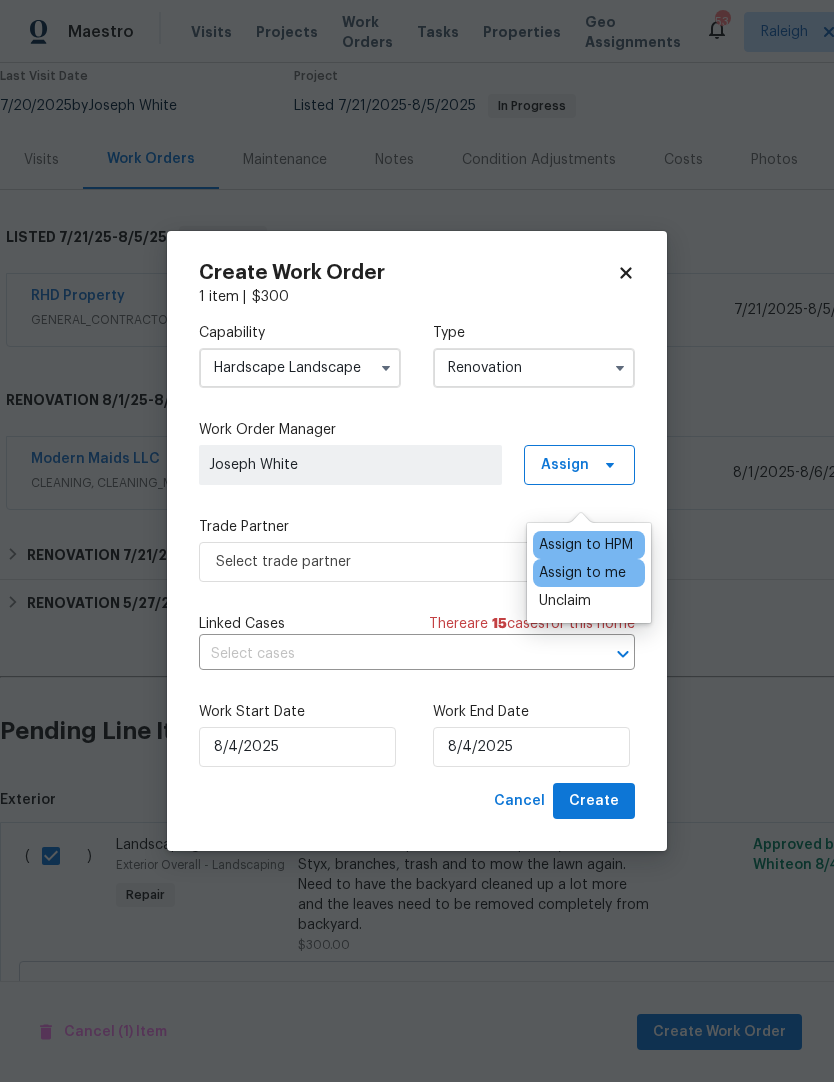 click on "Trade Partner" at bounding box center [417, 527] 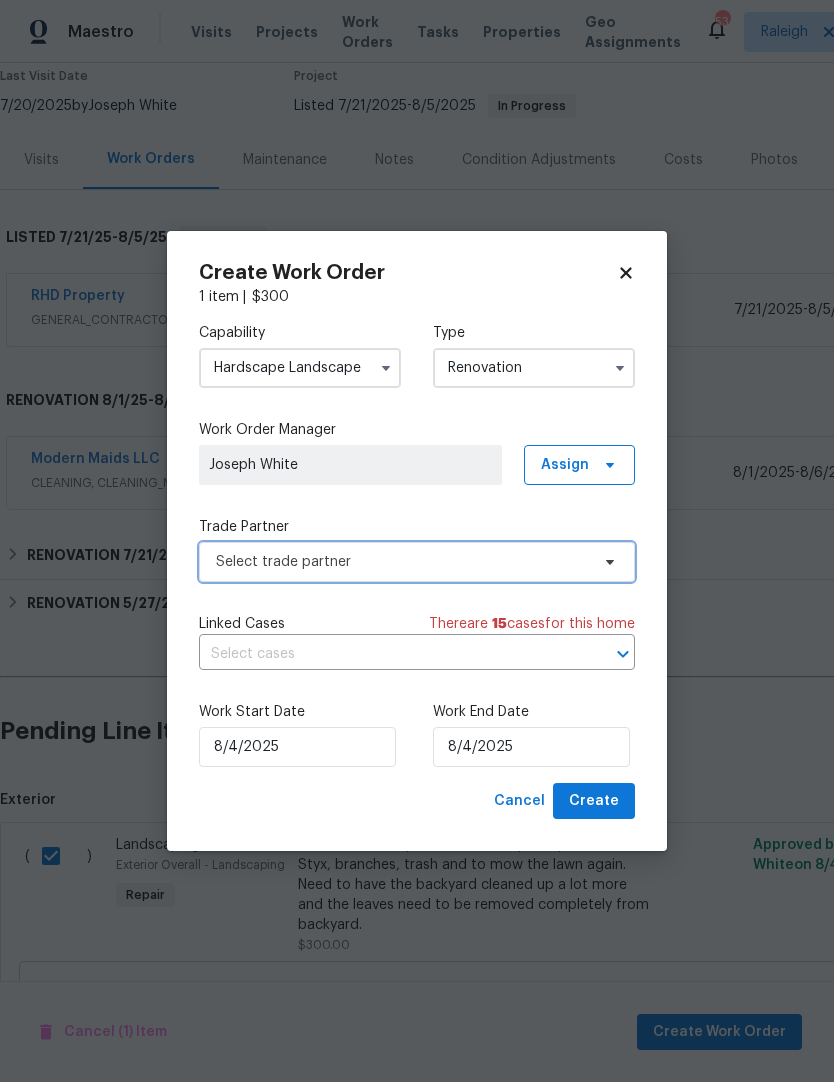 click on "Select trade partner" at bounding box center (402, 562) 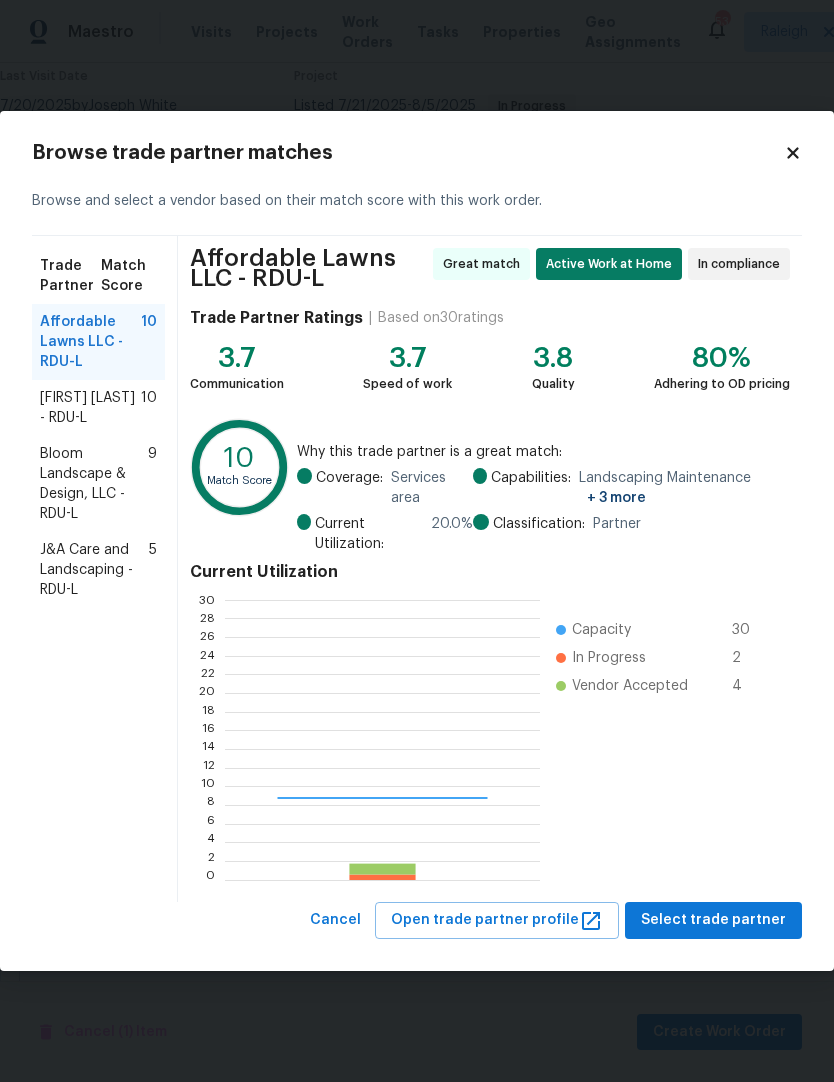 scroll, scrollTop: 2, scrollLeft: 2, axis: both 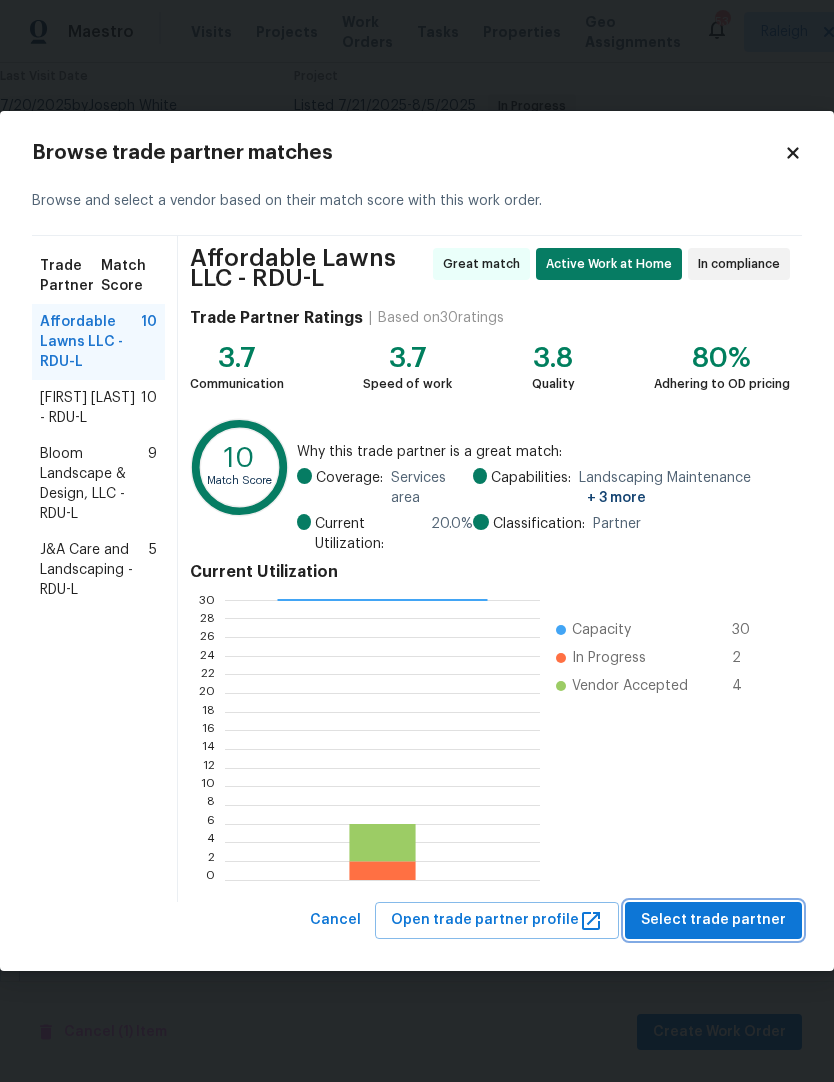 click on "Select trade partner" at bounding box center (713, 920) 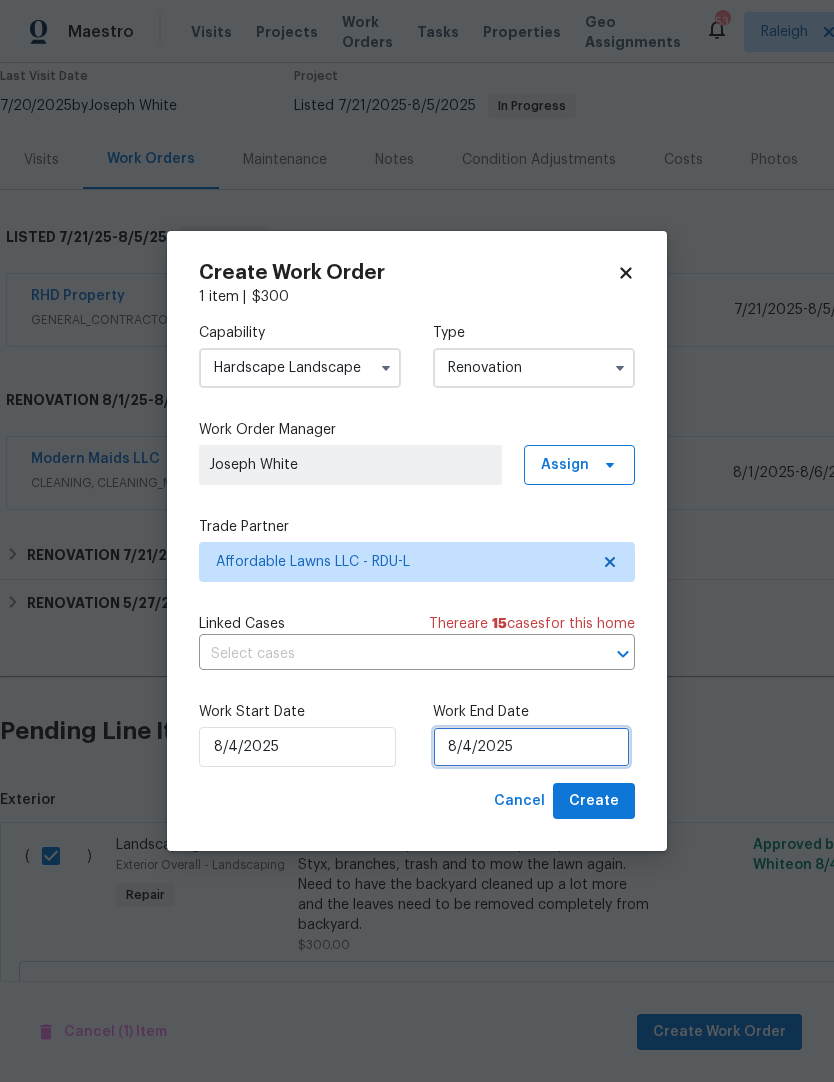 click on "8/4/2025" at bounding box center (531, 747) 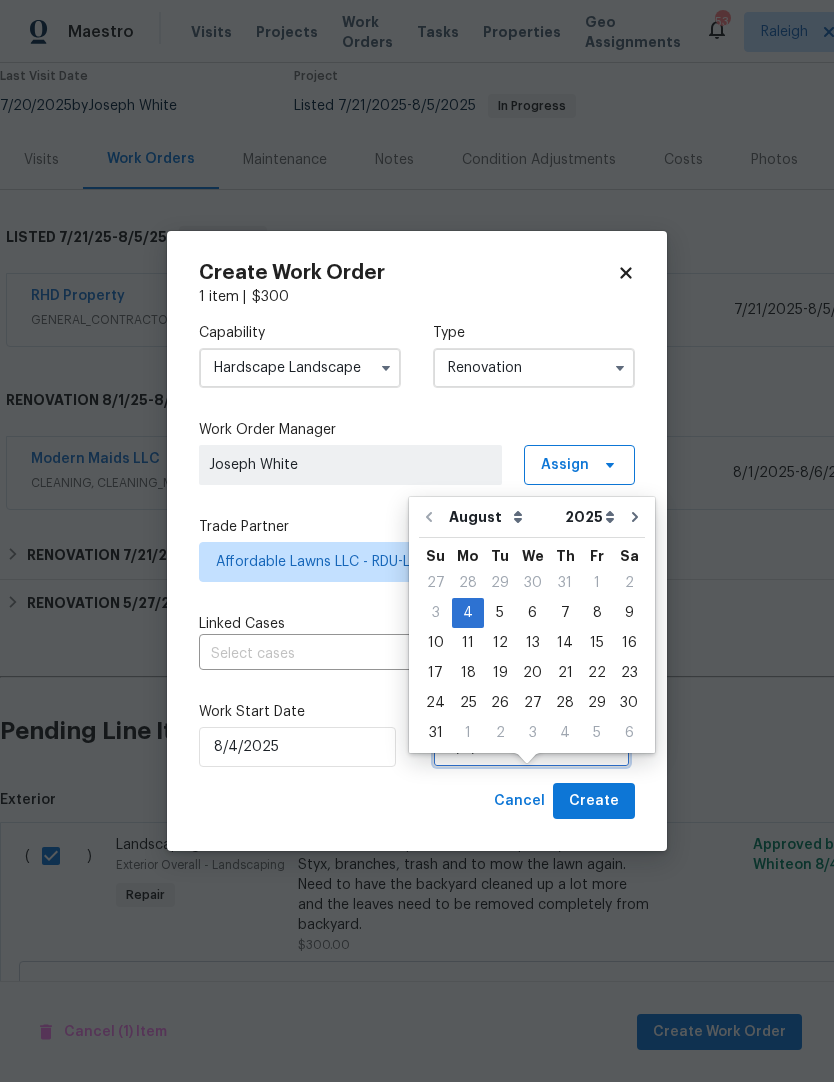 scroll, scrollTop: 39, scrollLeft: 0, axis: vertical 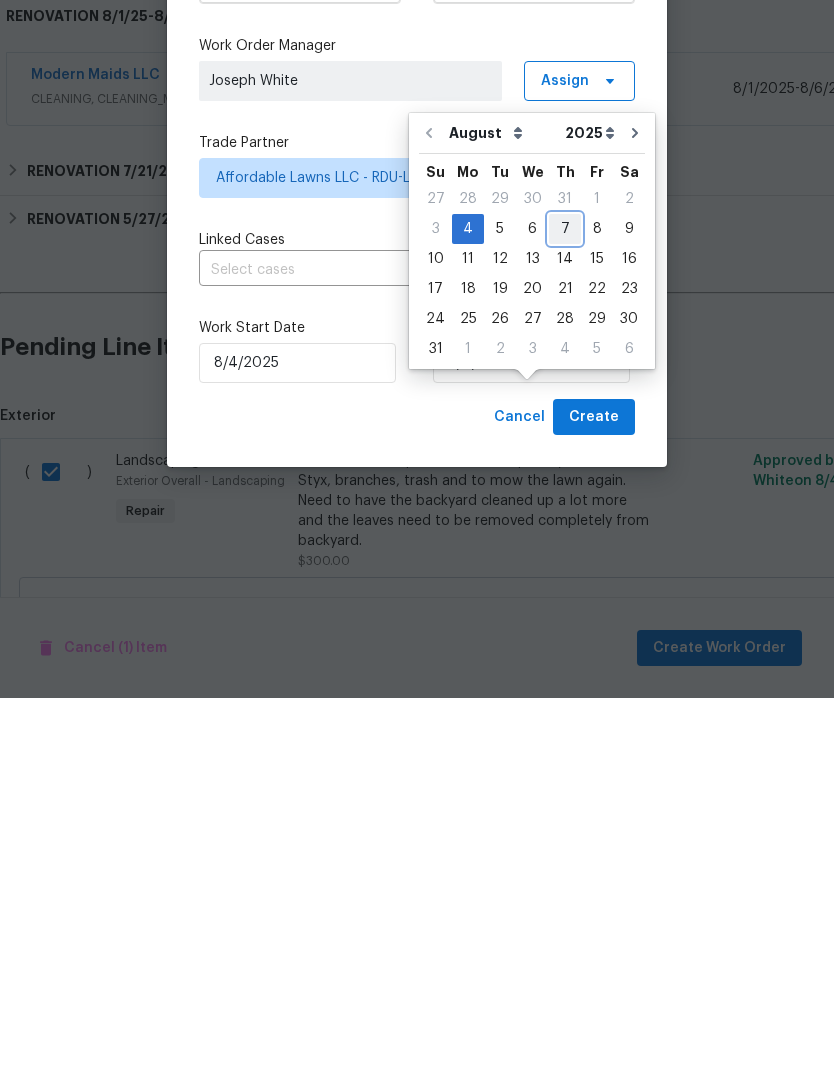 click on "7" at bounding box center (565, 613) 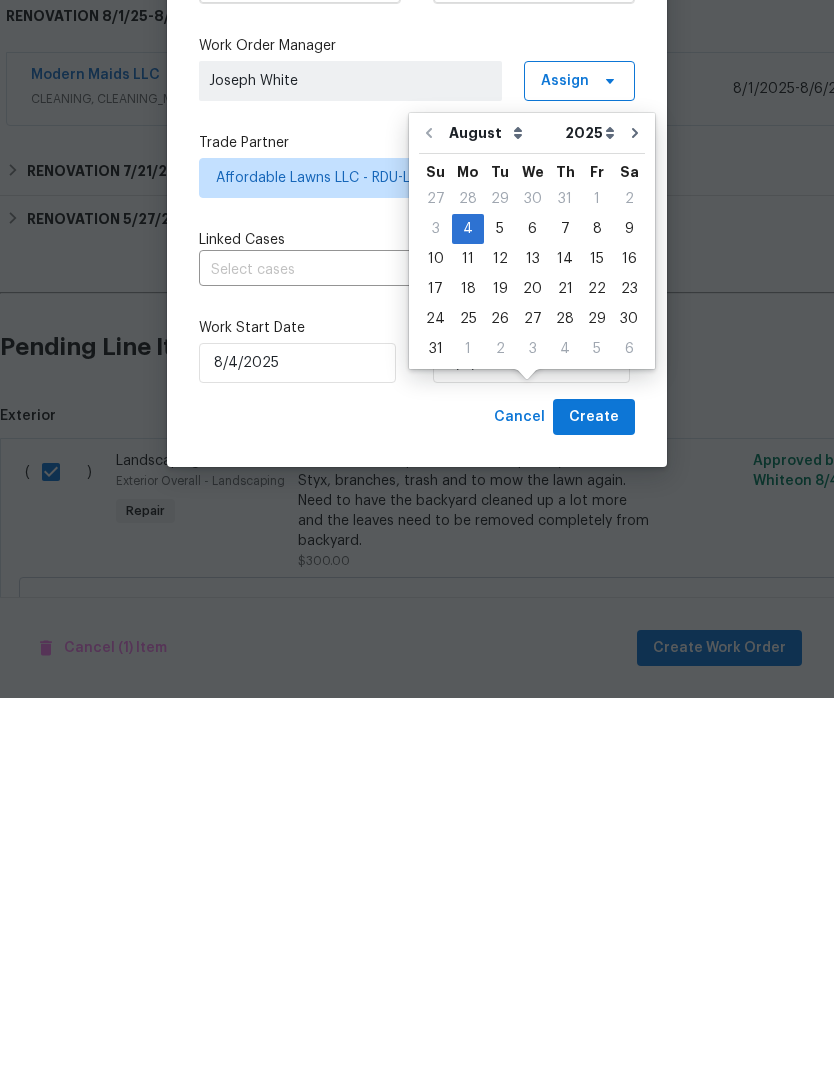 type on "8/7/2025" 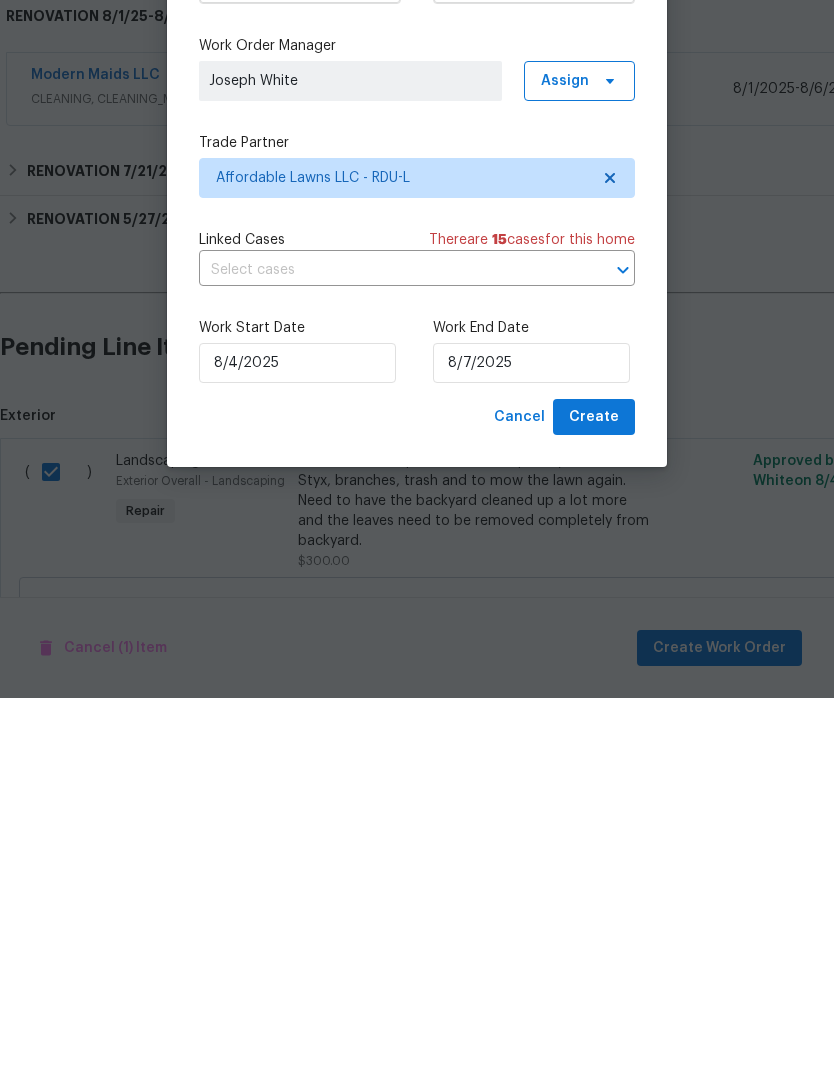 scroll, scrollTop: 82, scrollLeft: 0, axis: vertical 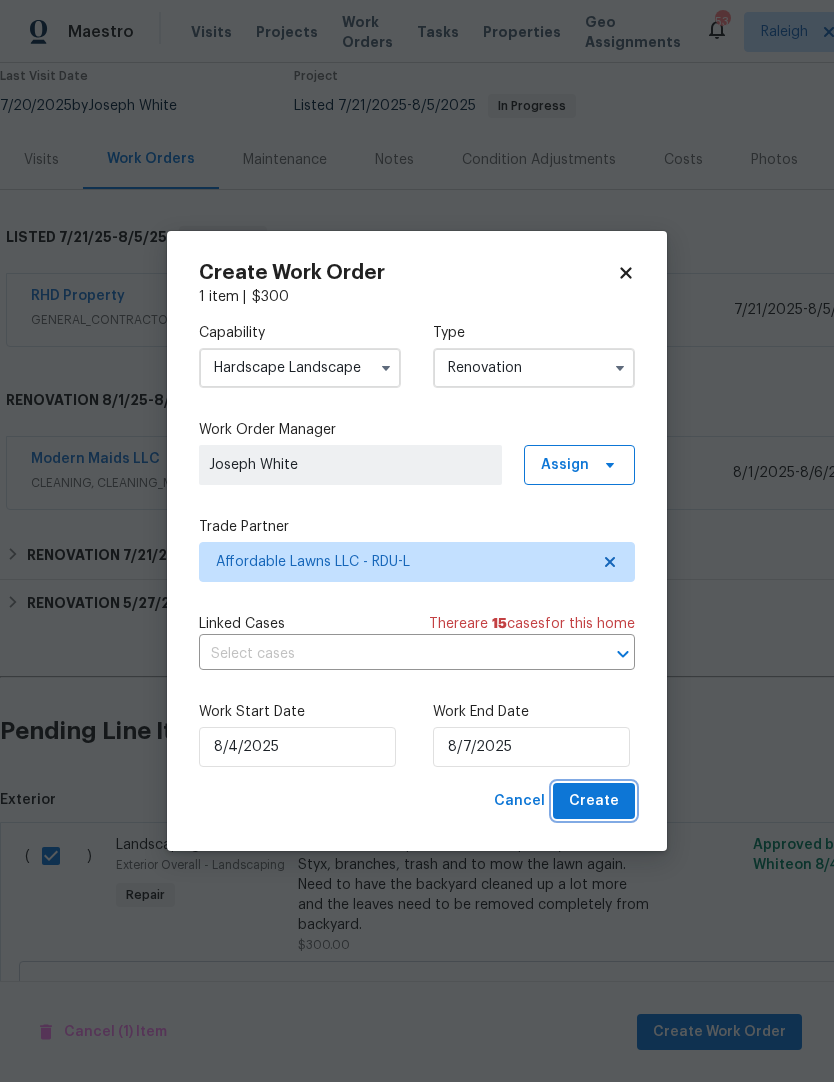 click on "Create" at bounding box center (594, 801) 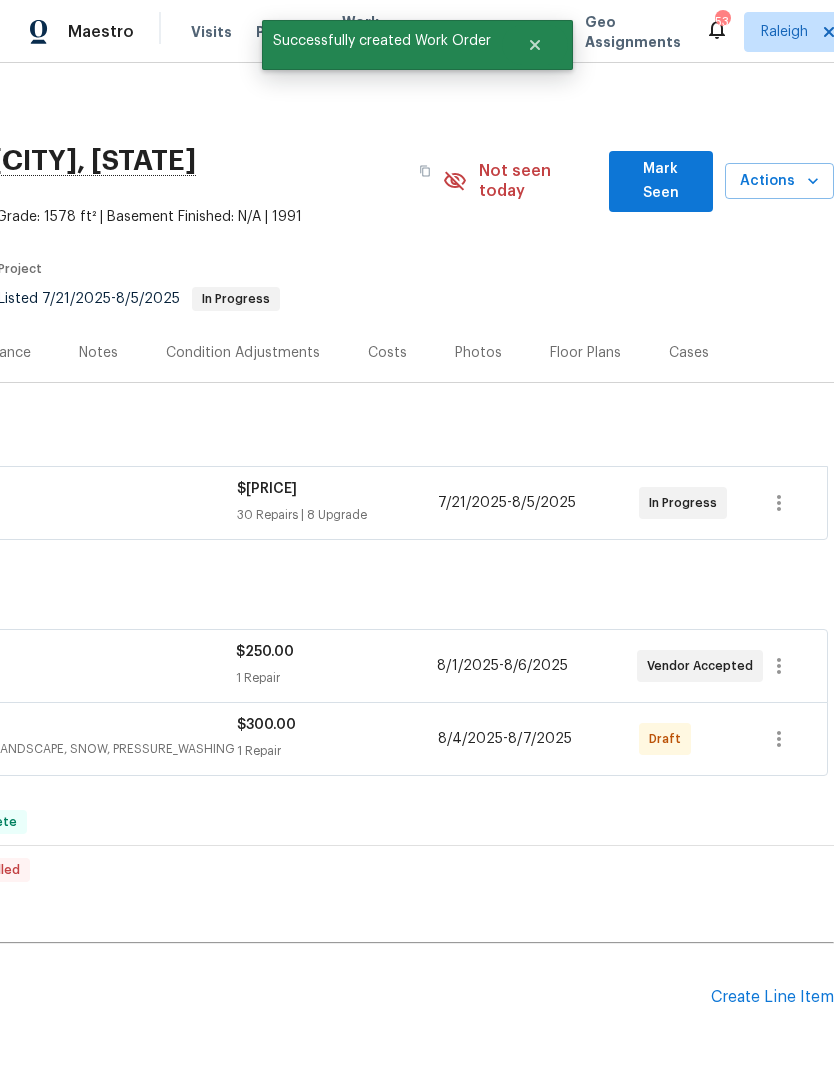 scroll, scrollTop: 0, scrollLeft: 296, axis: horizontal 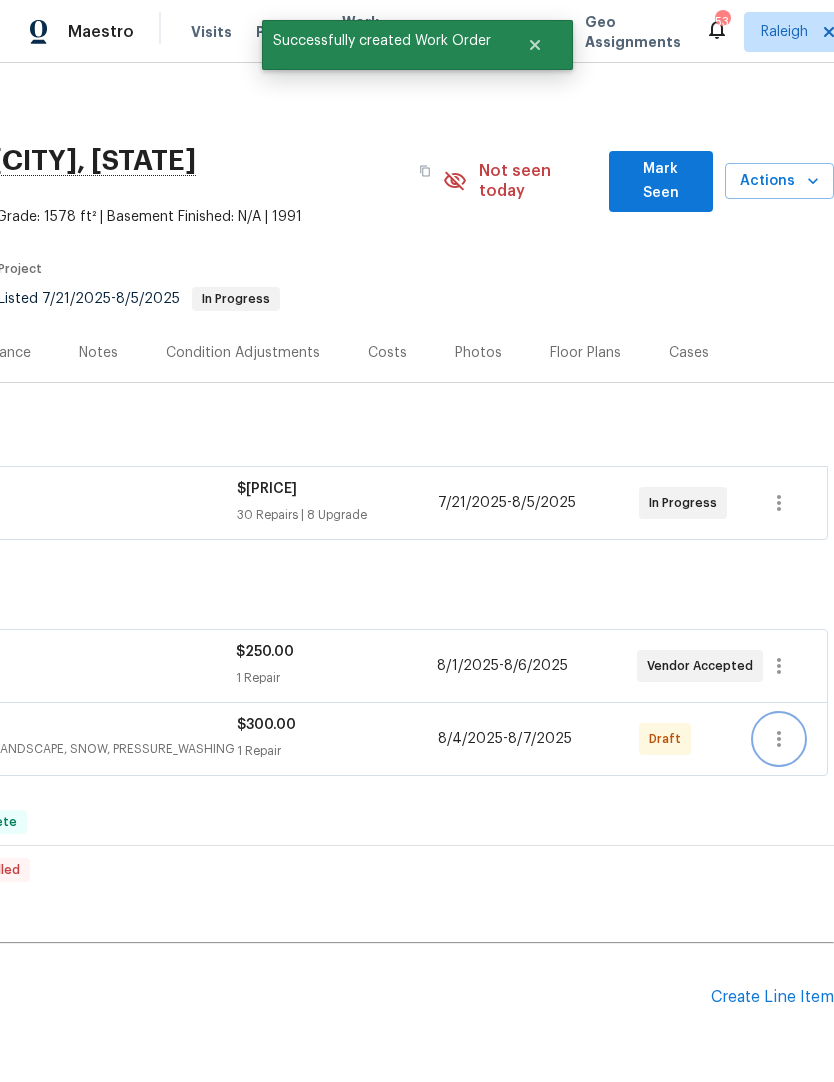 click at bounding box center [779, 739] 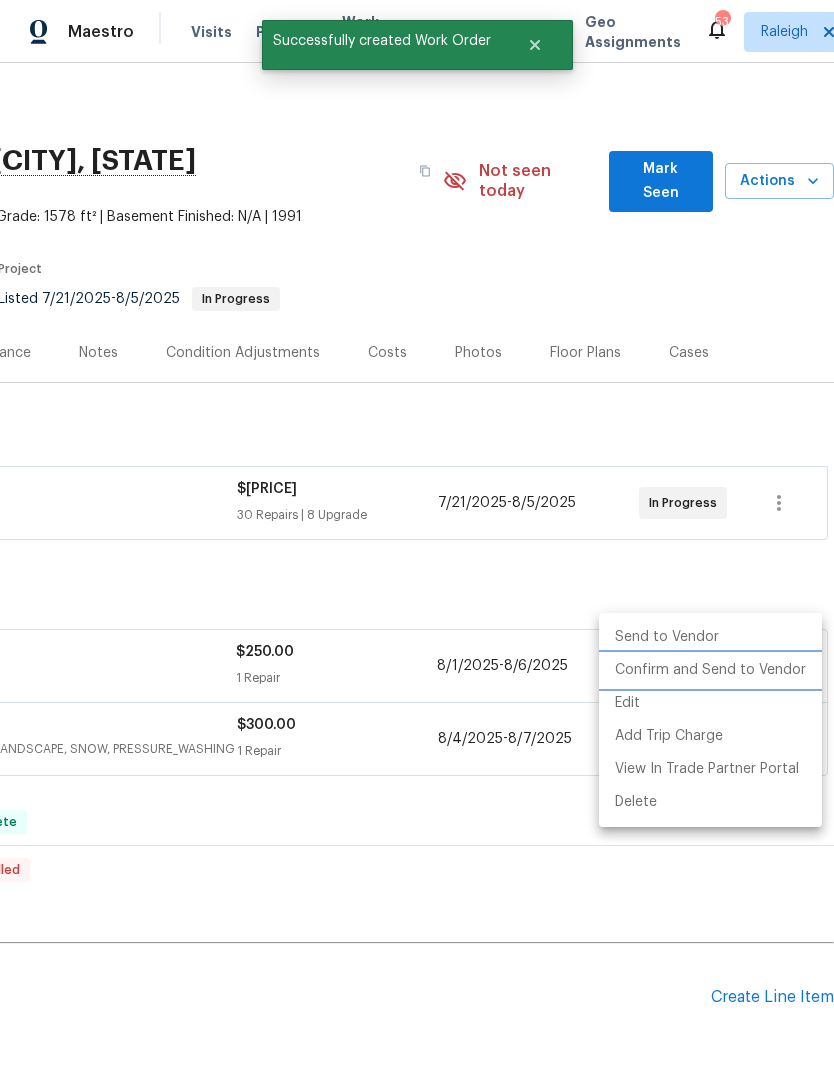 click on "Confirm and Send to Vendor" at bounding box center (710, 670) 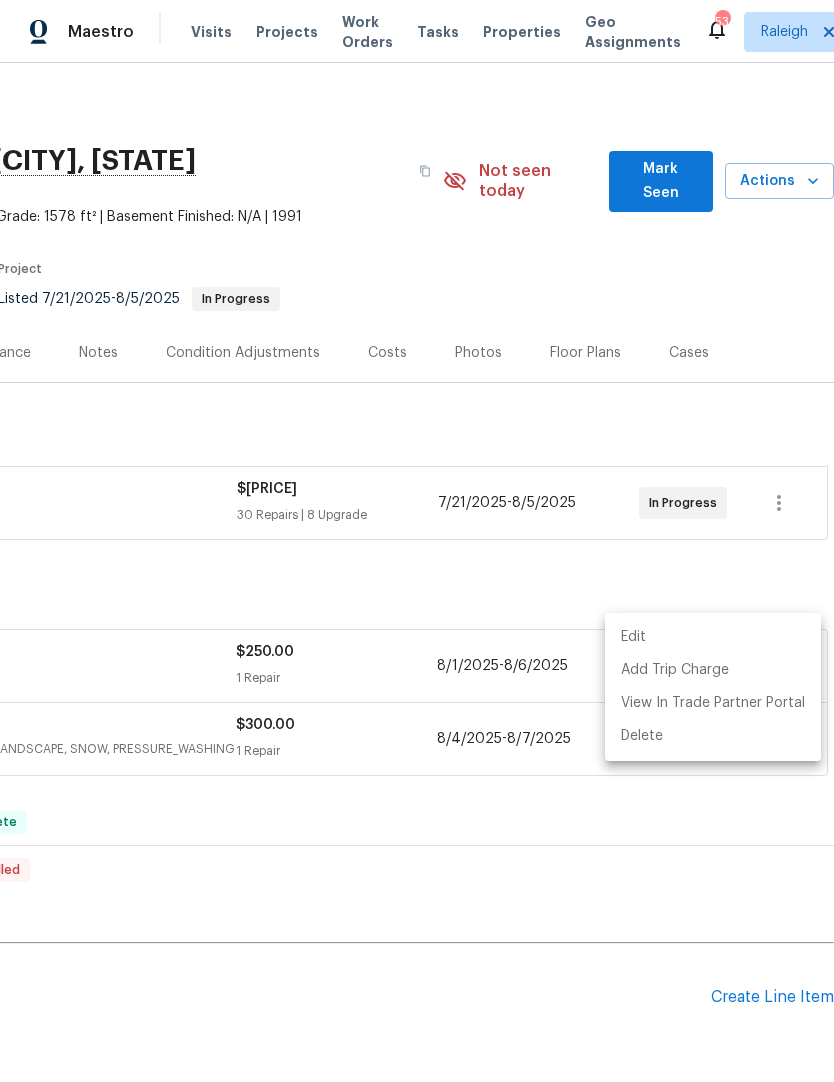 click at bounding box center (417, 541) 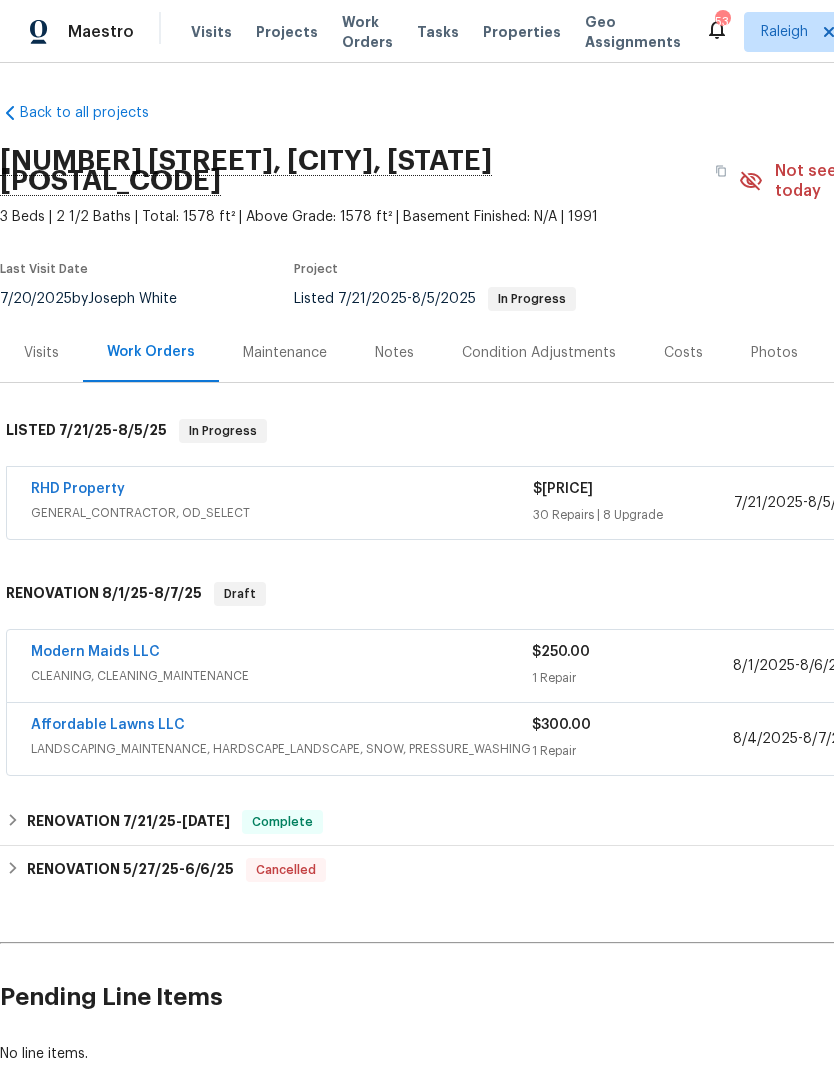 scroll, scrollTop: 0, scrollLeft: 0, axis: both 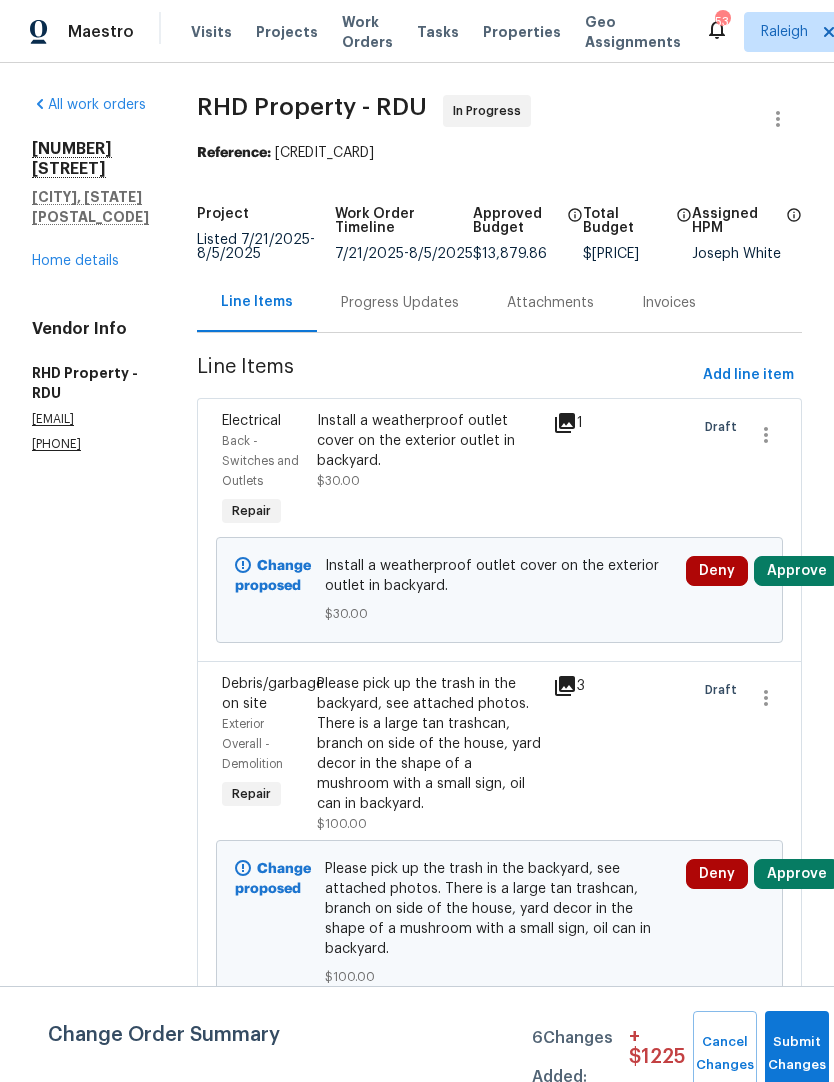 click on "Submit Changes" at bounding box center (797, 1054) 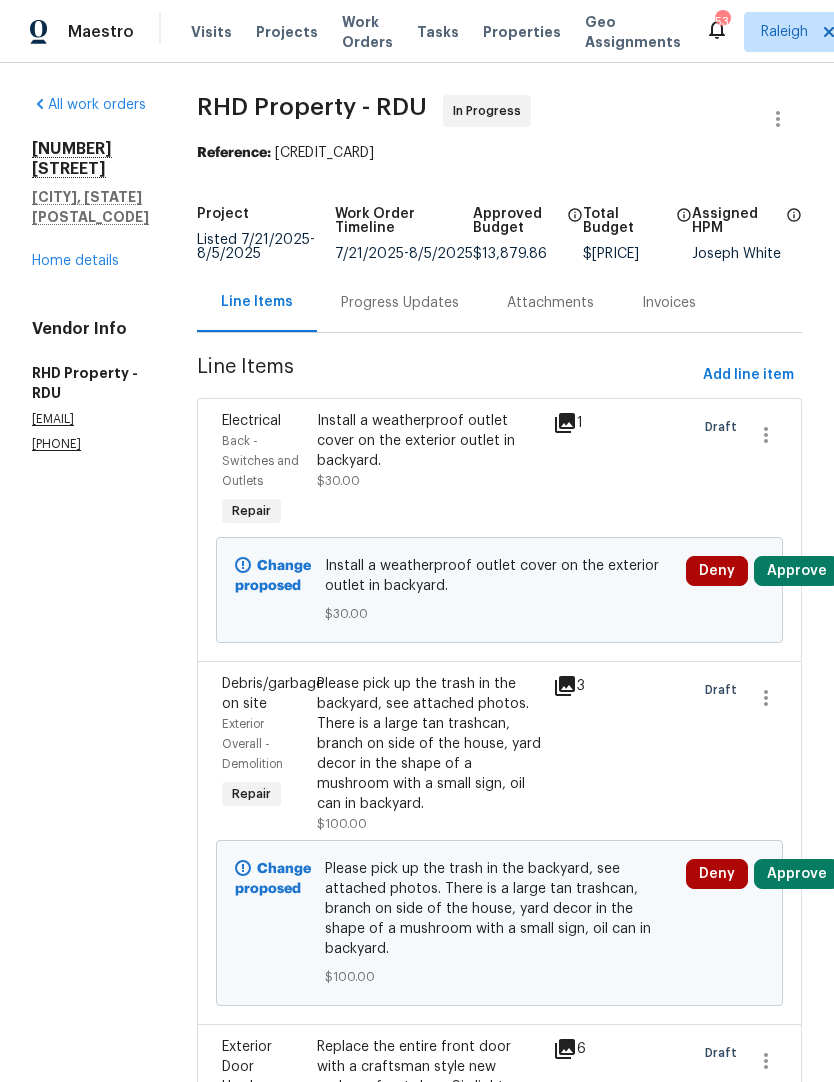 click on "Approve" at bounding box center [797, 874] 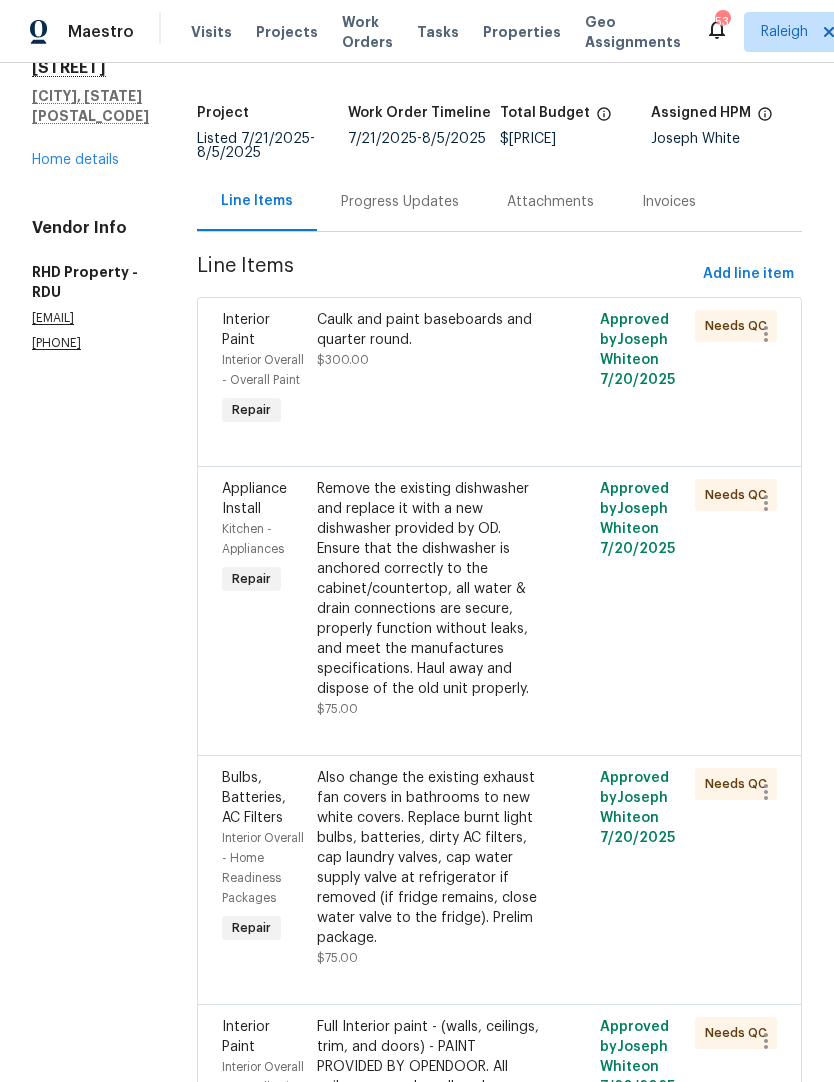 scroll, scrollTop: 103, scrollLeft: 0, axis: vertical 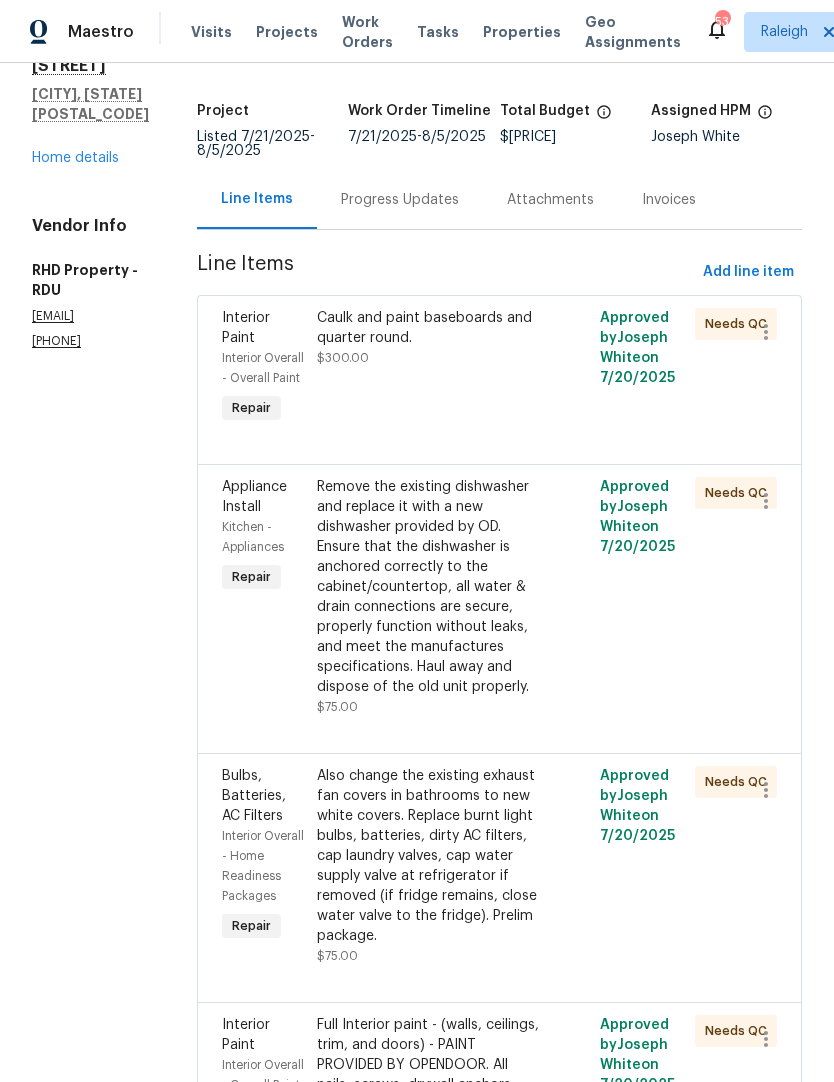 click on "Maestro Visits Projects Work Orders Tasks Properties Geo Assignments 53 Raleigh Joseph White" at bounding box center (417, 31) 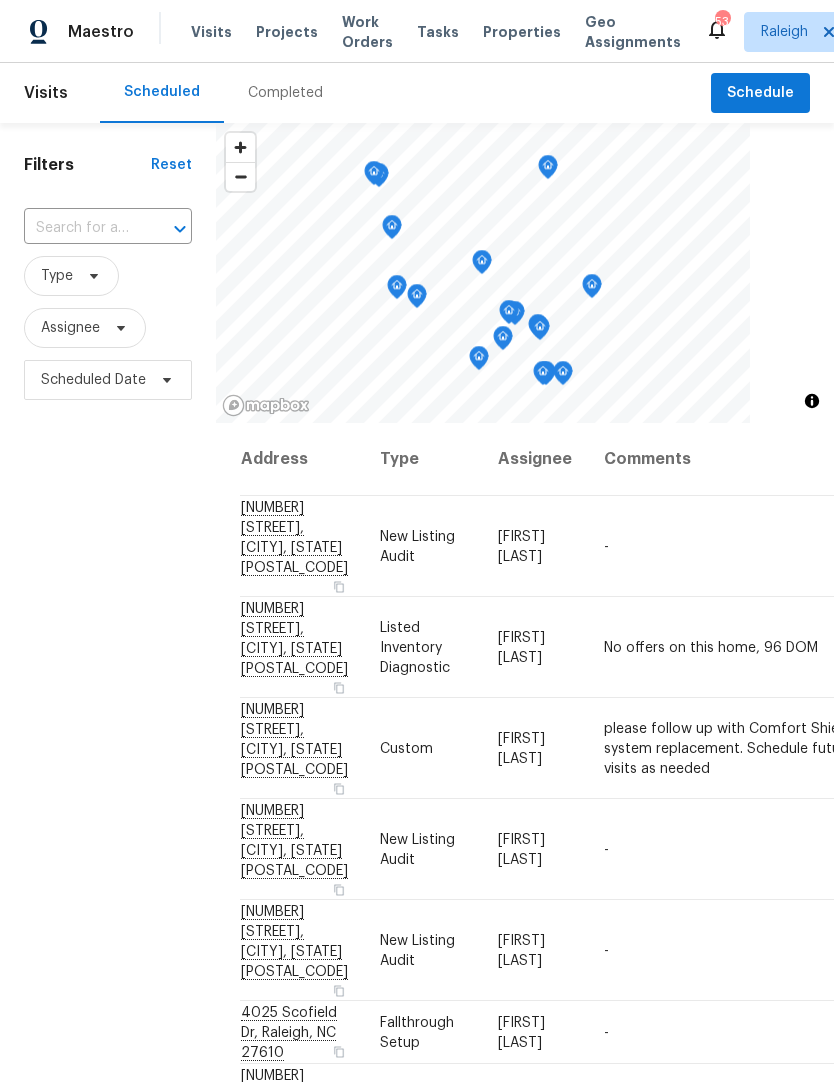 click at bounding box center [80, 228] 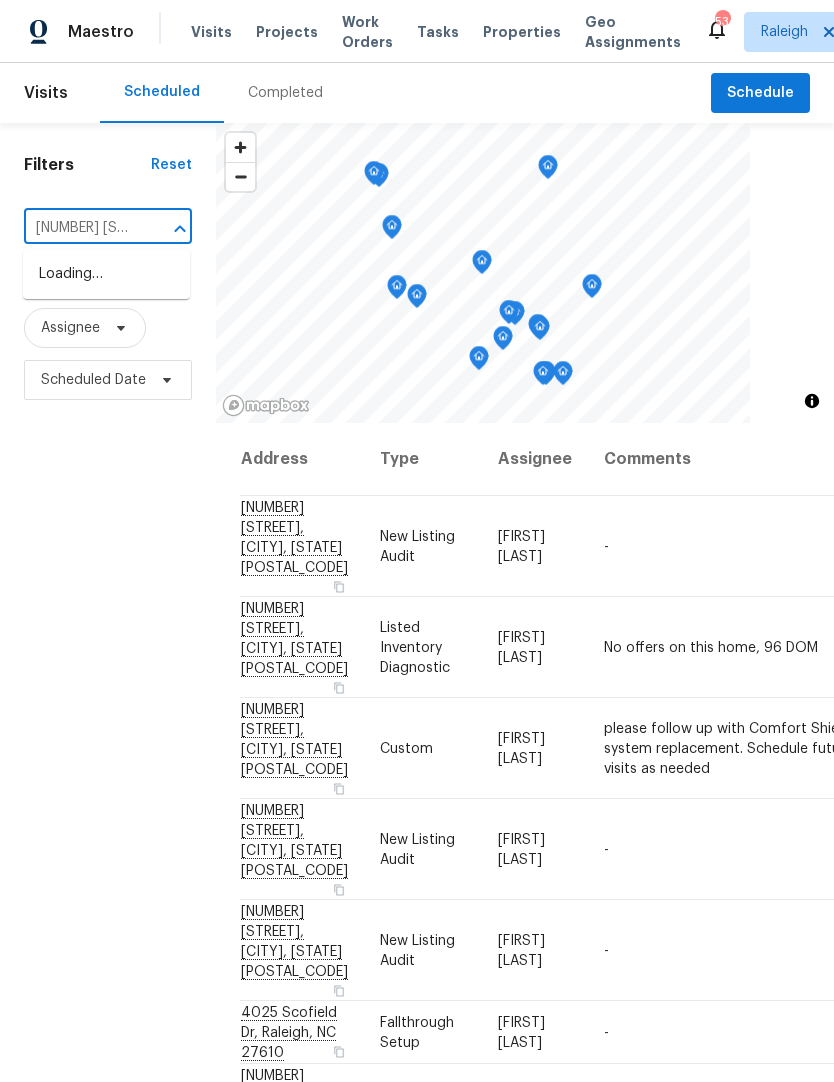type on "1312 rain" 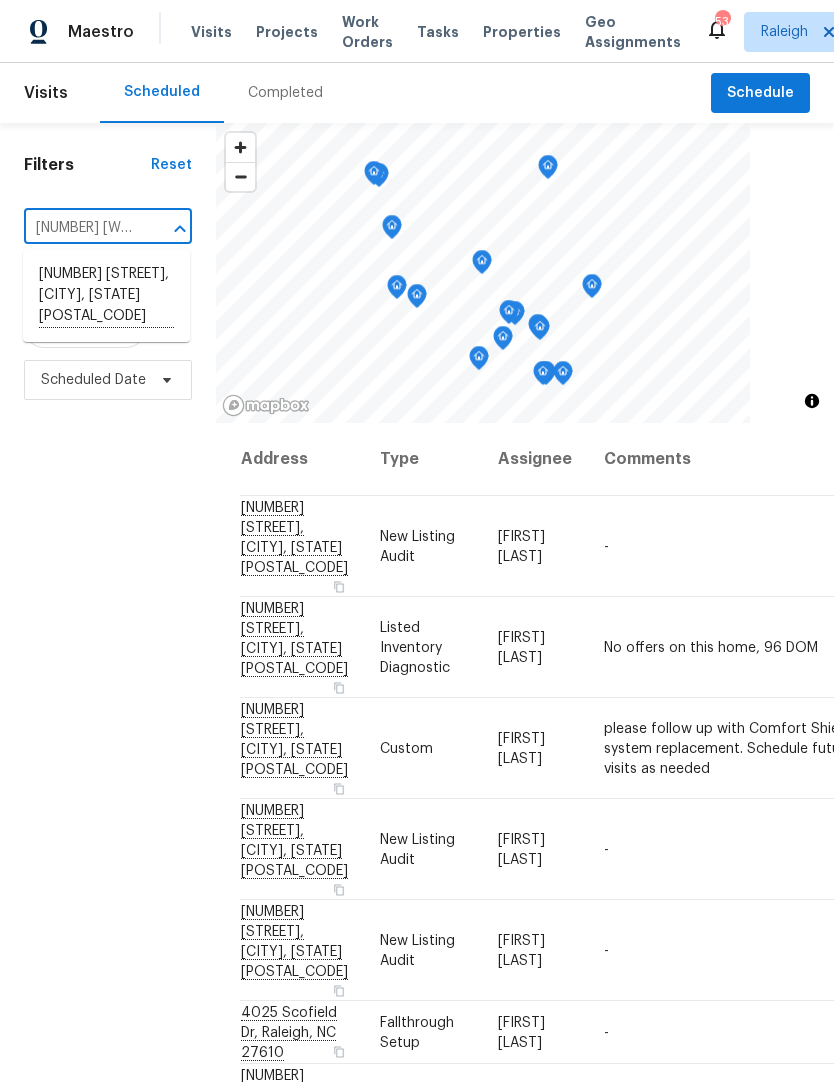 click on "1312 Rainwood Ln, Raleigh, NC 27615" at bounding box center (106, 296) 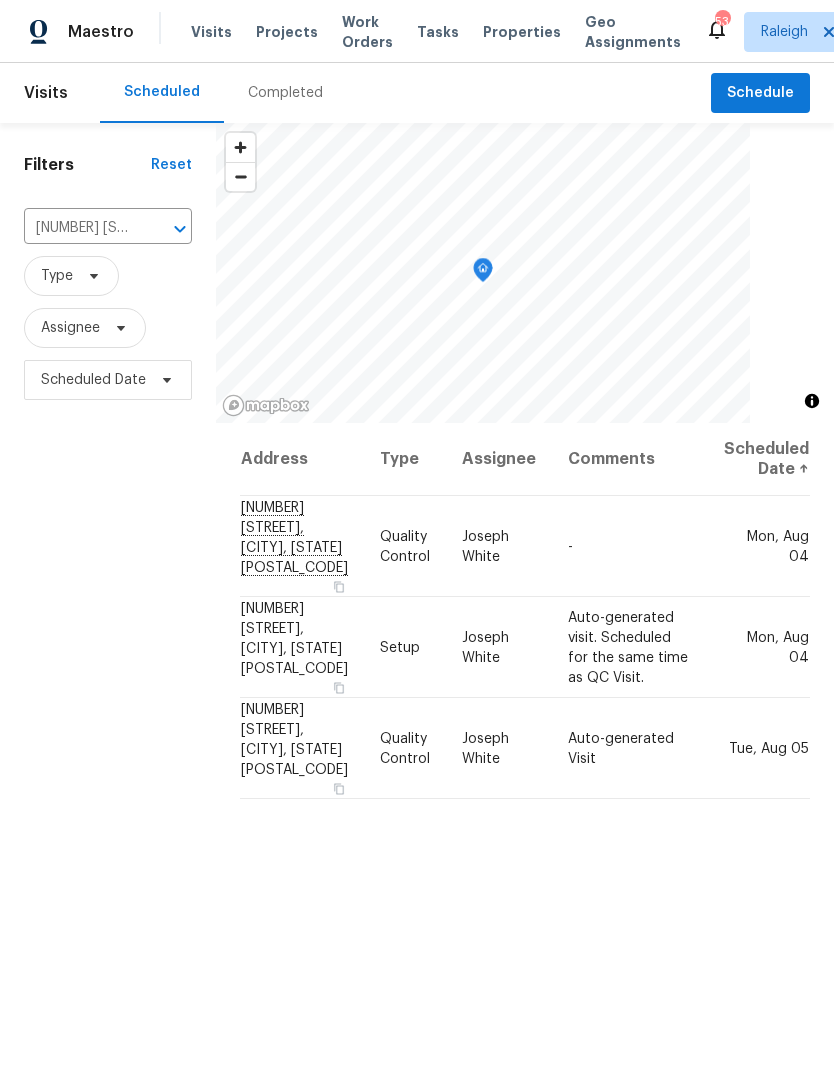 scroll, scrollTop: 0, scrollLeft: 0, axis: both 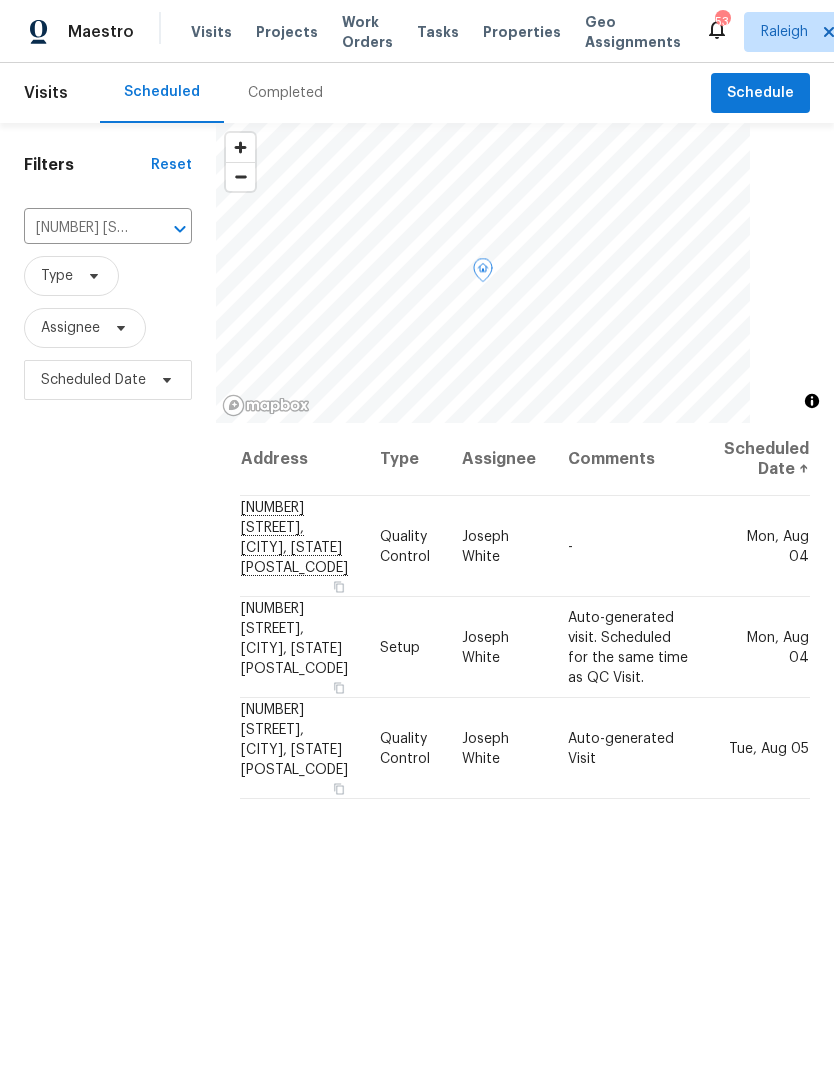 click 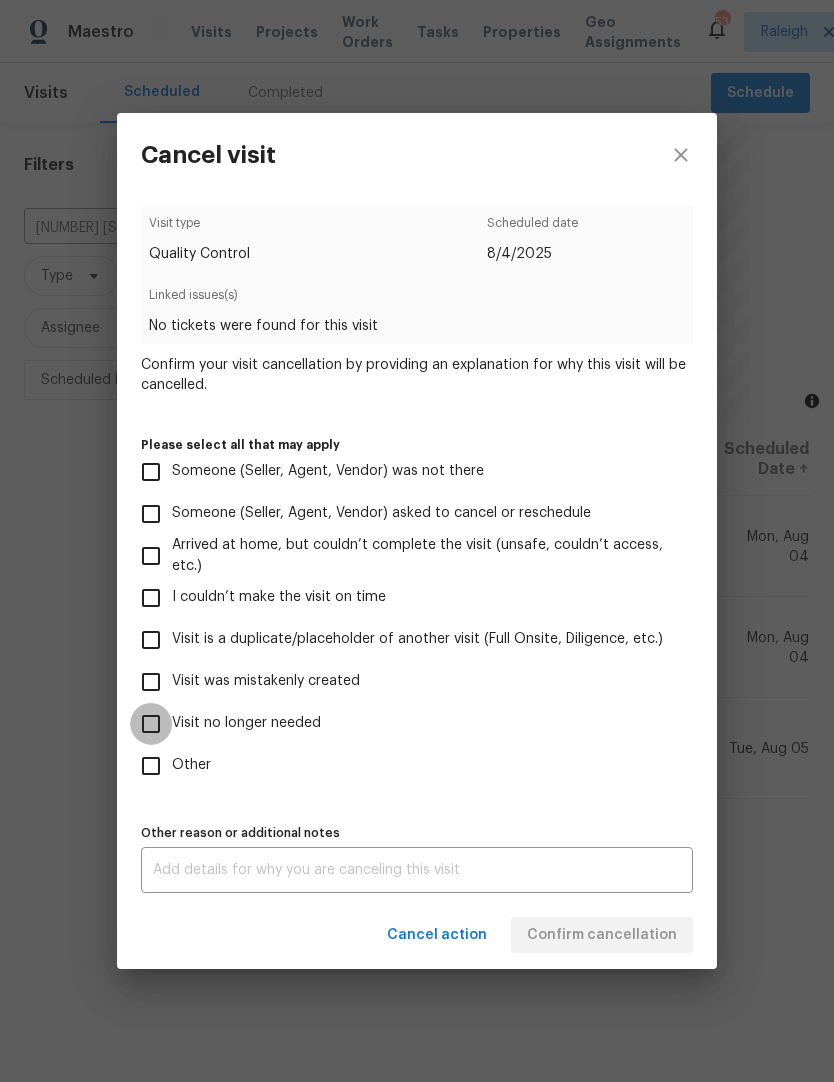 click on "Visit no longer needed" at bounding box center (151, 724) 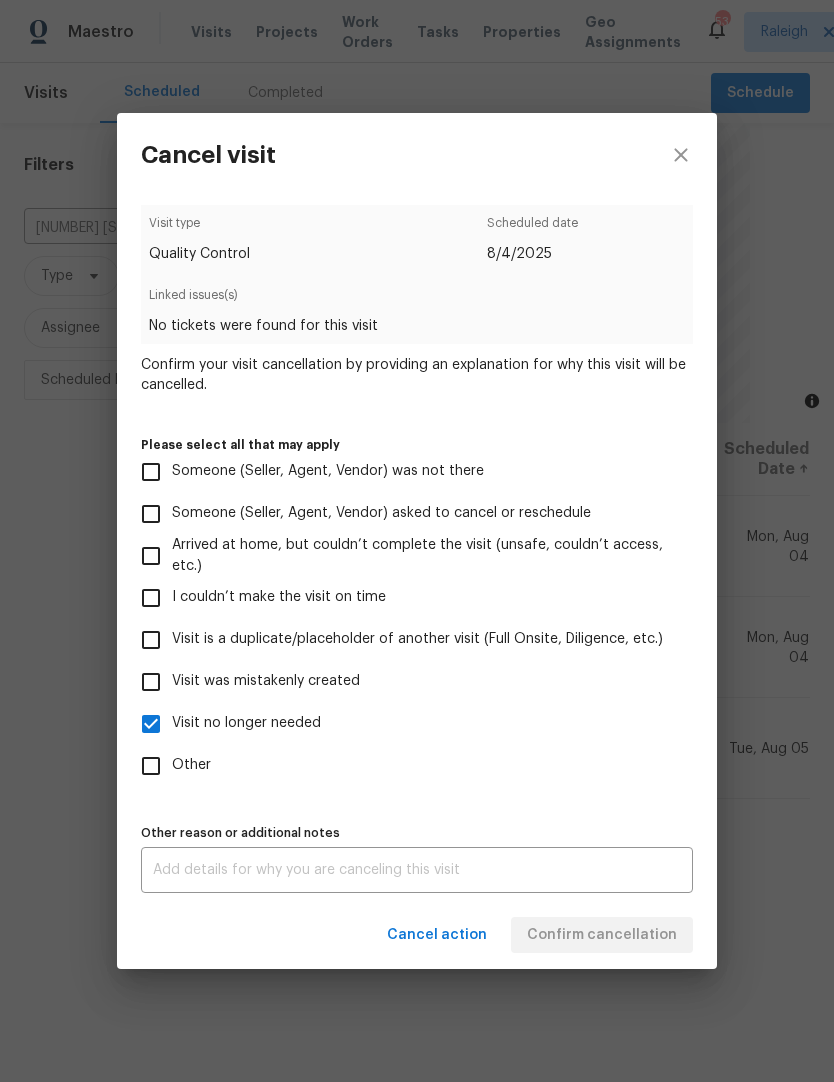 click at bounding box center [417, 870] 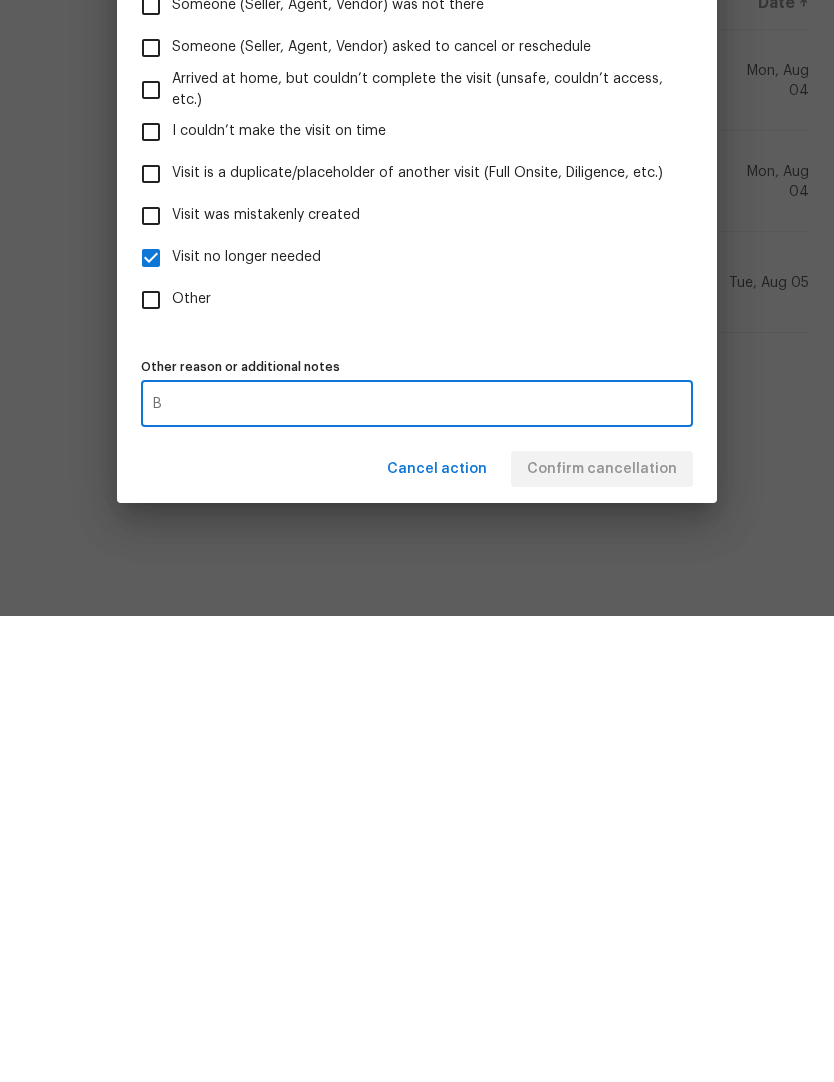 scroll, scrollTop: 82, scrollLeft: 0, axis: vertical 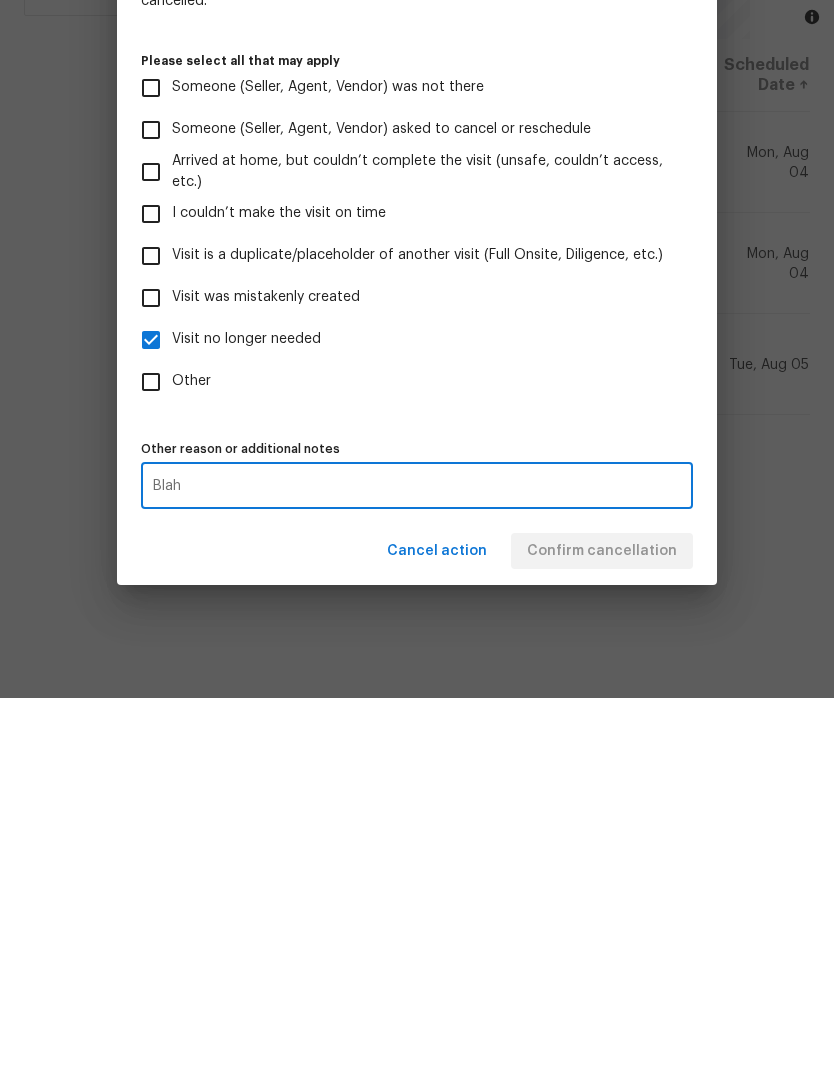 type on "Blah" 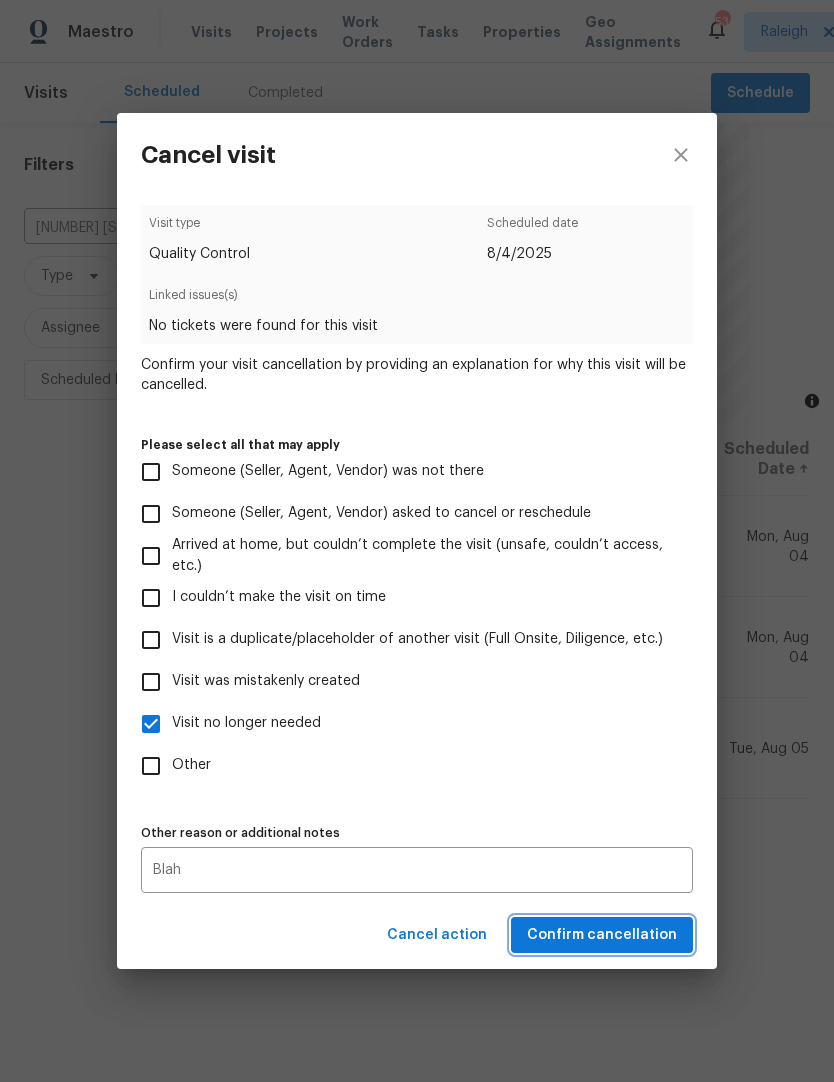 click on "Confirm cancellation" at bounding box center (602, 935) 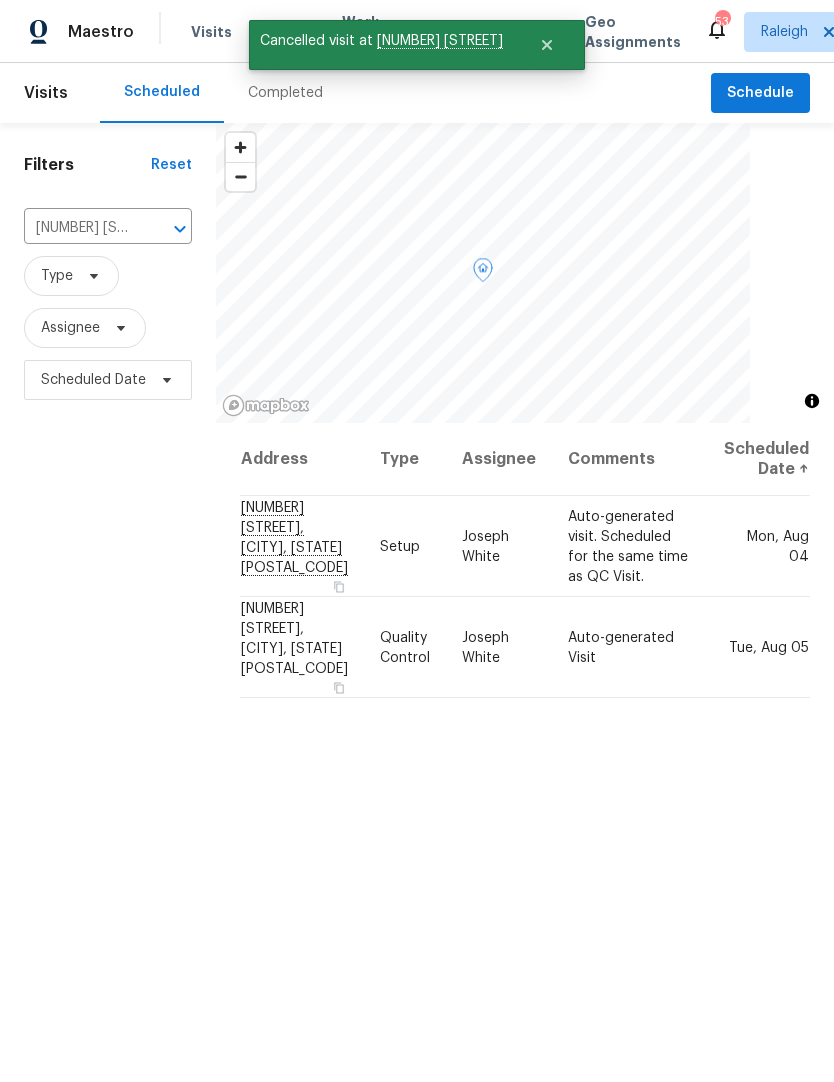 click 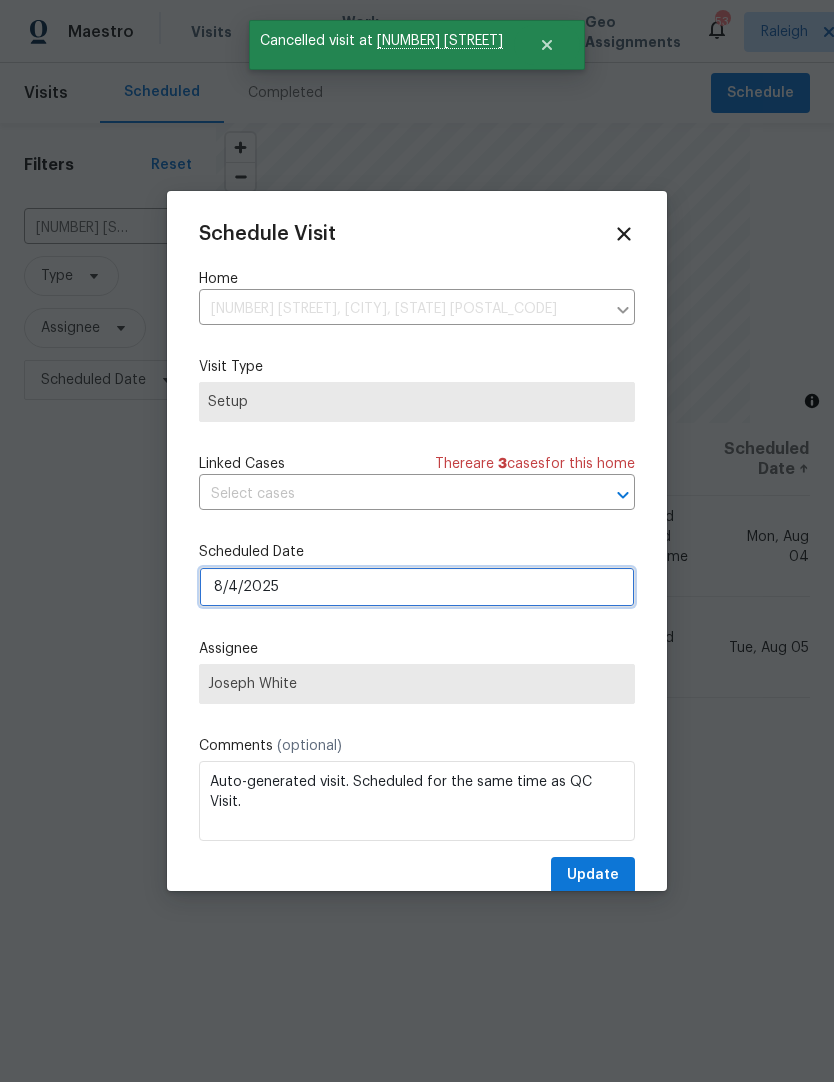 click on "8/4/2025" at bounding box center (417, 587) 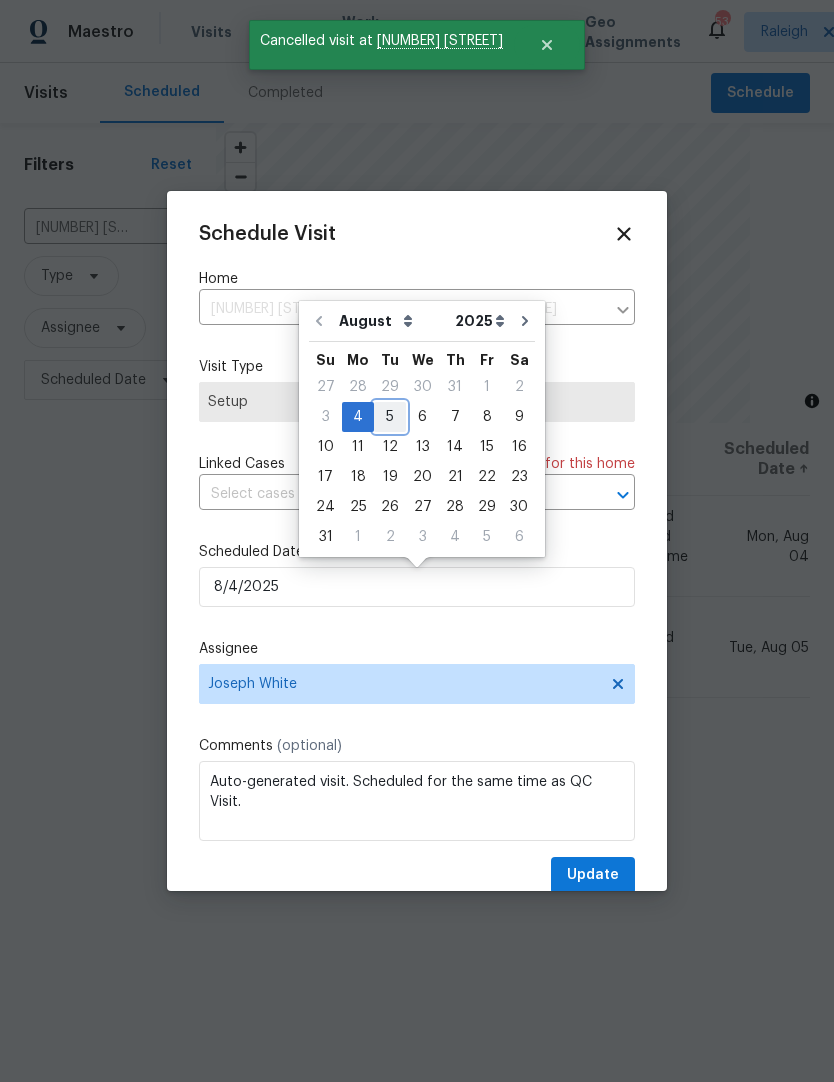 click on "5" at bounding box center [390, 417] 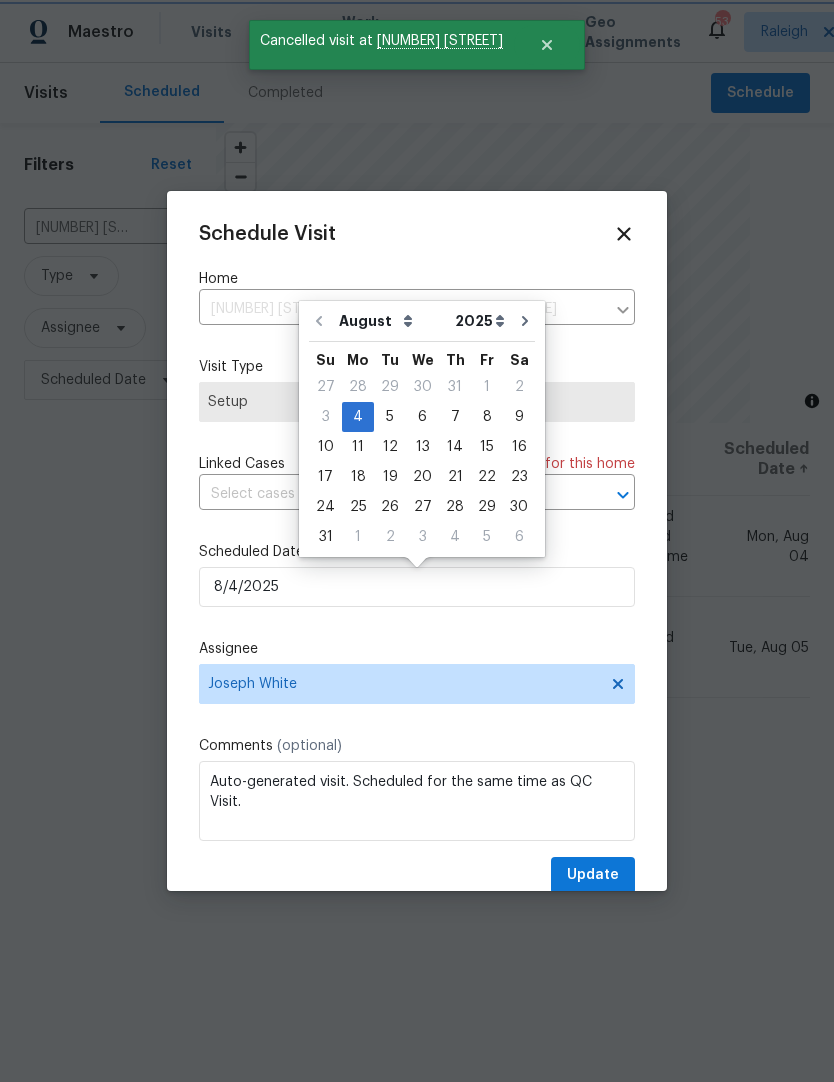 type on "8/5/2025" 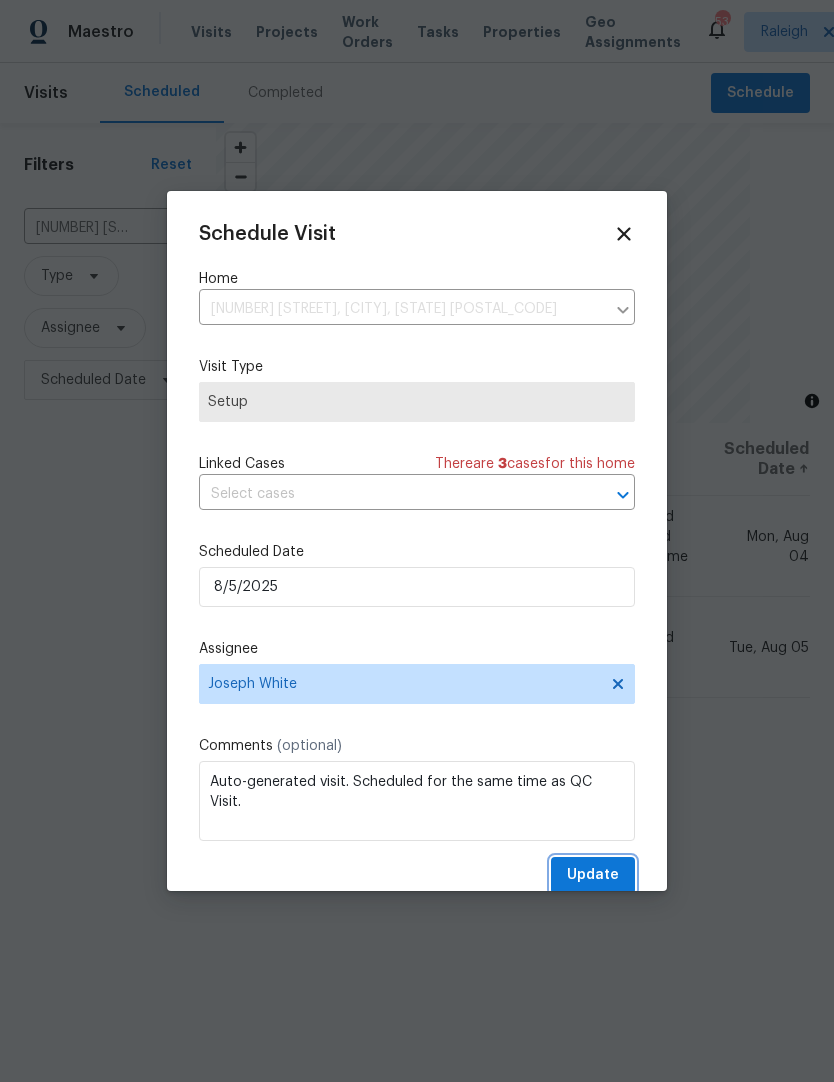 click on "Update" at bounding box center [593, 875] 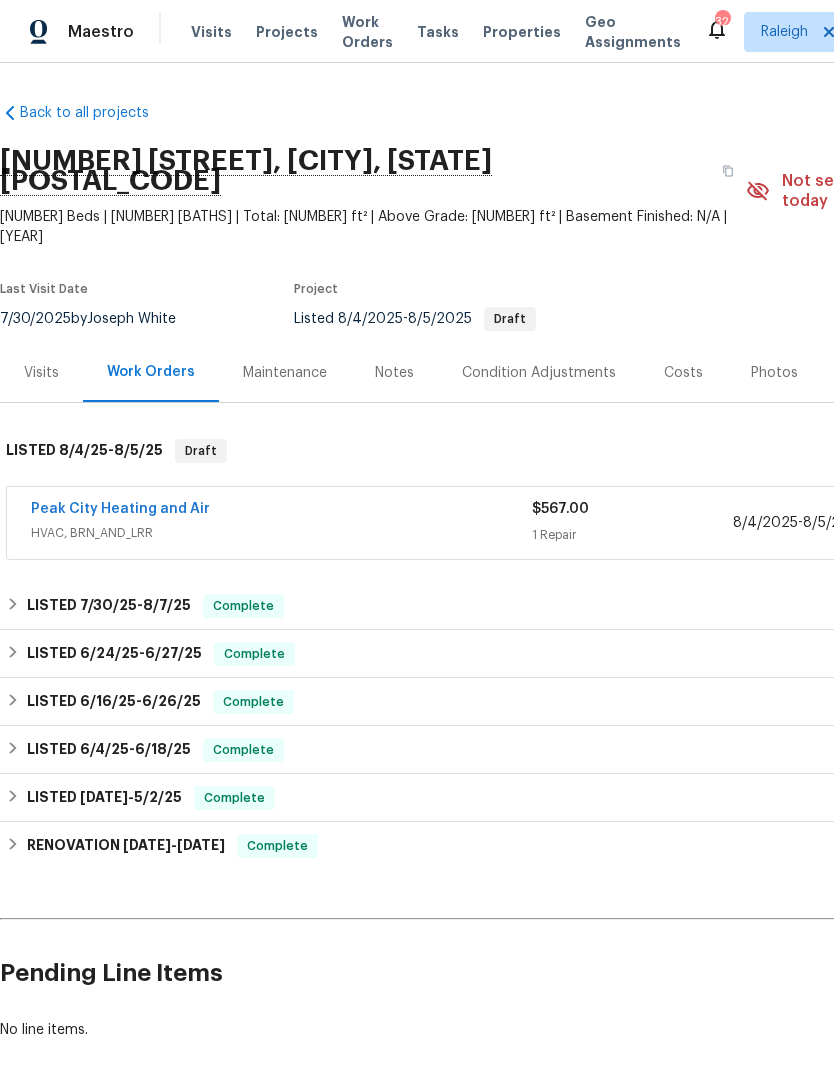 scroll, scrollTop: 0, scrollLeft: 0, axis: both 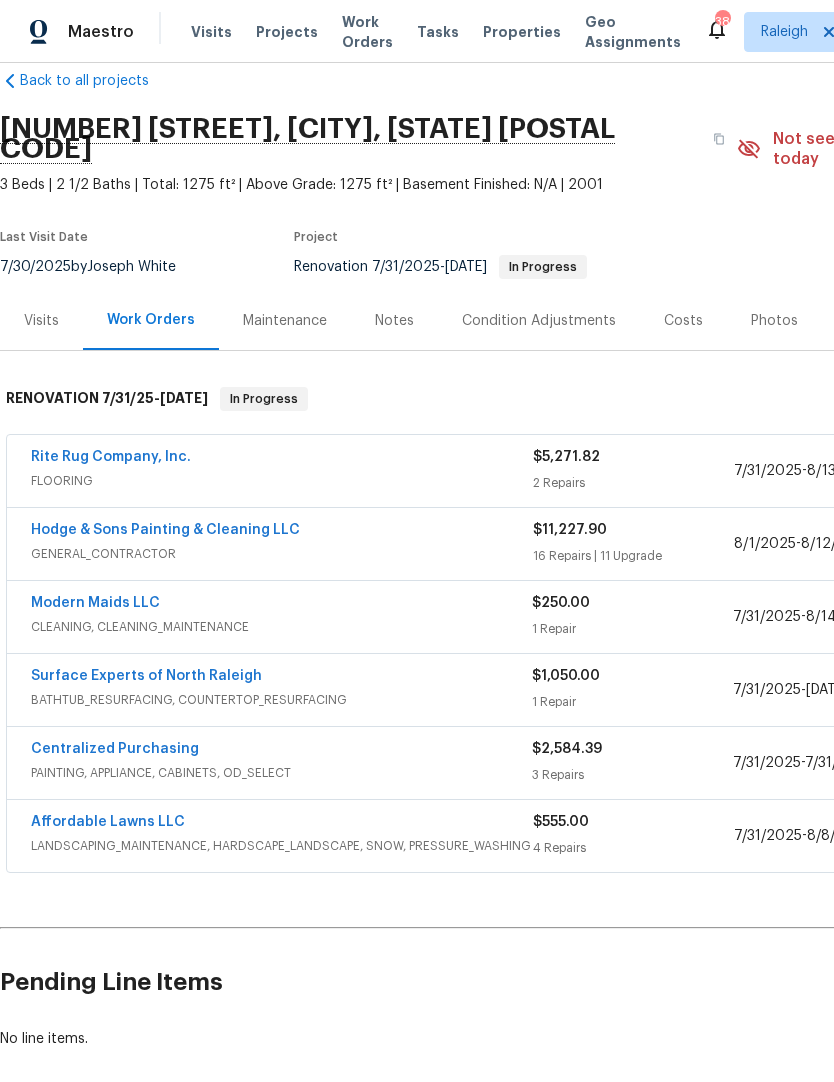 click on "Surface Experts of North Raleigh" at bounding box center [146, 676] 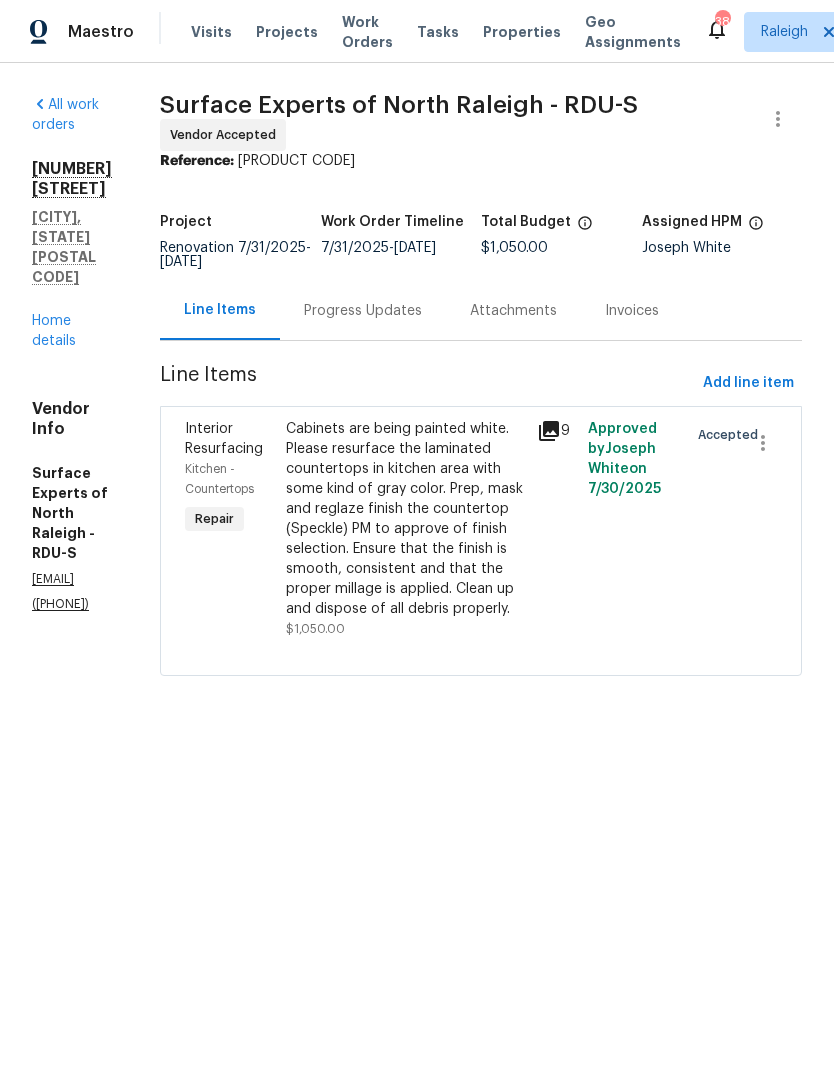 click on "Progress Updates" at bounding box center [363, 311] 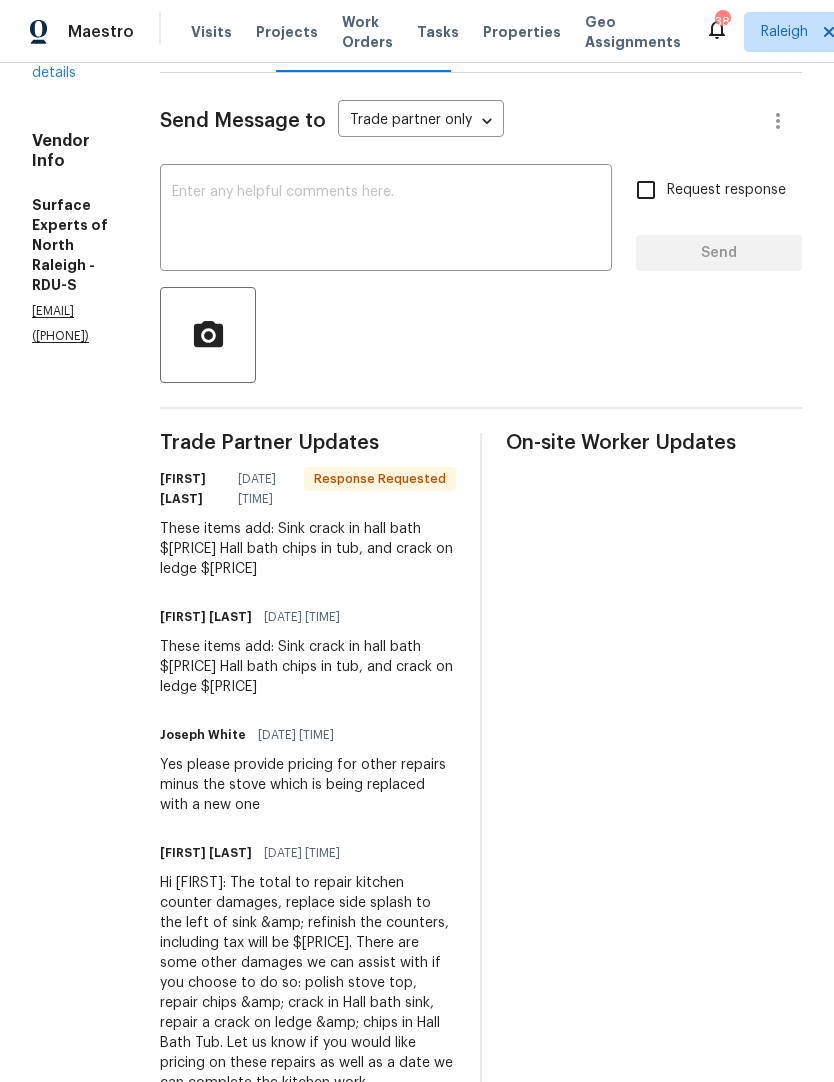 scroll, scrollTop: 267, scrollLeft: 0, axis: vertical 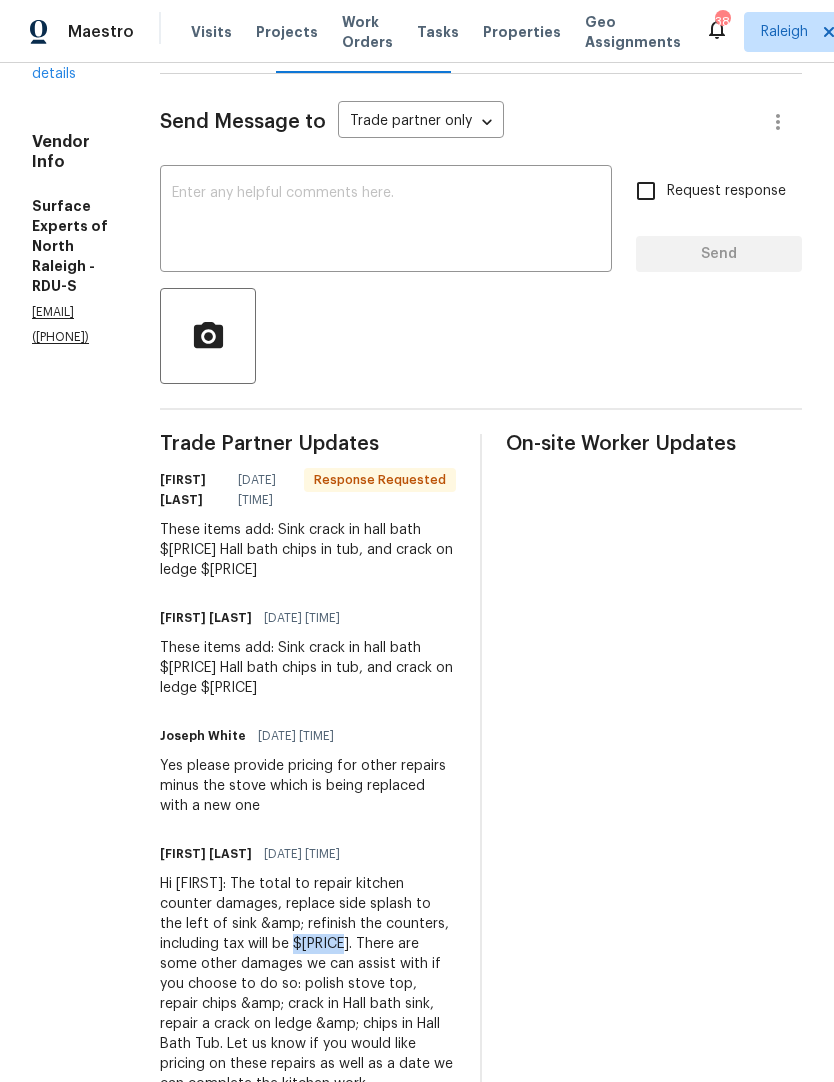copy on "1335.26" 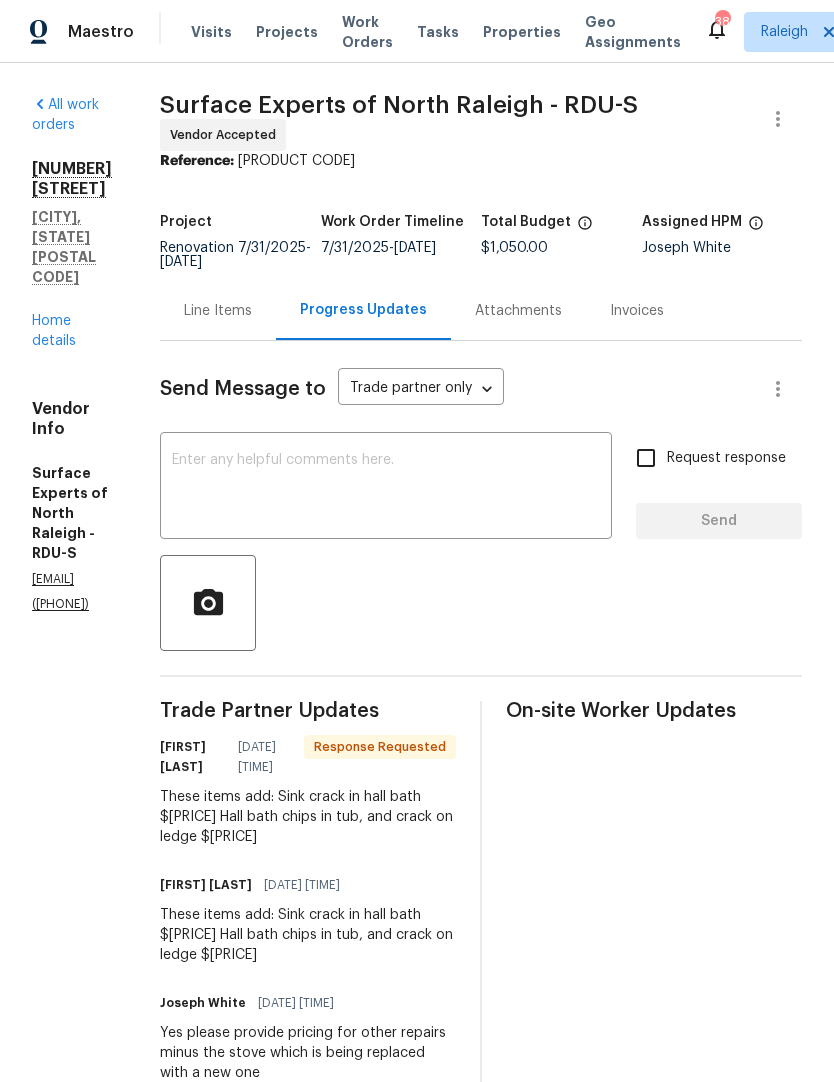 scroll, scrollTop: 0, scrollLeft: 0, axis: both 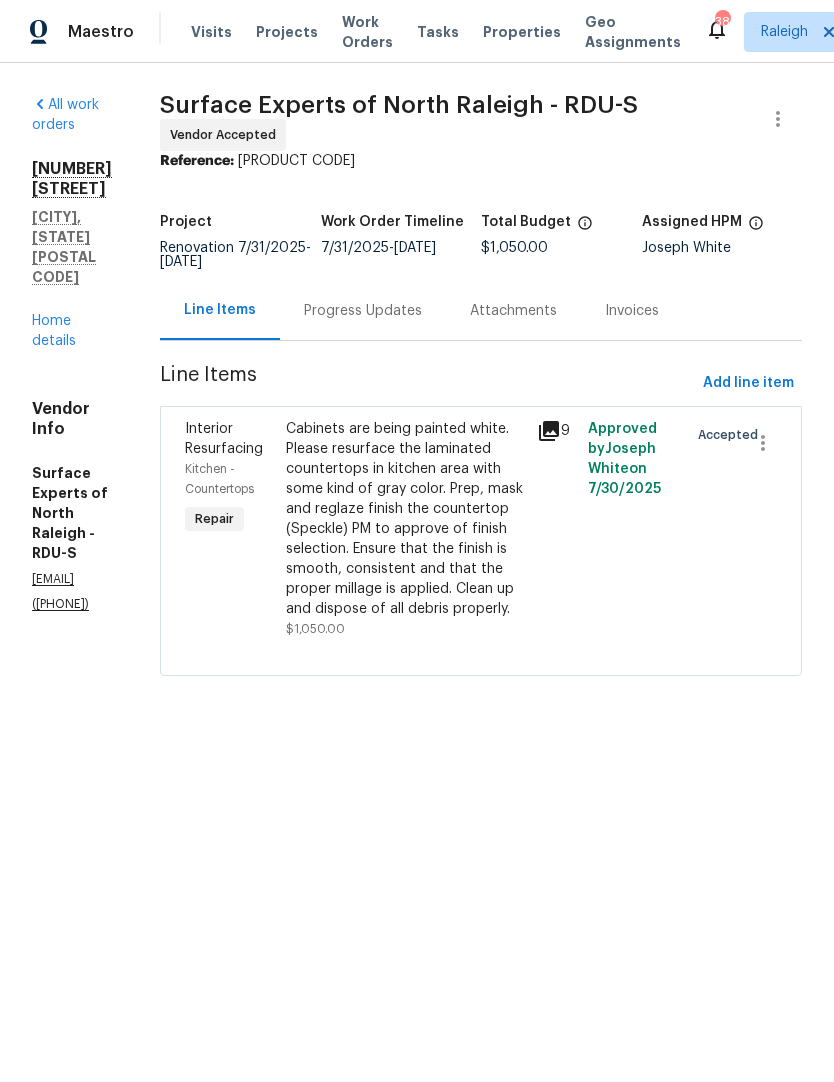 click on "Cabinets are being painted white. Please resurface the laminated countertops in kitchen area with some kind of gray color.
Prep, mask and reglaze finish the countertop (Speckle) PM to approve of finish selection. Ensure that the finish is smooth, consistent and that the proper millage is applied. Clean up and dispose of all debris properly." at bounding box center (406, 519) 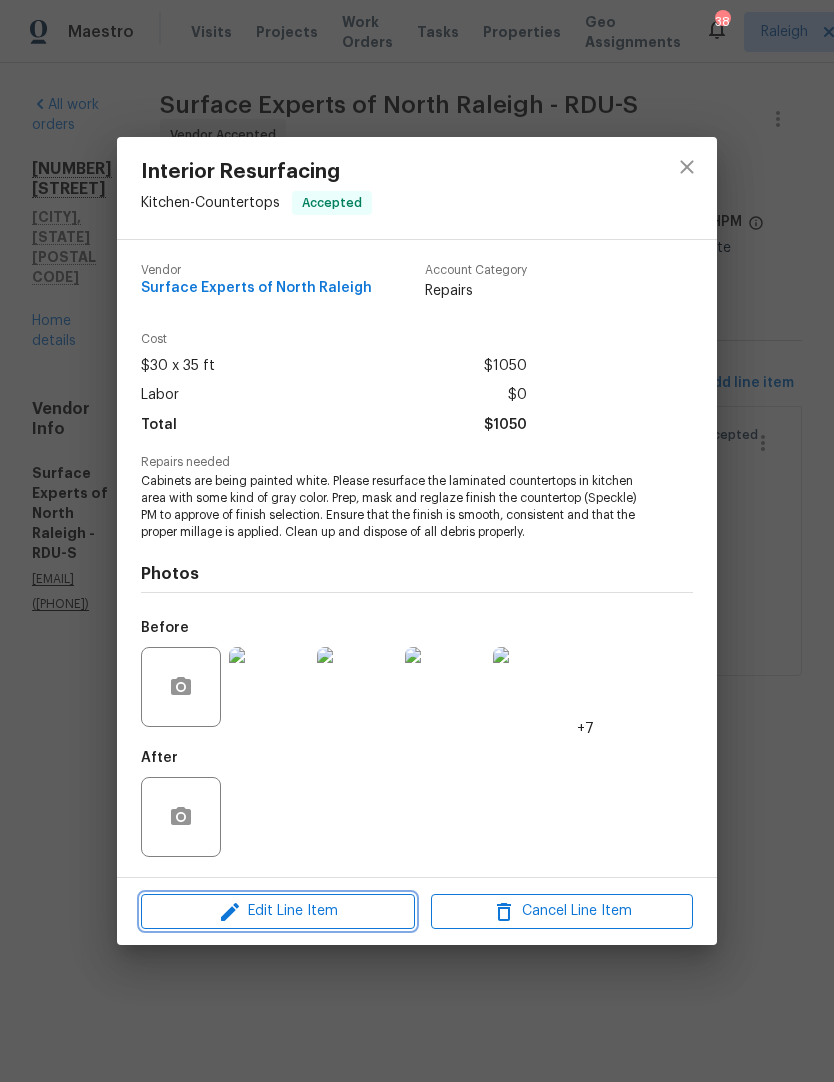 click on "Edit Line Item" at bounding box center (278, 911) 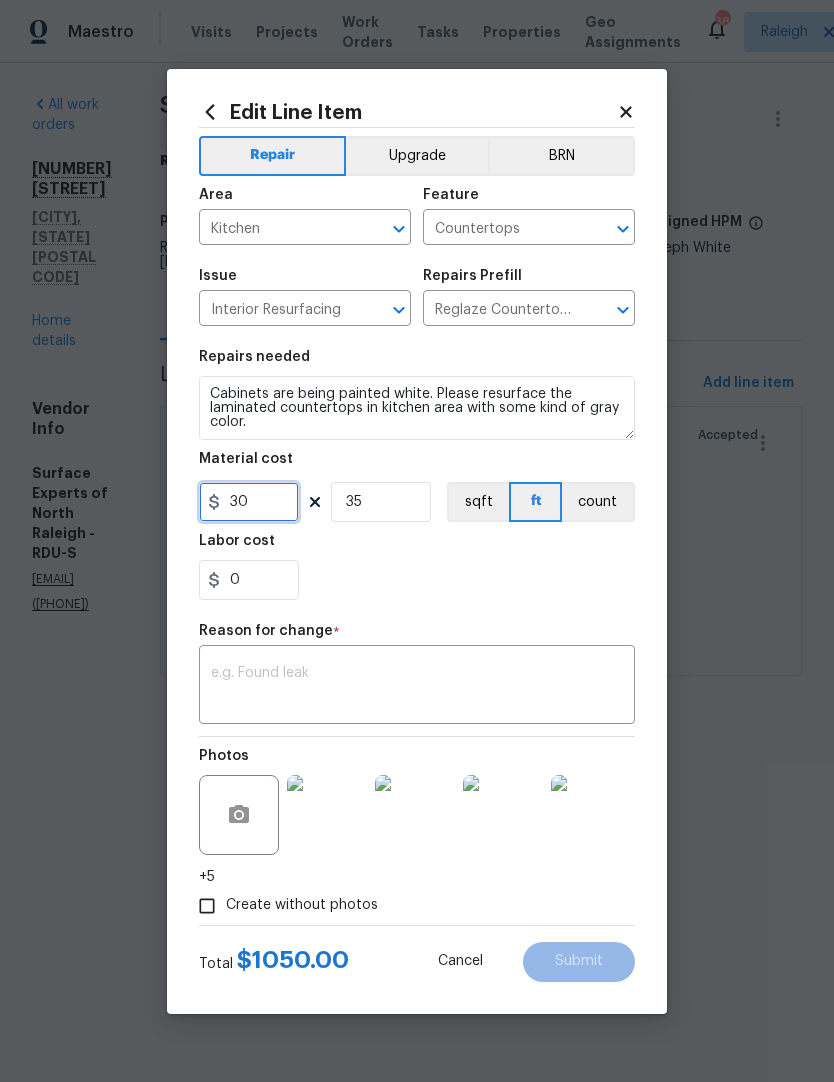 click on "30" at bounding box center (249, 502) 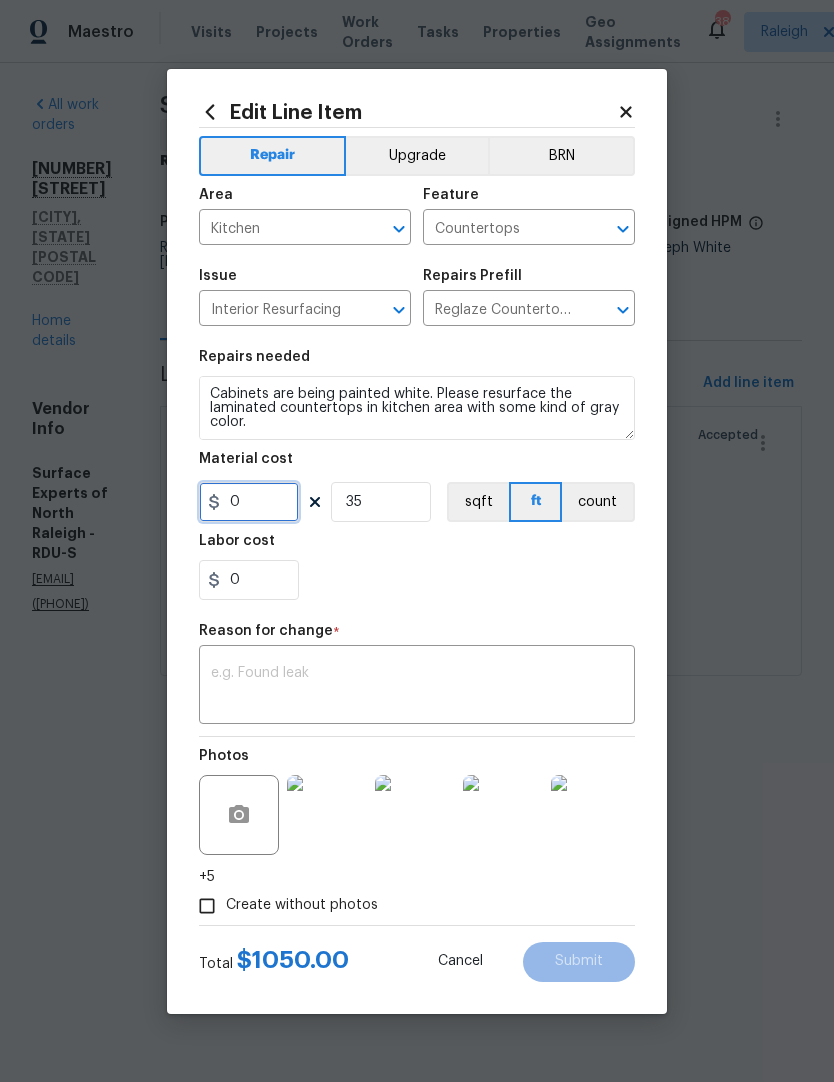 paste 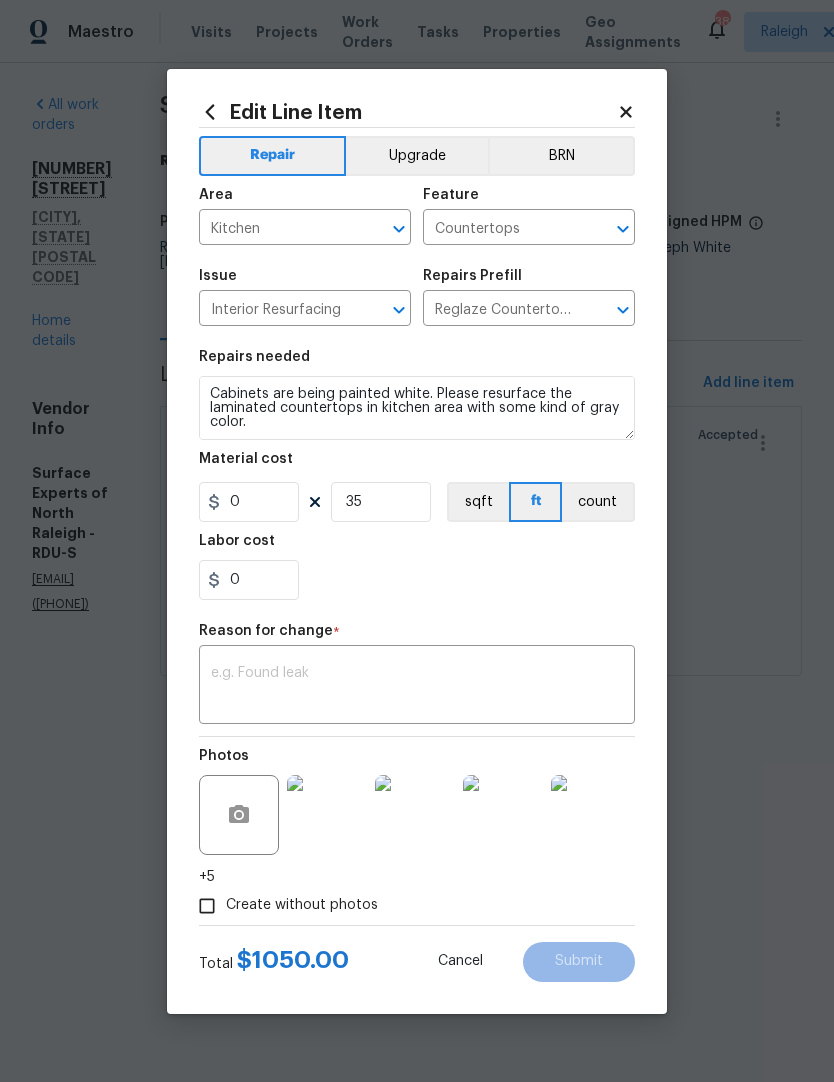 click on "x ​" at bounding box center [417, 687] 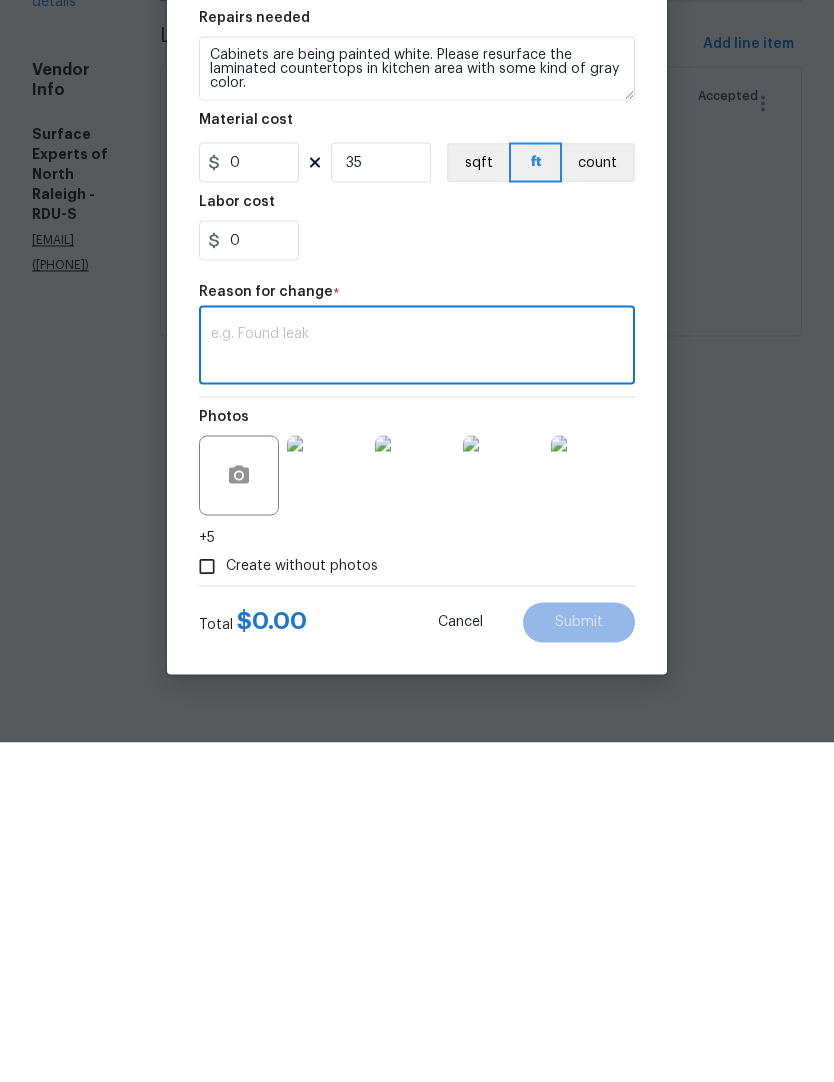 paste on "1335.26" 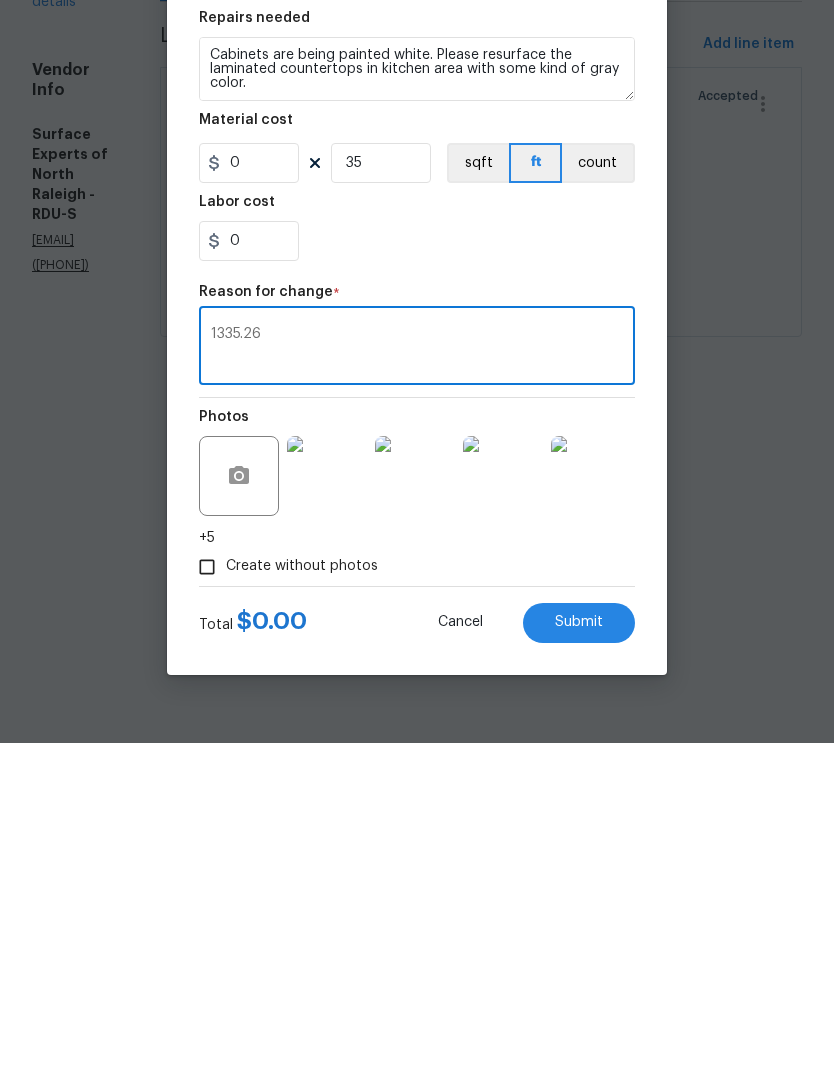 type on "1335.26" 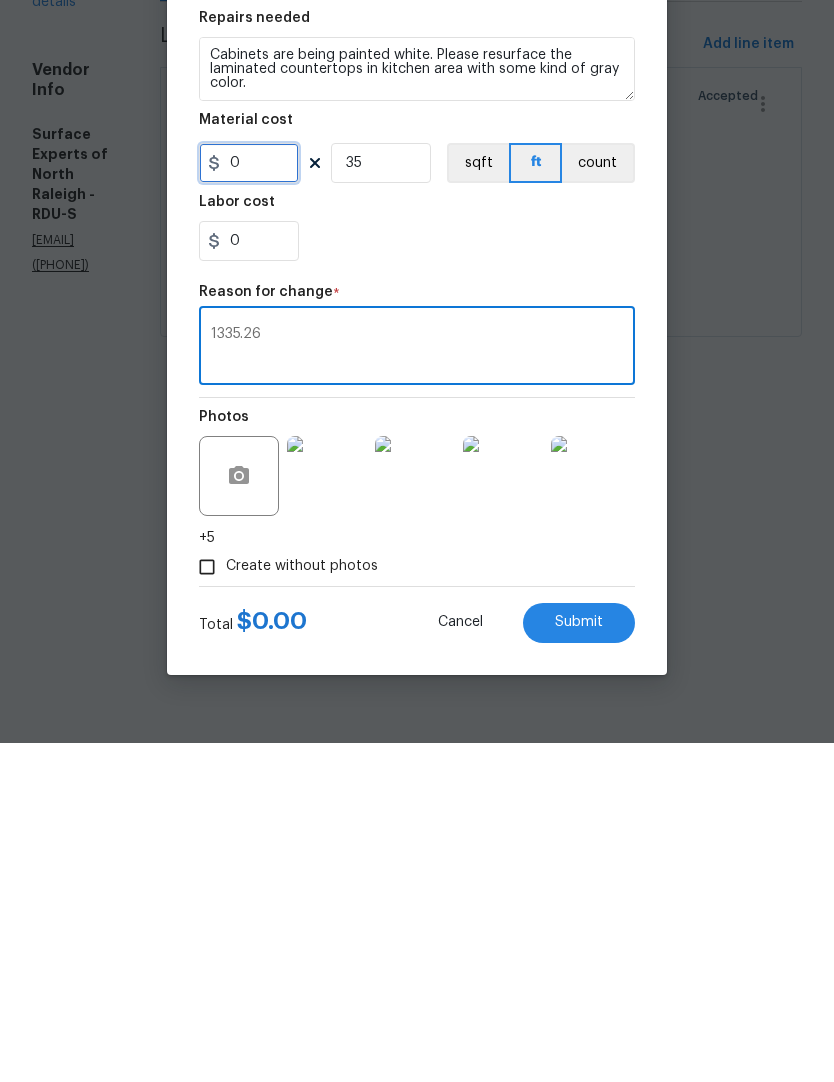 click on "0" at bounding box center [249, 502] 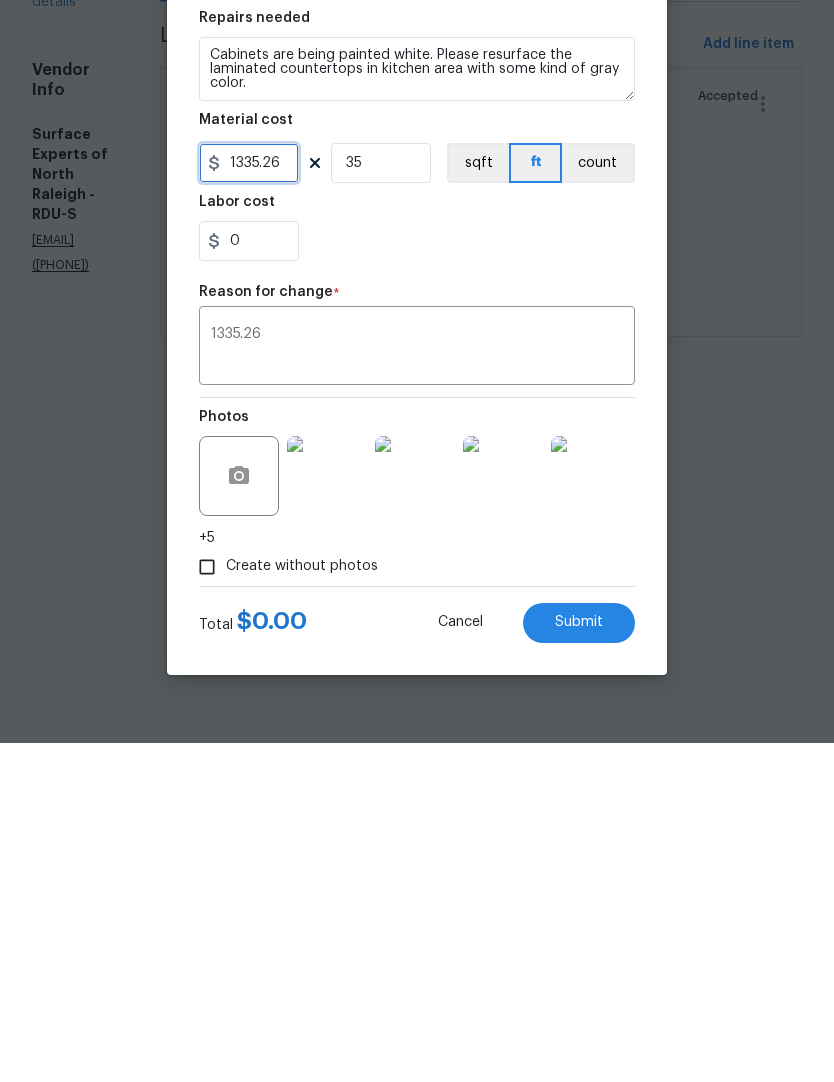 type on "1335.26" 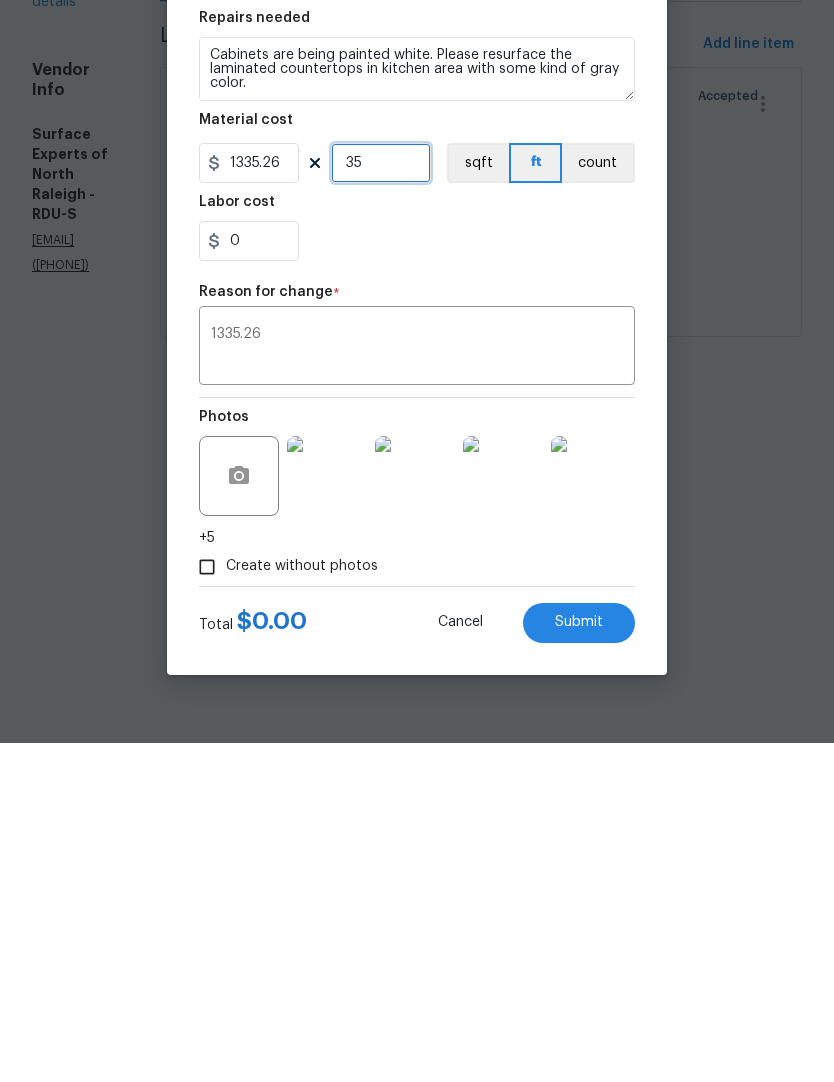 click on "35" at bounding box center [381, 502] 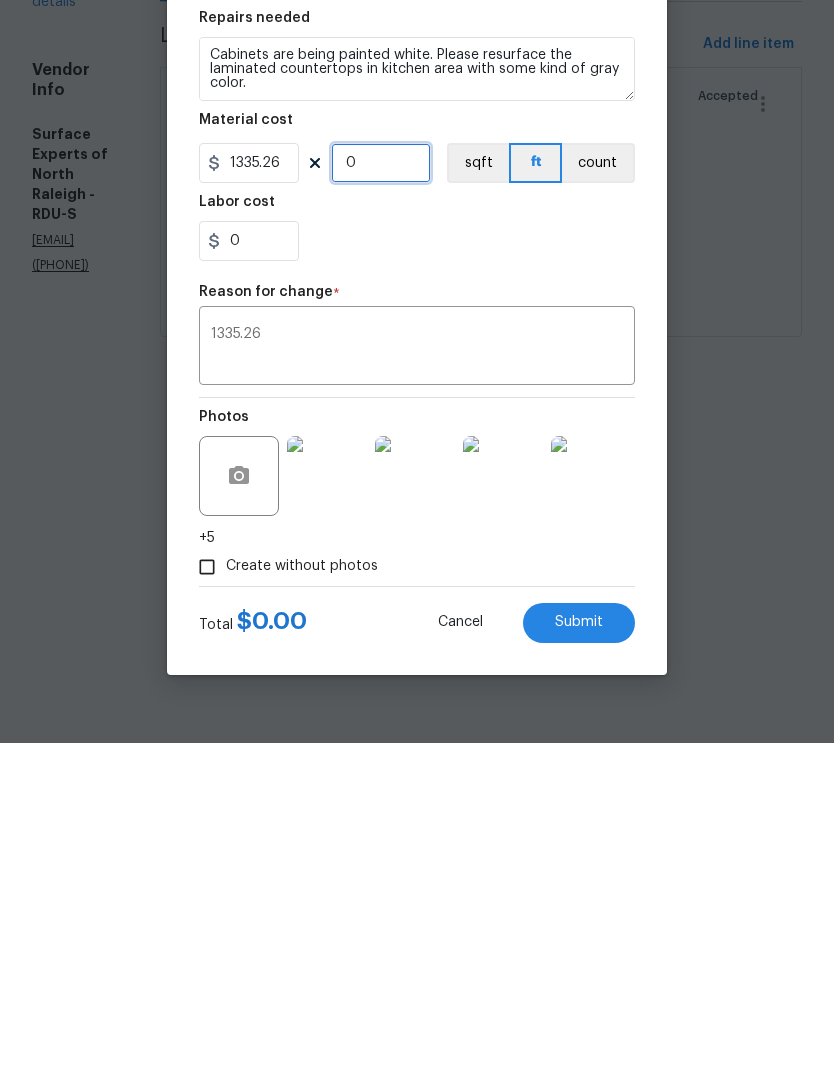 type on "1" 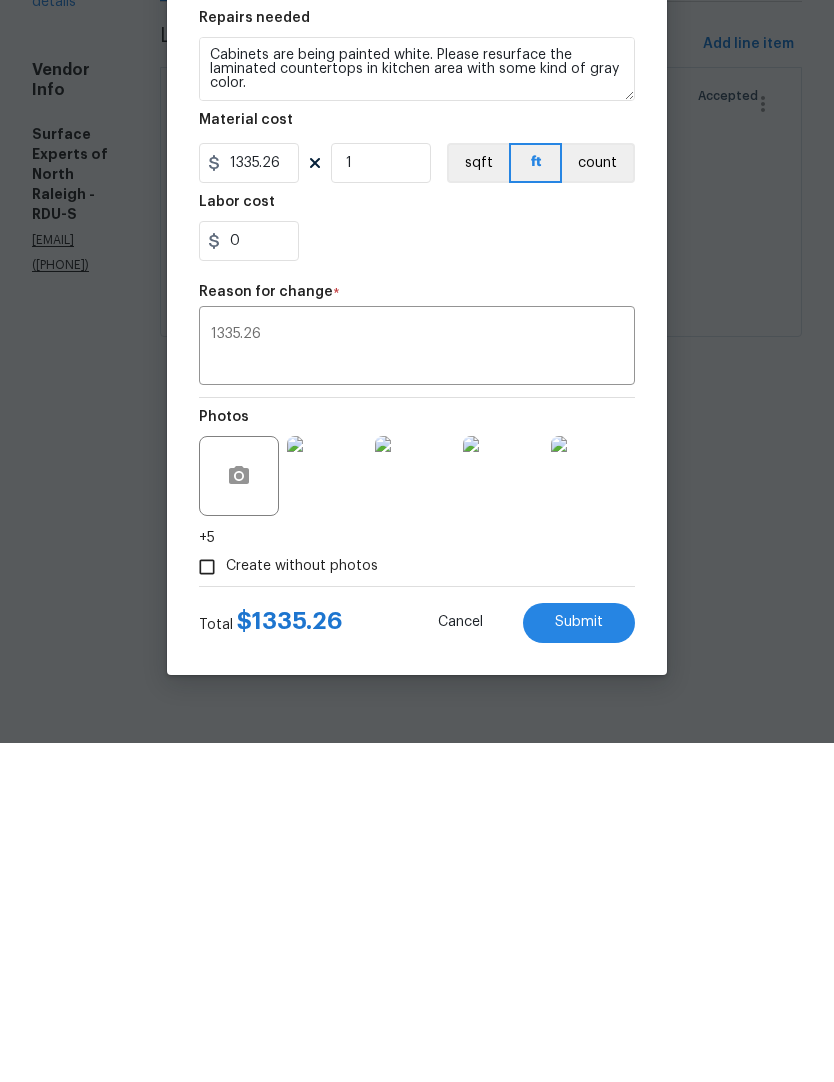 click on "0" at bounding box center (417, 580) 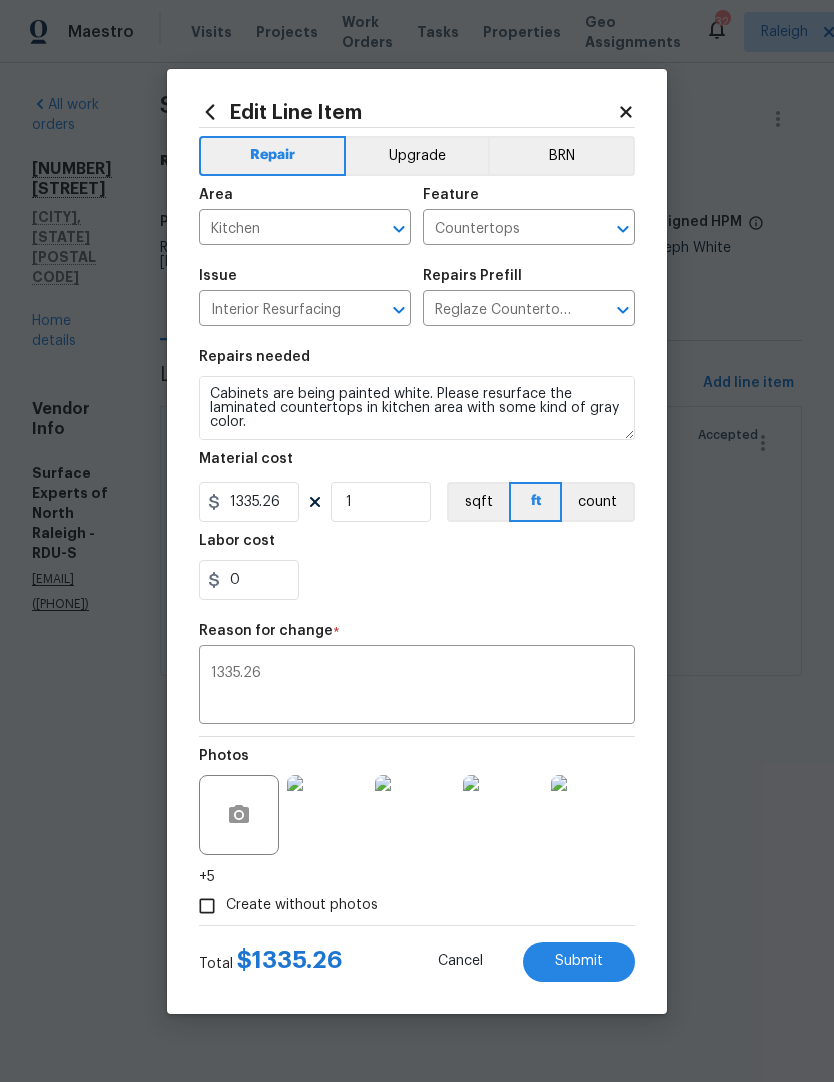 click on "count" at bounding box center [598, 502] 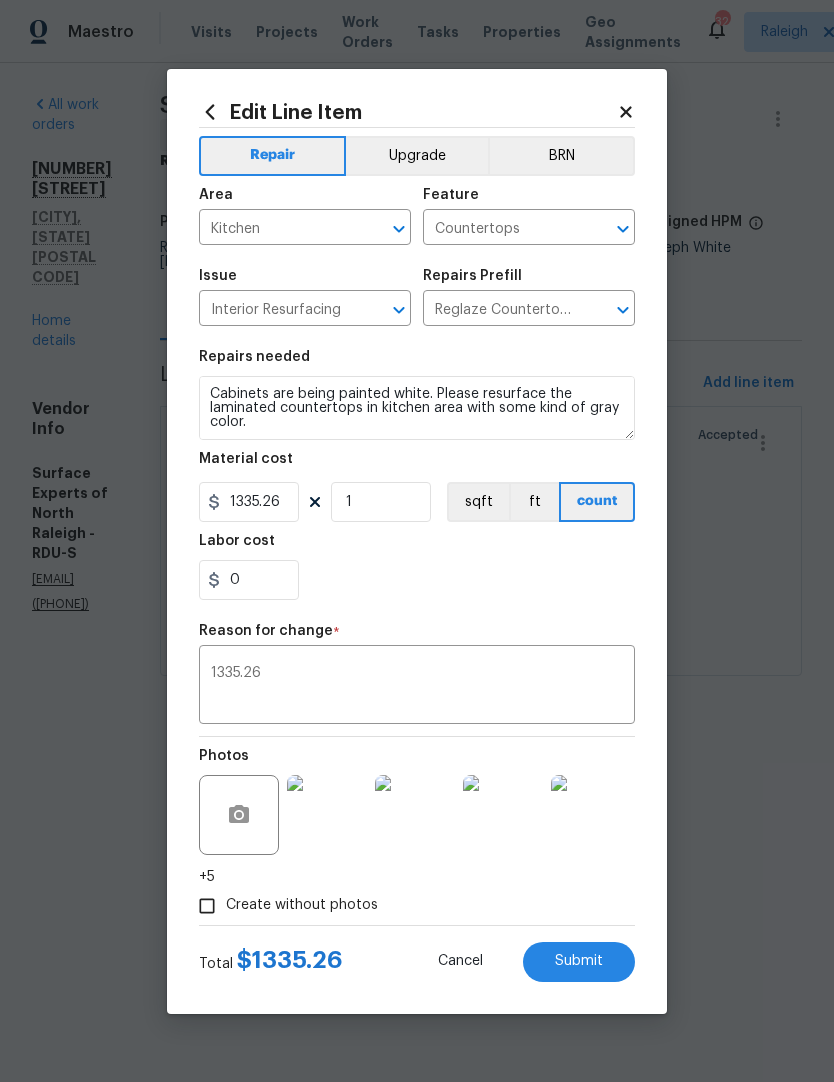 click on "1335.26" at bounding box center [417, 687] 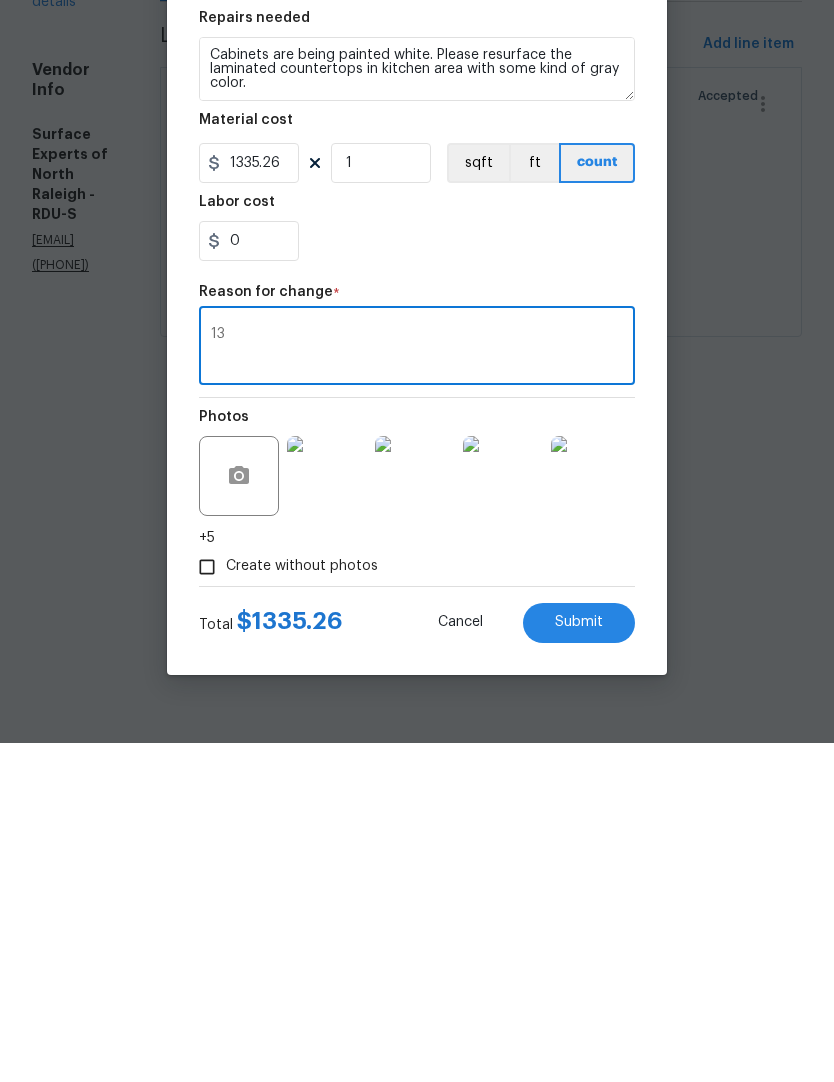 type on "1" 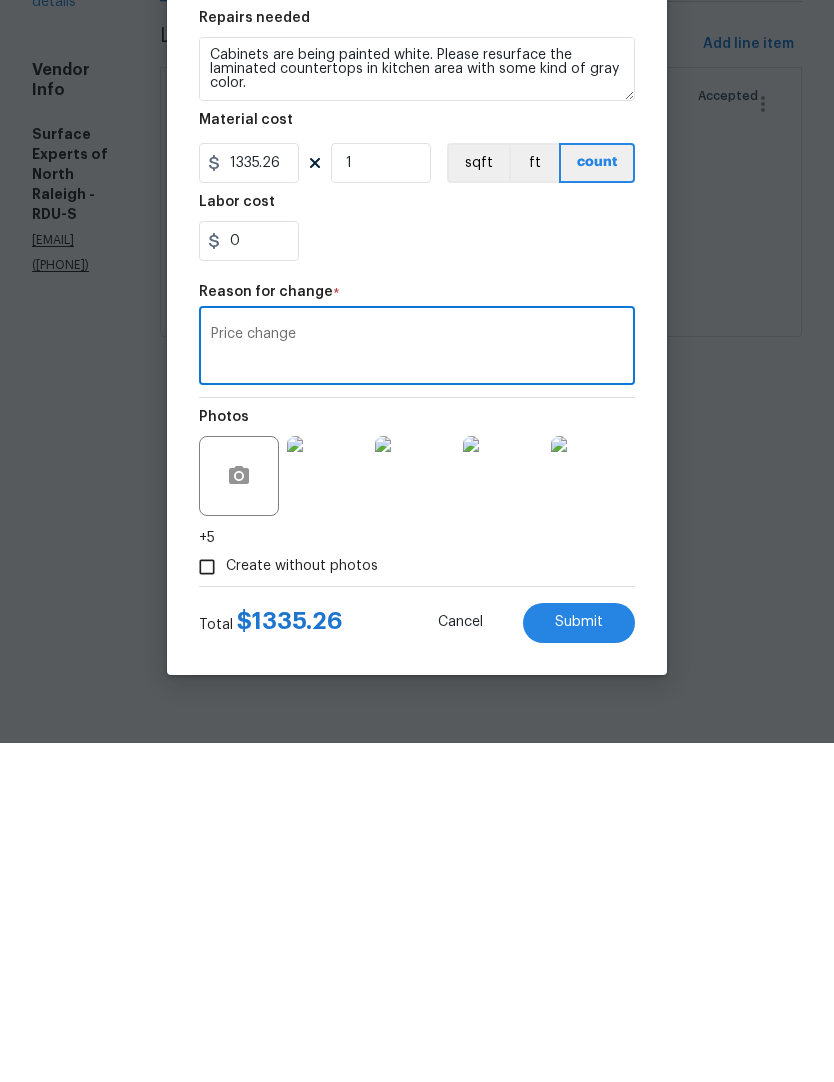 type on "Price change" 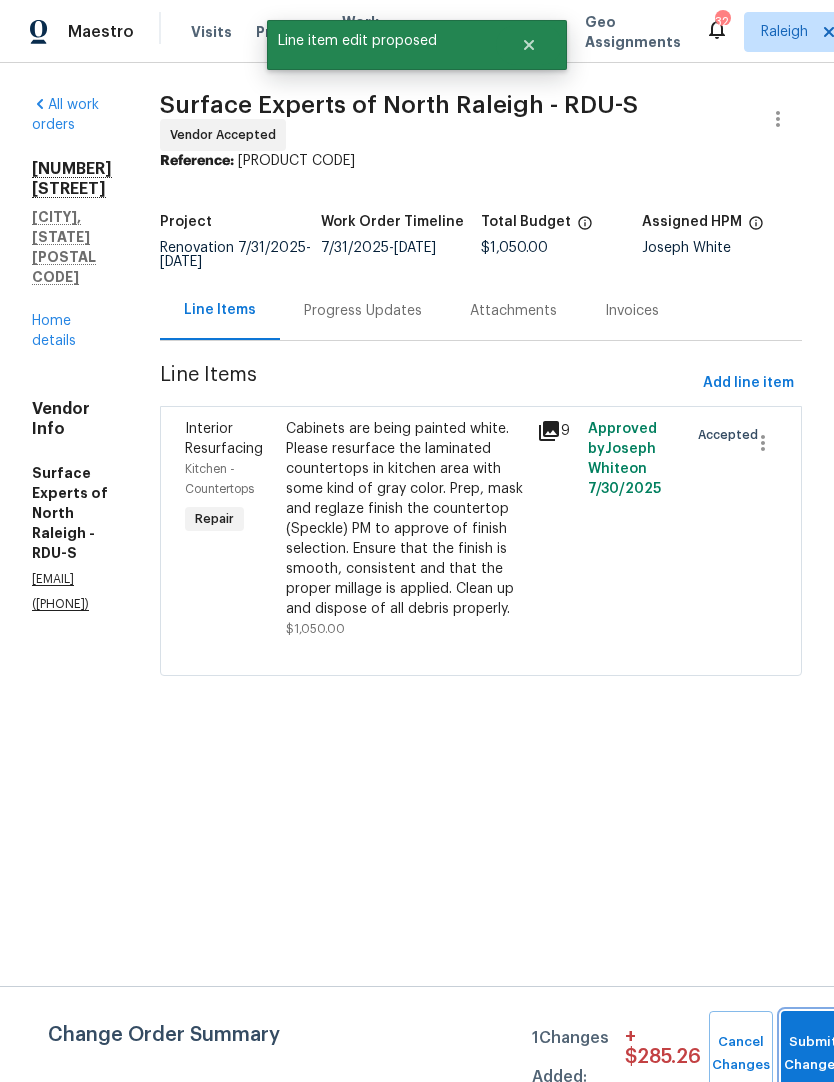 click on "Submit Changes" at bounding box center (813, 1054) 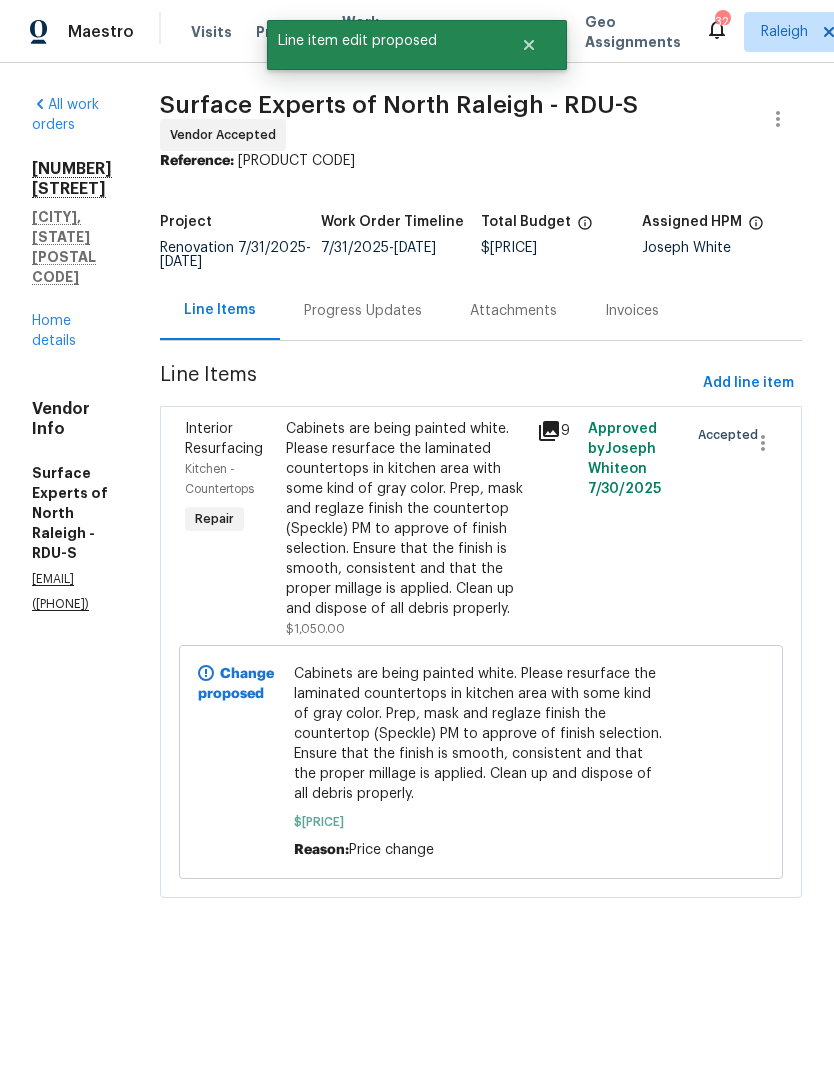 click on "Interior Resurfacing Kitchen - Countertops Repair Cabinets are being painted white. Please resurface the laminated countertops in kitchen area with some kind of gray color.
Prep, mask and reglaze finish the countertop (Speckle) PM to approve of finish selection. Ensure that the finish is smooth, consistent and that the proper millage is applied. Clean up and dispose of all debris properly. $[PRICE]   9 Approved by  [FIRST] [LAST]  on   [DATE] Accepted Change proposed Cabinets are being painted white. Please resurface the laminated countertops in kitchen area with some kind of gray color.
Prep, mask and reglaze finish the countertop (Speckle) PM to approve of finish selection. Ensure that the finish is smooth, consistent and that the proper millage is applied. Clean up and dispose of all debris properly. $[PRICE] Reason:  Price change" at bounding box center [481, 652] 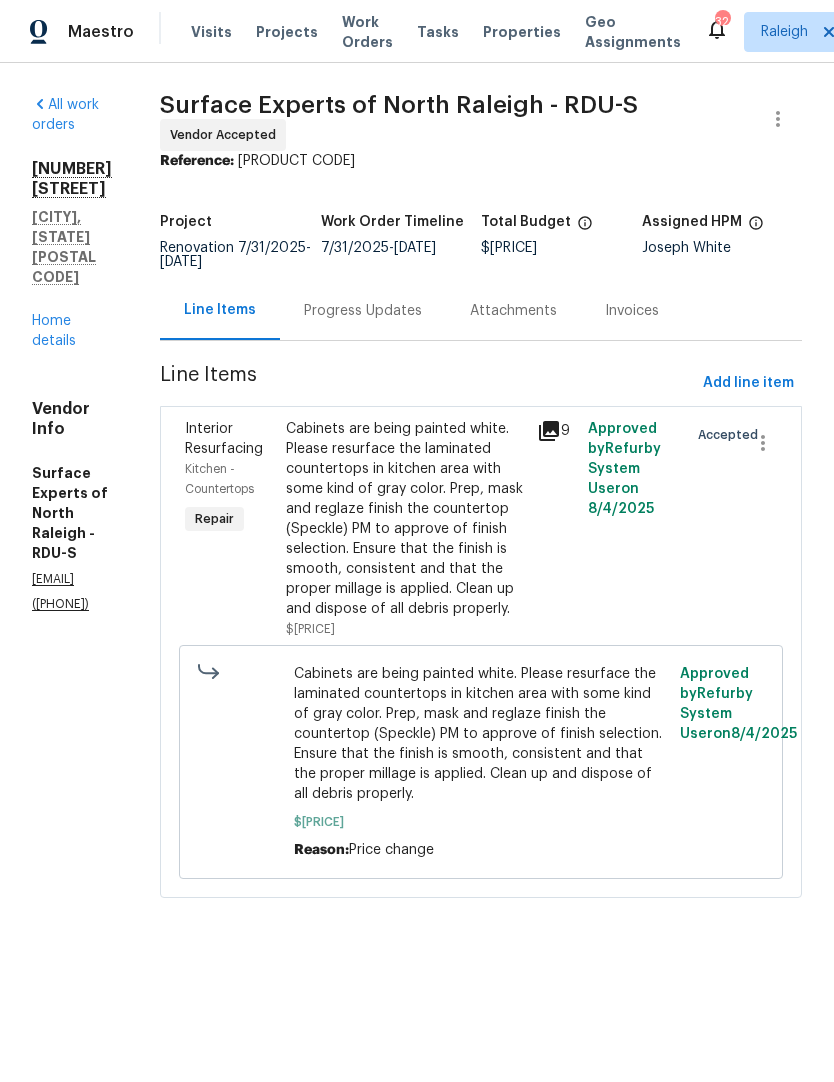 click on "Progress Updates" at bounding box center [363, 311] 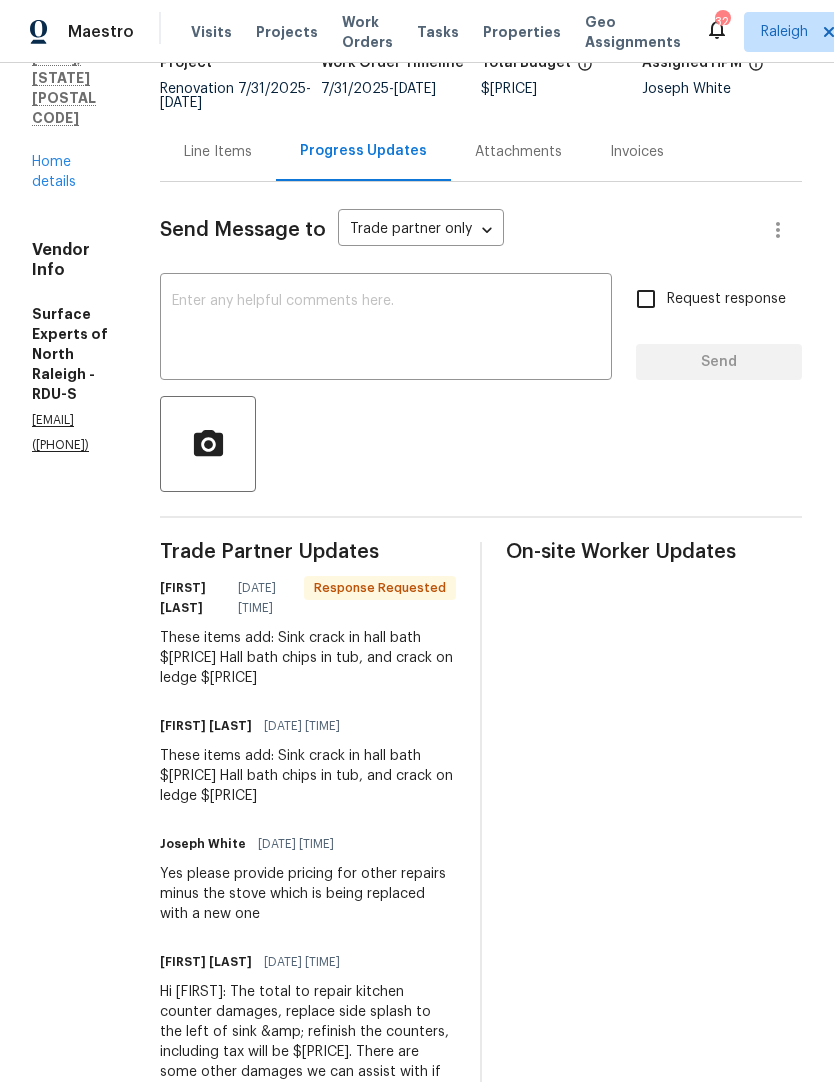 scroll, scrollTop: 160, scrollLeft: 0, axis: vertical 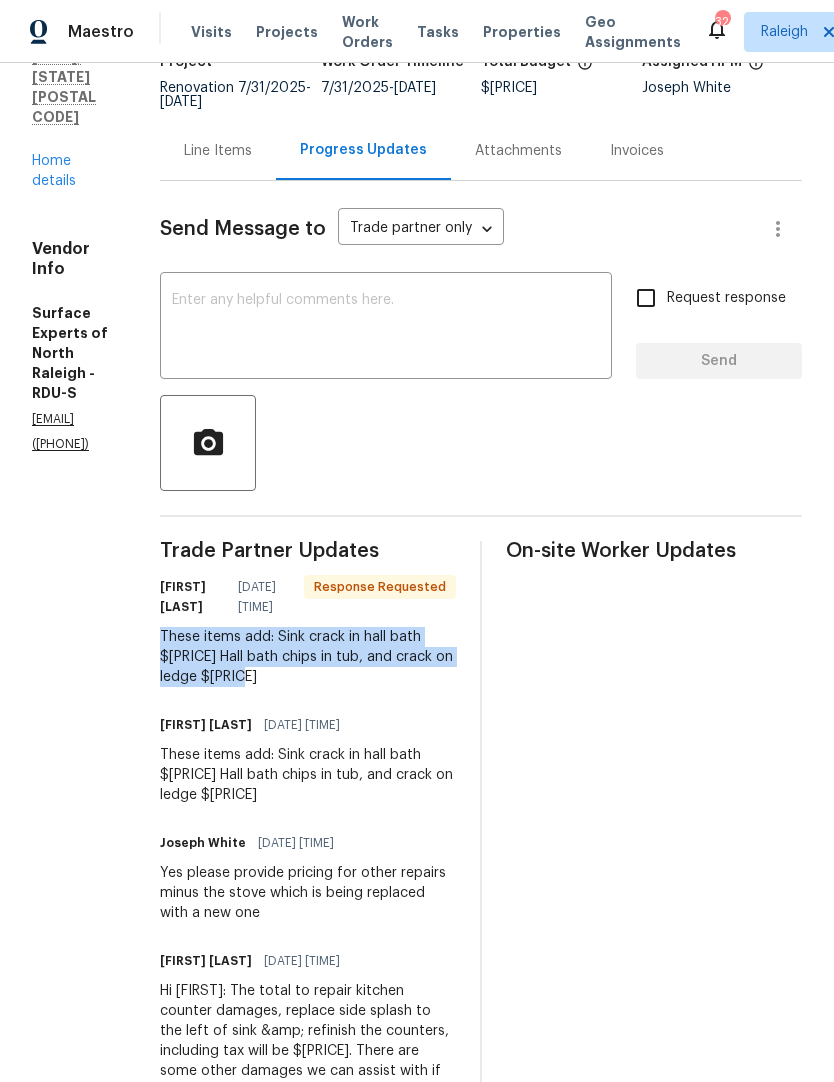 copy on "These items add:
Sink crack in hall bath $[PRICE]
Hall bath chips in tub, and crack on ledge $[PRICE]" 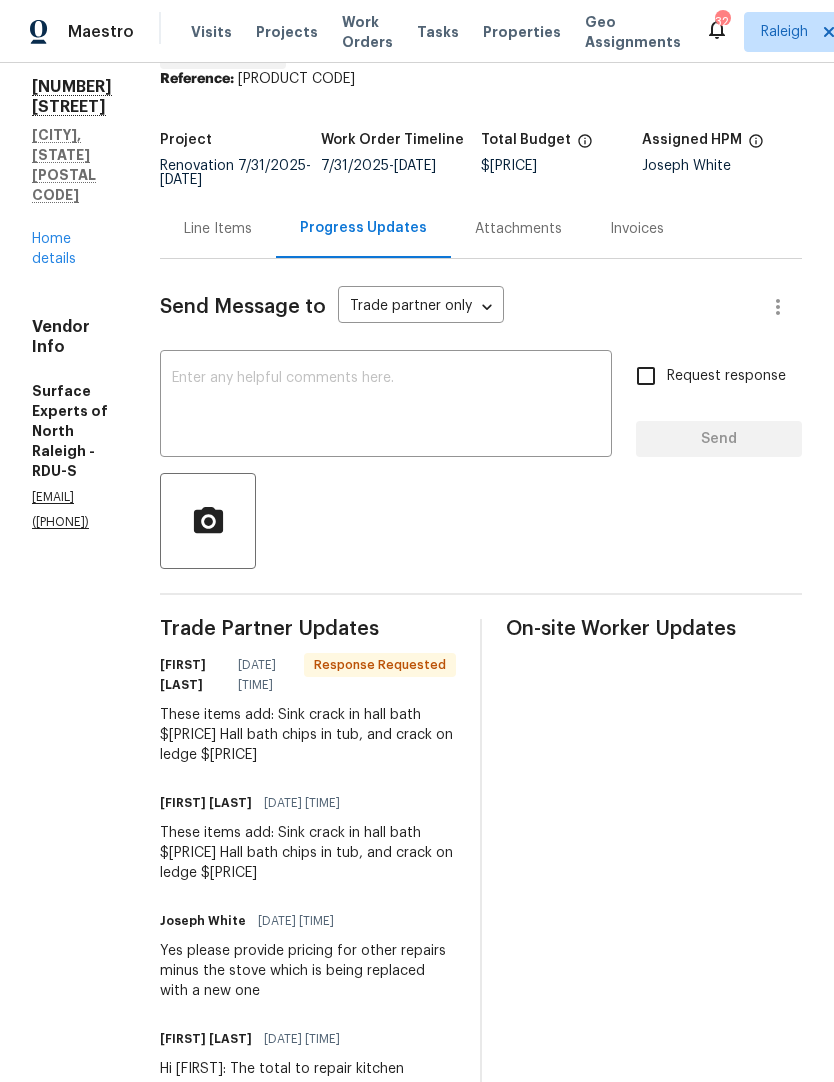 scroll, scrollTop: 76, scrollLeft: 0, axis: vertical 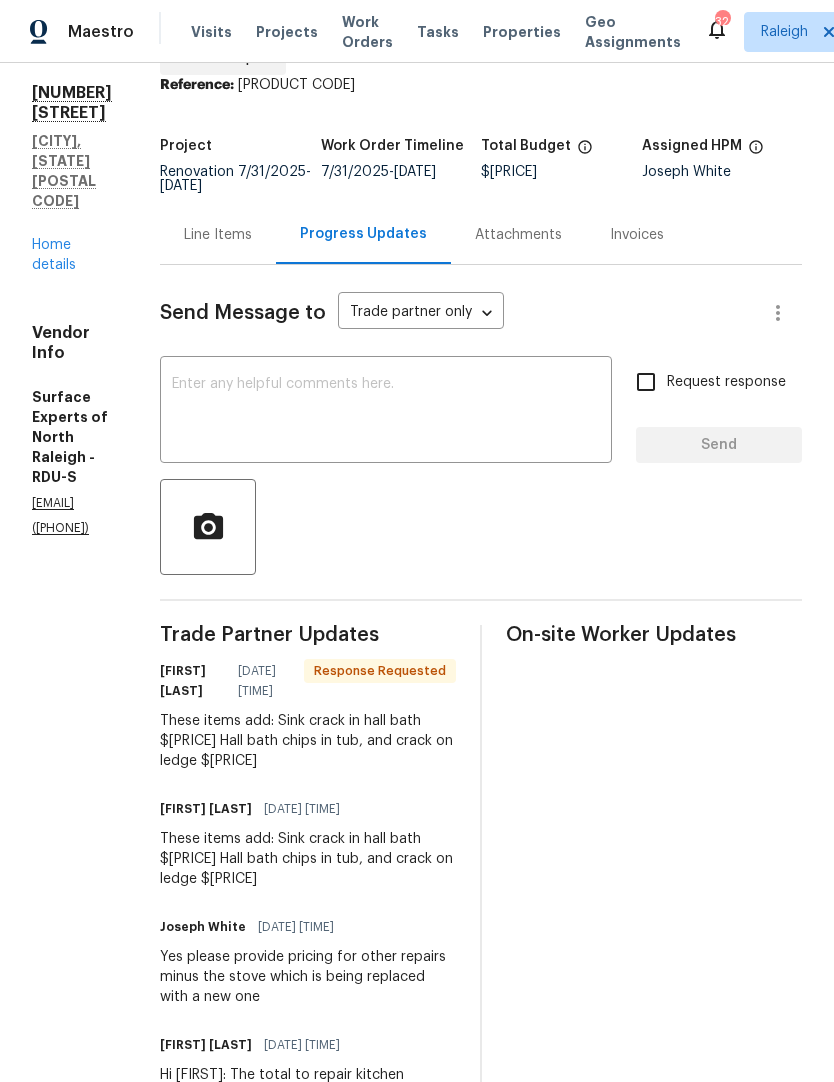 click on "Line Items" at bounding box center (218, 235) 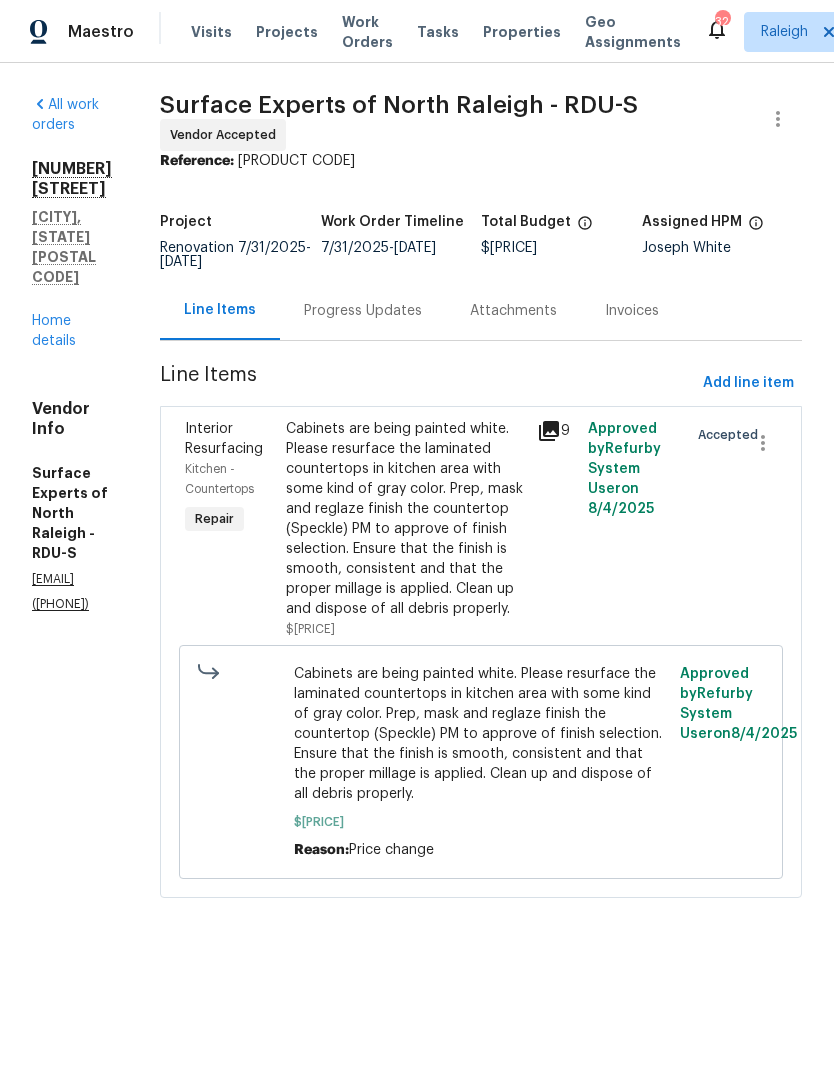 scroll, scrollTop: 0, scrollLeft: 0, axis: both 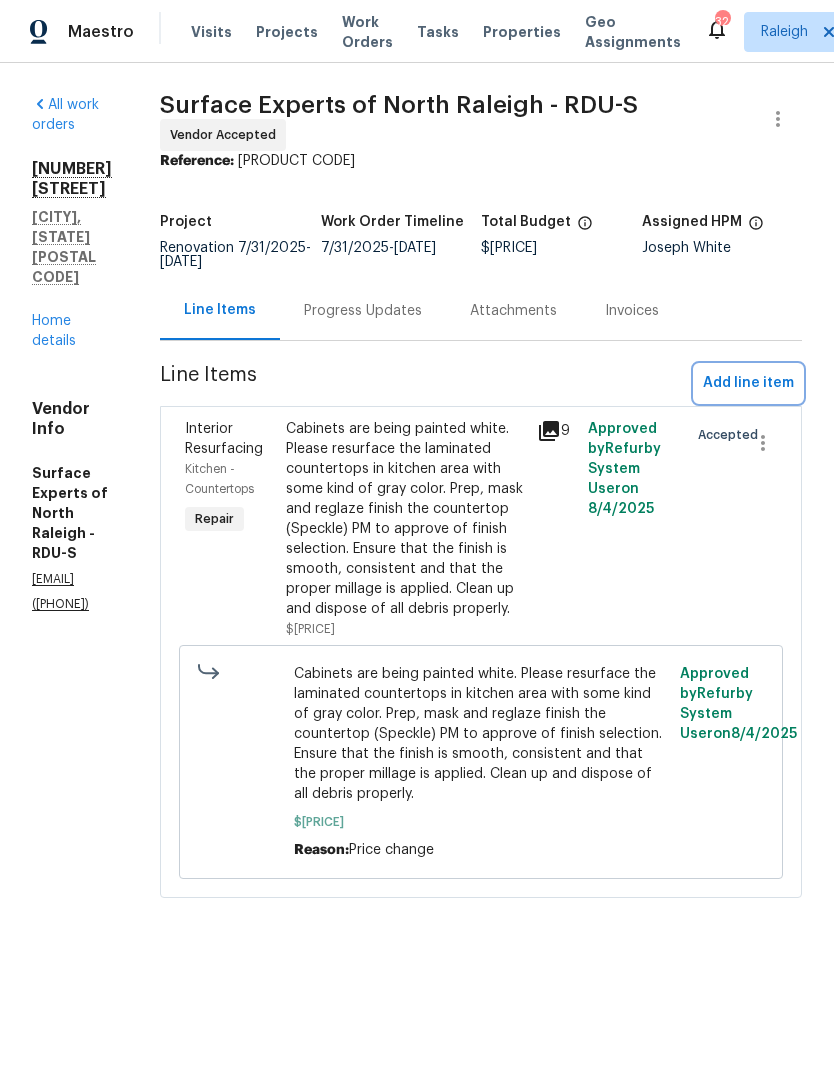 click on "Add line item" at bounding box center (748, 383) 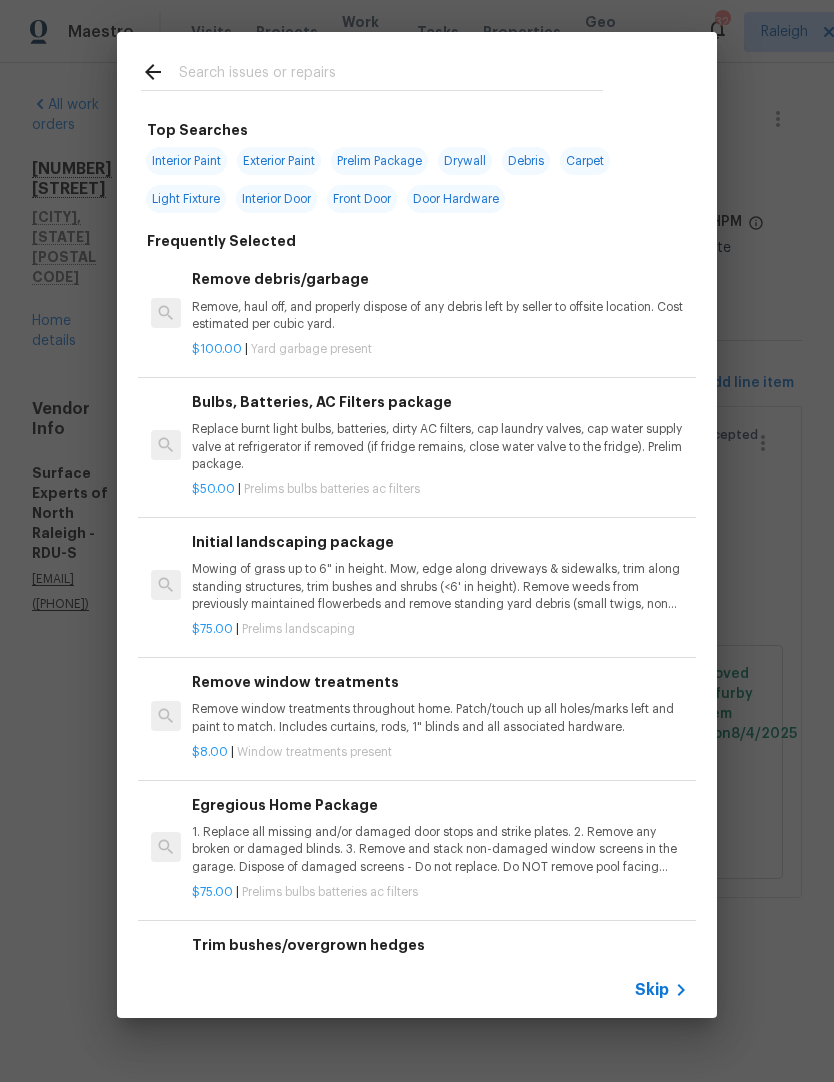 click at bounding box center (391, 75) 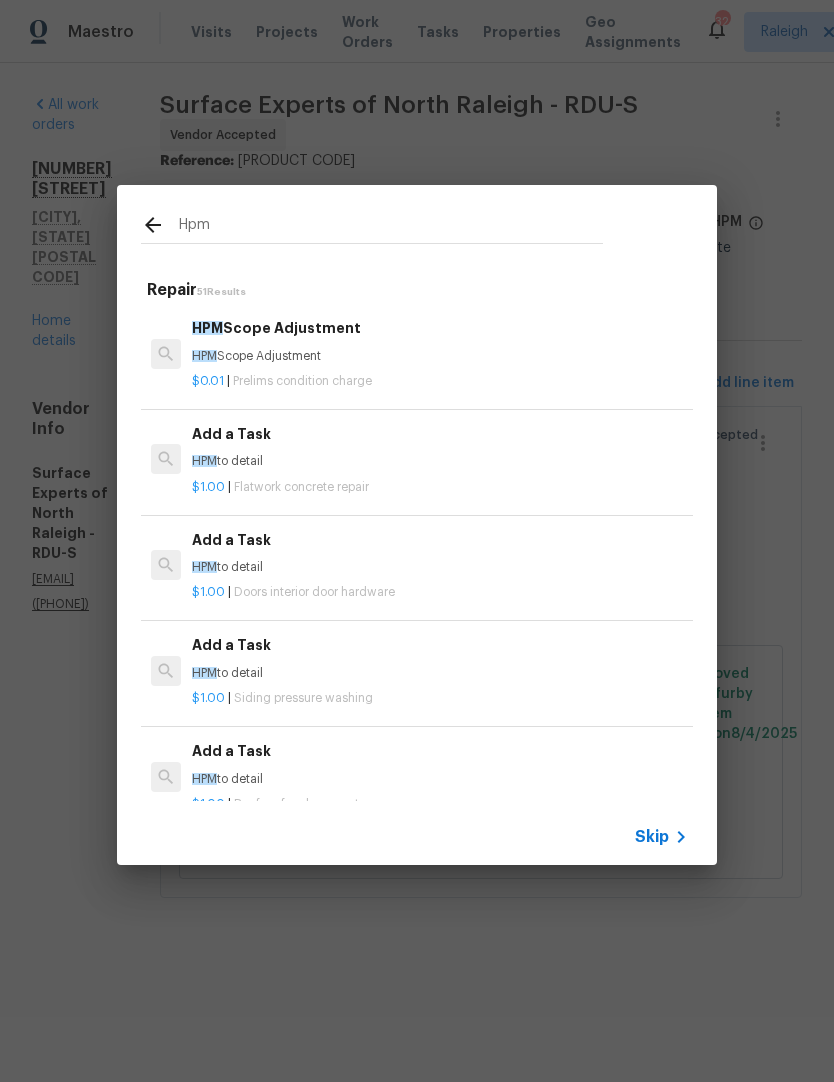 type on "Hpm" 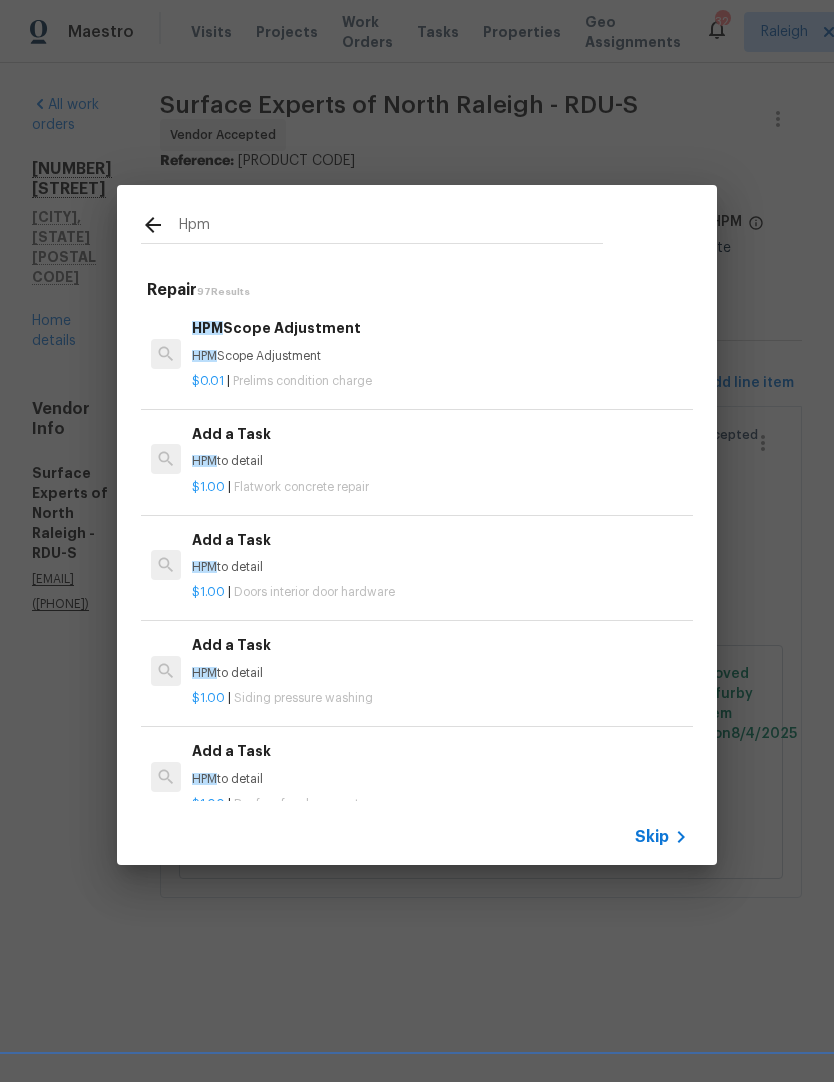click on "HPM  Scope Adjustment HPM  Scope Adjustment" at bounding box center (440, 341) 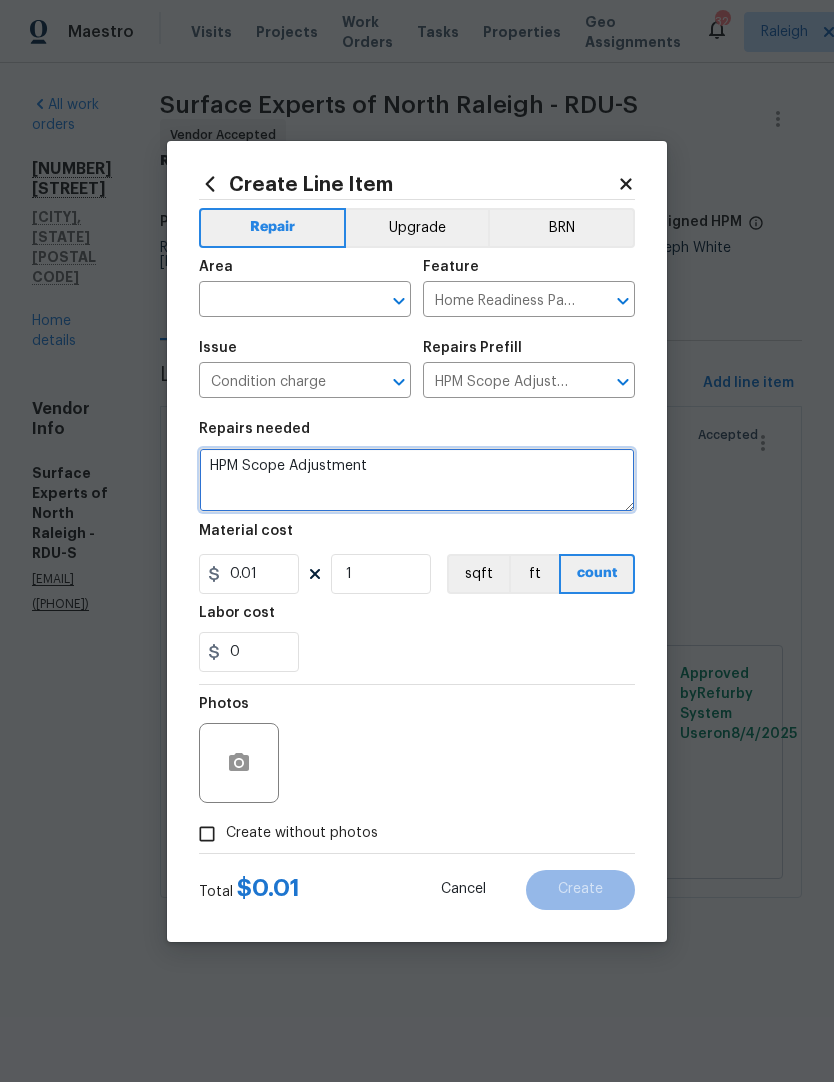click on "HPM Scope Adjustment" at bounding box center [417, 480] 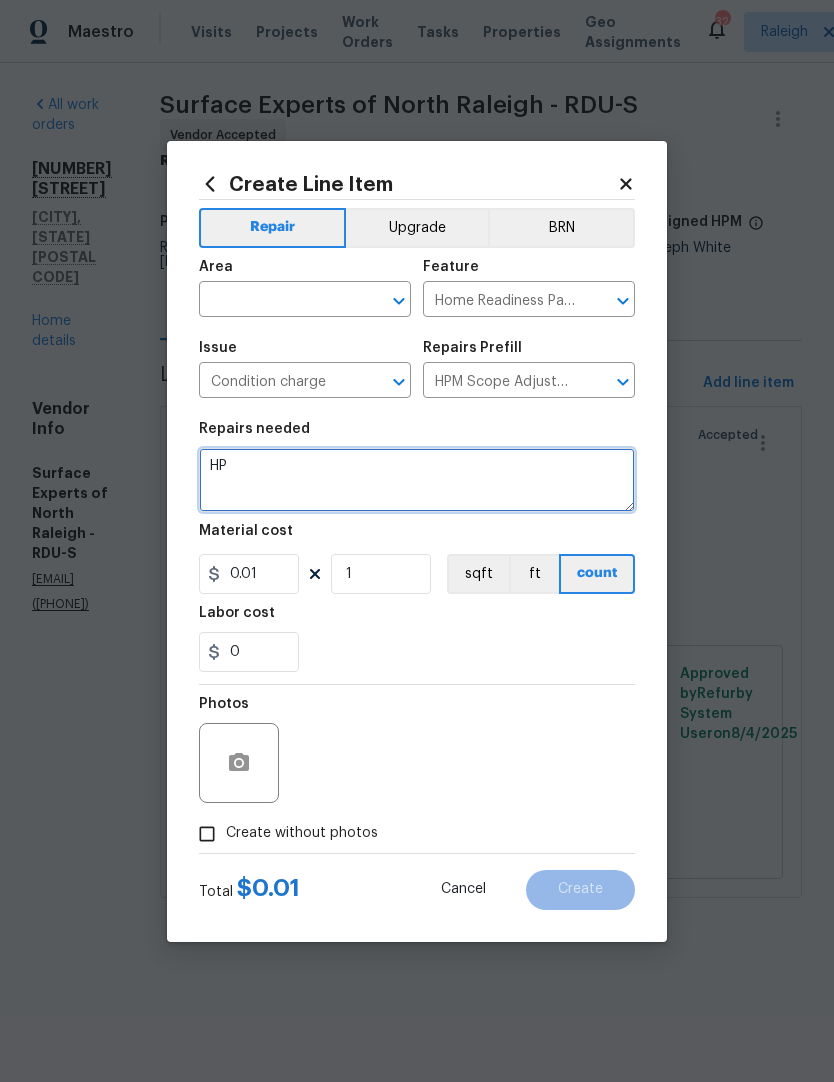 type on "H" 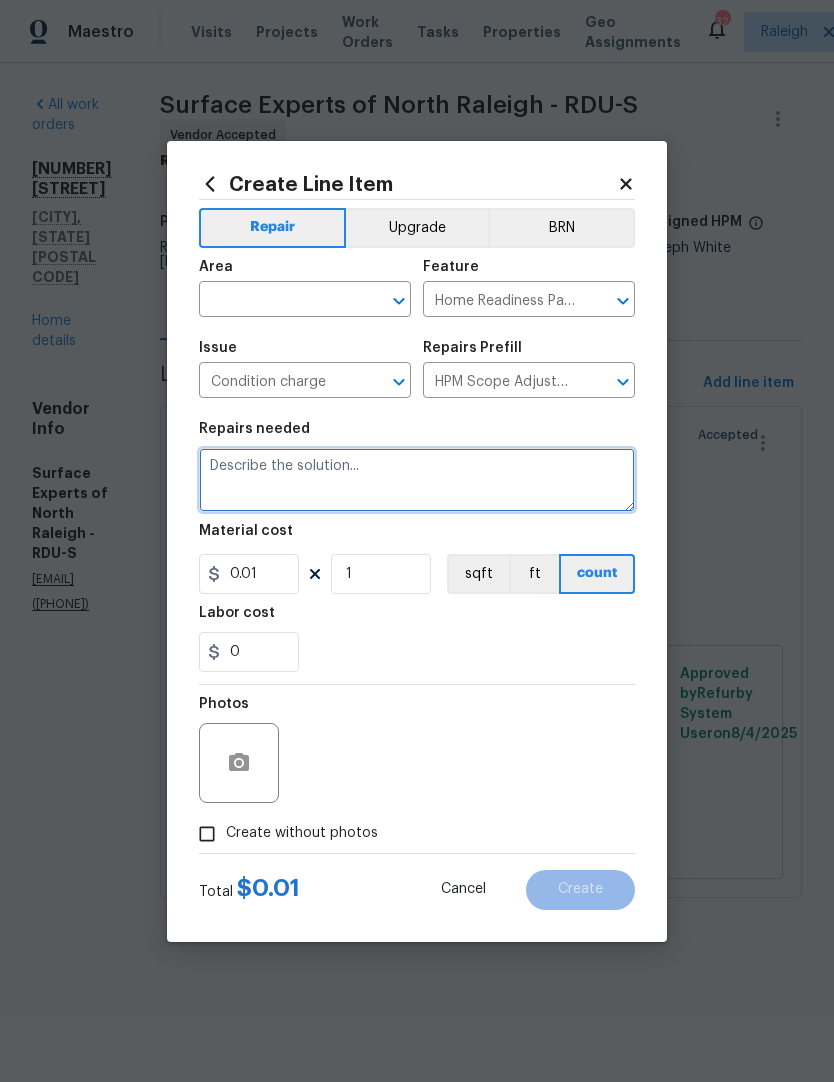 paste on "These items add: Sink crack in hall bath $[PRICE] Hall bath chips in tub, and crack on ledge $[PRICE]" 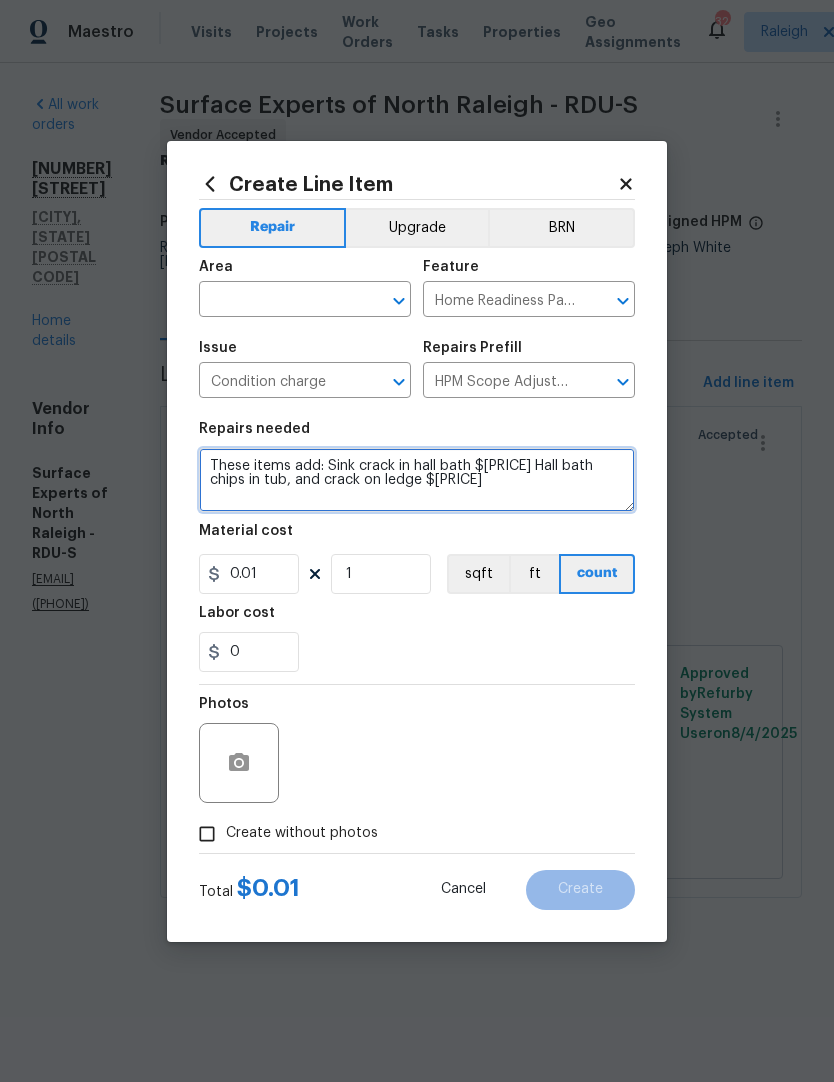 click on "These items add: Sink crack in hall bath $[PRICE] Hall bath chips in tub, and crack on ledge $[PRICE]" at bounding box center [417, 480] 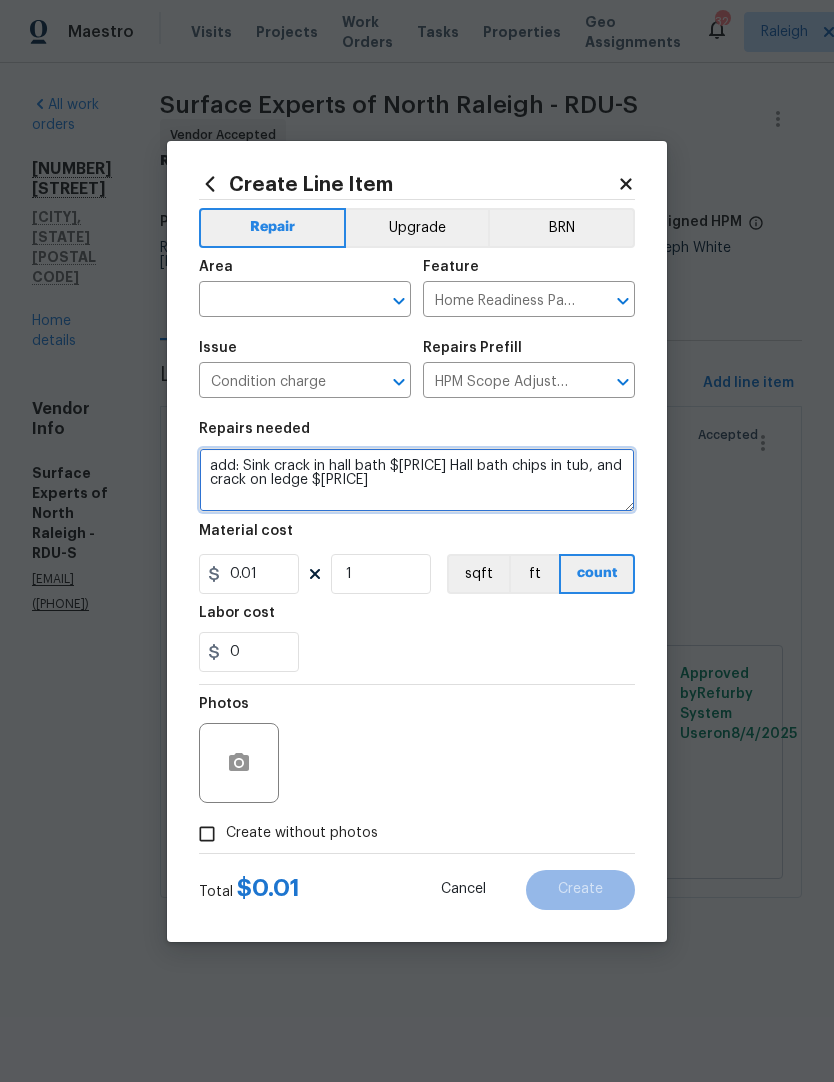 type on "add: Sink crack in hall bath $[PRICE] Hall bath chips in tub, and crack on ledge $[PRICE]" 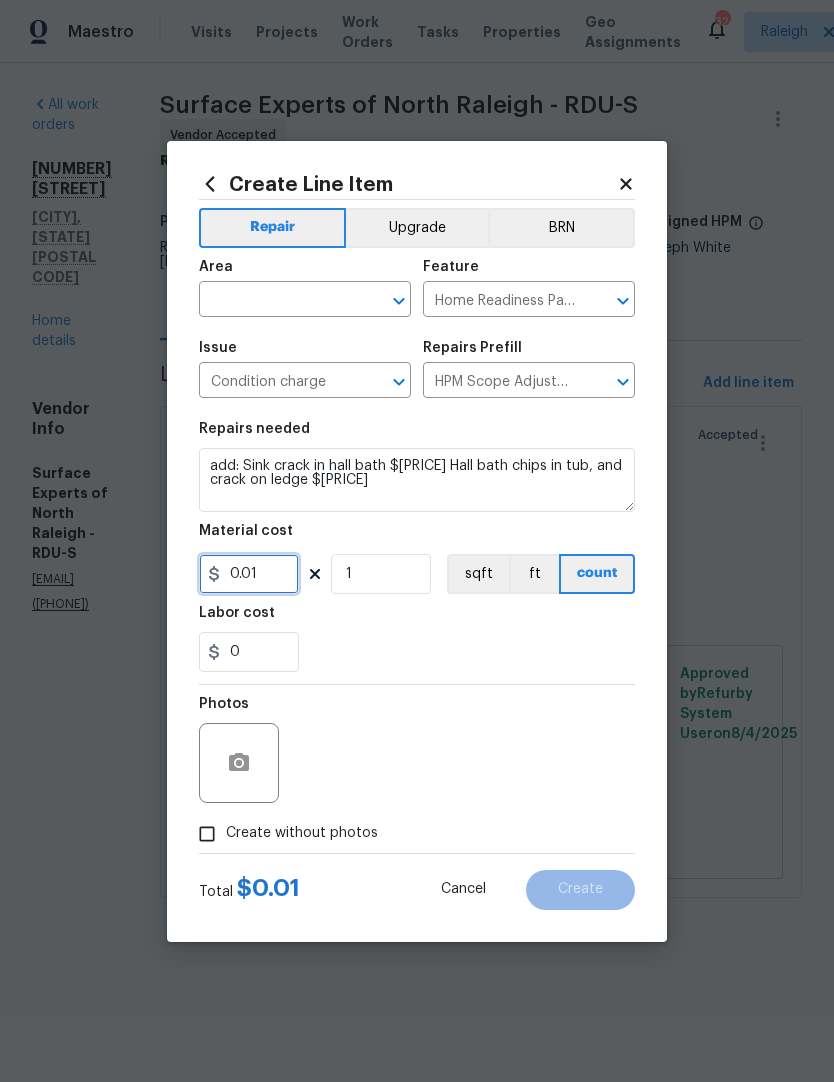 click on "0.01" at bounding box center (249, 574) 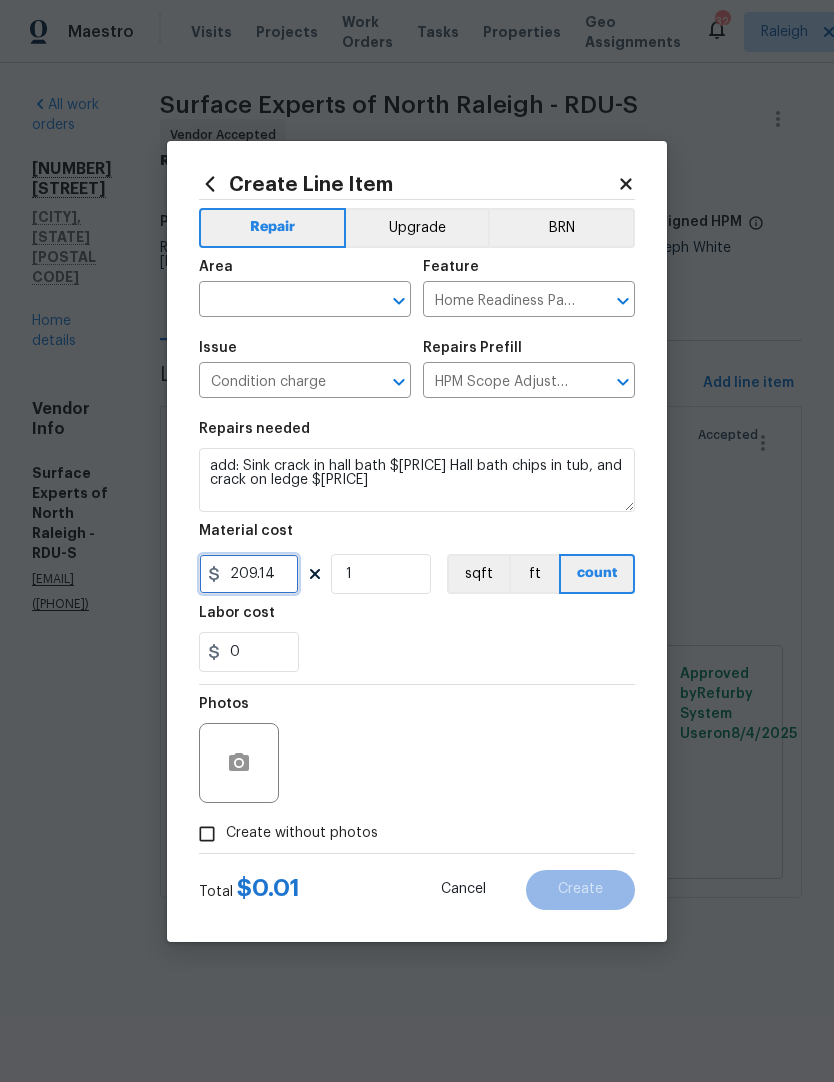 type on "209.14" 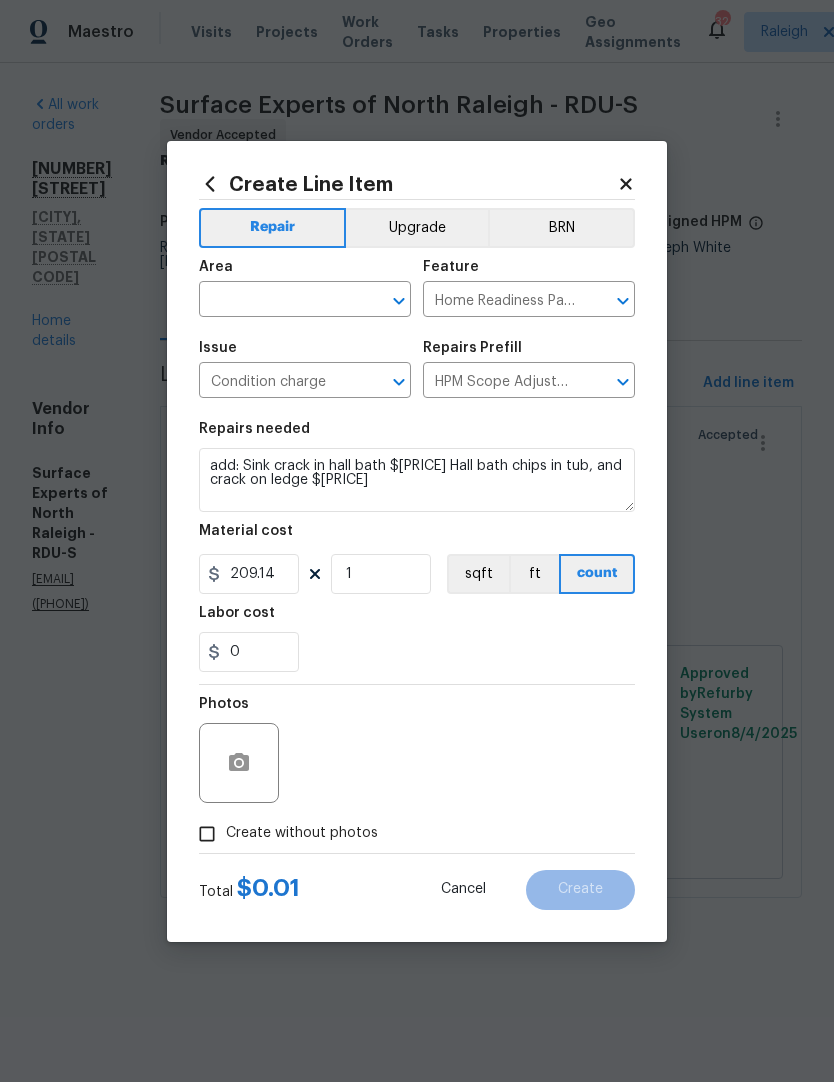 click on "0" at bounding box center (417, 652) 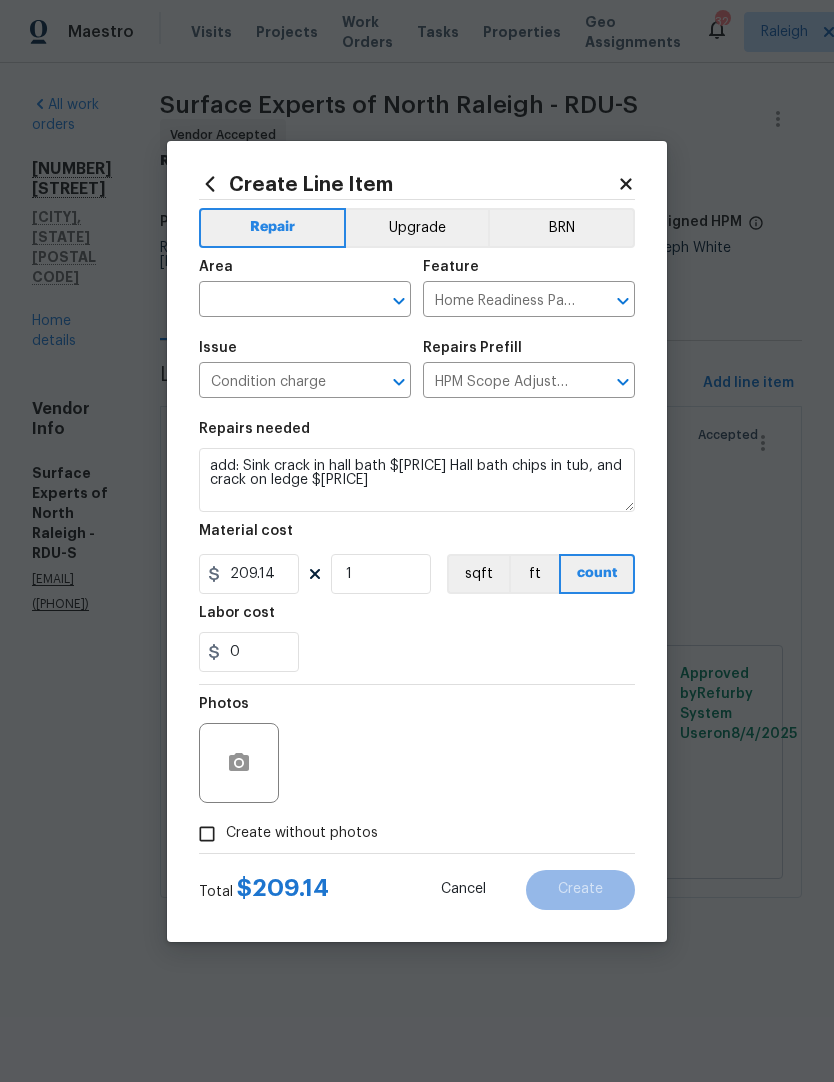 click at bounding box center [277, 301] 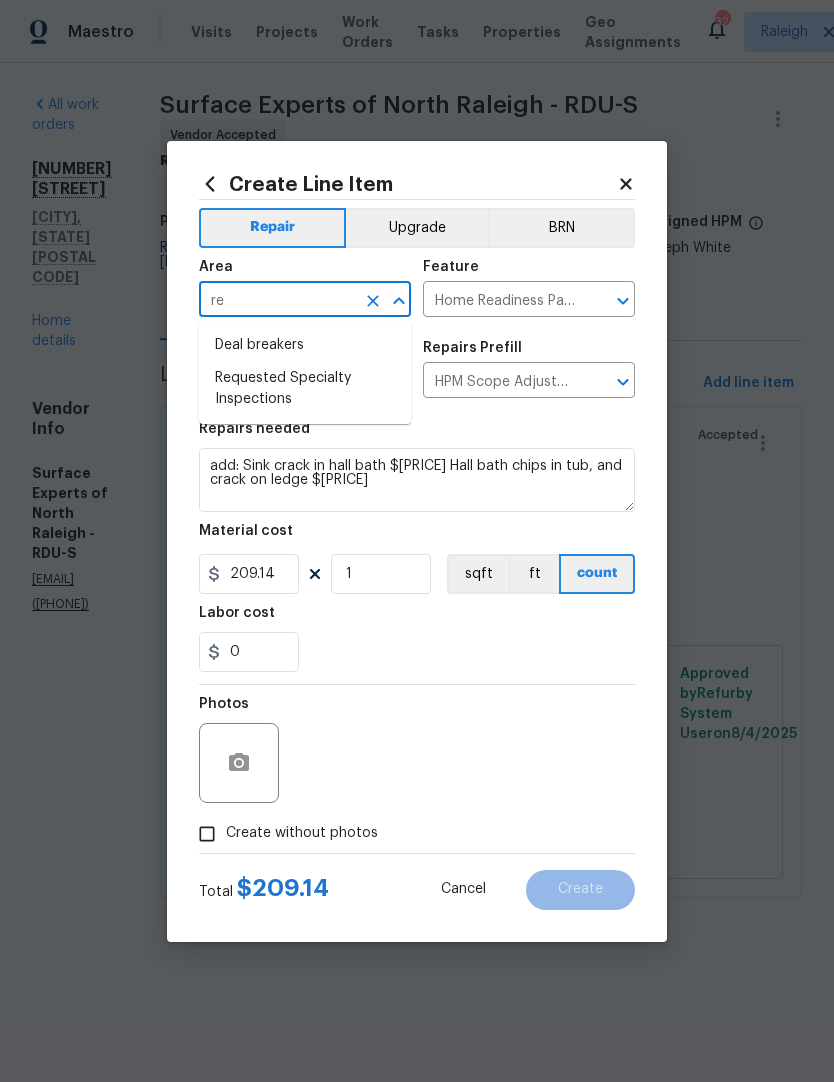 type on "r" 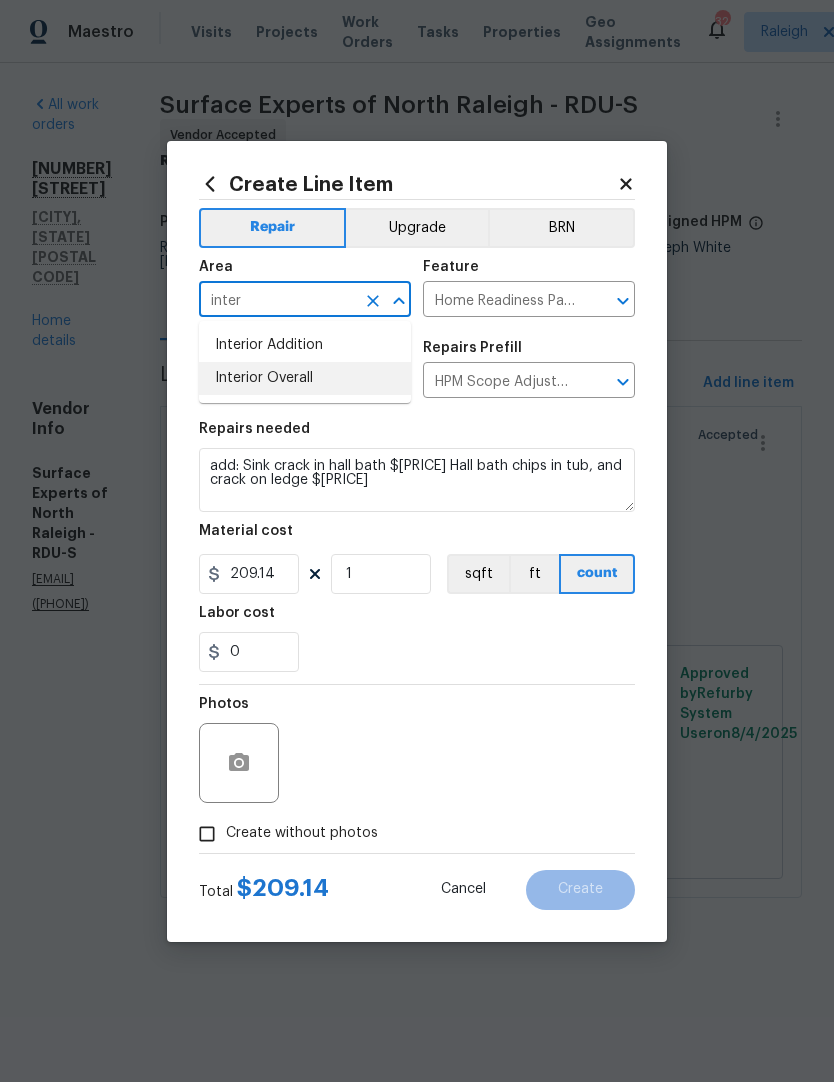 click on "Interior Overall" at bounding box center [305, 378] 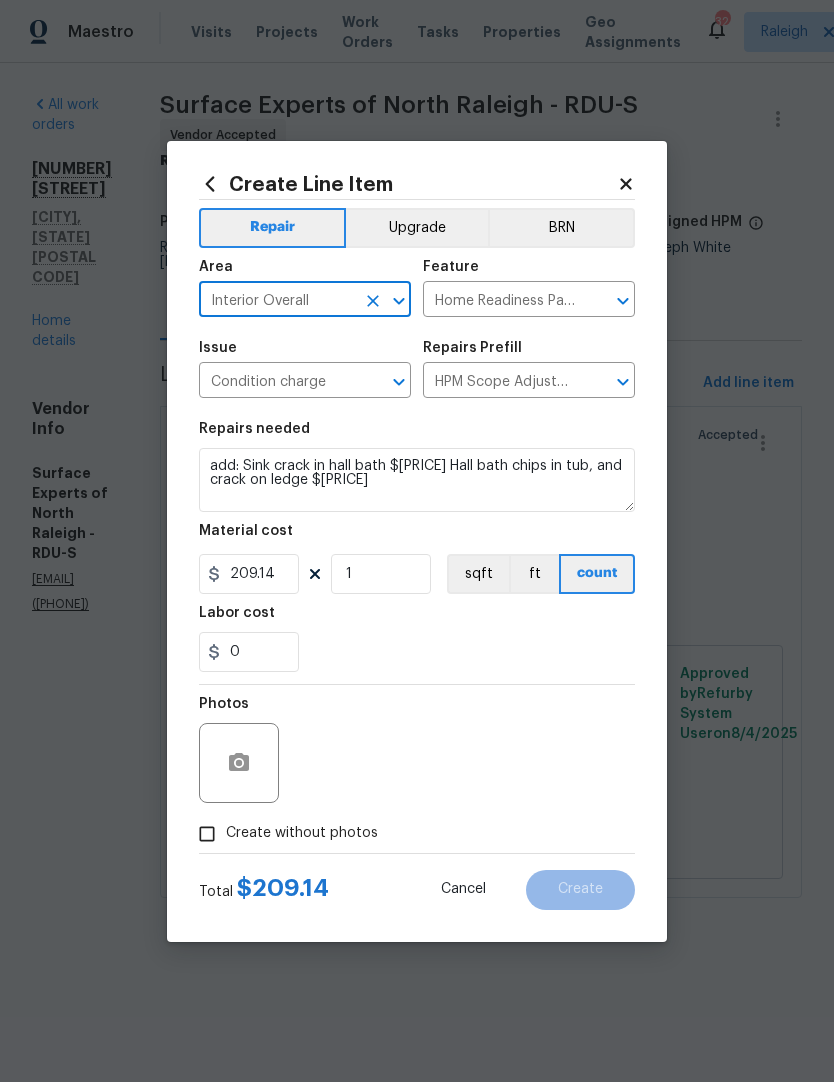 click 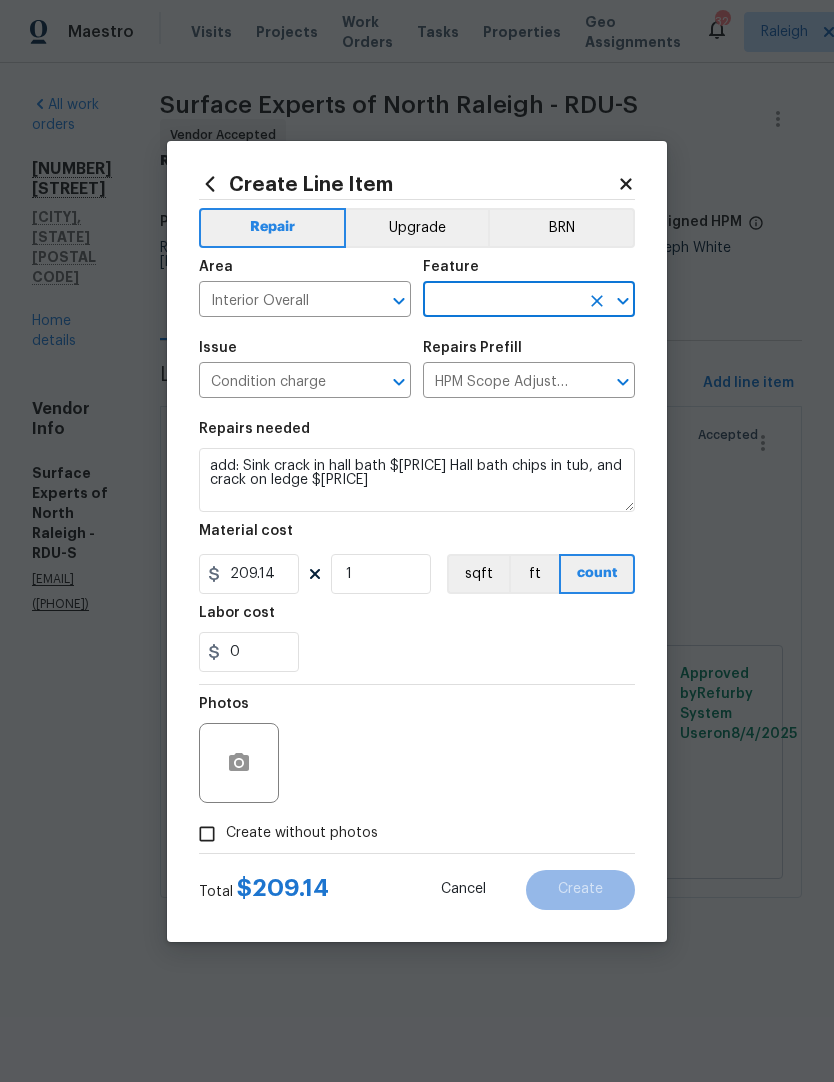 click at bounding box center (501, 301) 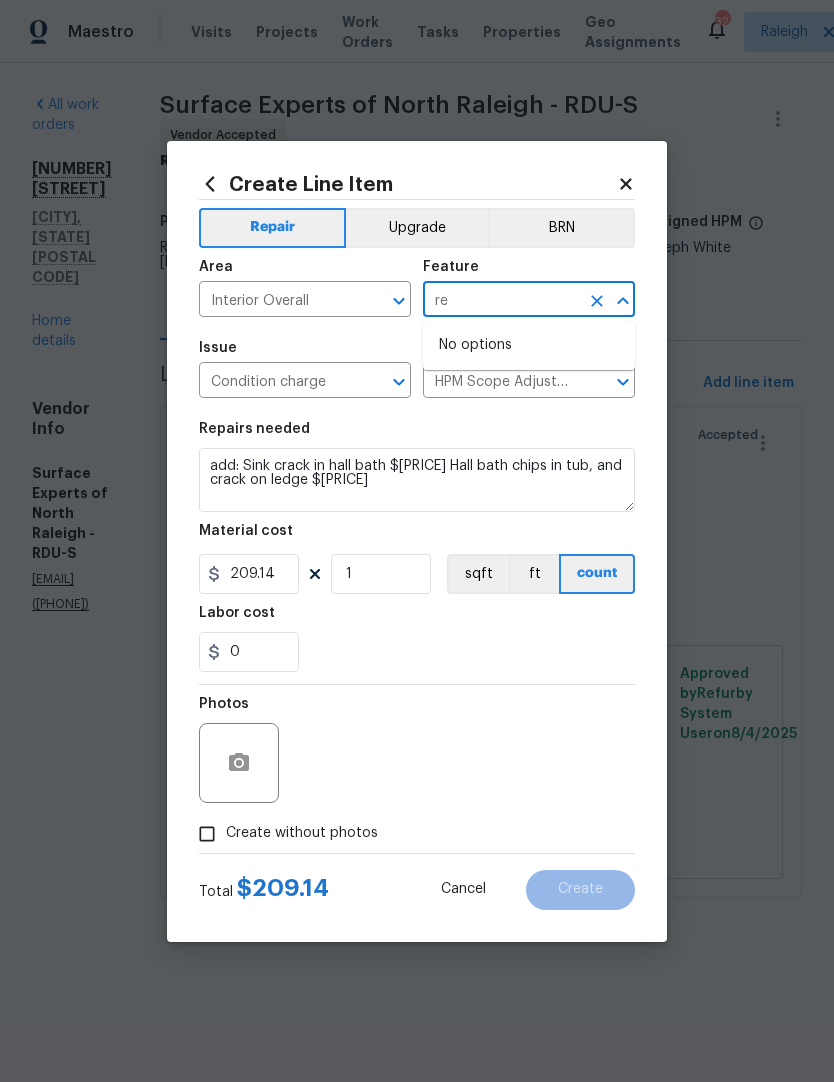 type on "r" 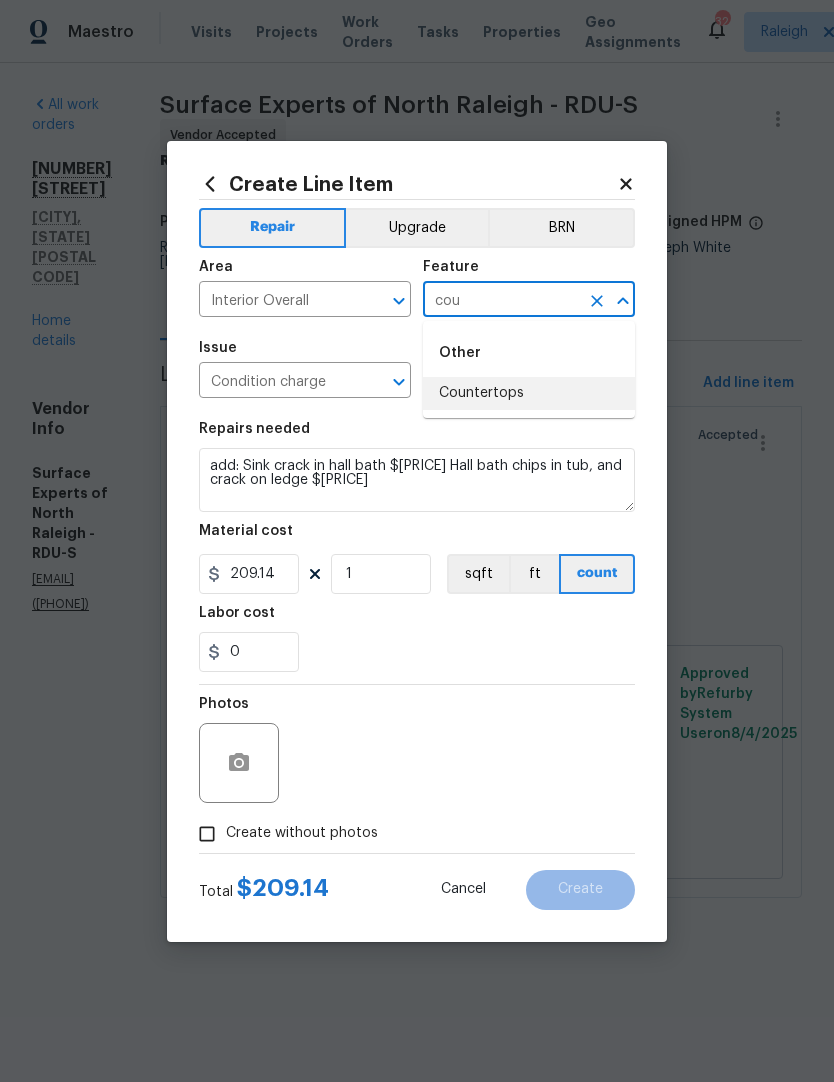 click on "Countertops" at bounding box center [529, 393] 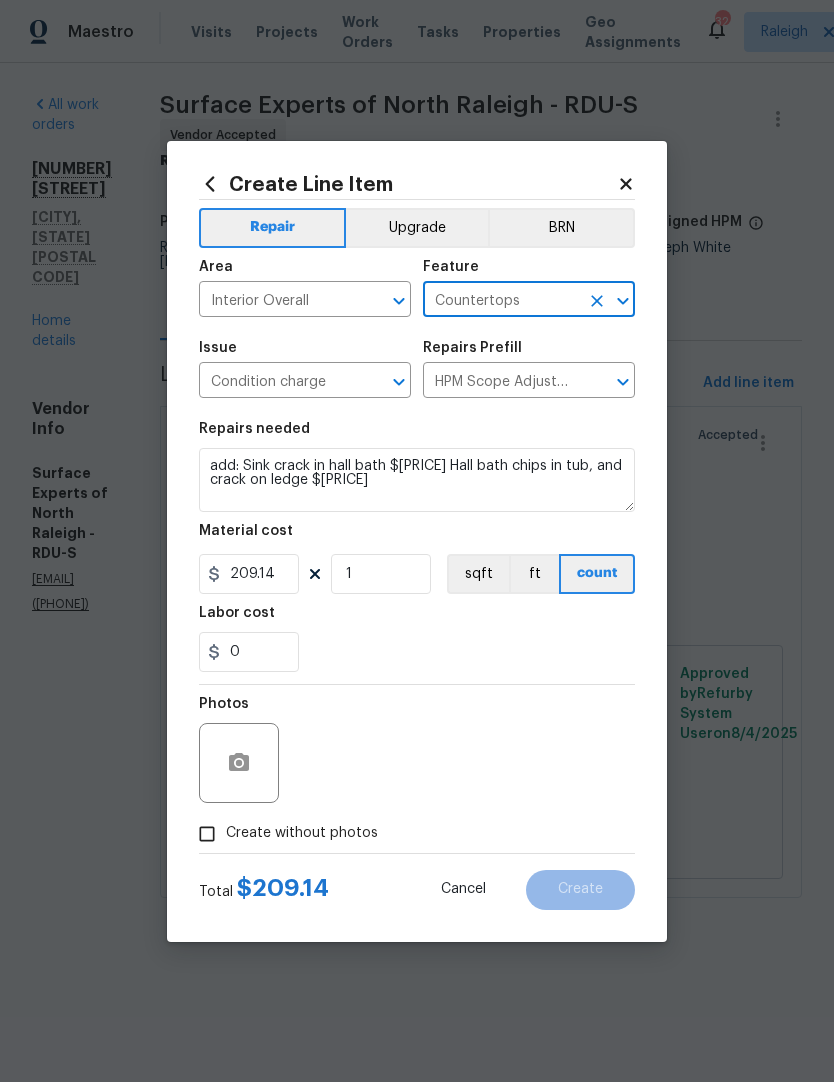 click on "0" at bounding box center (417, 652) 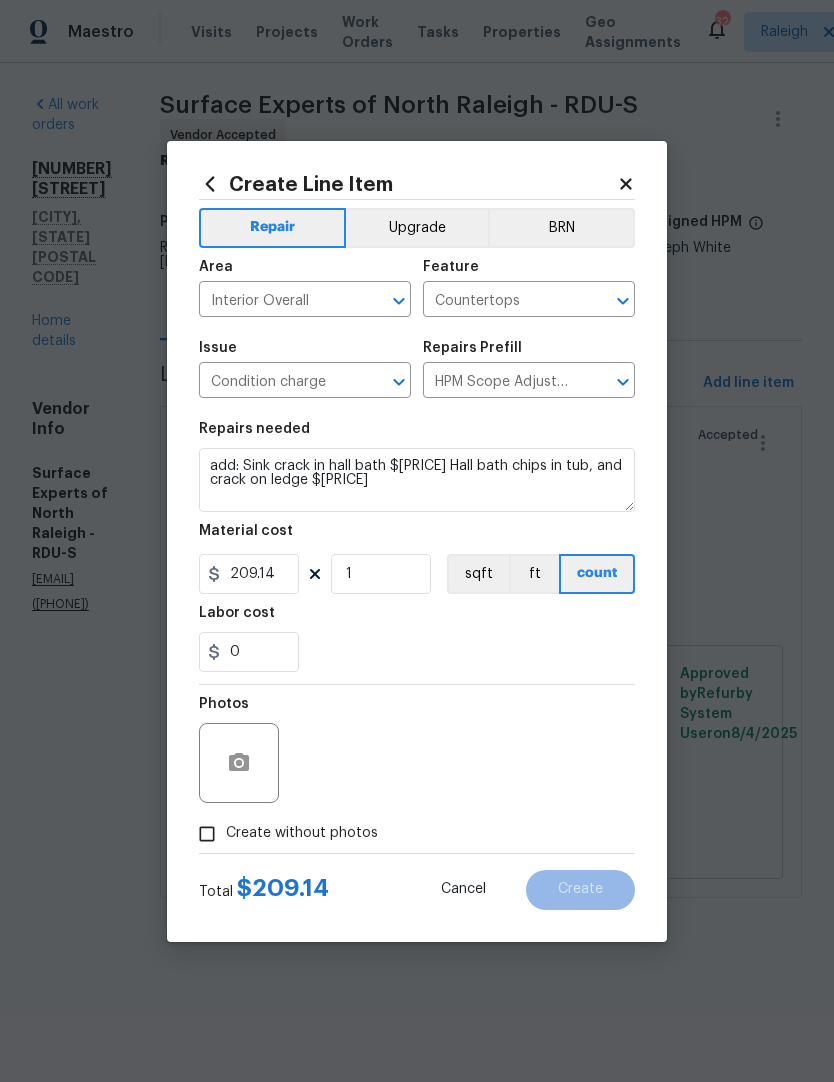 click on "Create without photos" at bounding box center [207, 834] 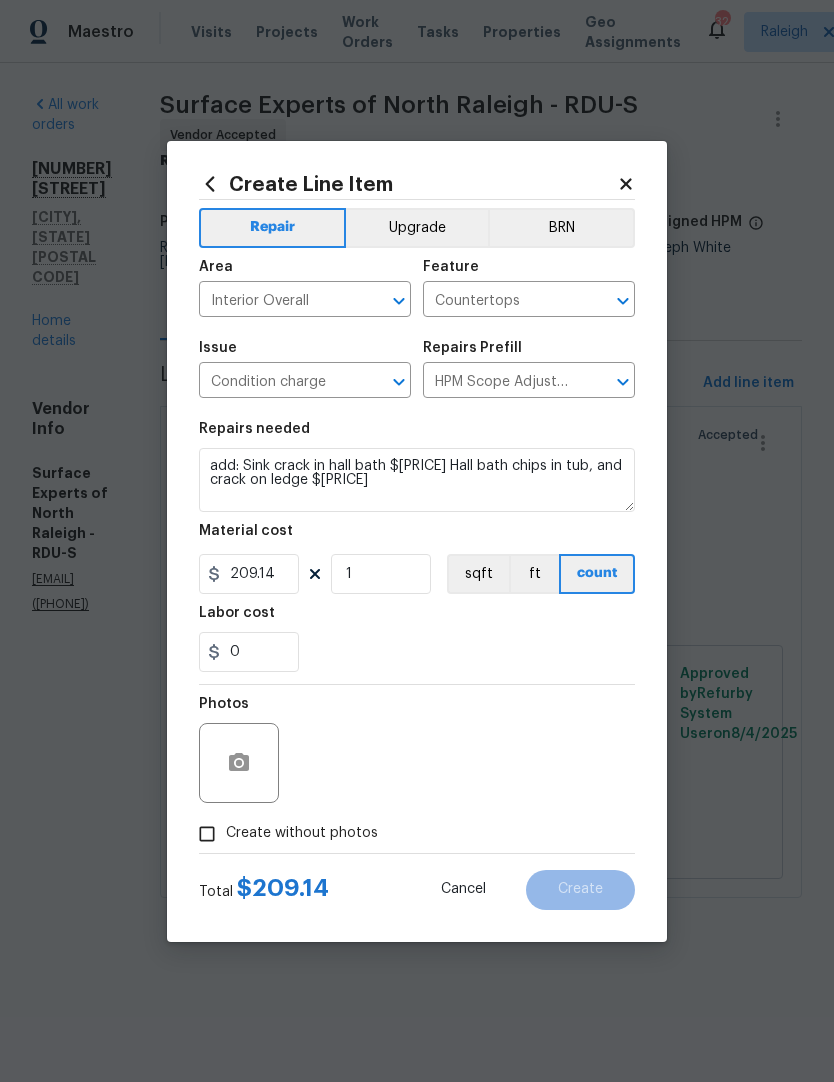 checkbox on "true" 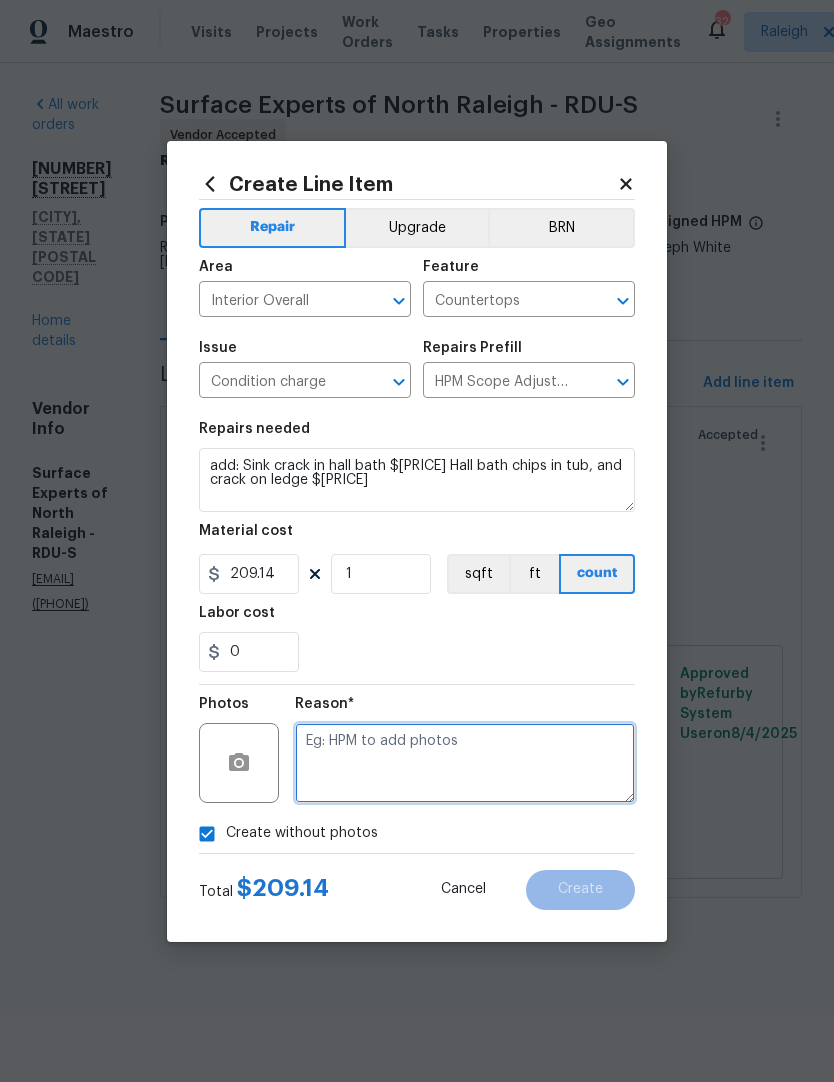 click at bounding box center [465, 763] 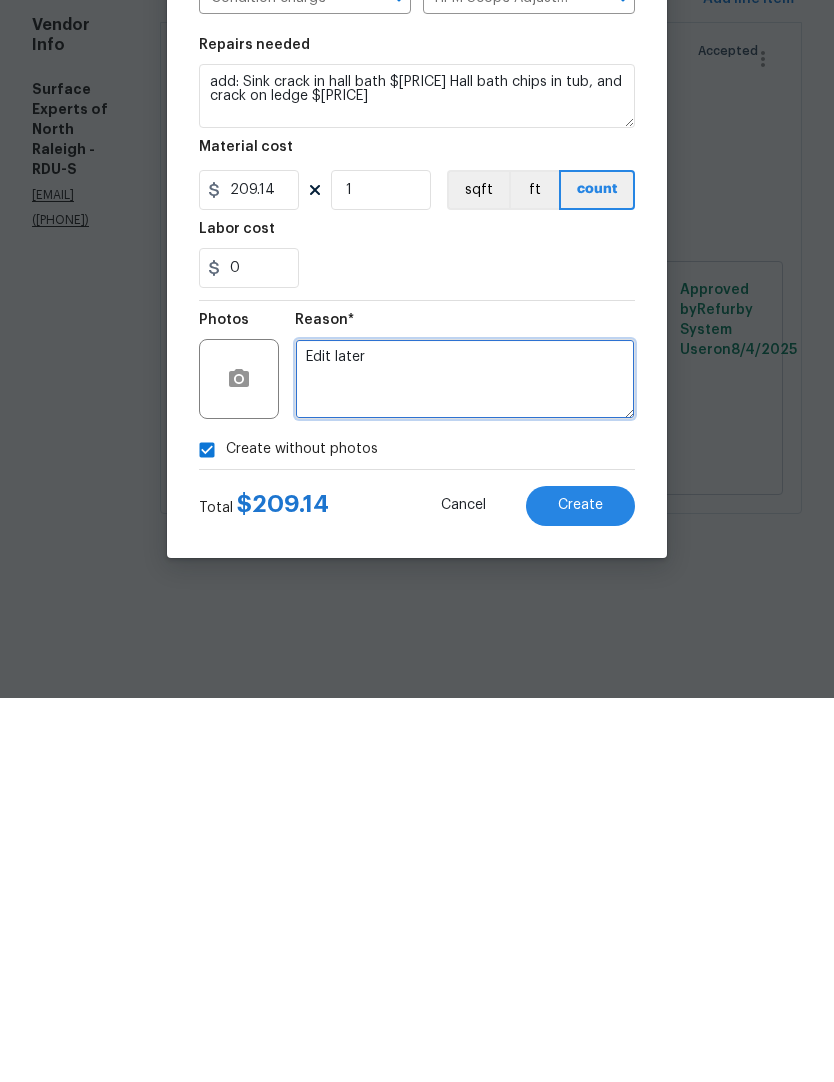 type on "Edit later" 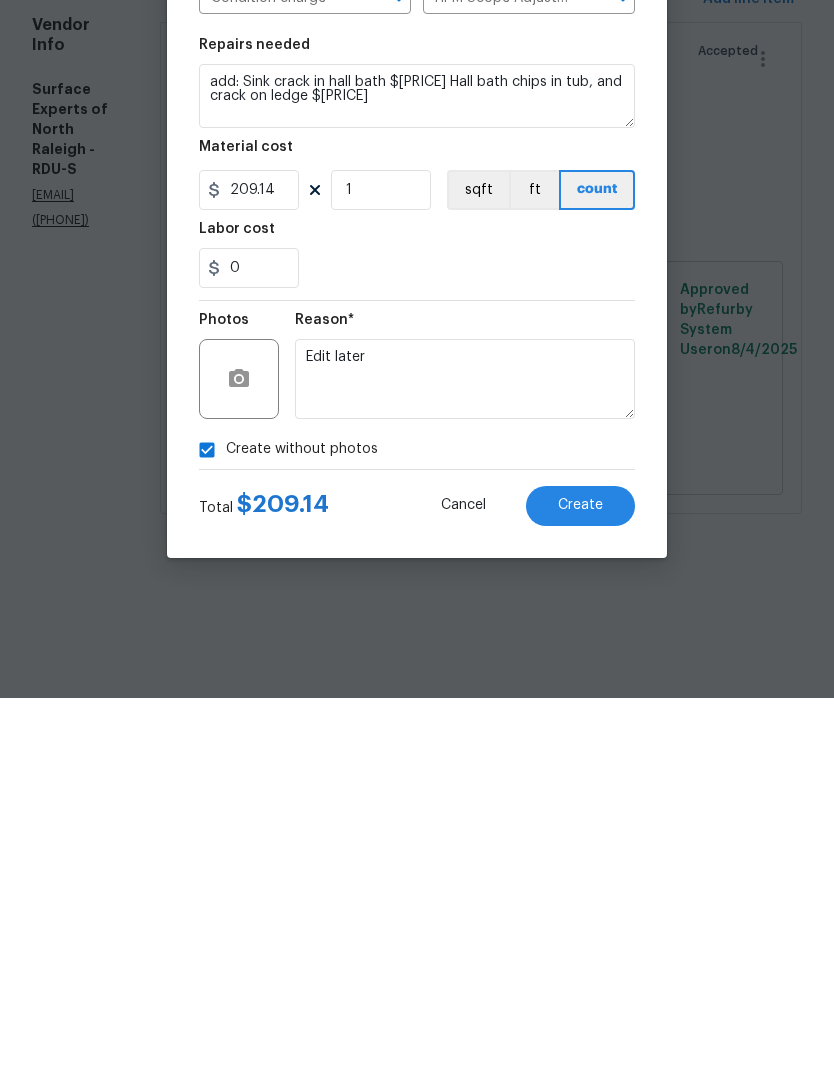 click on "Create" at bounding box center [580, 889] 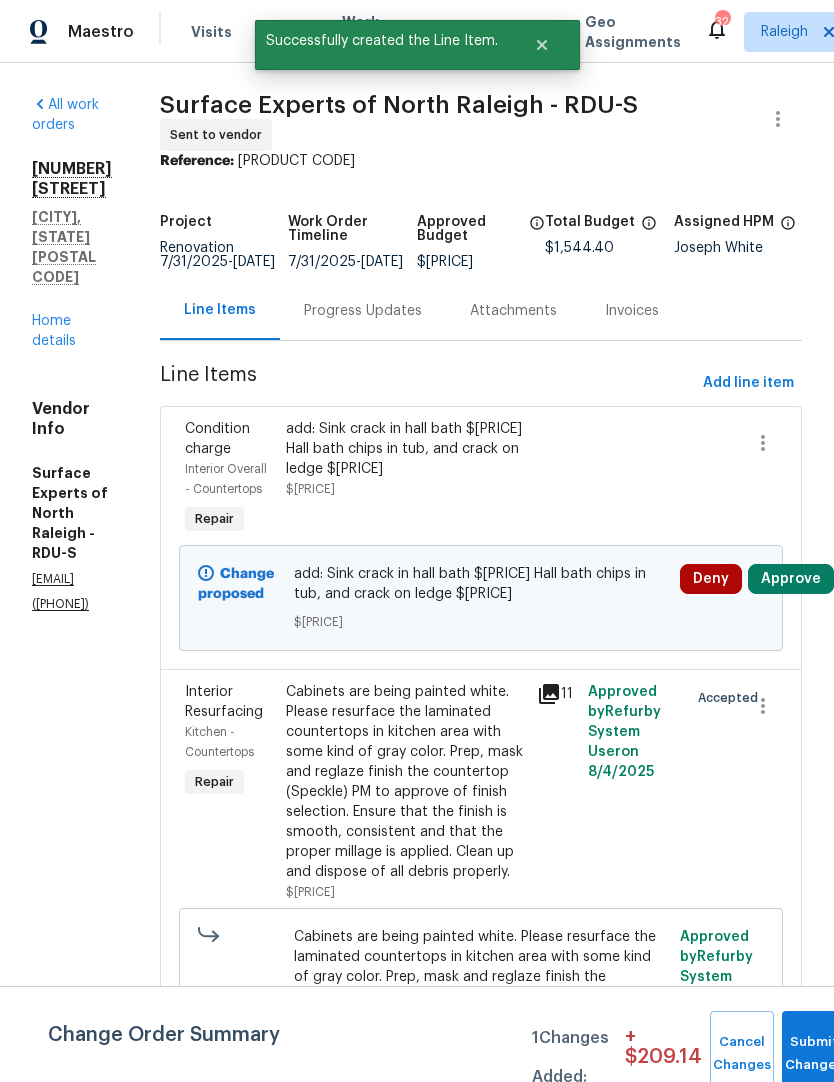 click on "Approve" at bounding box center [791, 579] 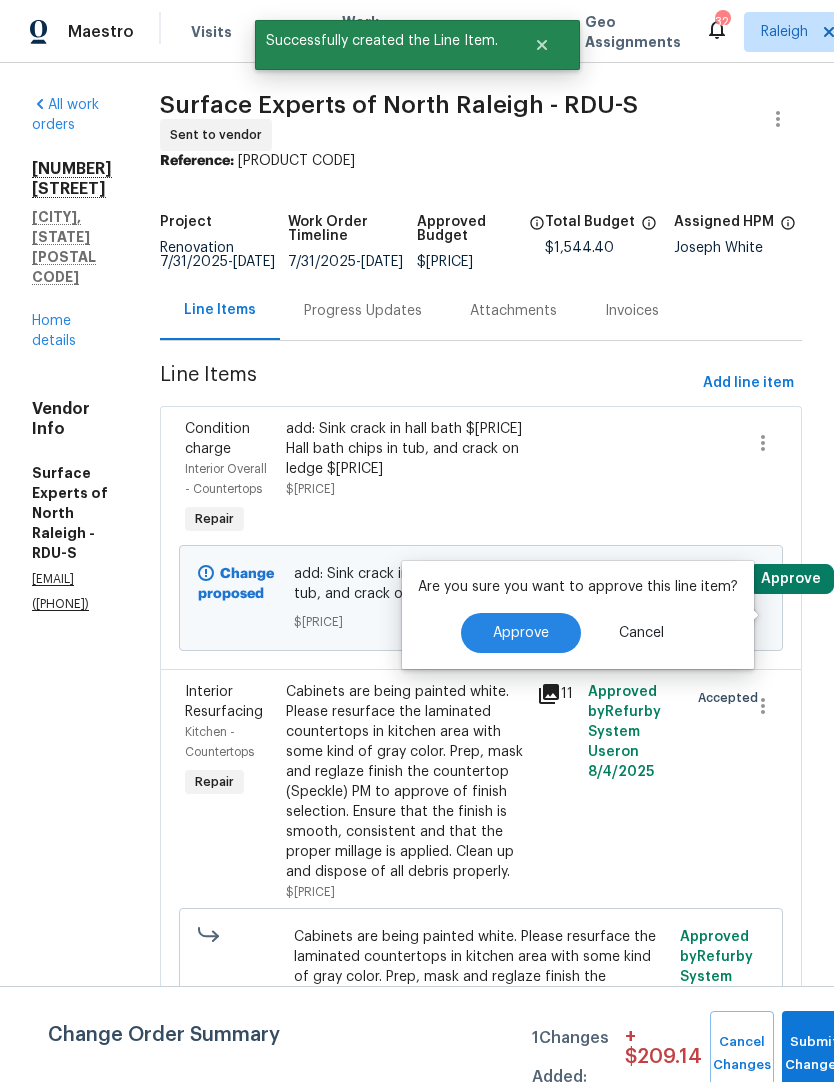 click on "Approve" at bounding box center (521, 633) 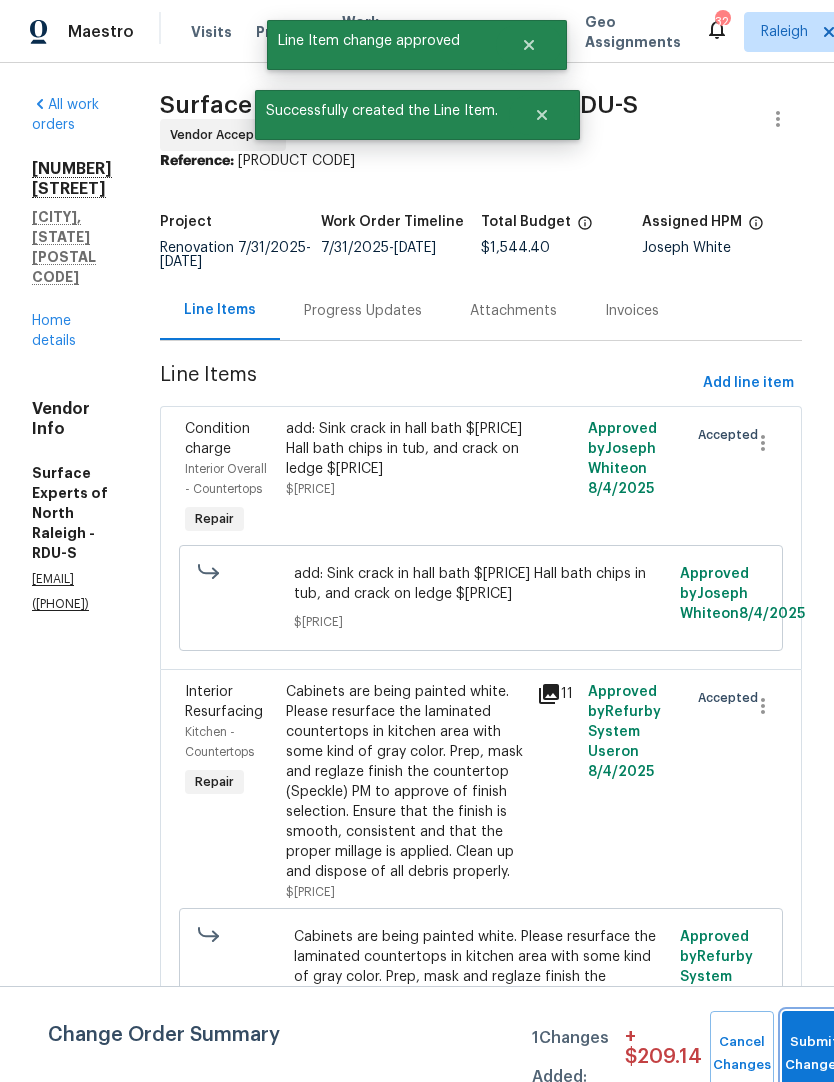 click on "Submit Changes" at bounding box center (814, 1054) 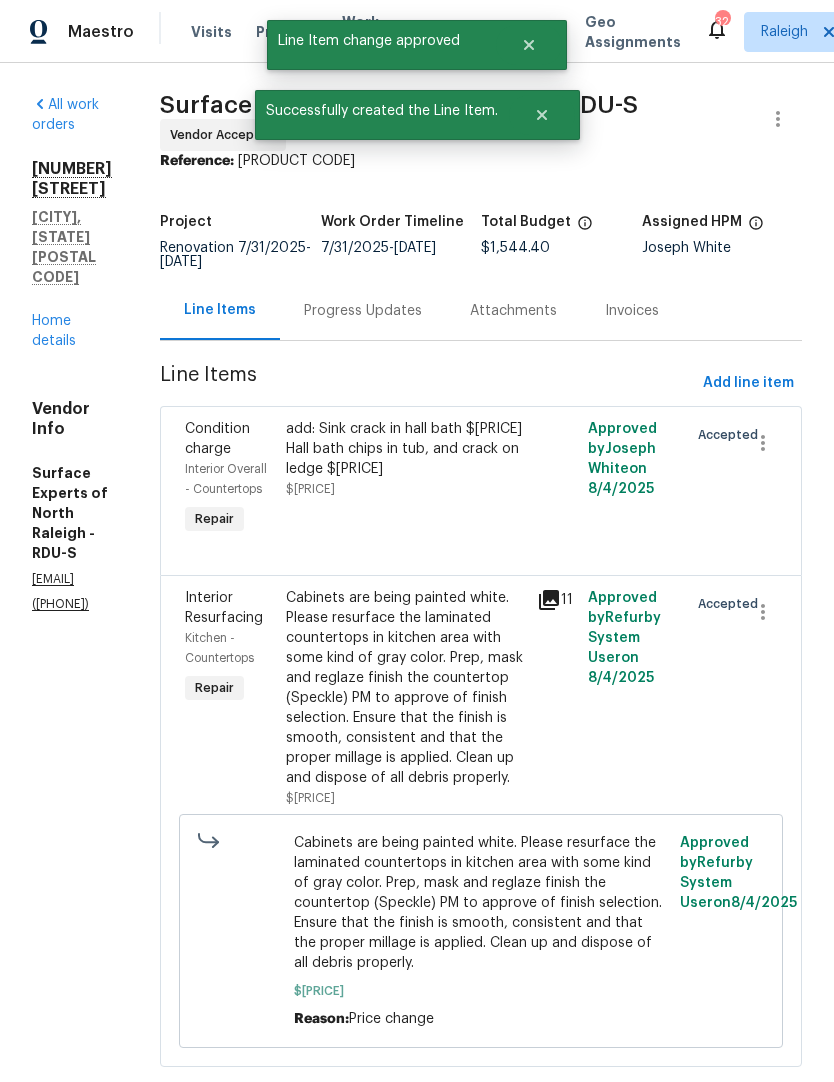 click on "Home details" at bounding box center (54, 331) 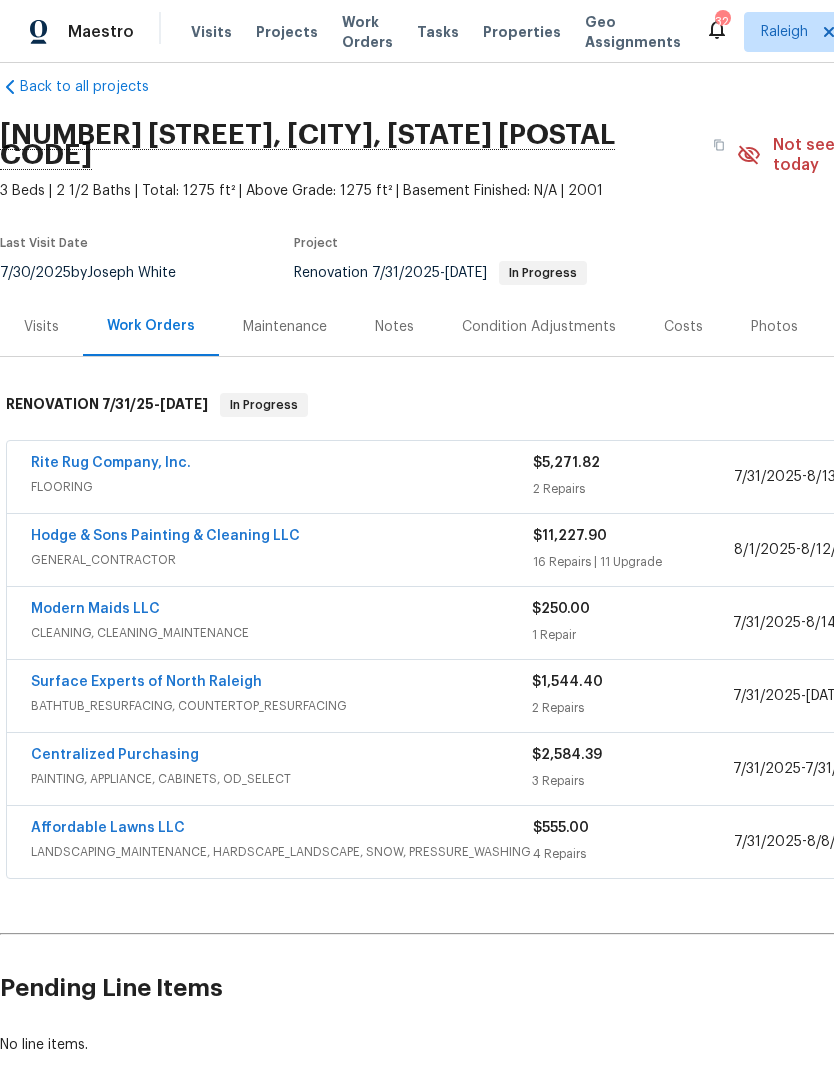 scroll, scrollTop: 27, scrollLeft: 0, axis: vertical 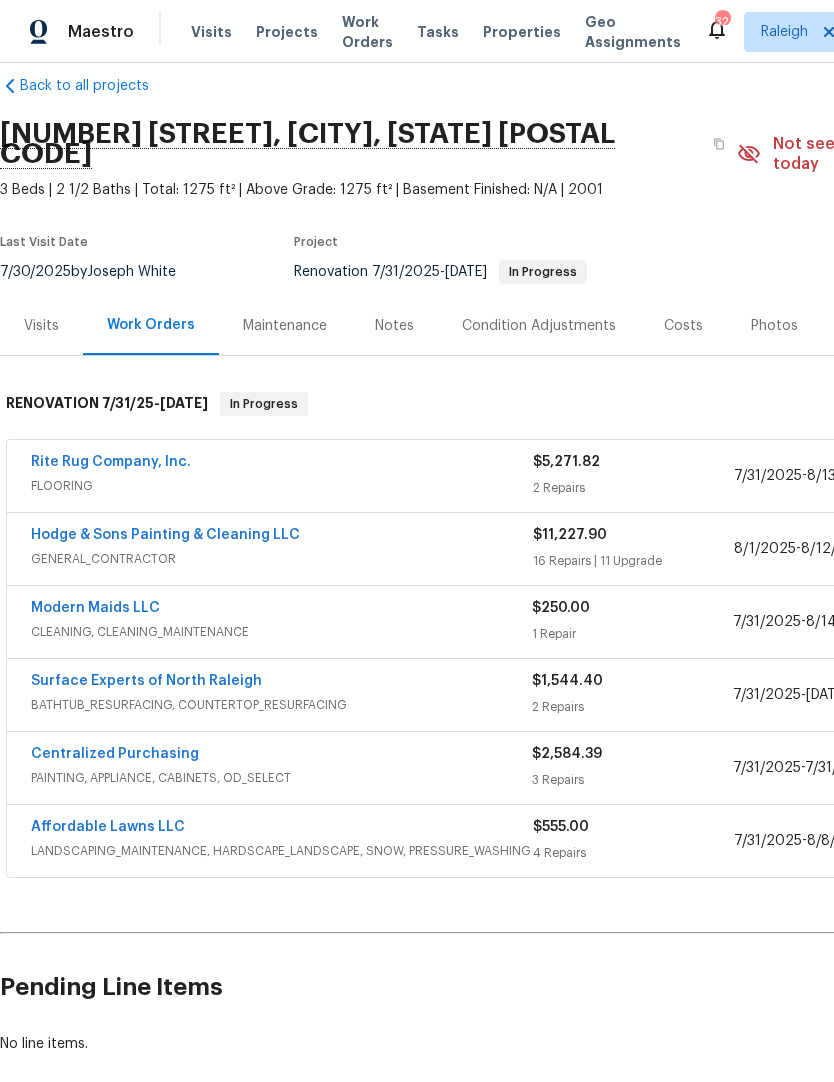 click on "Hodge & Sons Painting & Cleaning LLC" at bounding box center [165, 535] 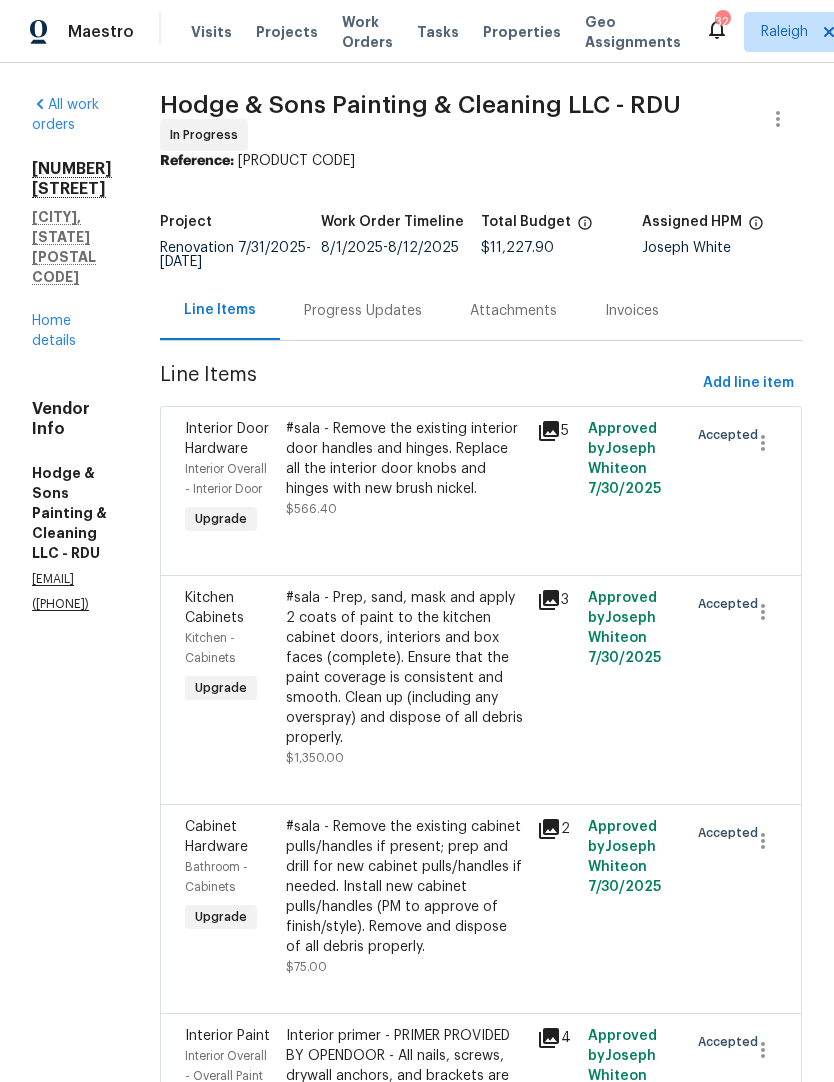 click on "Progress Updates" at bounding box center [363, 311] 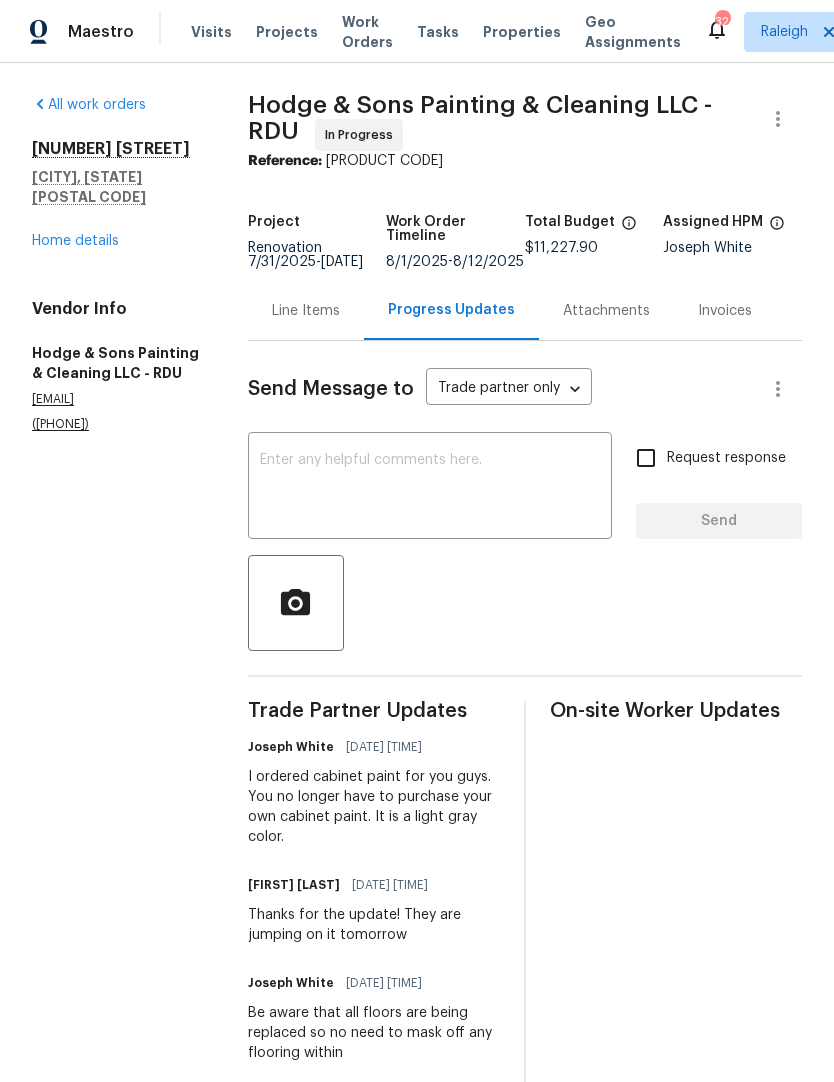 click at bounding box center [430, 488] 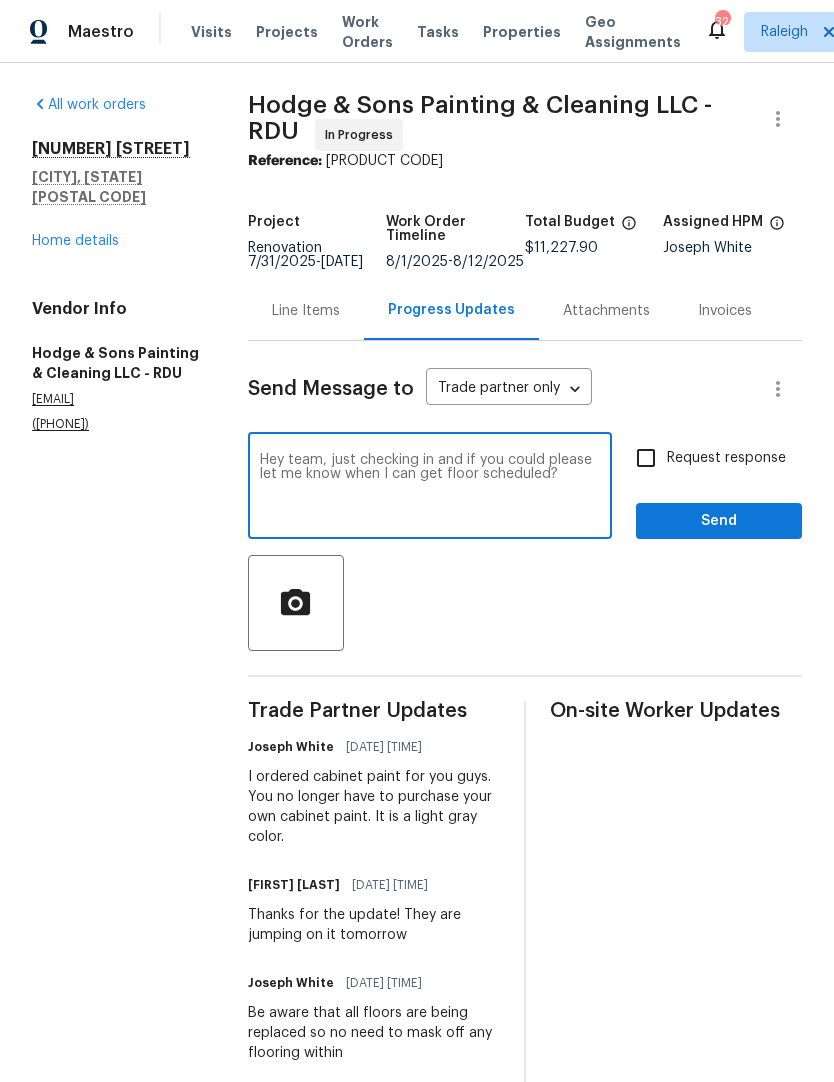 type on "Hey team, just checking in and if you could please let me know when I can get floor scheduled?" 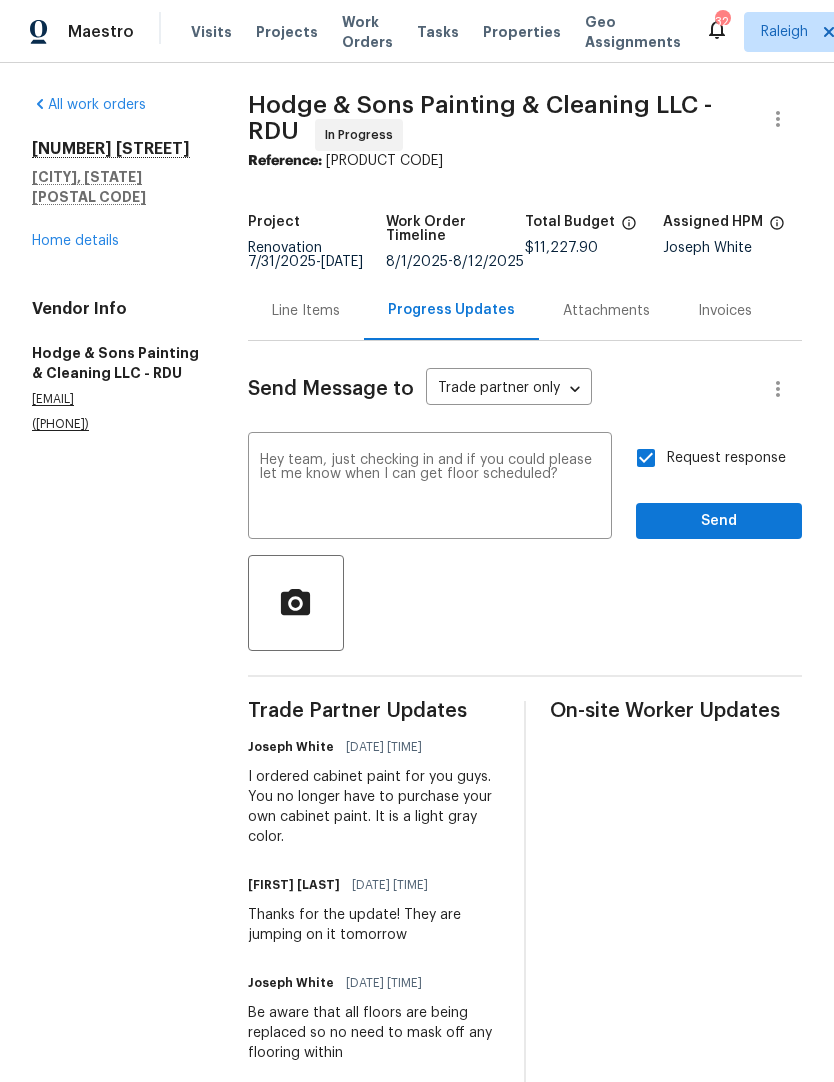click on "Send" at bounding box center (719, 521) 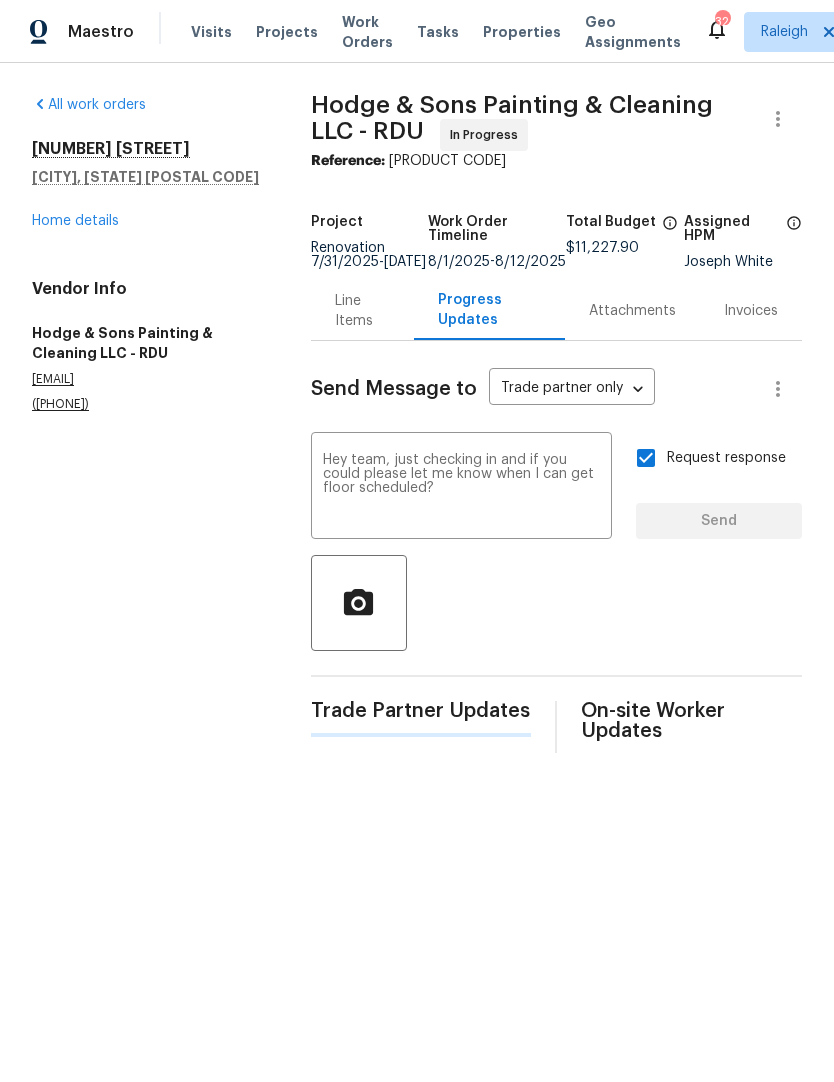 type 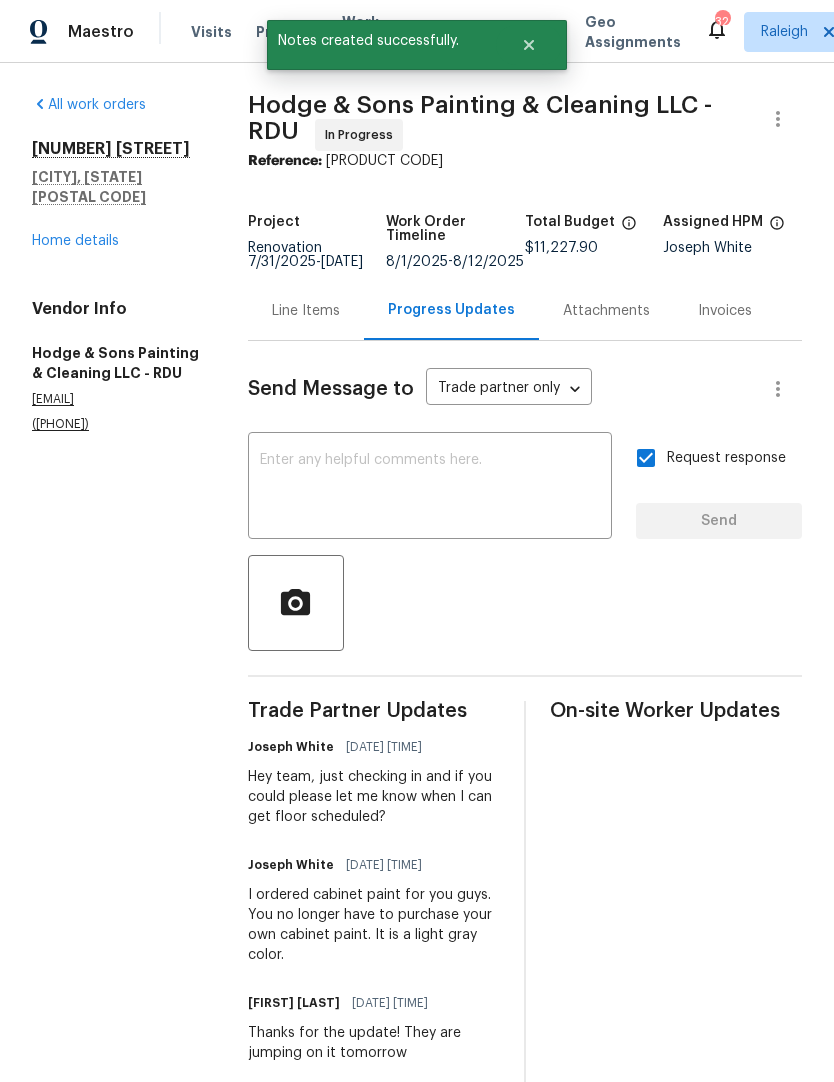 click on "Home details" at bounding box center [75, 241] 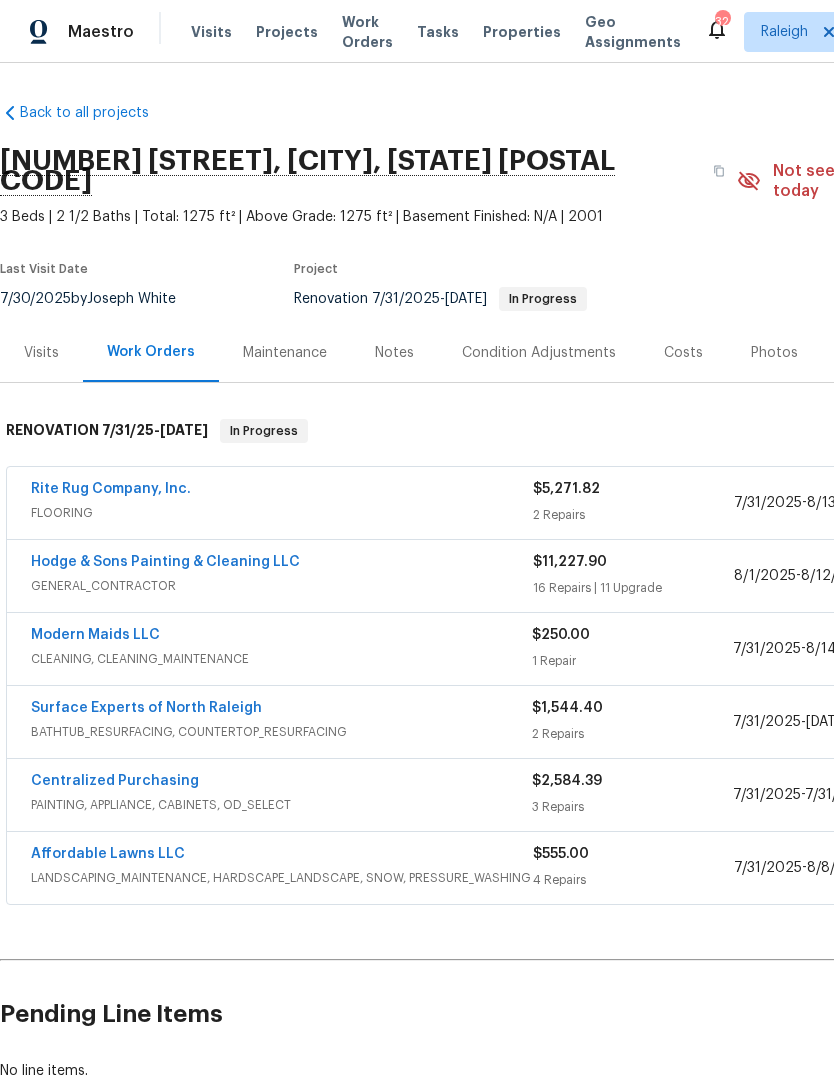 scroll, scrollTop: 0, scrollLeft: 0, axis: both 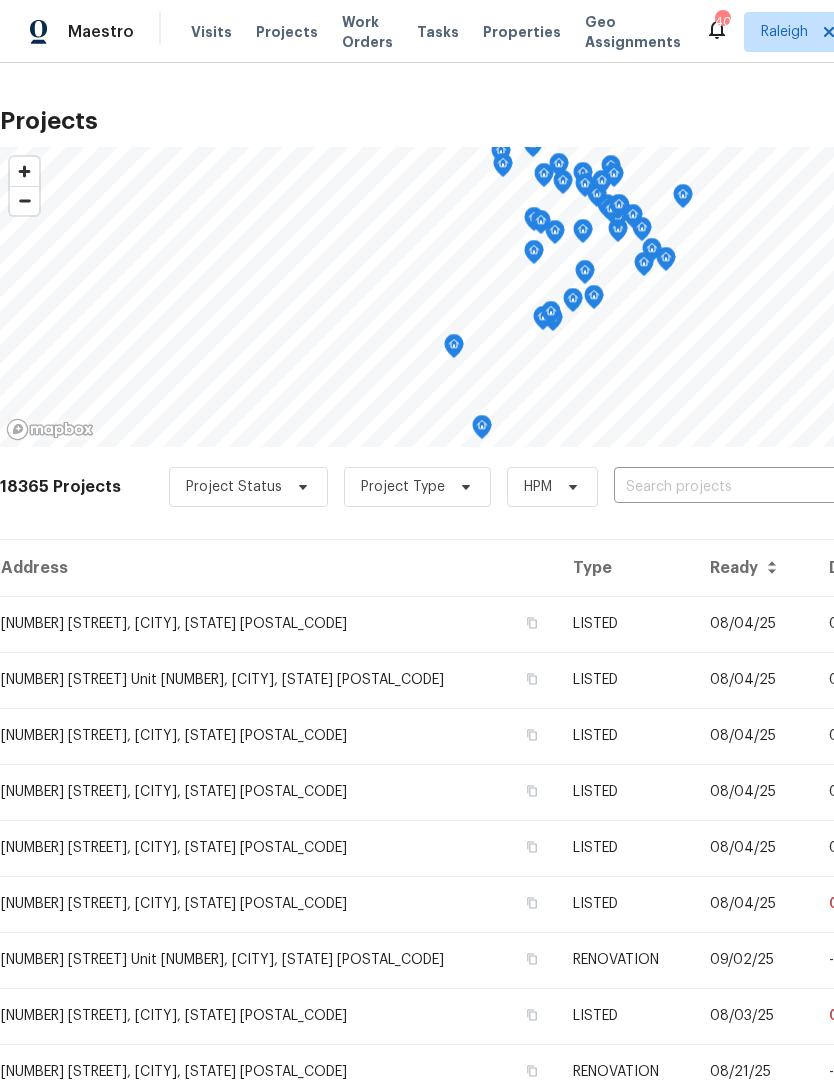 click at bounding box center [728, 487] 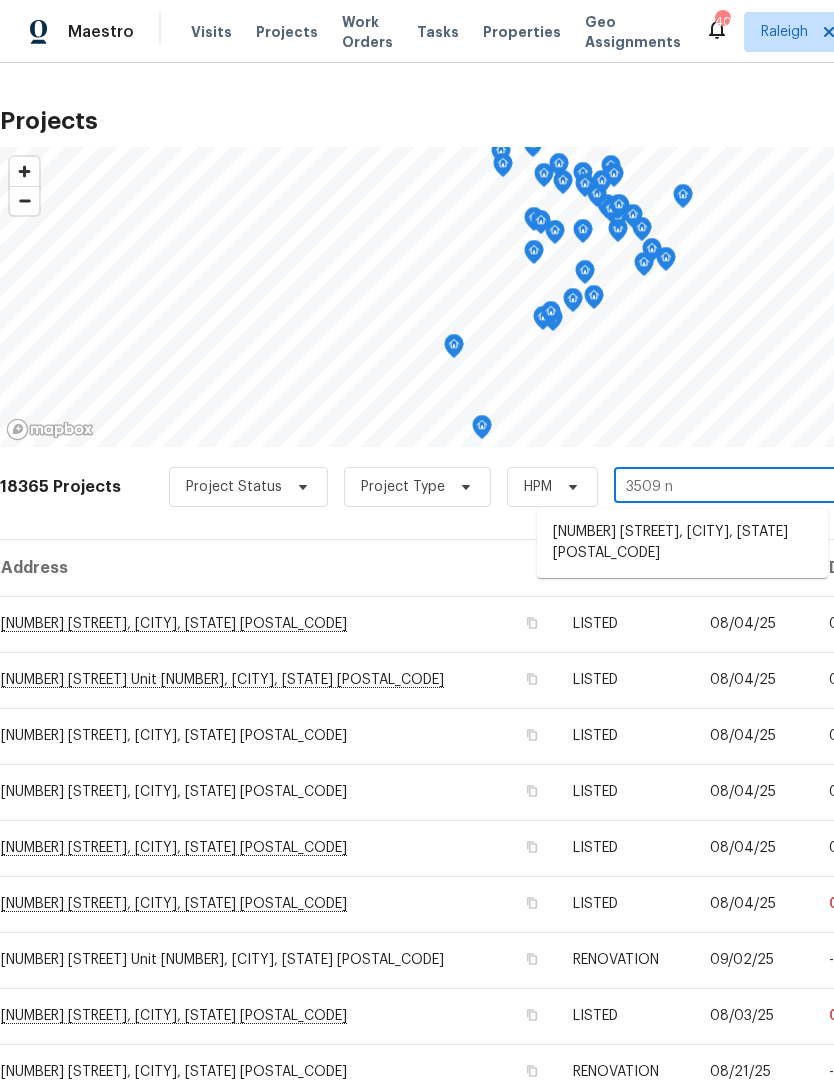 type on "3509 ne" 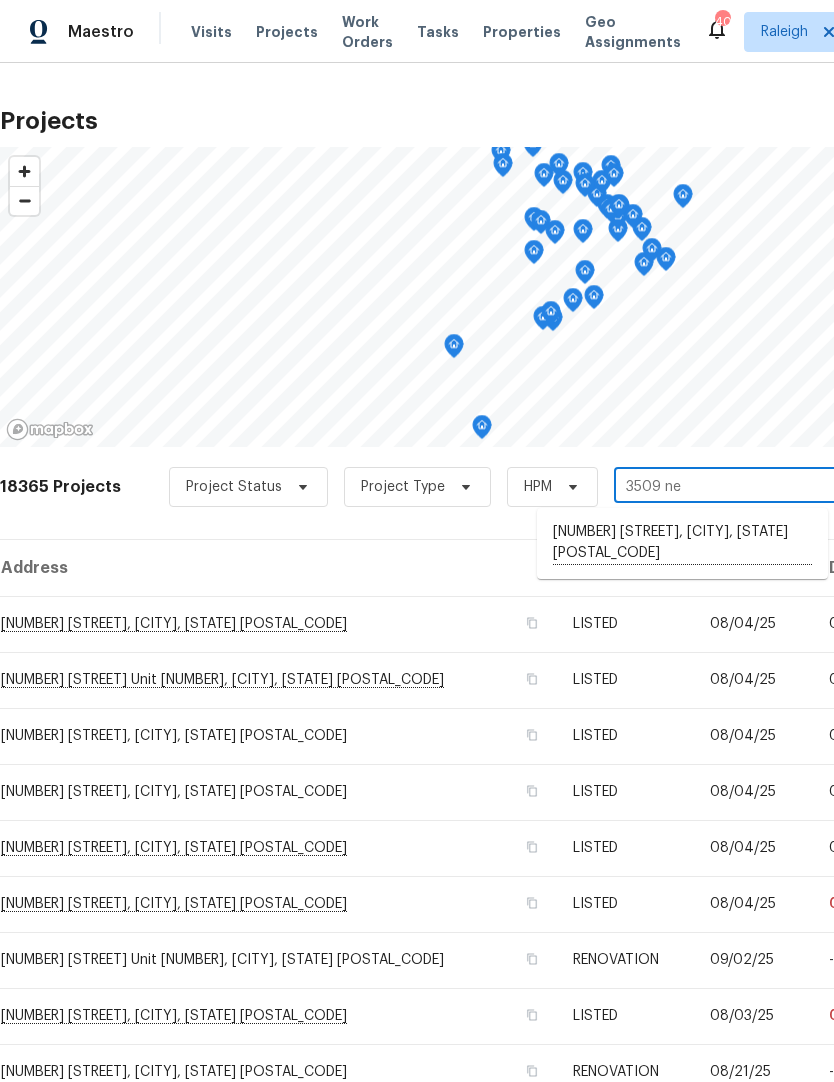 click on "[NUMBER] [STREET], [CITY], [STATE] [POSTAL_CODE]" at bounding box center (682, 543) 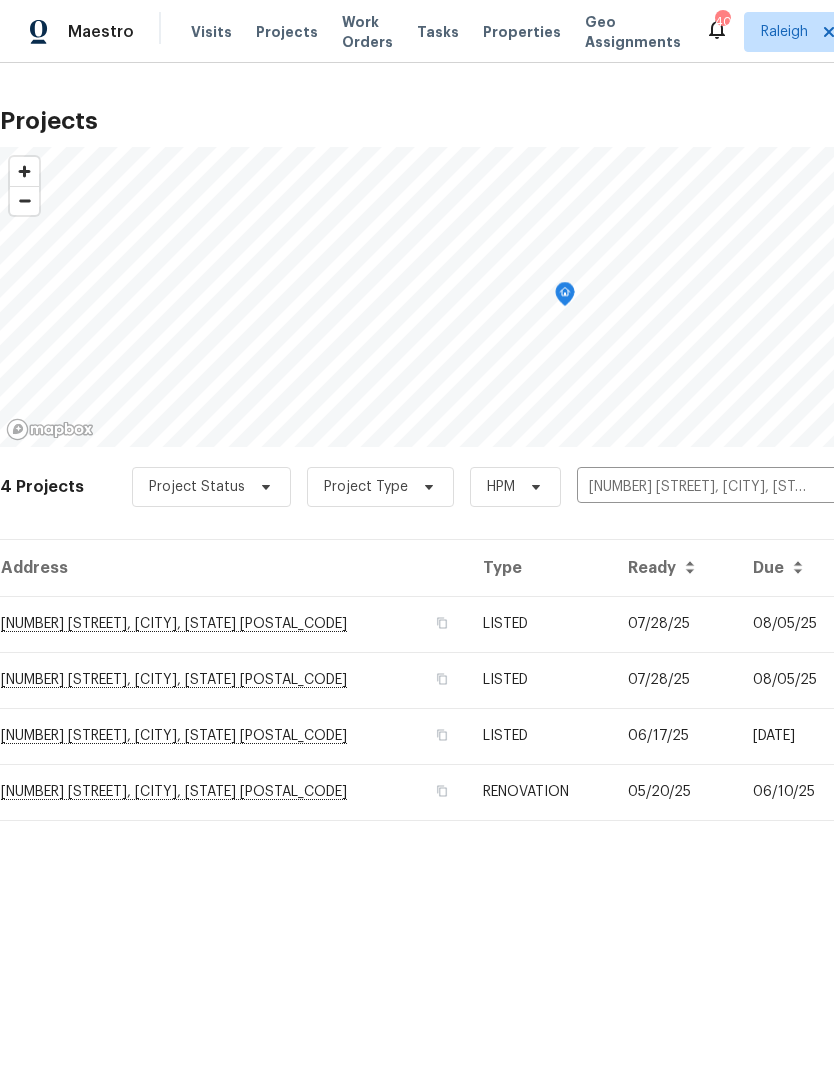 scroll, scrollTop: 0, scrollLeft: 0, axis: both 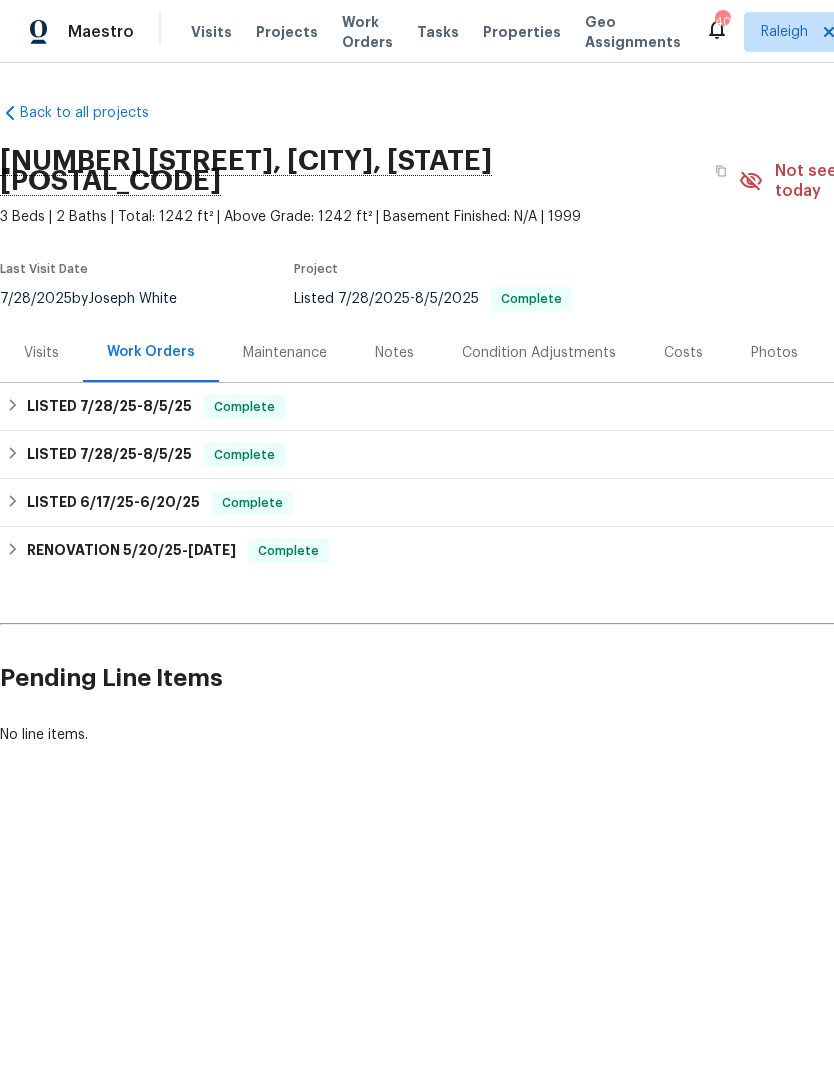 click on "Maintenance" at bounding box center (285, 353) 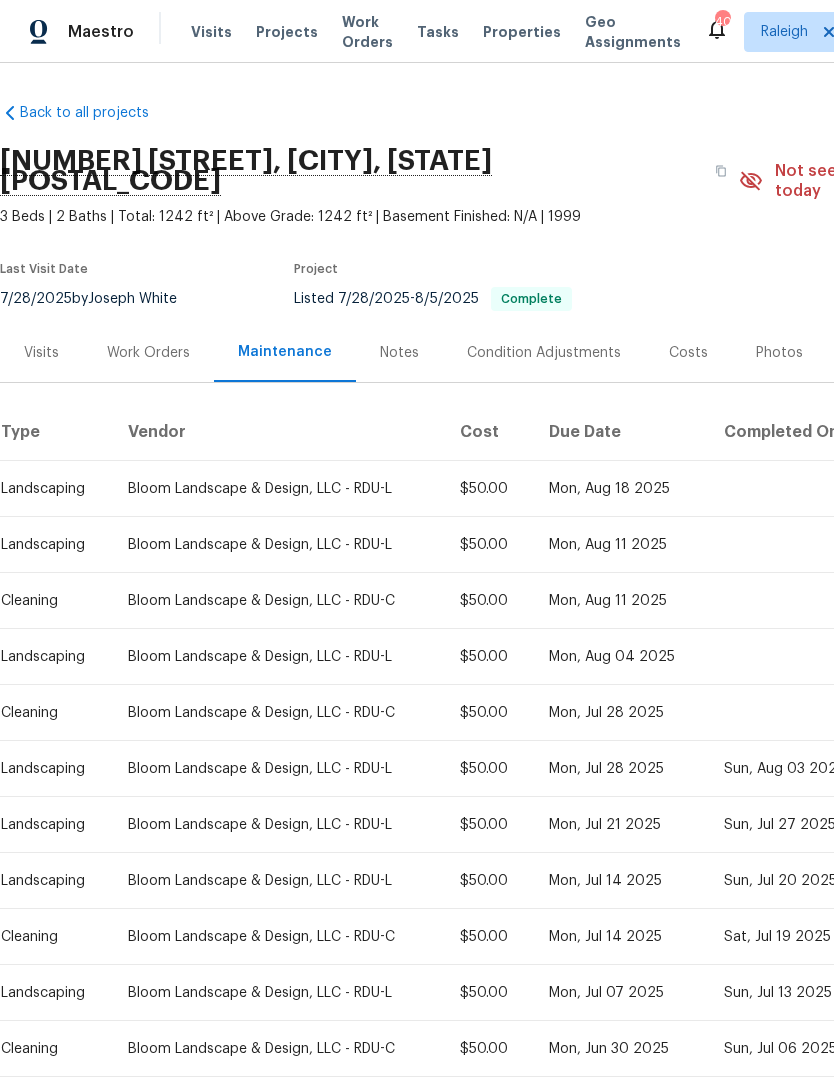 click on "Work Orders" at bounding box center [148, 352] 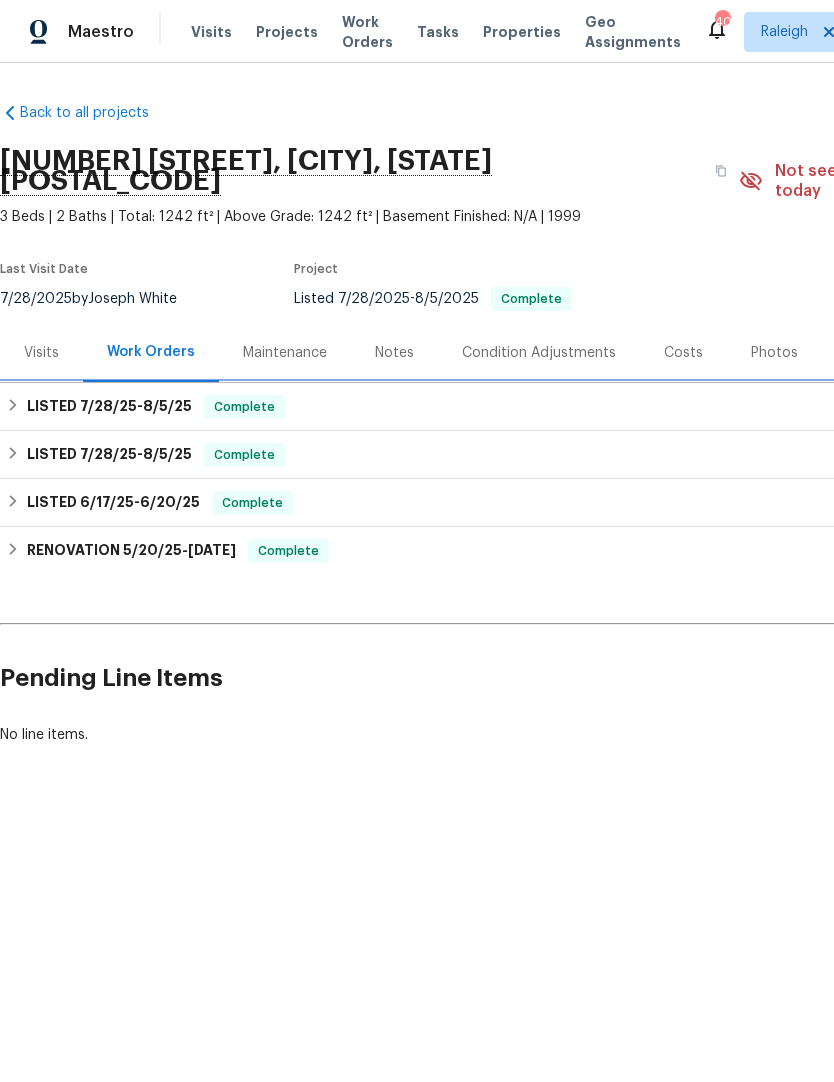 click on "7/28/25" at bounding box center [108, 406] 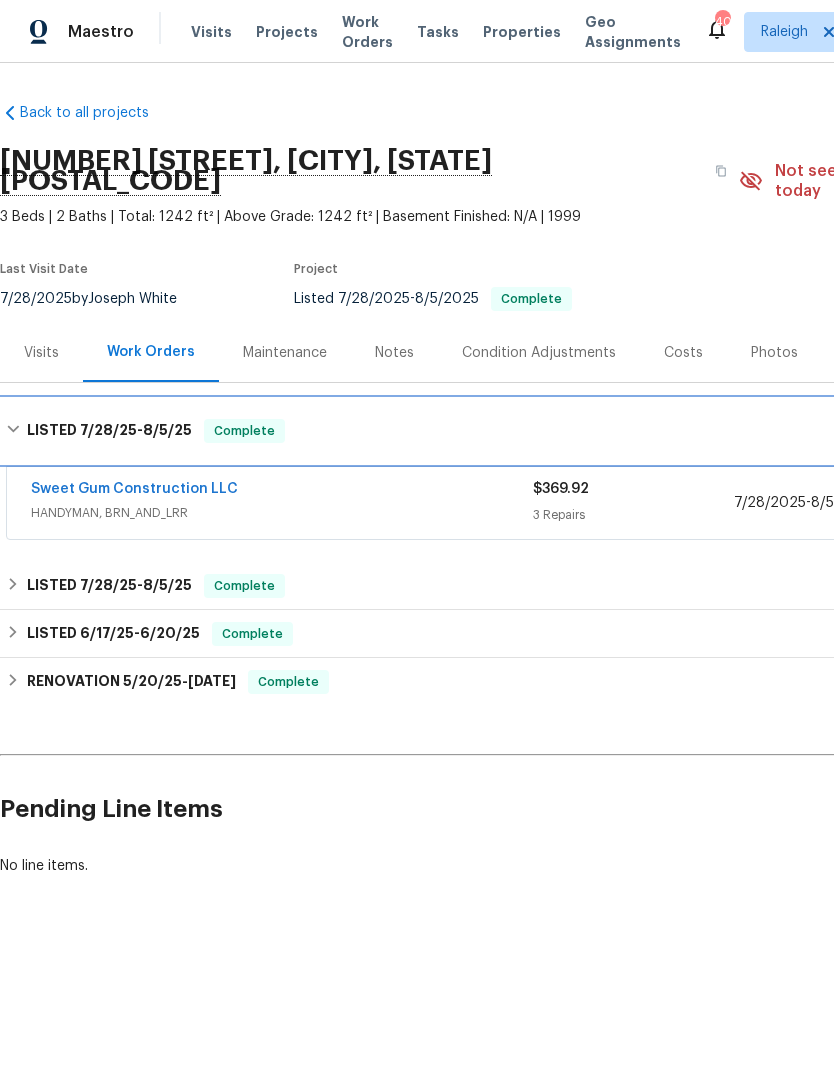 scroll, scrollTop: 0, scrollLeft: 0, axis: both 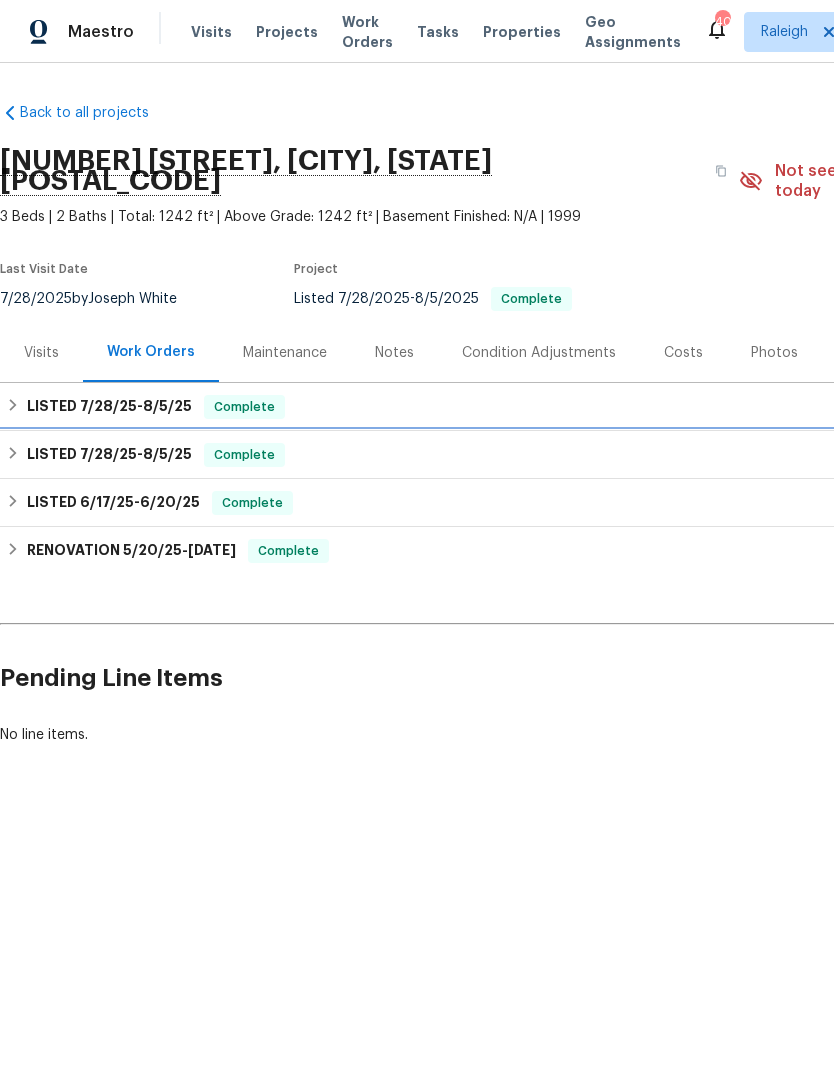 click on "LISTED [DATE] - [DATE]" at bounding box center [109, 455] 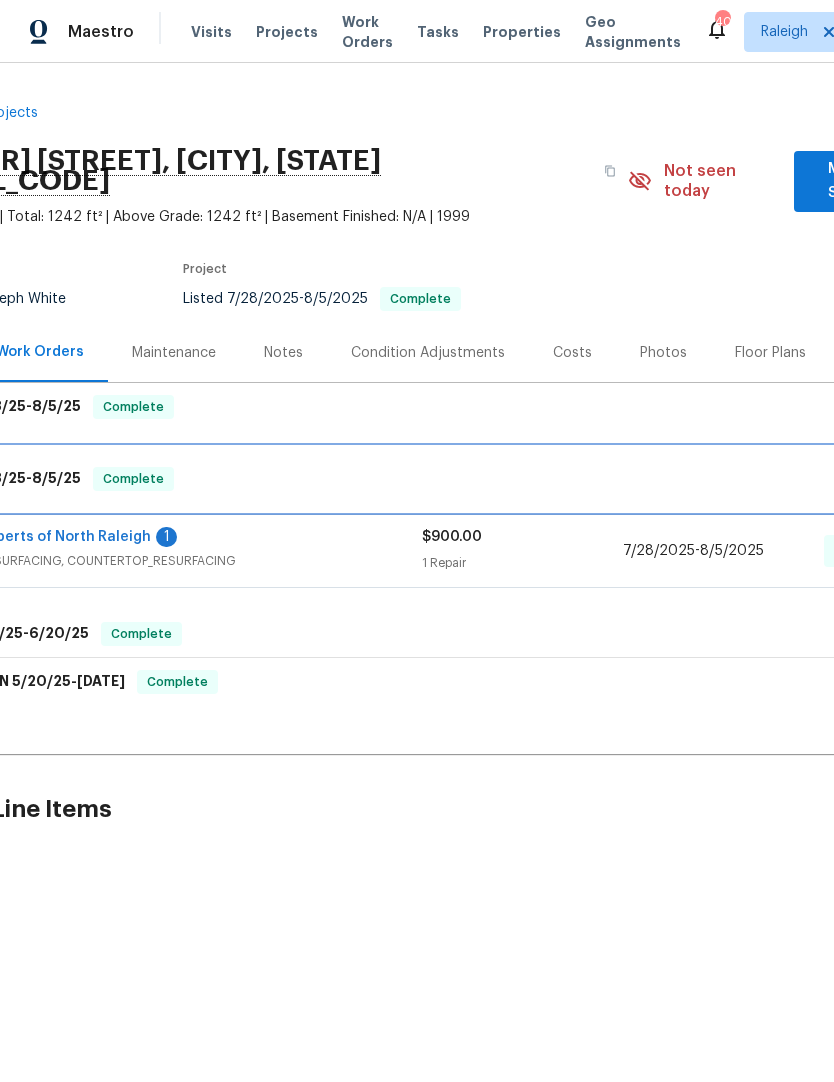 scroll, scrollTop: 0, scrollLeft: 126, axis: horizontal 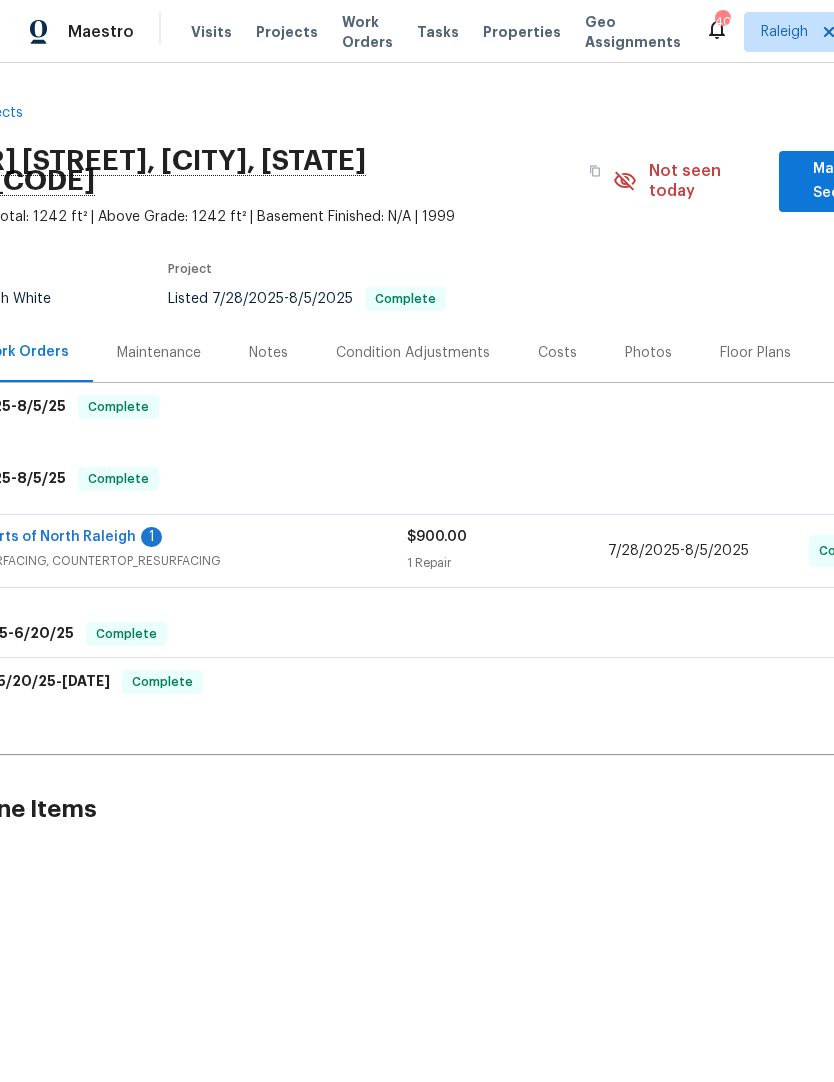 click on "Surface Experts of North Raleigh" at bounding box center (20, 537) 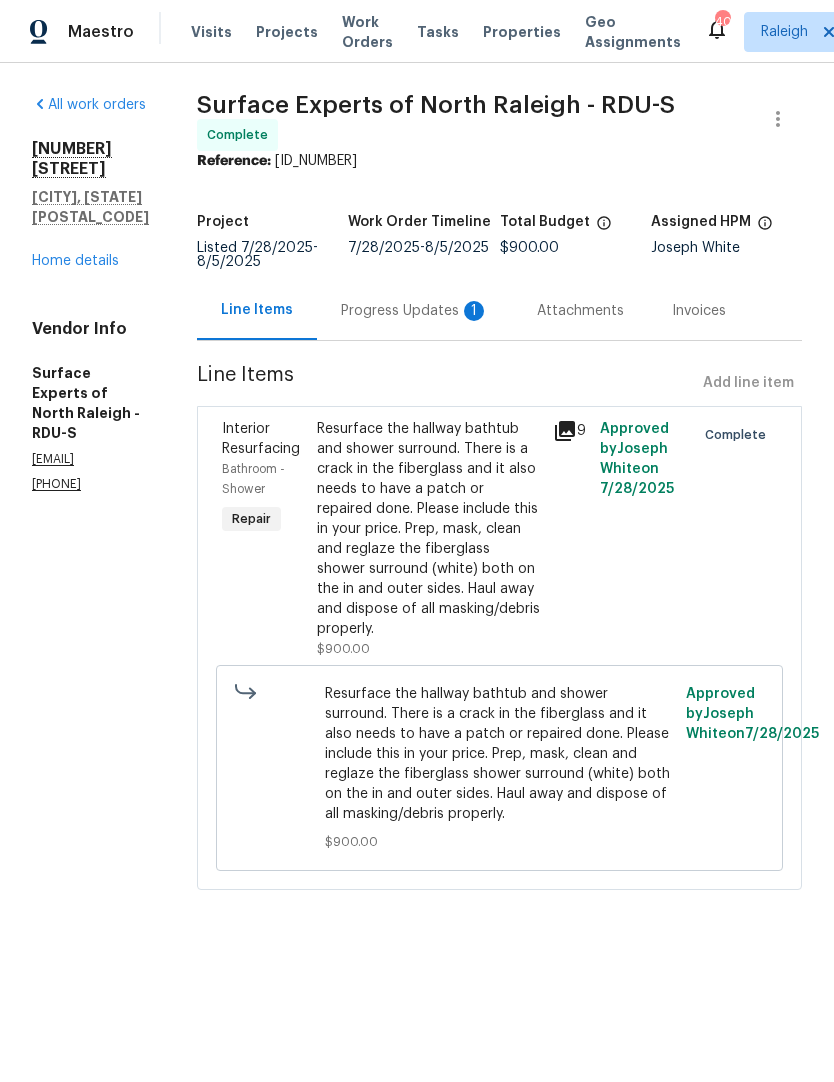 click on "Progress Updates 1" at bounding box center (415, 311) 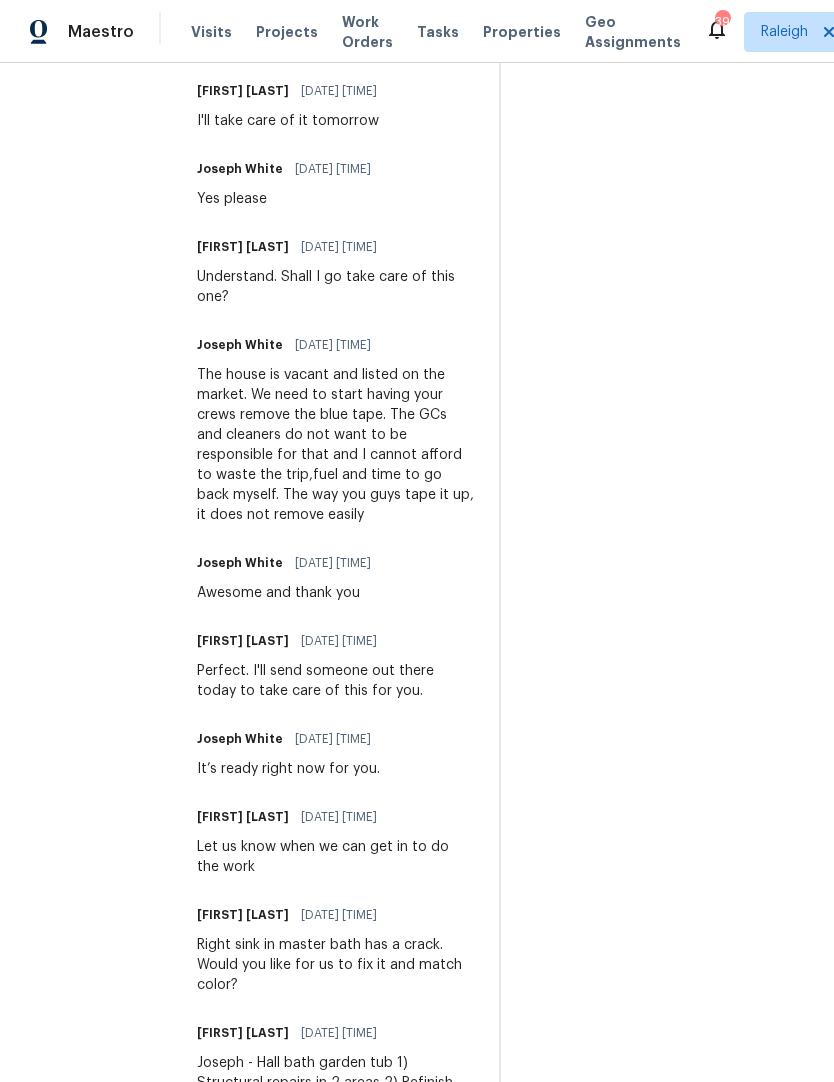 scroll, scrollTop: 1047, scrollLeft: 0, axis: vertical 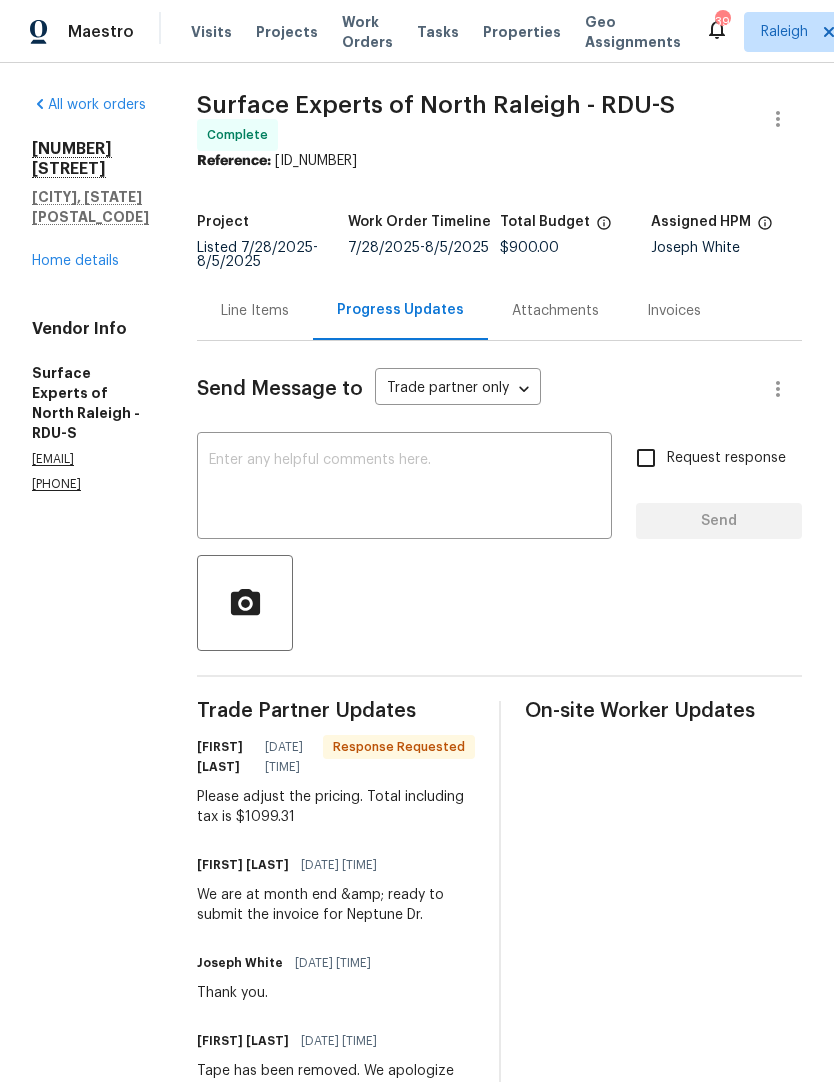 click on "Line Items" at bounding box center [255, 311] 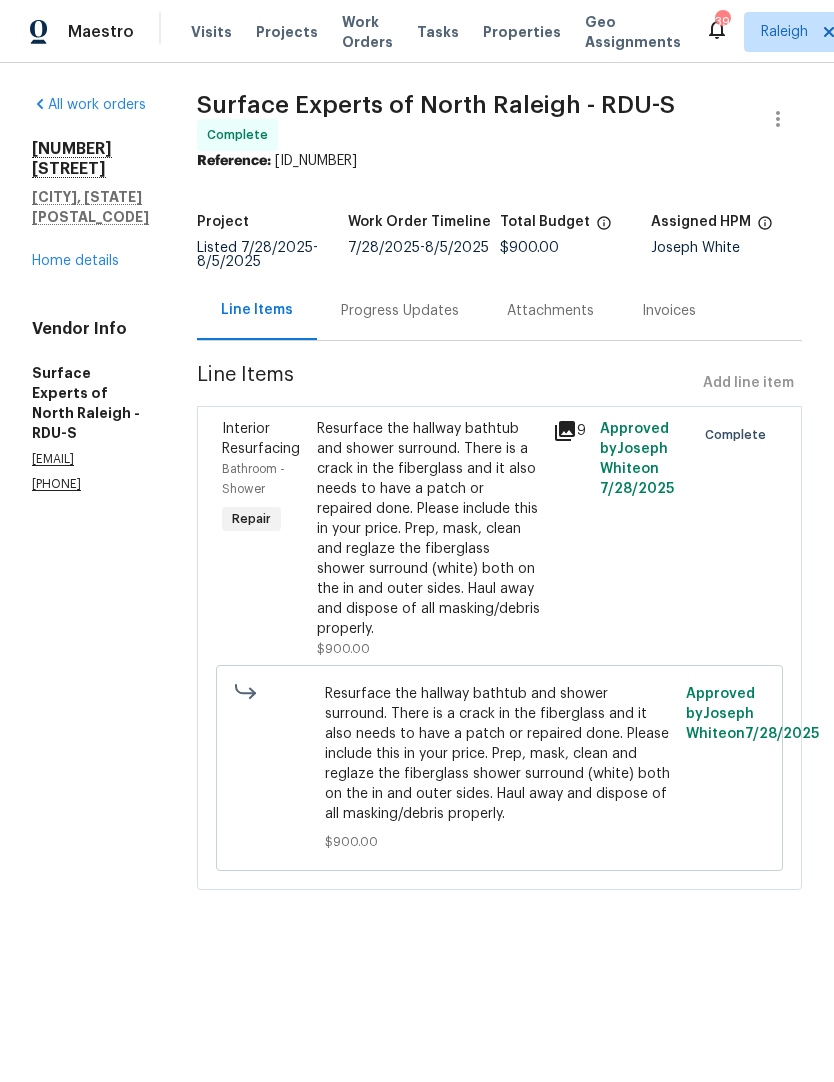 scroll, scrollTop: 0, scrollLeft: 0, axis: both 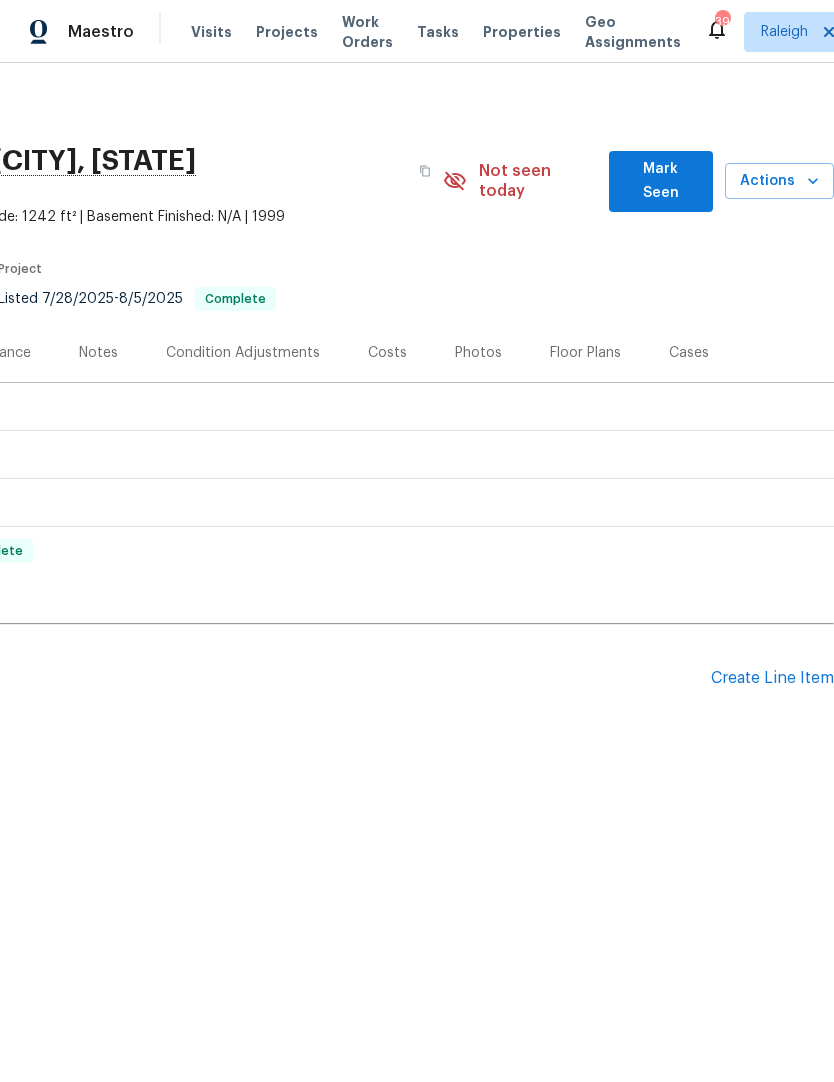 click on "Create Line Item" at bounding box center [772, 678] 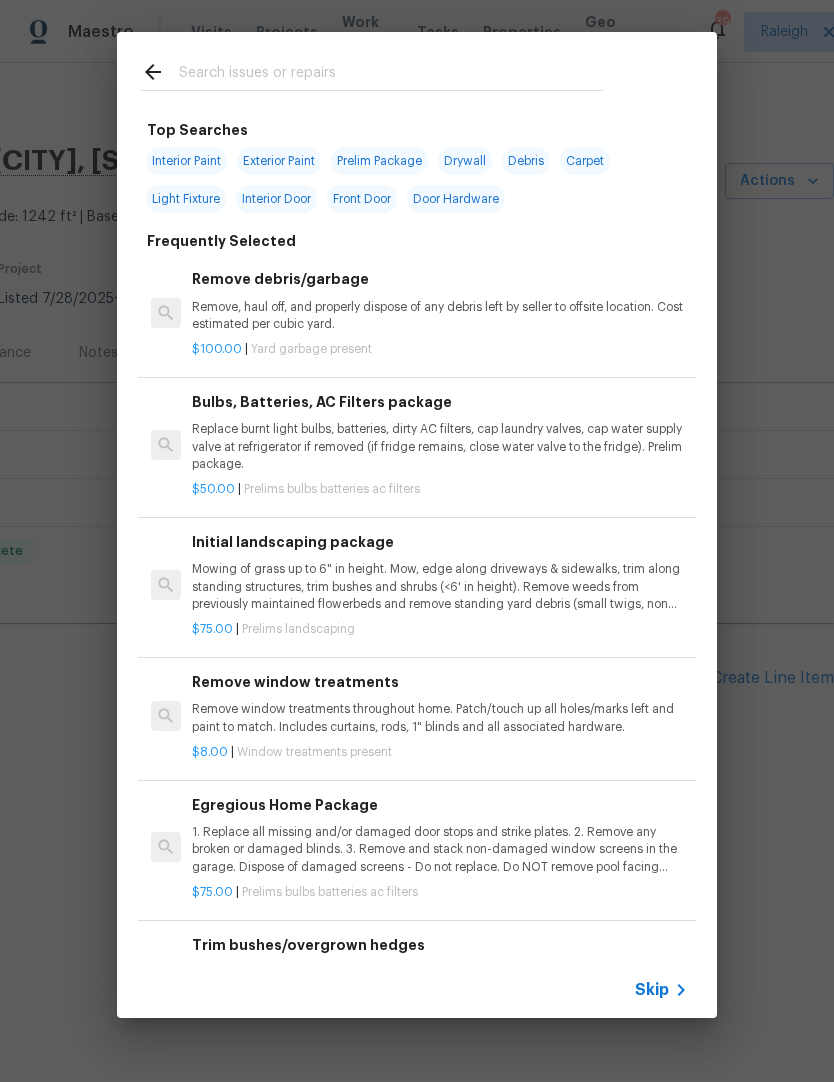 click at bounding box center (391, 75) 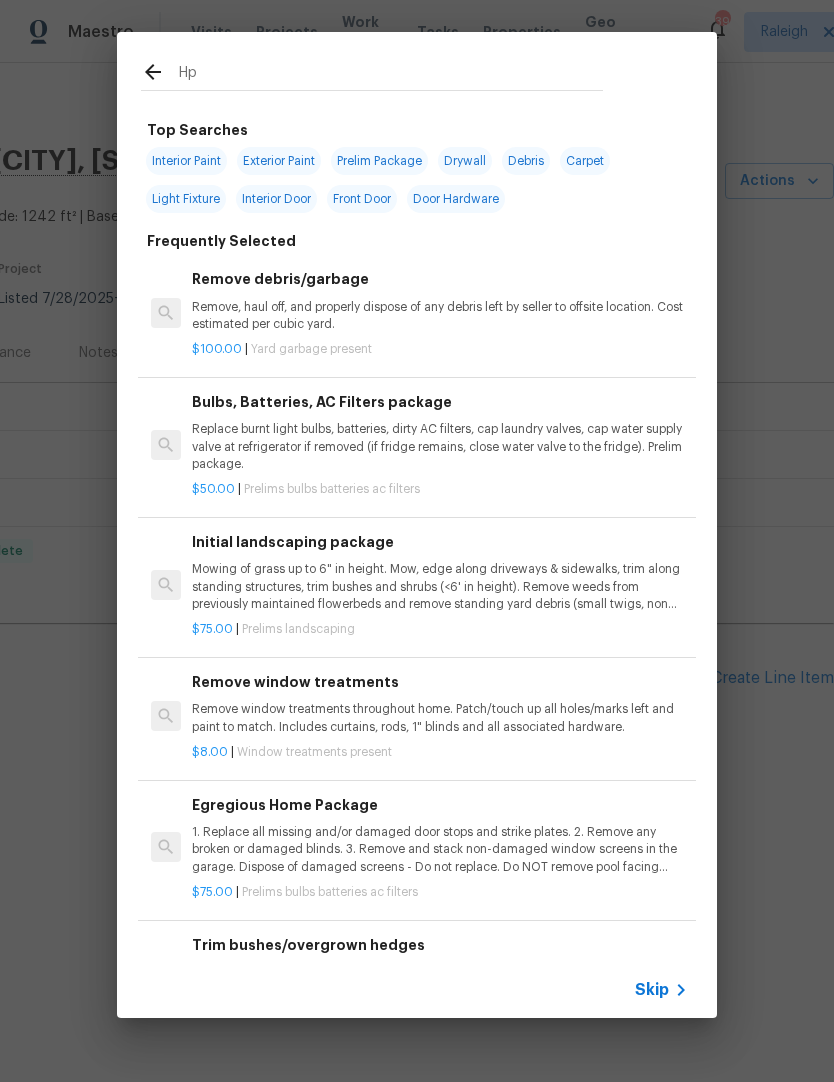 type on "Hpm" 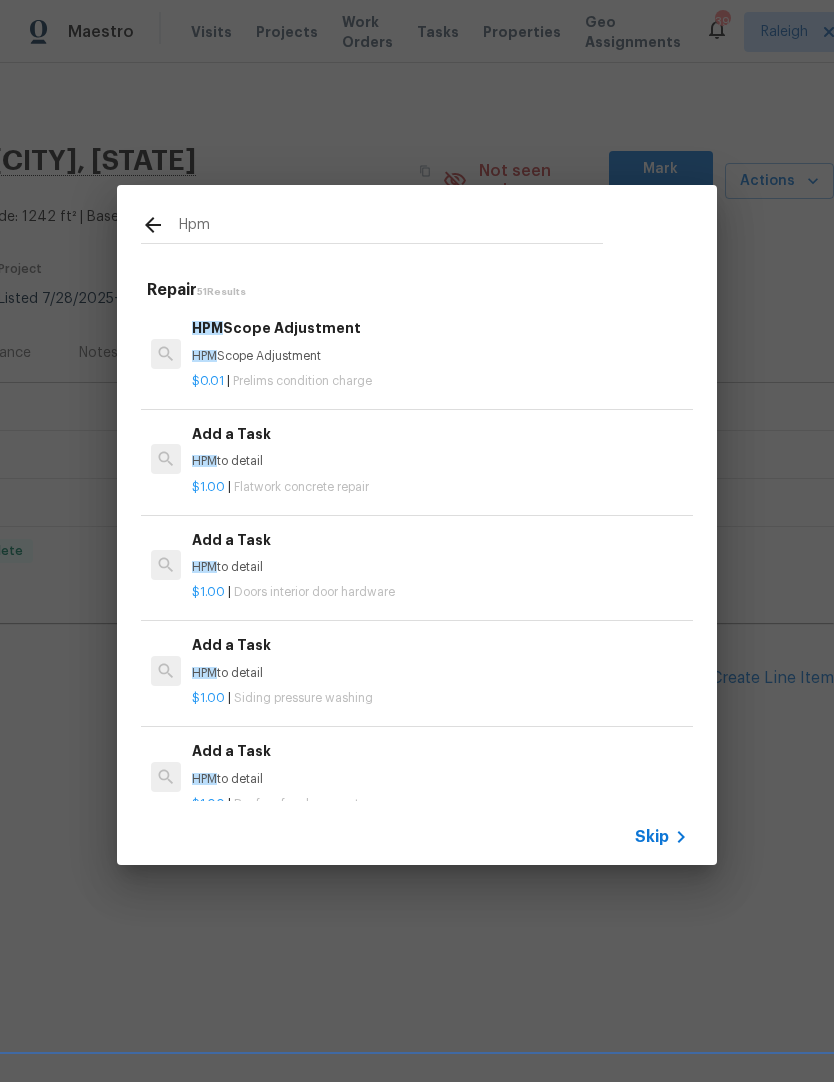 click on "HPM Scope Adjustment" at bounding box center [440, 328] 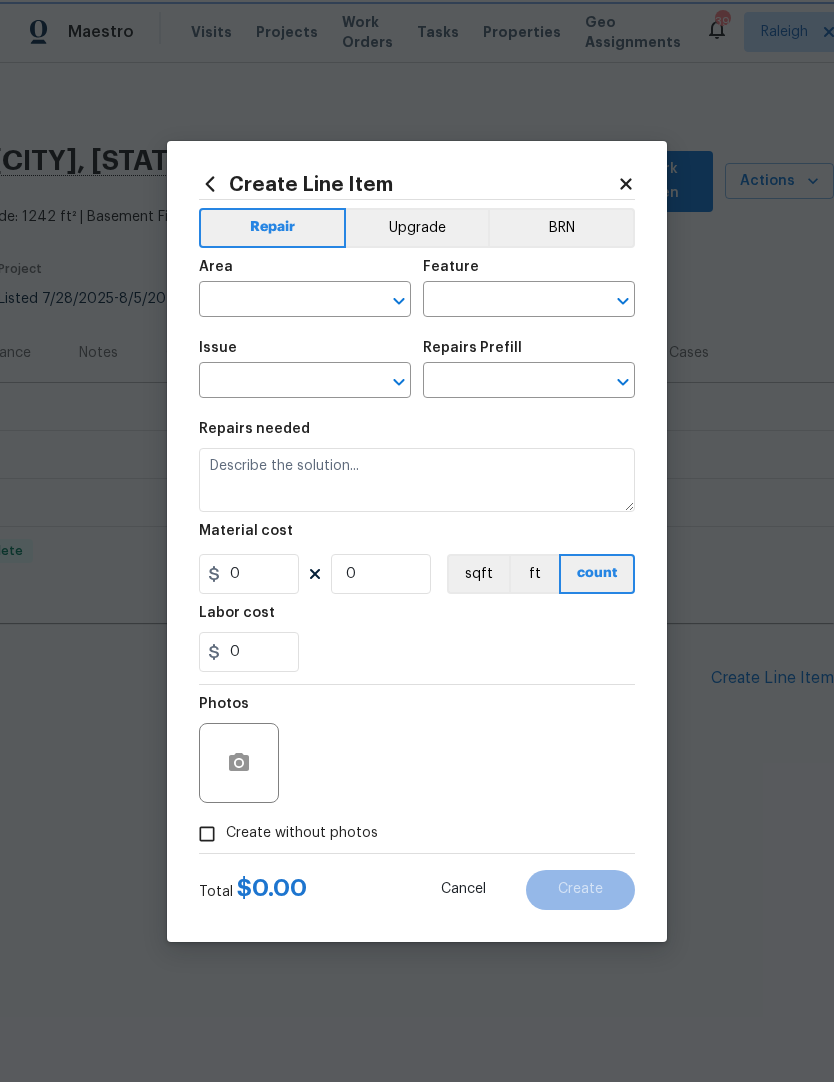 type on "Home Readiness Packages" 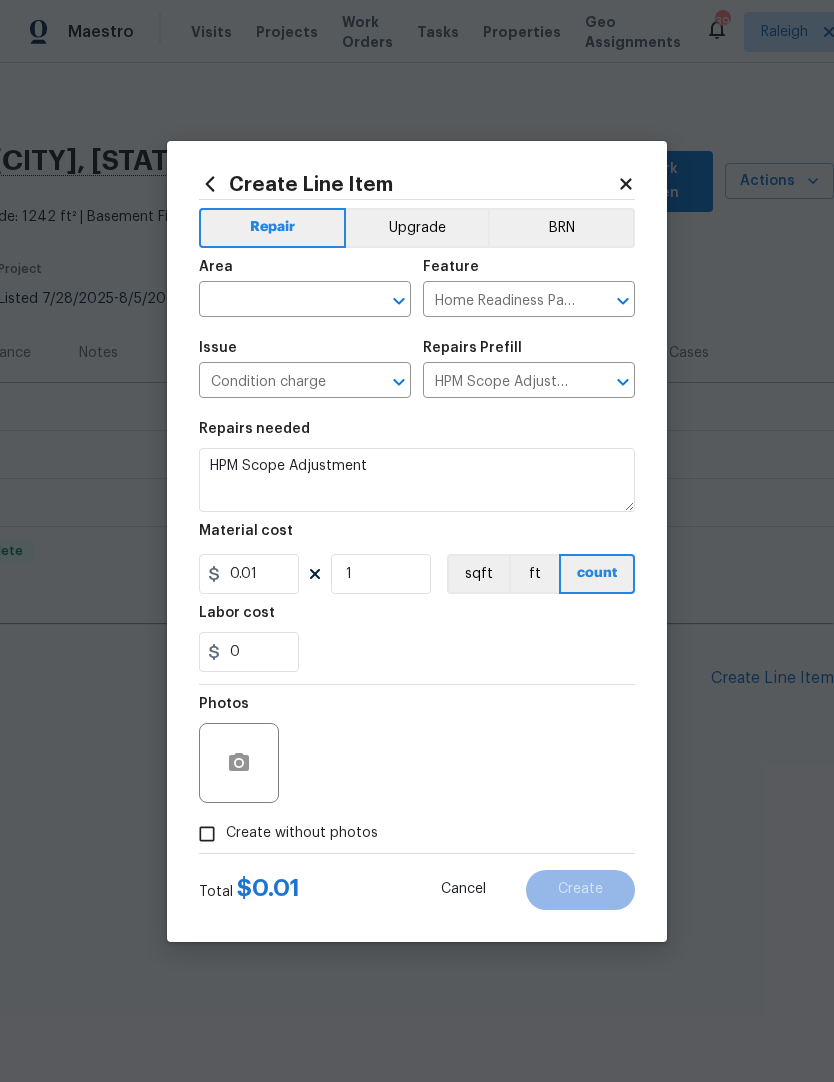 click at bounding box center (277, 301) 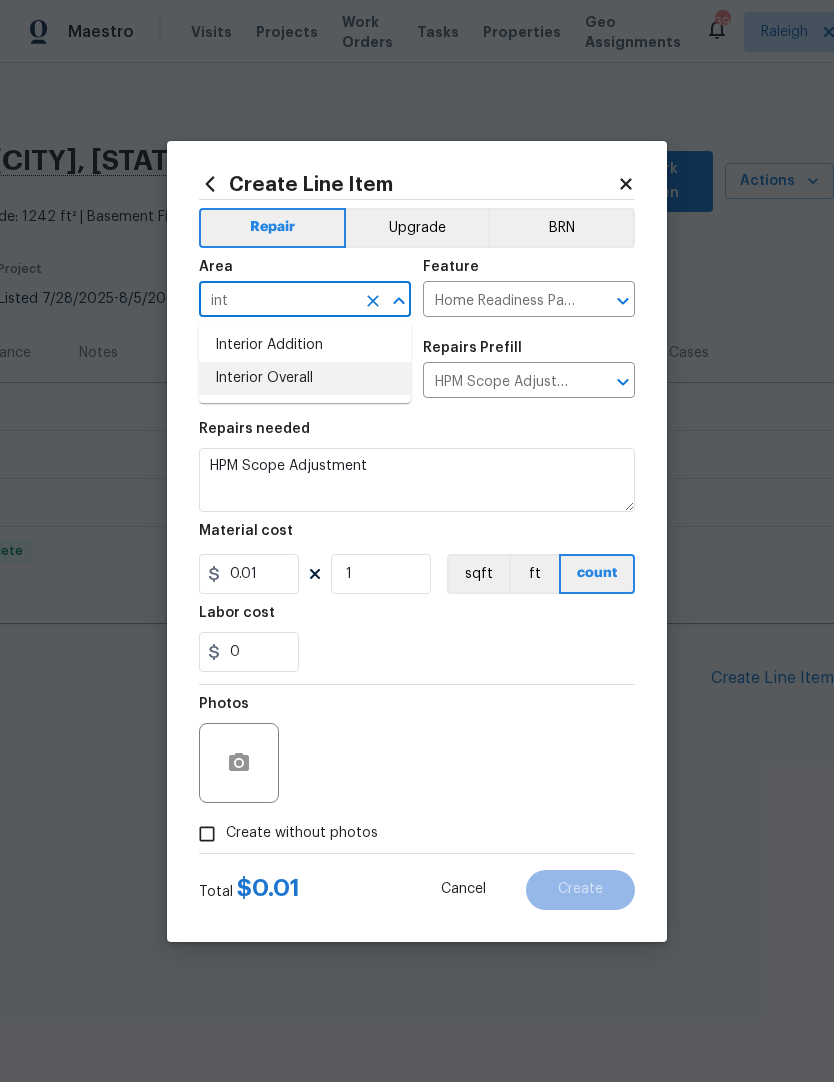 click on "Interior Overall" at bounding box center (305, 378) 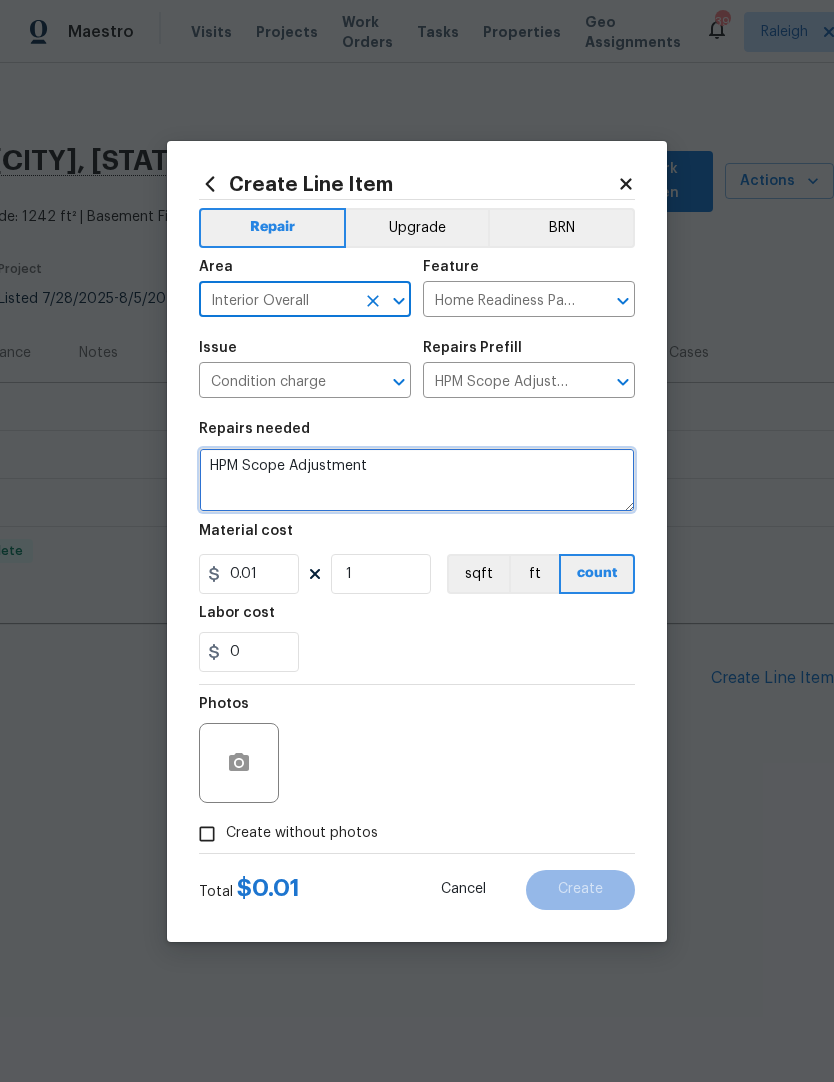 click on "HPM Scope Adjustment" at bounding box center (417, 480) 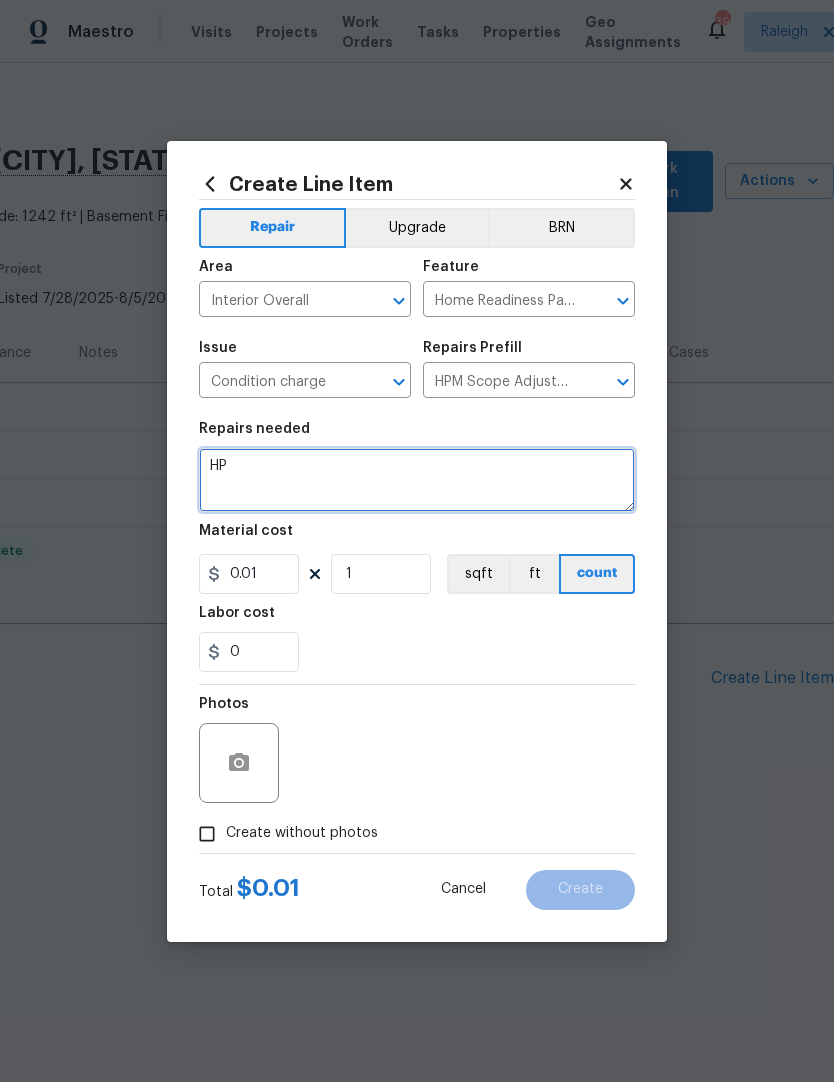 type on "H" 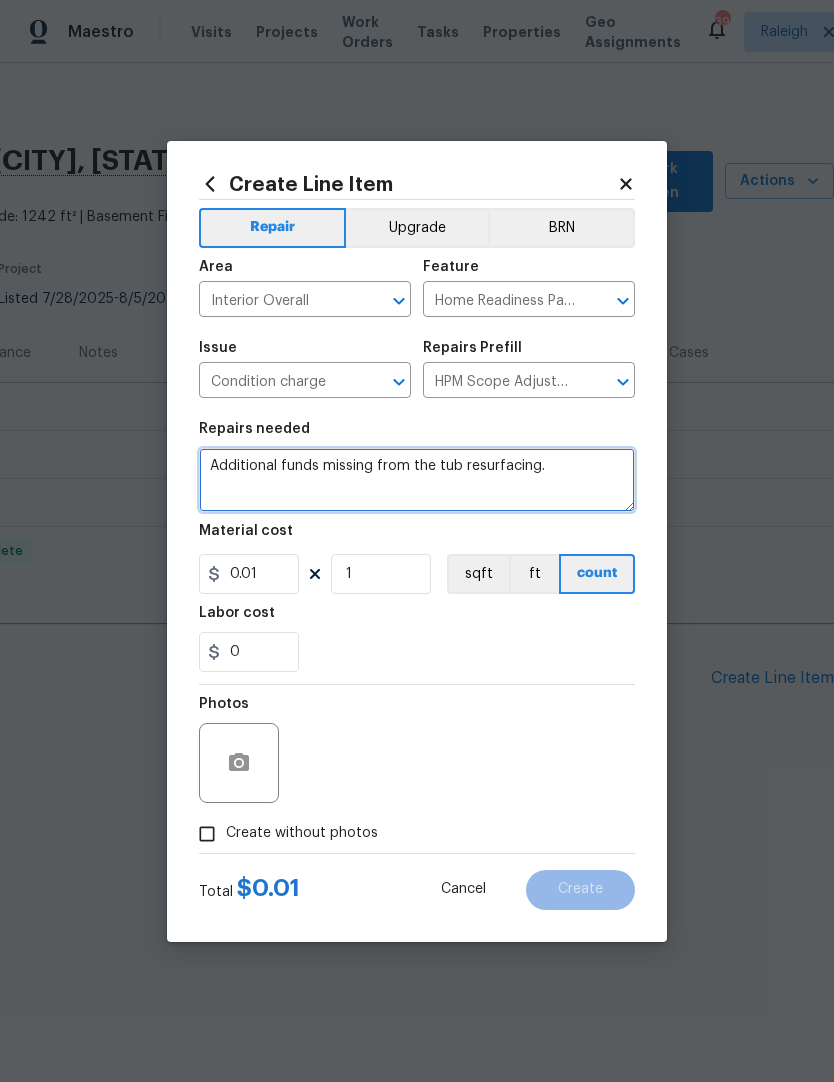 type on "Additional funds missing from the tub resurfacing." 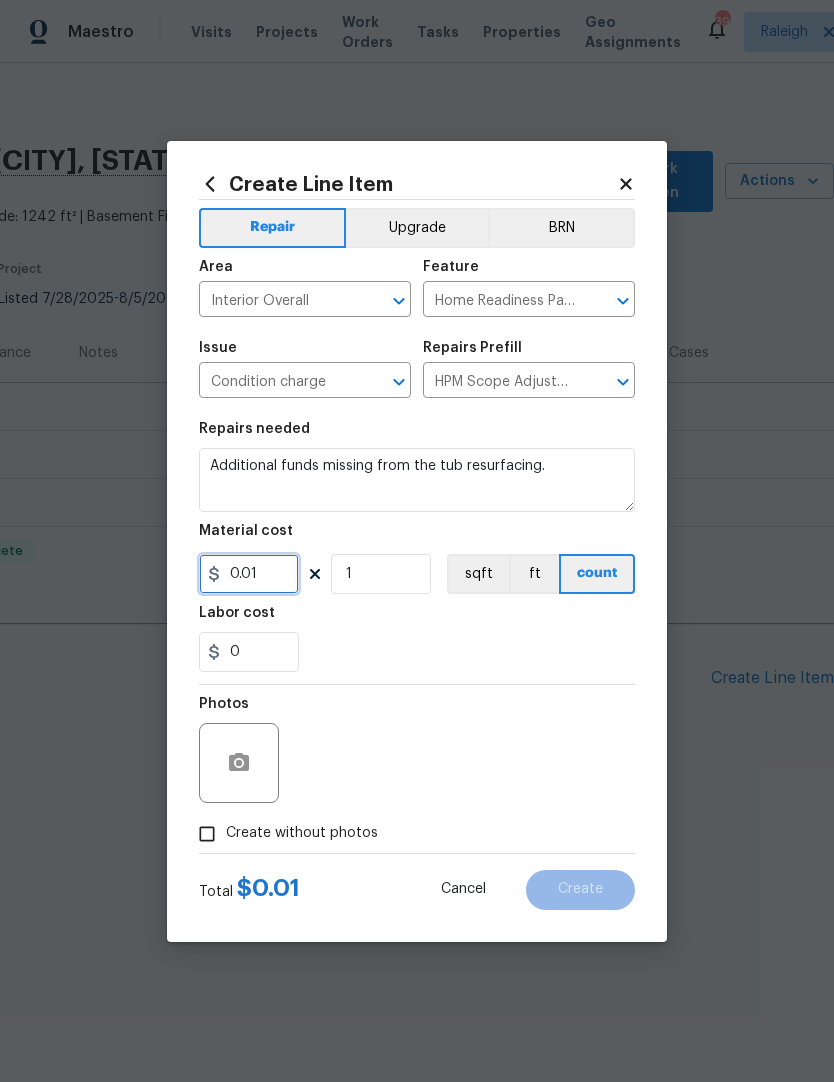 click on "0.01" at bounding box center (249, 574) 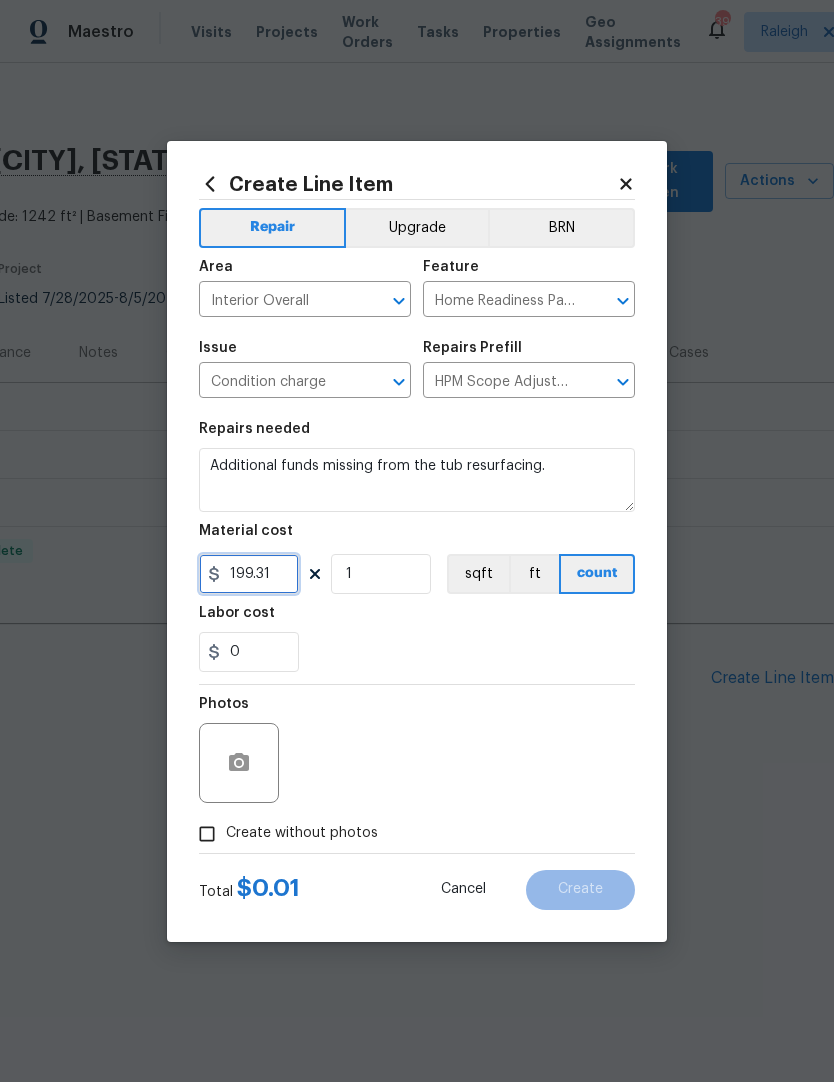 type on "199.31" 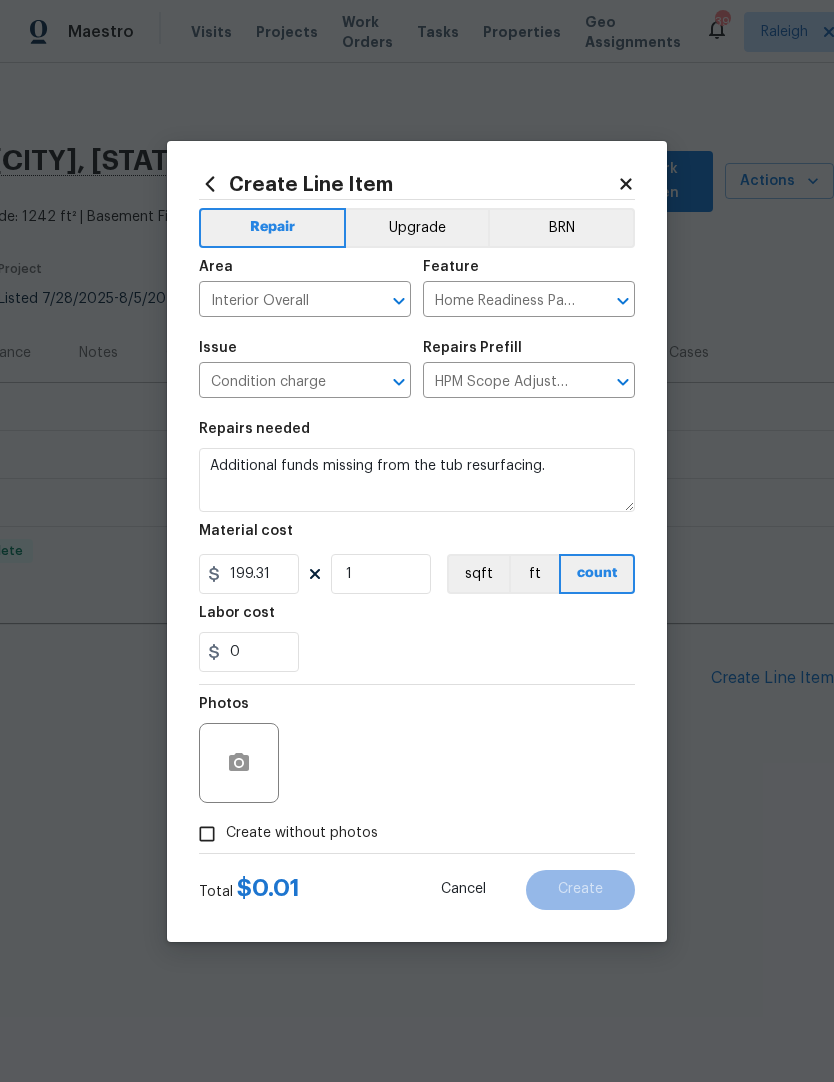 click on "Labor cost" at bounding box center (417, 619) 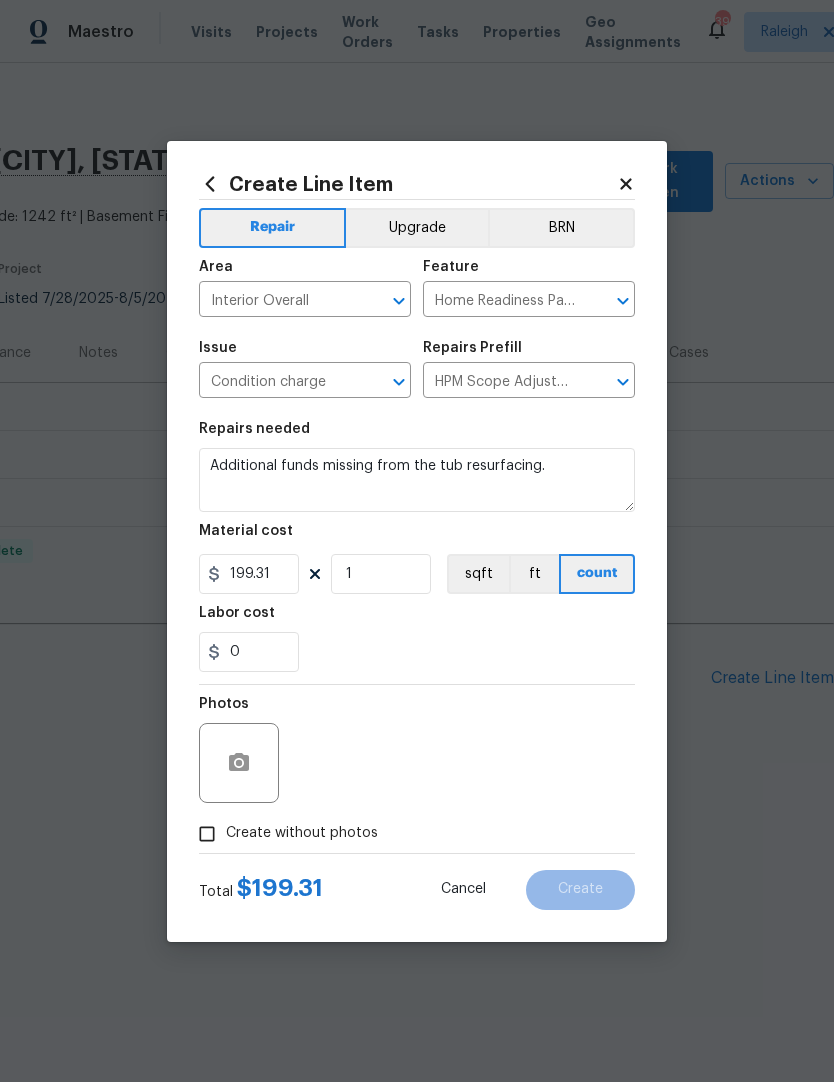 click on "Create without photos" at bounding box center (207, 834) 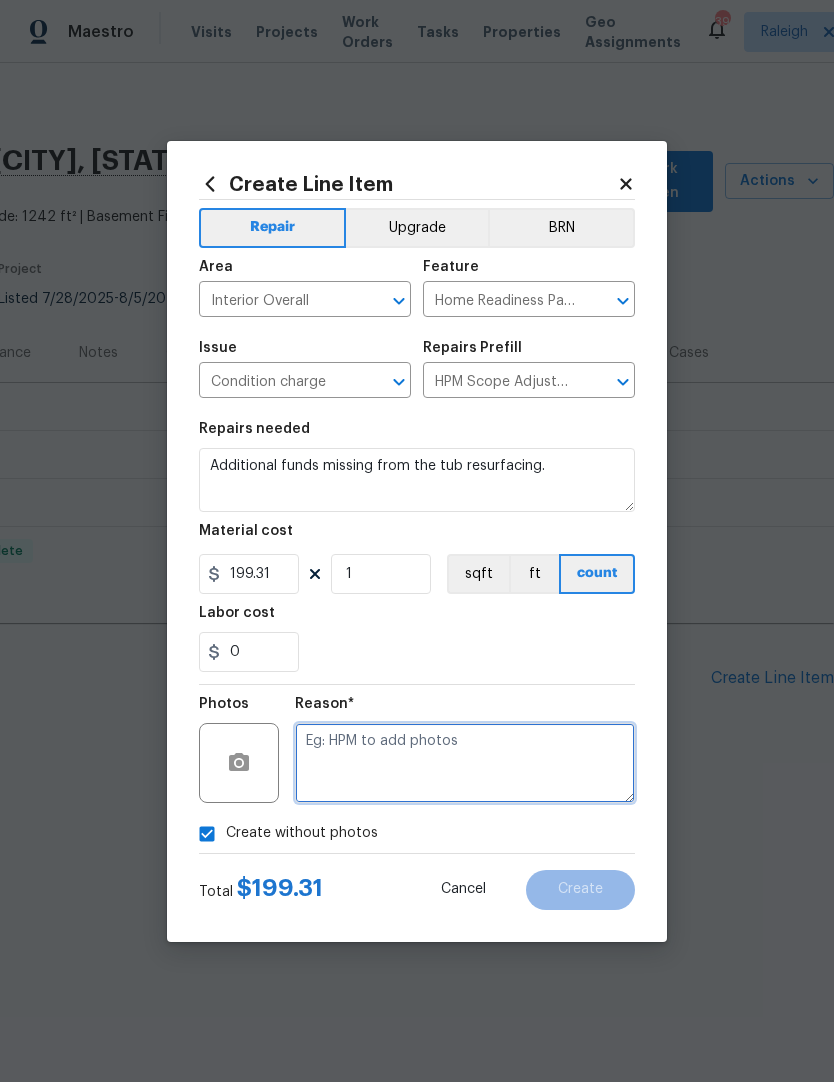 click at bounding box center [465, 763] 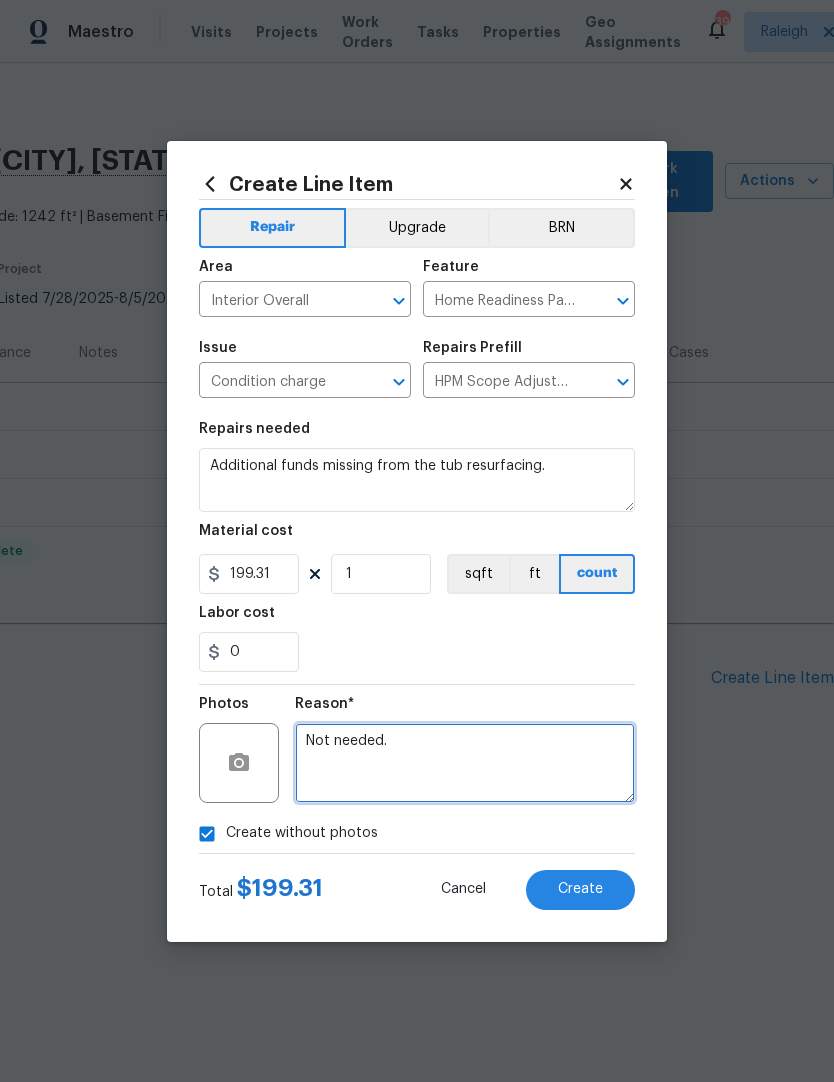 type on "Not needed." 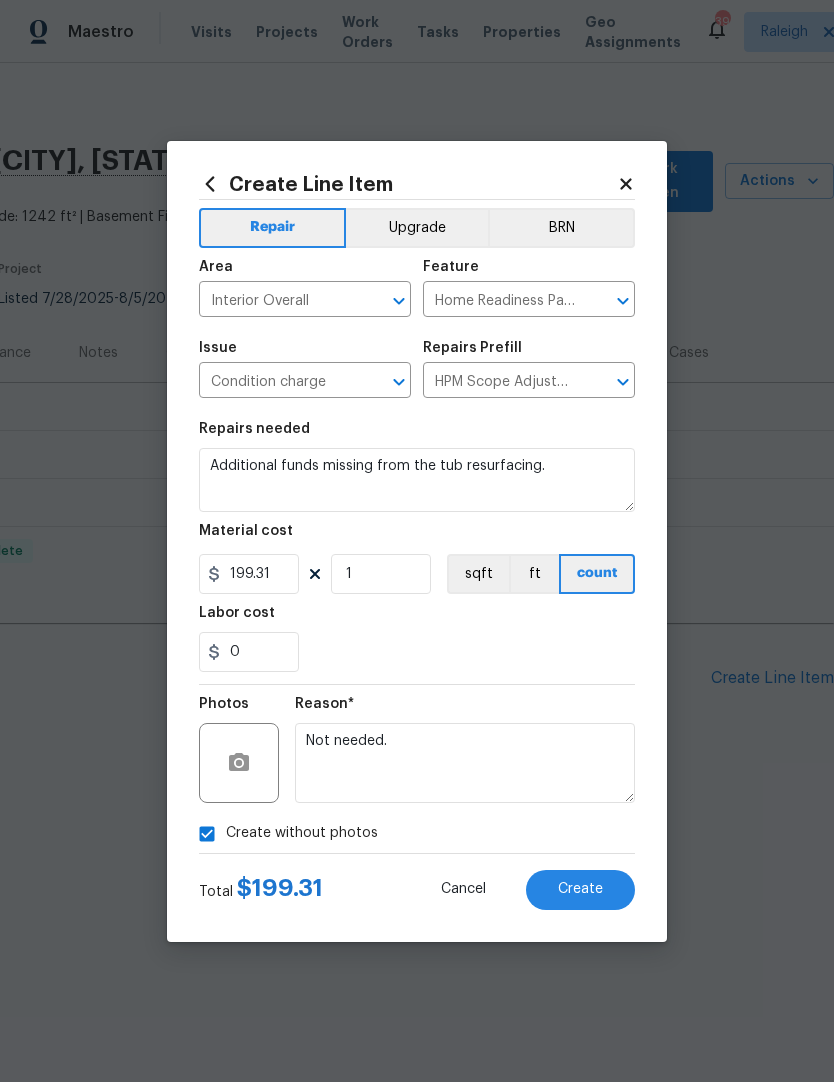 click on "Create" at bounding box center (580, 889) 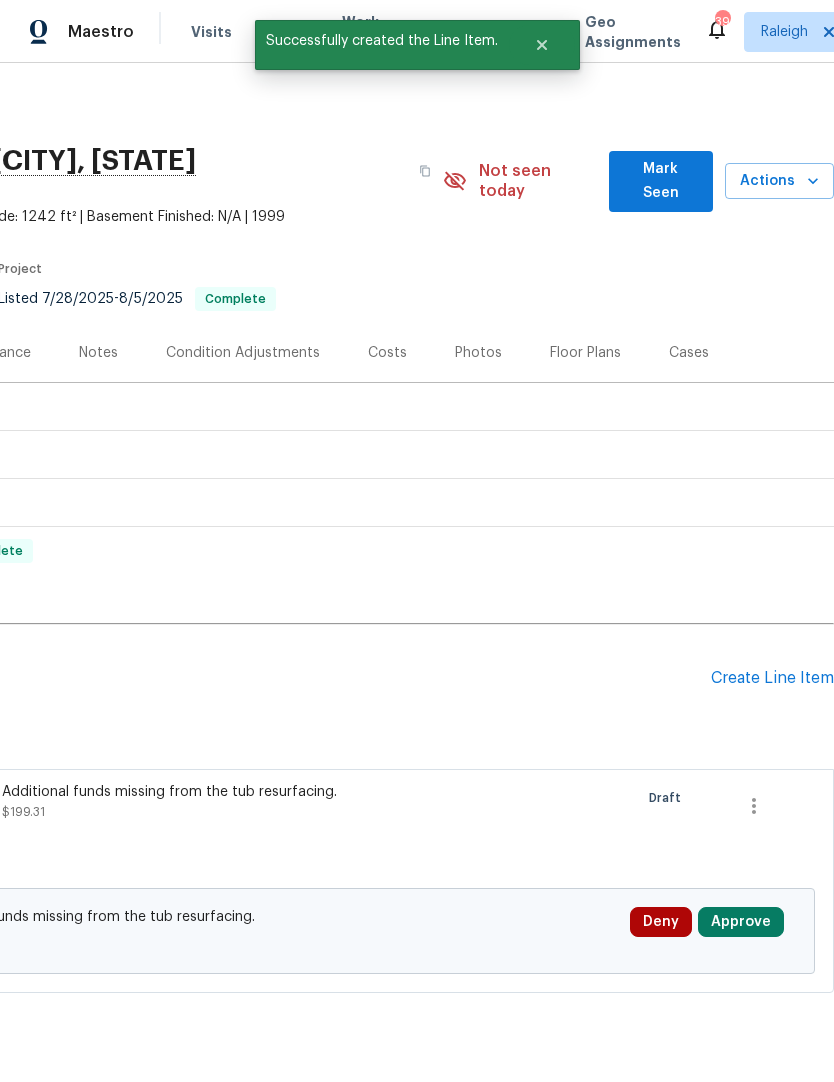 click on "Approve" at bounding box center (741, 922) 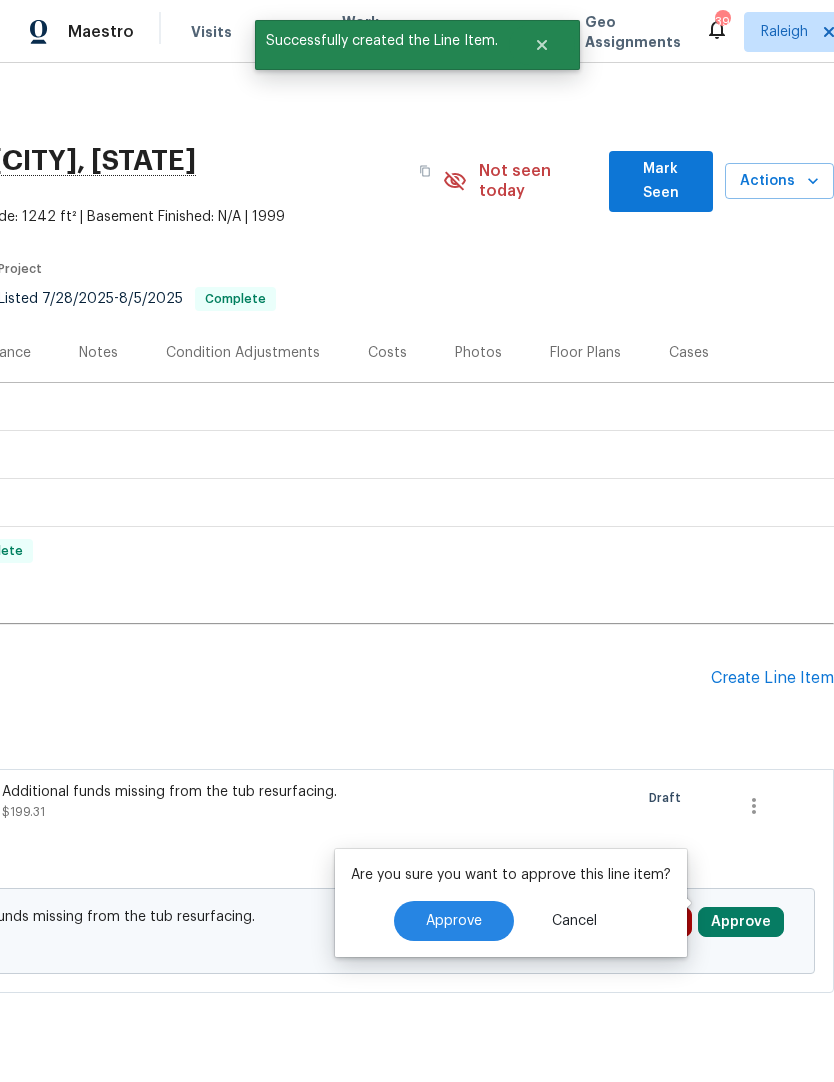 click on "Approve" at bounding box center [454, 921] 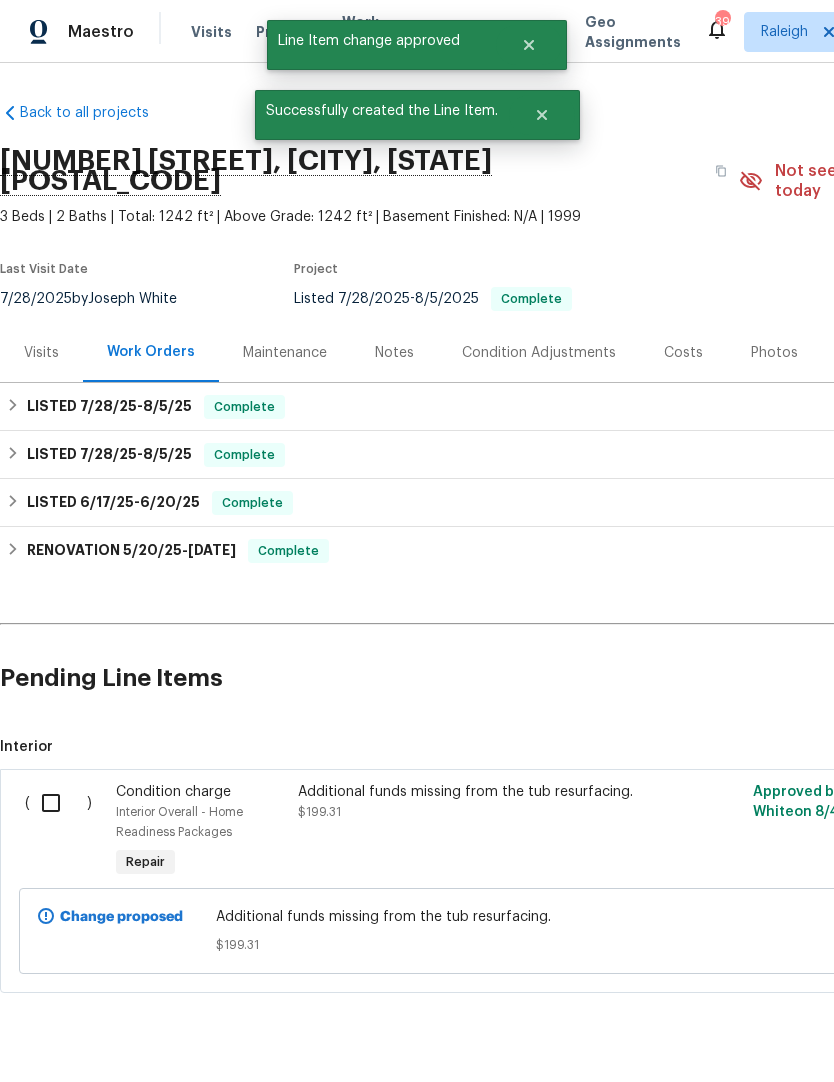 scroll, scrollTop: 0, scrollLeft: 0, axis: both 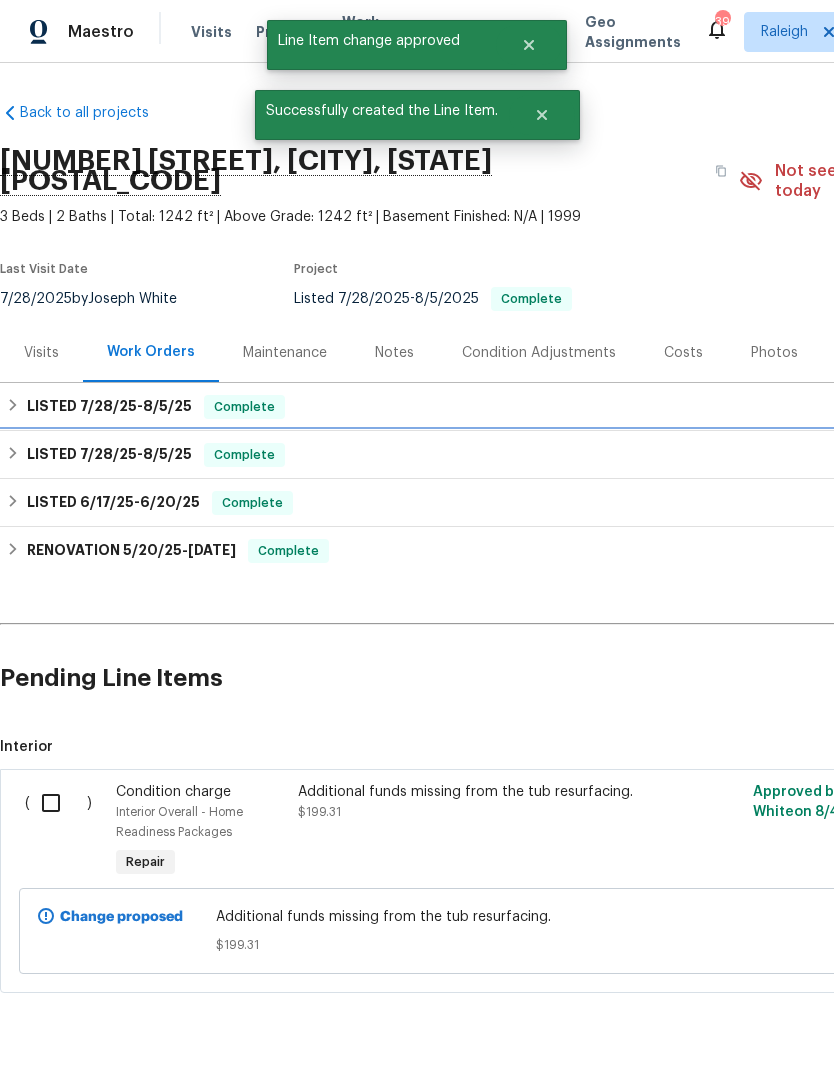 click on "LISTED   7/28/[YEAR]  -  8/[YEAR]" at bounding box center (109, 455) 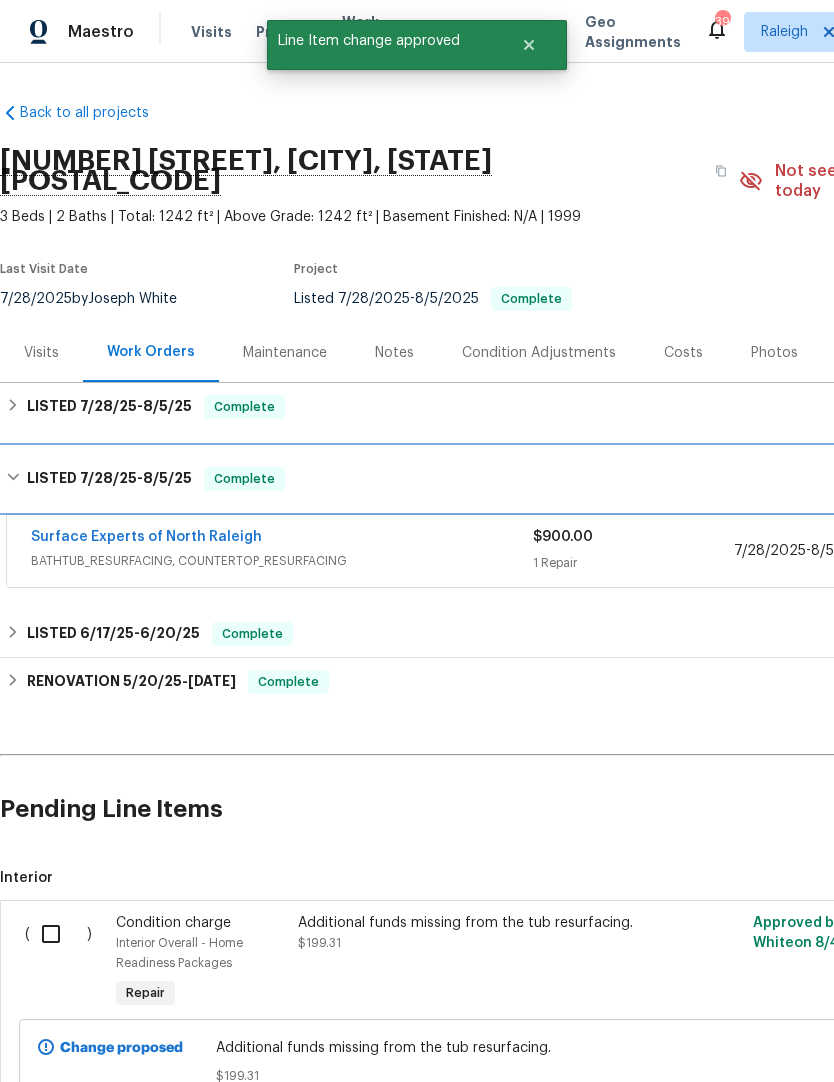 click on "LISTED   7/28/[YEAR]  -  8/[YEAR]" at bounding box center (109, 479) 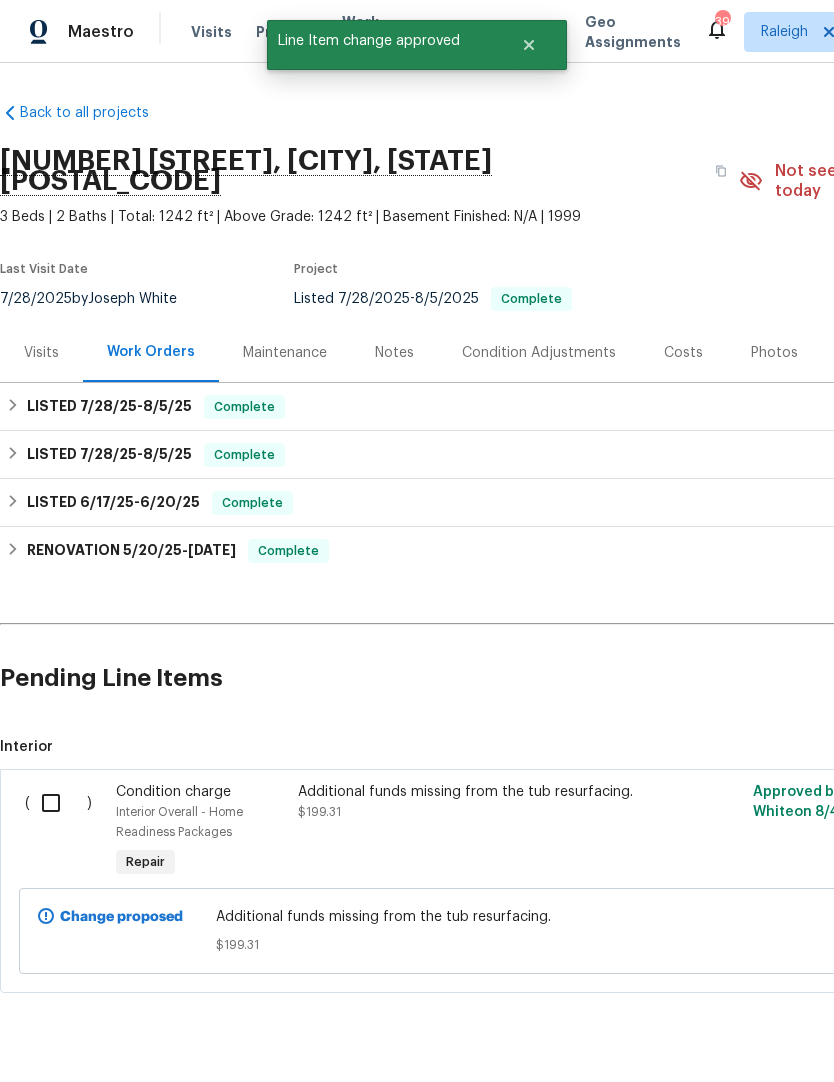 click at bounding box center (58, 803) 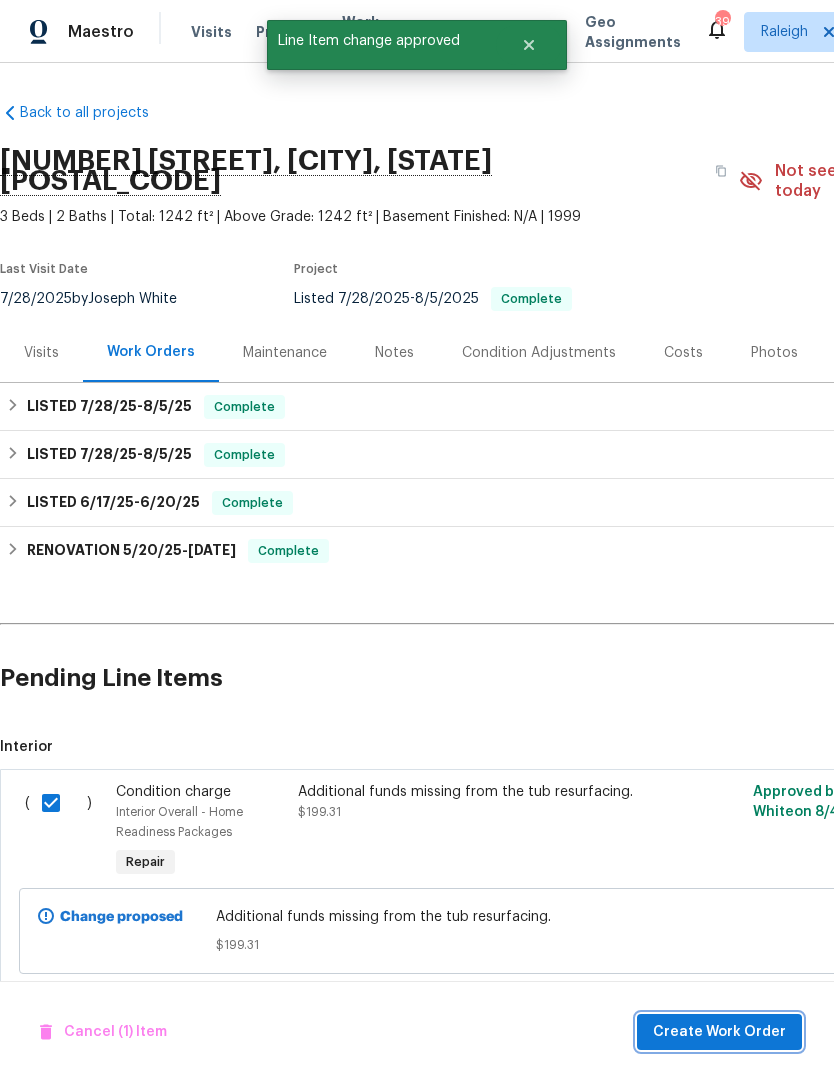click on "Create Work Order" at bounding box center [719, 1032] 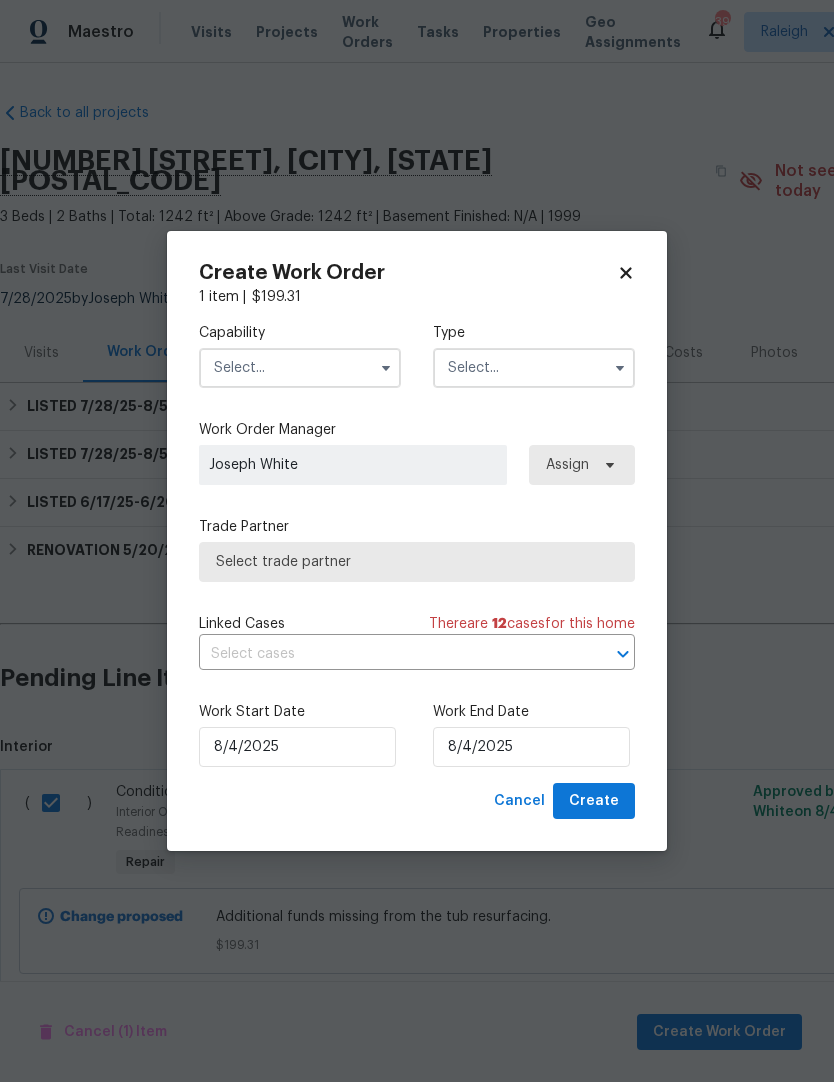 click at bounding box center [300, 368] 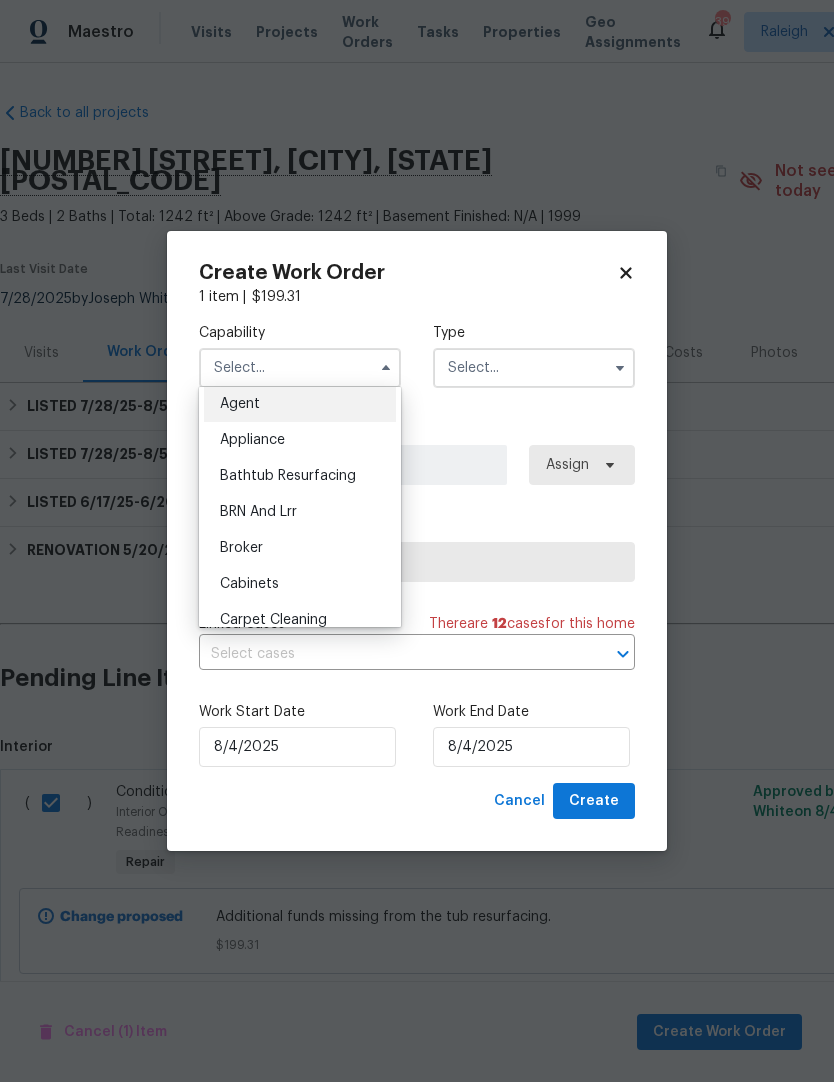 scroll, scrollTop: 19, scrollLeft: 0, axis: vertical 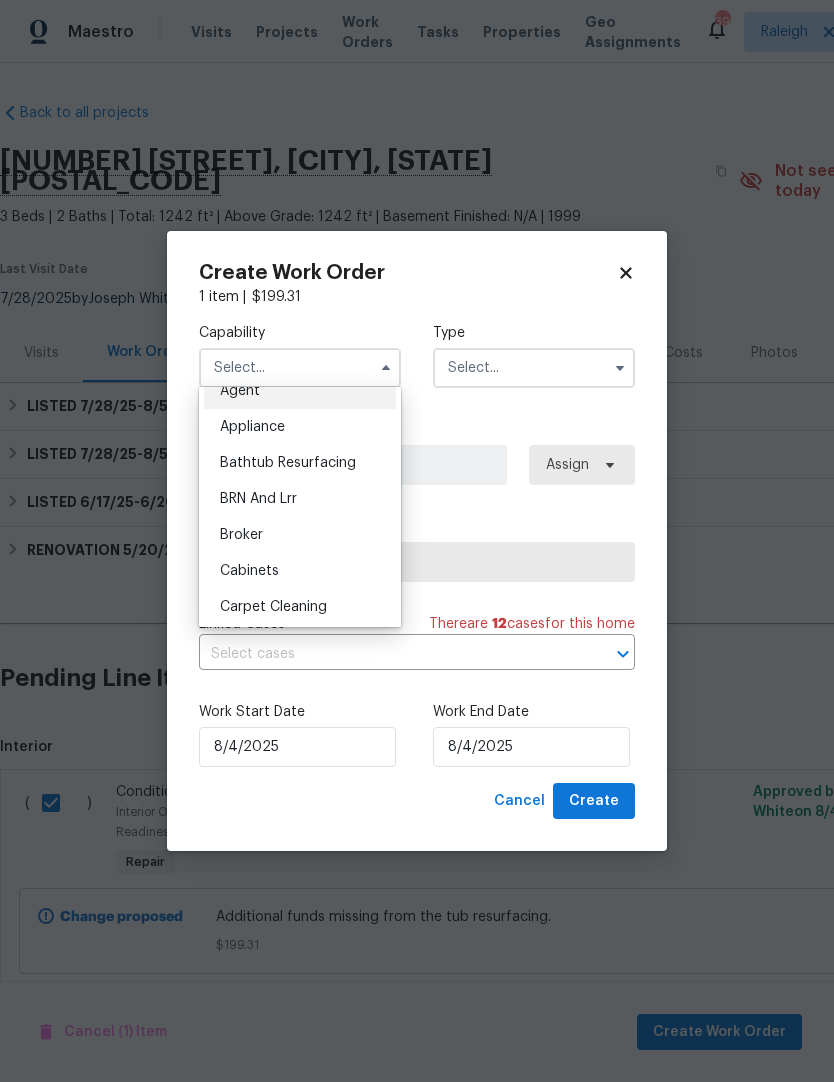 click on "Bathtub Resurfacing" at bounding box center [288, 463] 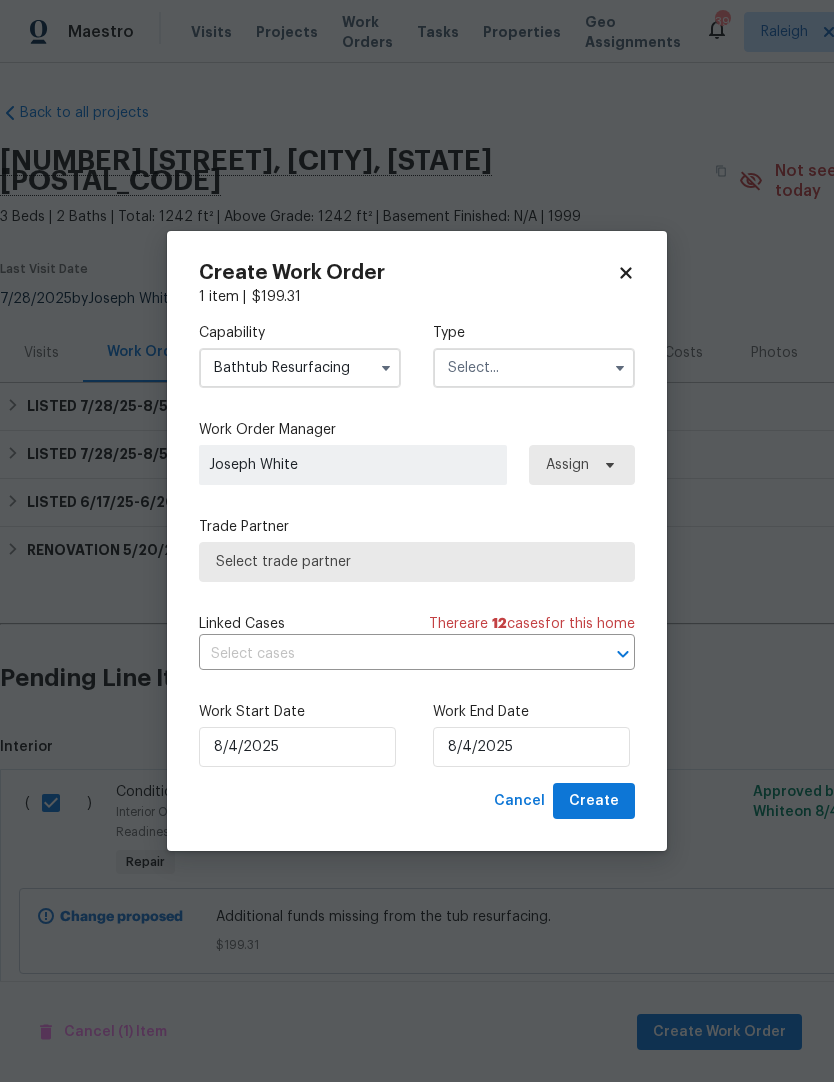 click at bounding box center (534, 368) 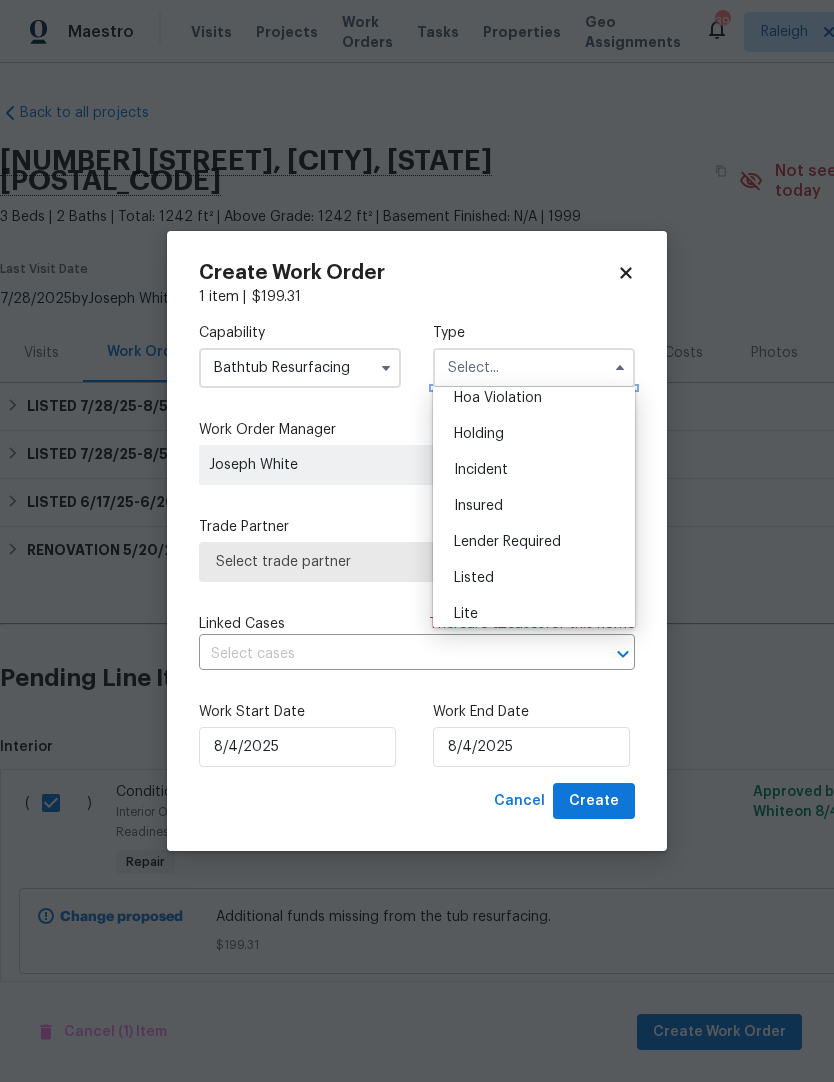 scroll, scrollTop: 64, scrollLeft: 0, axis: vertical 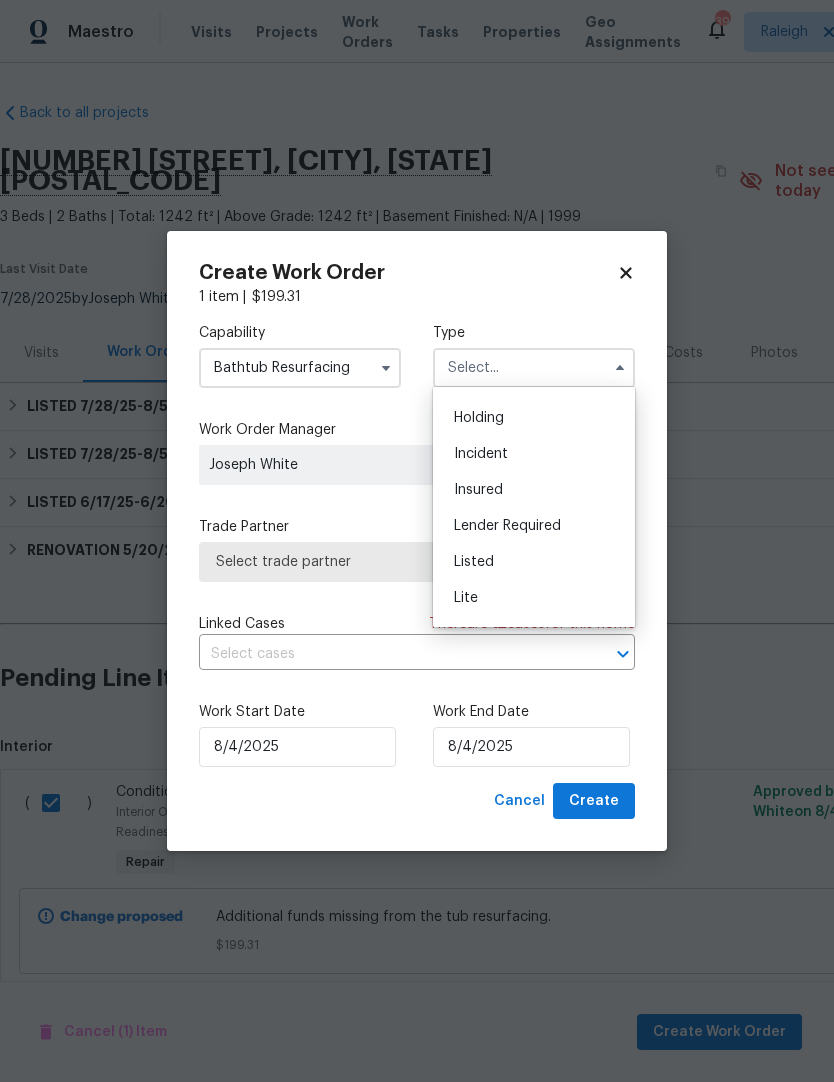 click on "Listed" at bounding box center (474, 562) 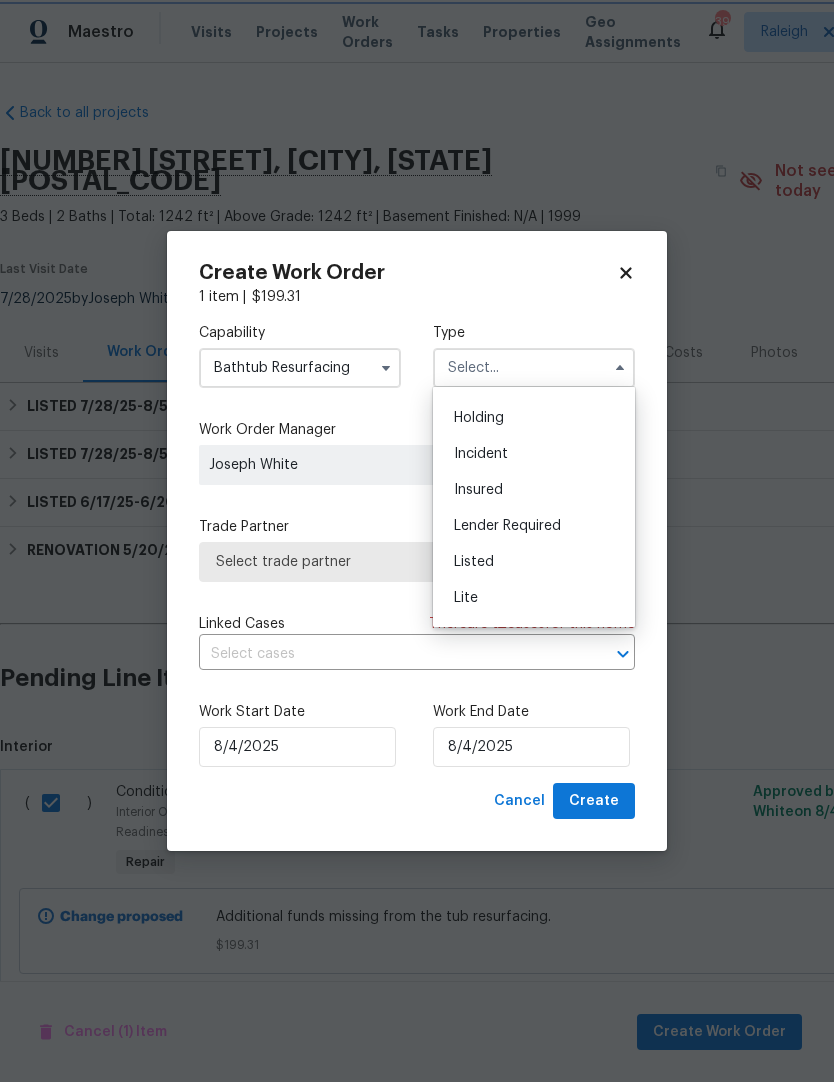 type on "Listed" 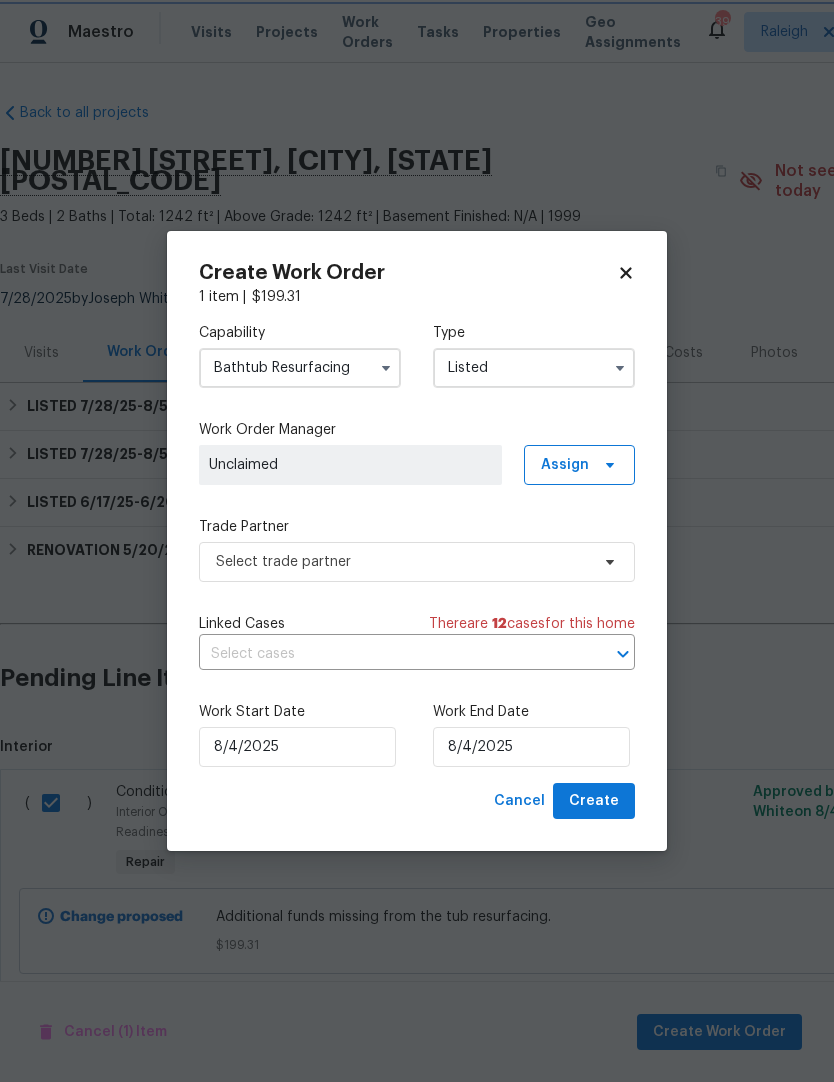 scroll, scrollTop: 0, scrollLeft: 0, axis: both 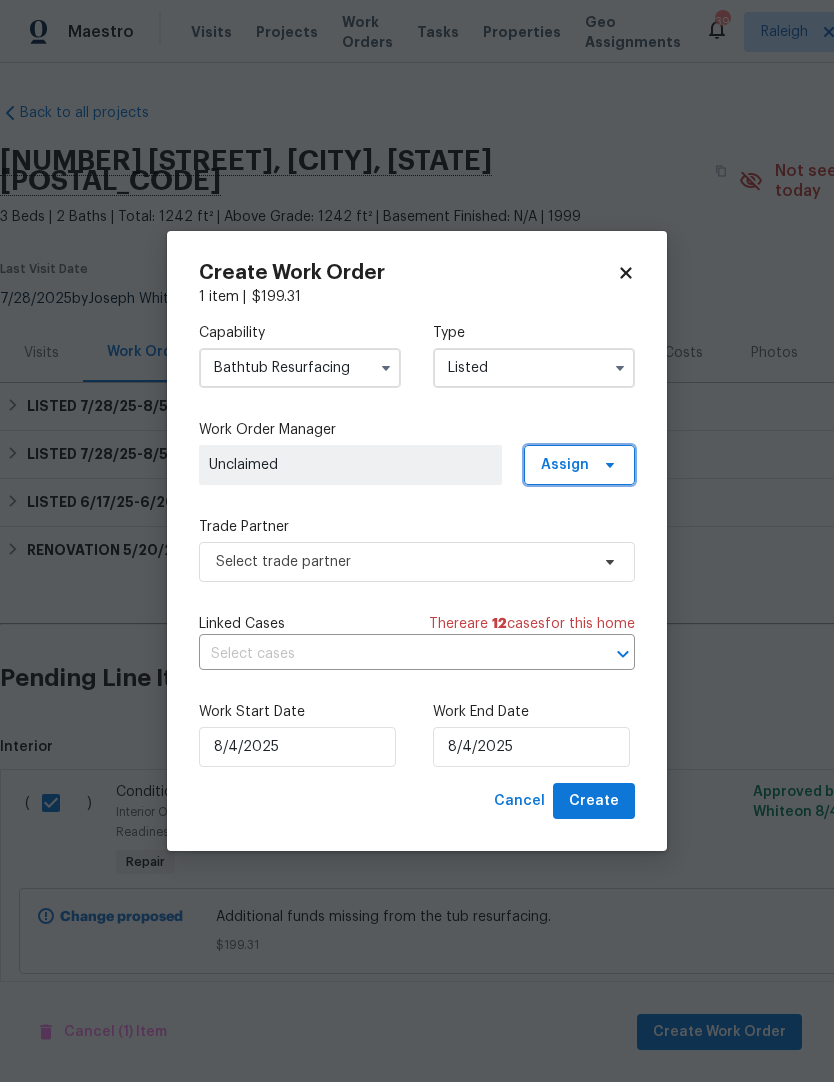click on "Assign" at bounding box center [565, 465] 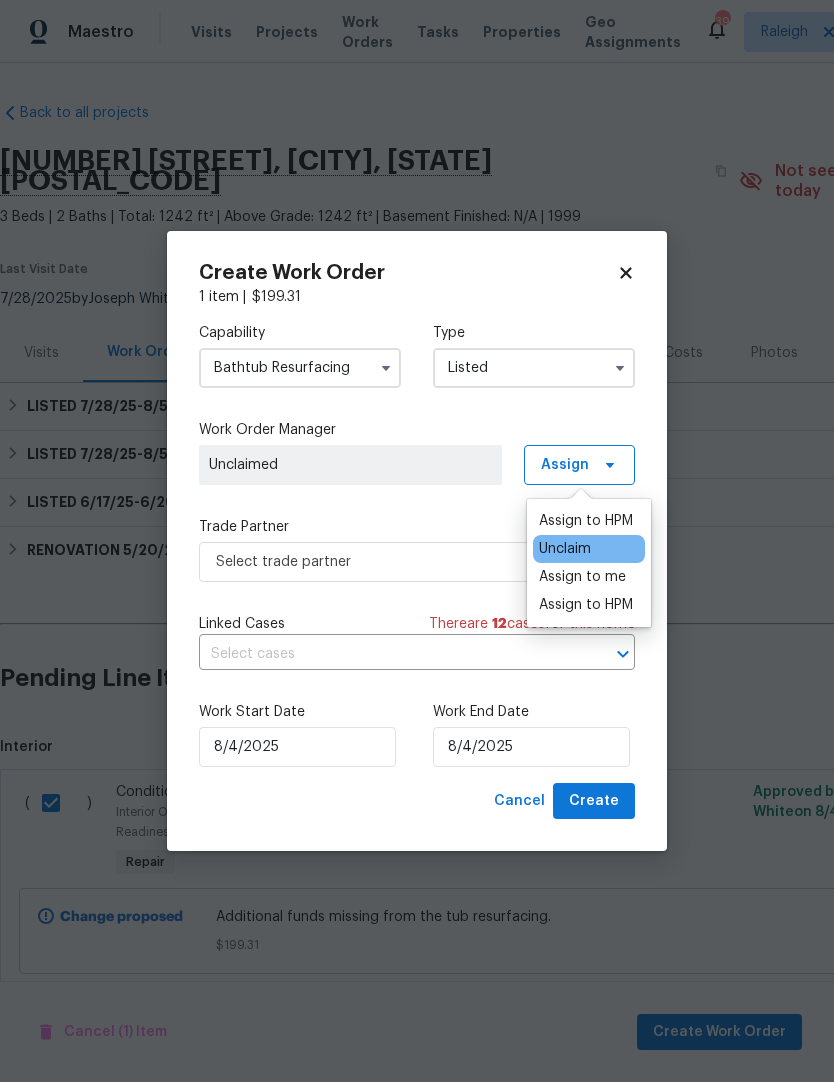 click on "Assign to HPM" at bounding box center (586, 605) 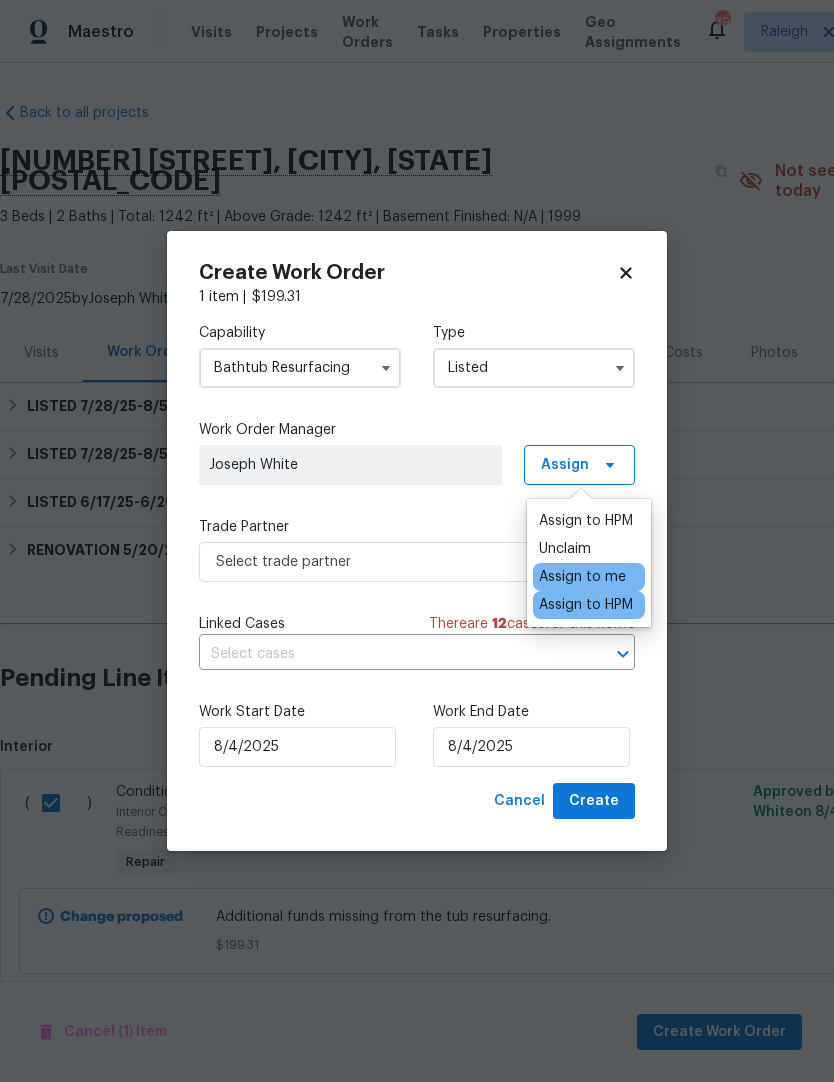 click on "Capability   Bathtub Resurfacing Type   Listed Work Order Manager   Joseph White Assign Trade Partner   Select trade partner Linked Cases There  are   12  case s  for this home   ​ Work Start Date   8/4/2025 Work End Date   8/4/2025" at bounding box center (417, 545) 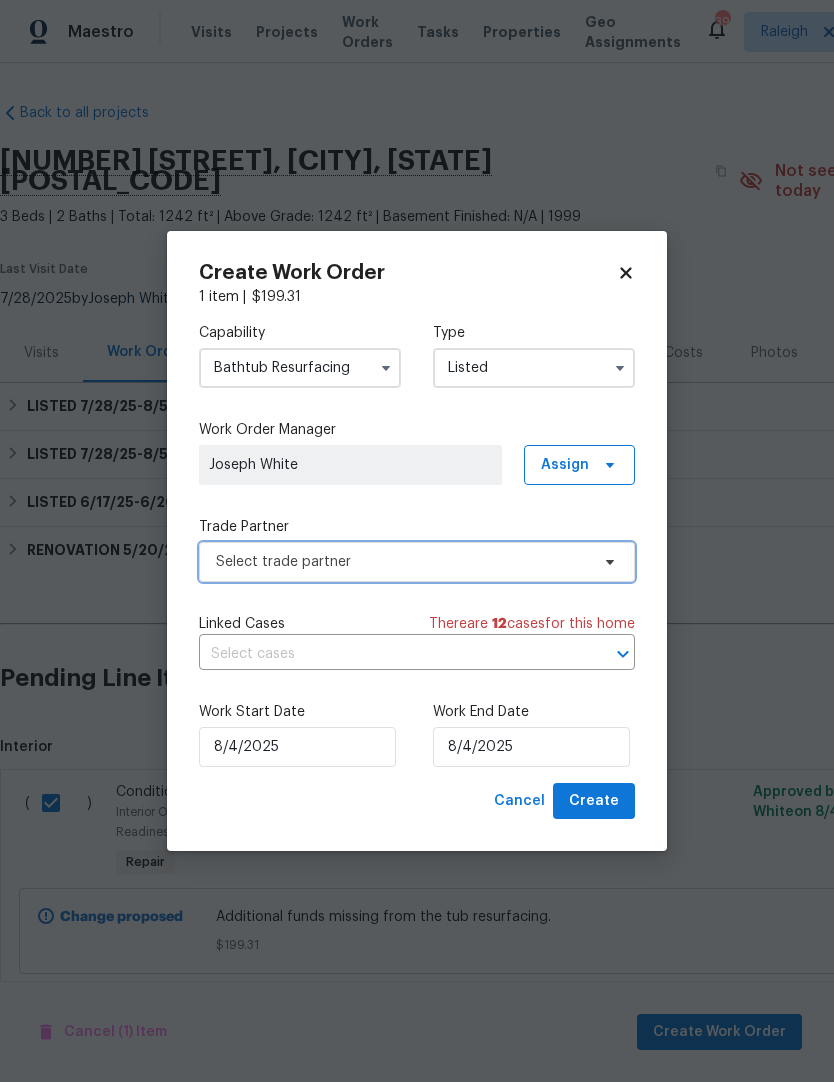click on "Select trade partner" at bounding box center [402, 562] 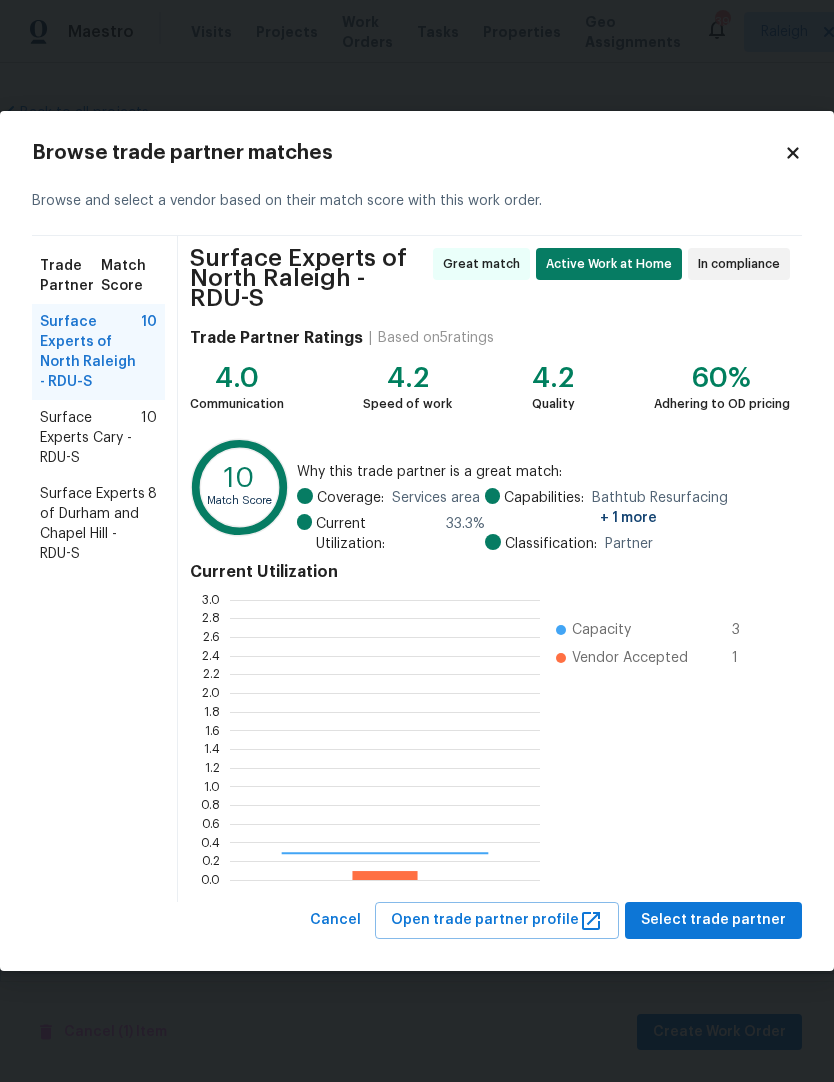scroll, scrollTop: 2, scrollLeft: 2, axis: both 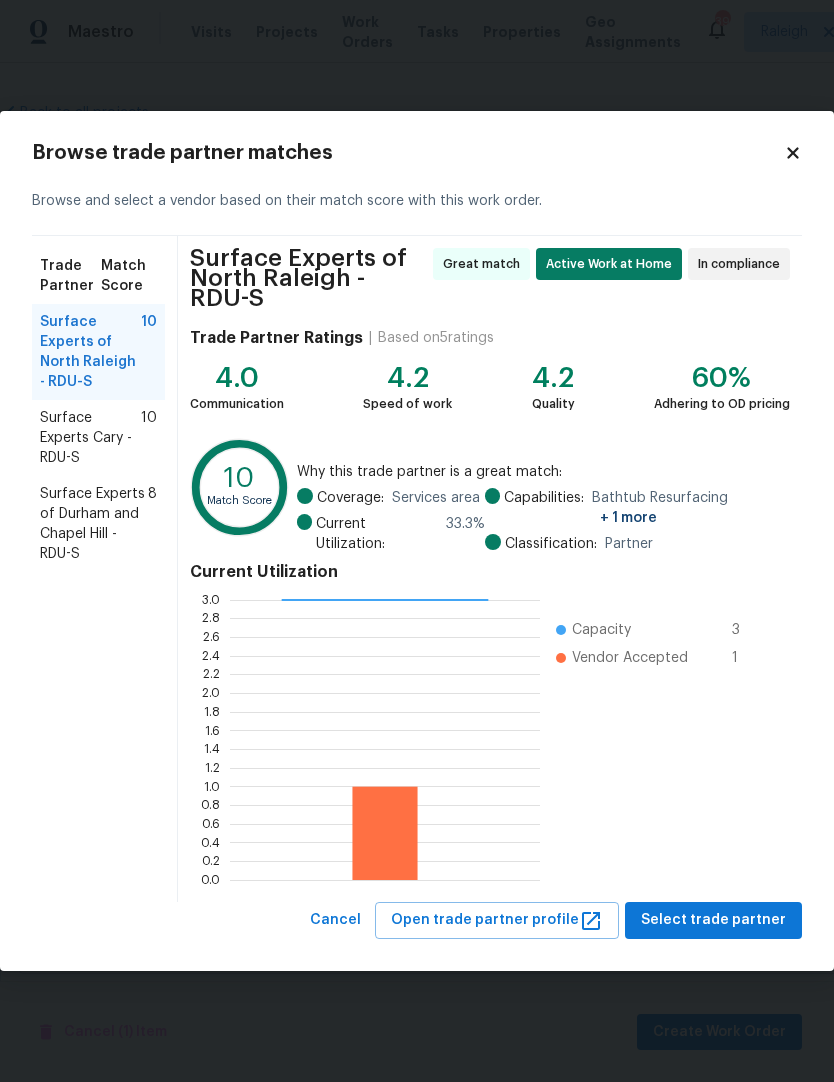 click on "Surface Experts of North Raleigh - RDU-S" at bounding box center (90, 352) 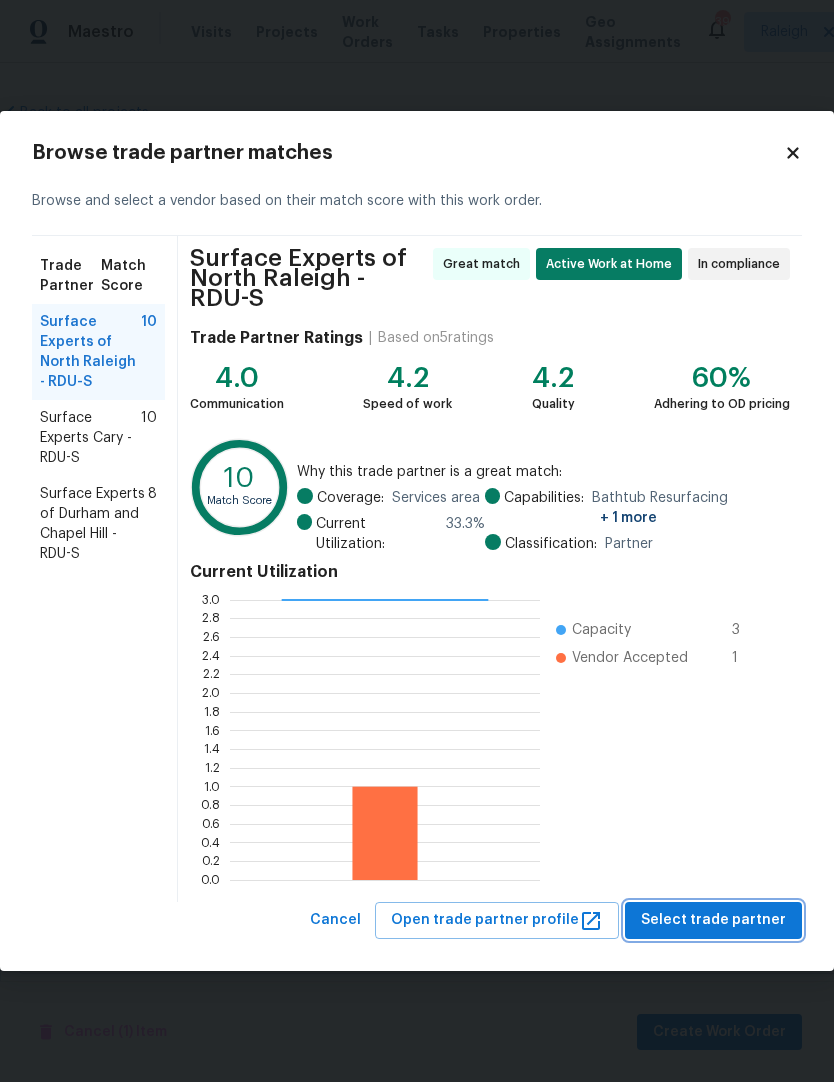 click on "Select trade partner" at bounding box center (713, 920) 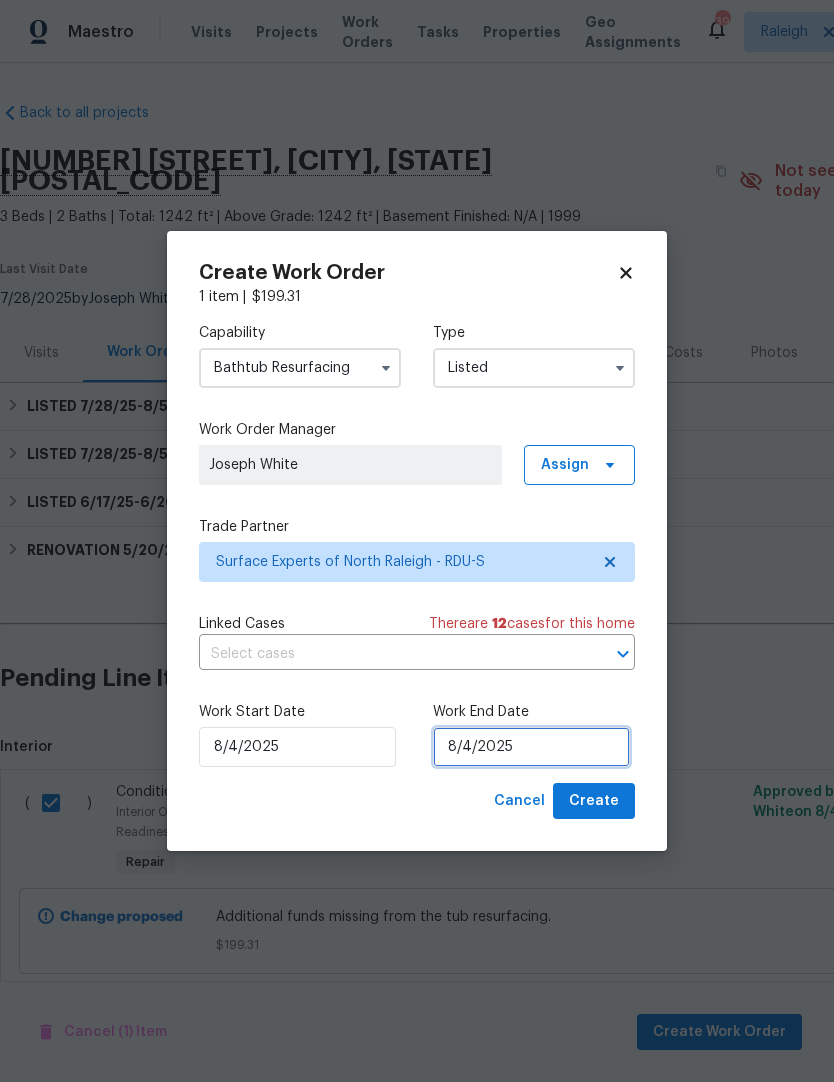click on "8/4/2025" at bounding box center [531, 747] 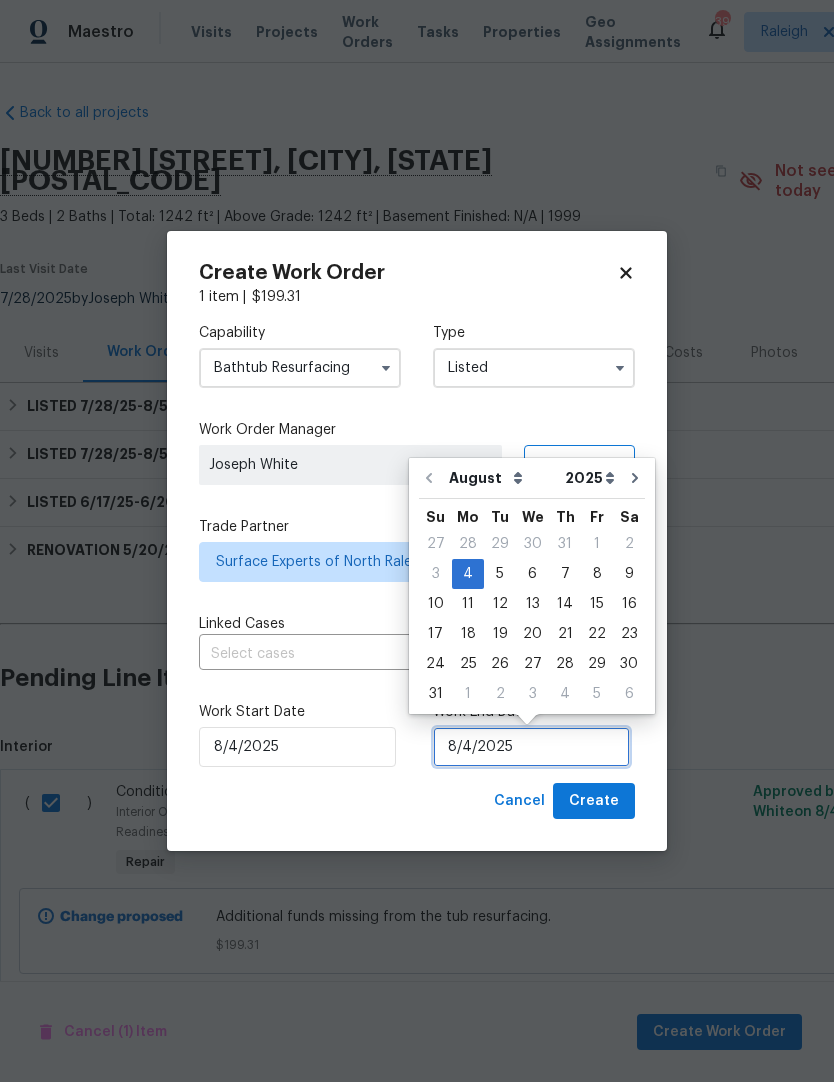 scroll, scrollTop: 15, scrollLeft: 0, axis: vertical 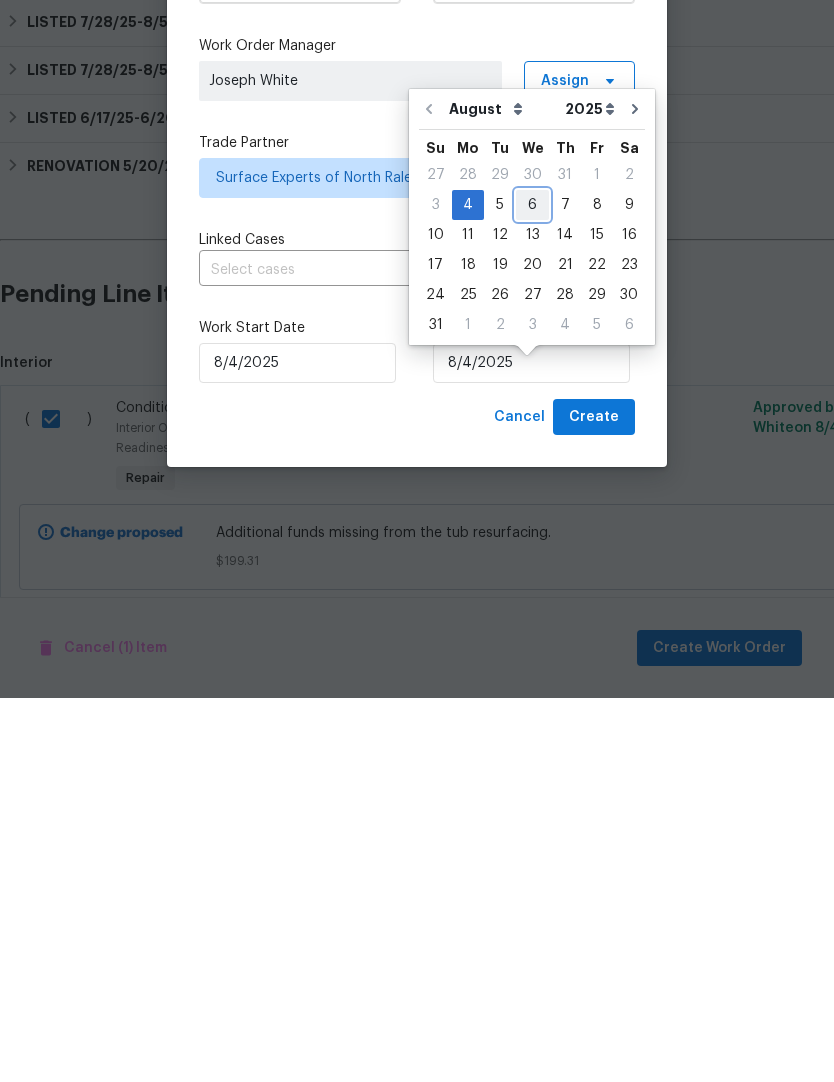 click on "6" at bounding box center (532, 589) 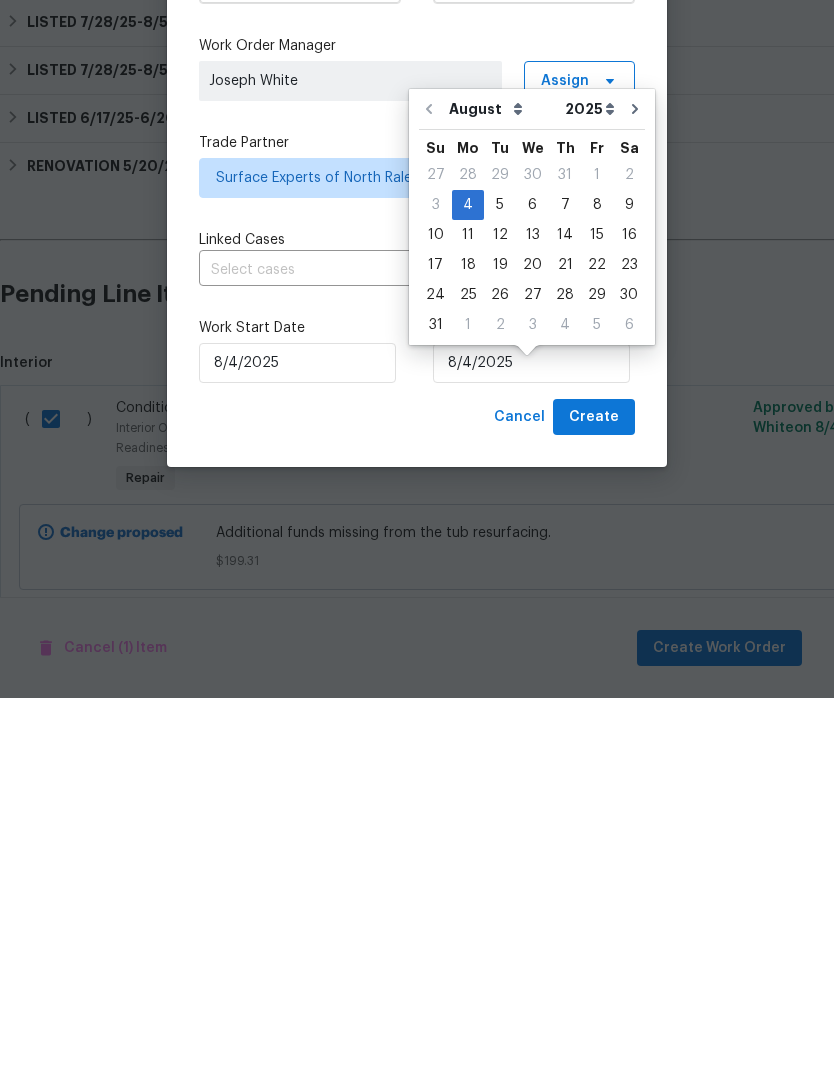 type on "8/6/2025" 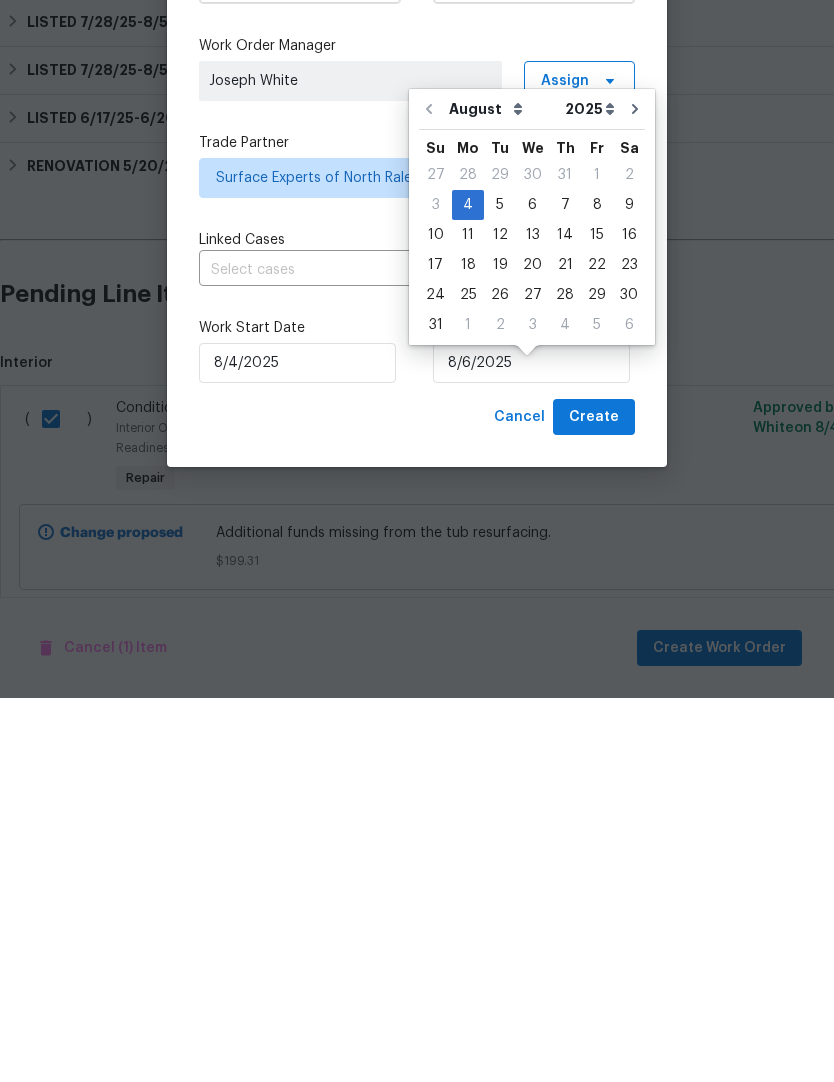 scroll, scrollTop: 28, scrollLeft: 0, axis: vertical 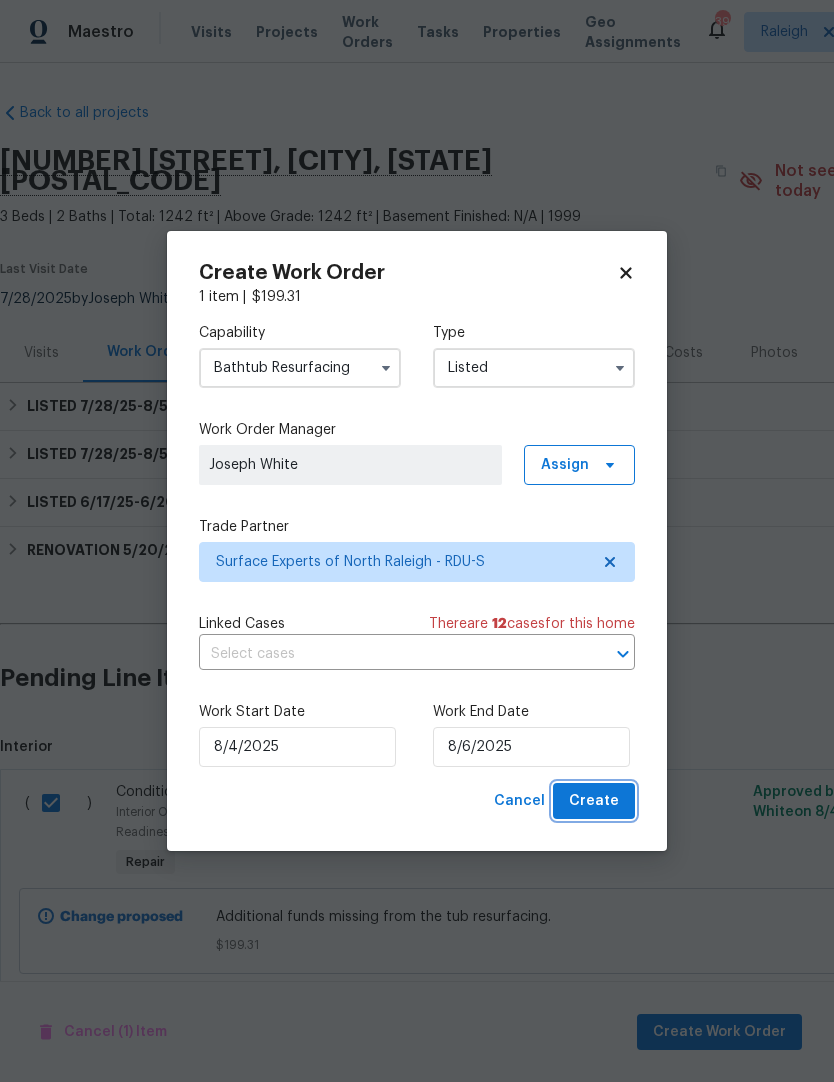 click on "Create" at bounding box center [594, 801] 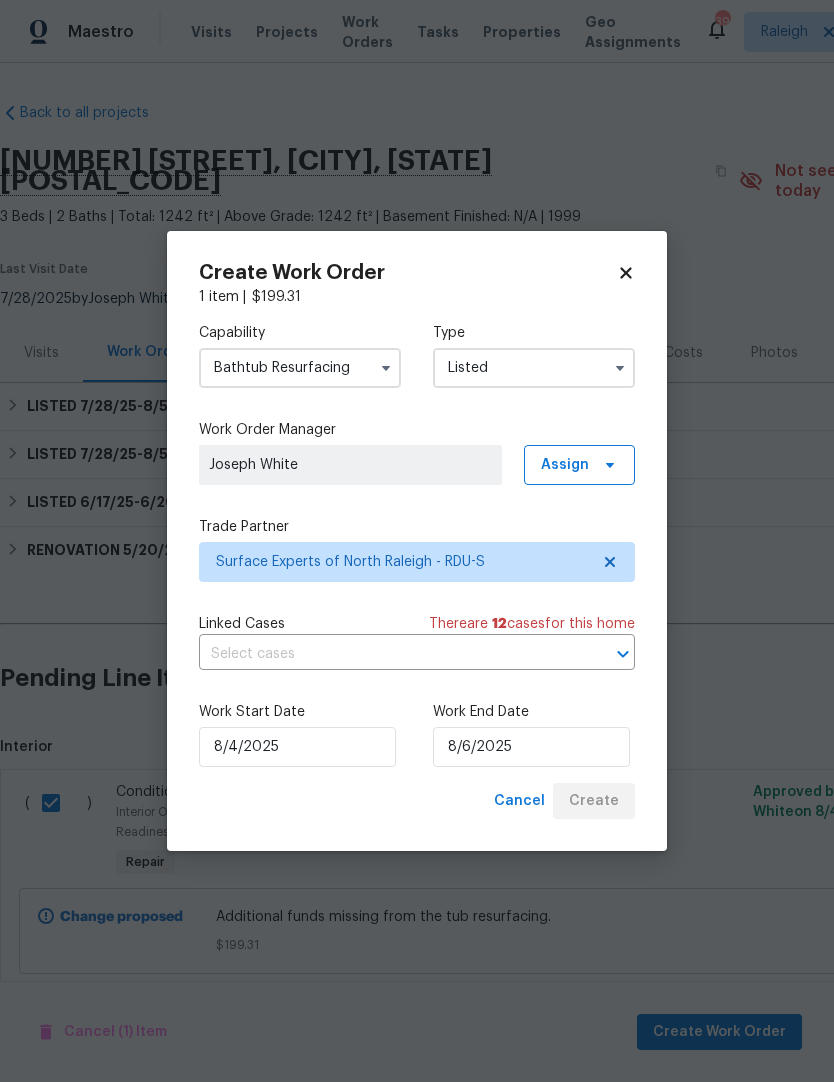 checkbox on "false" 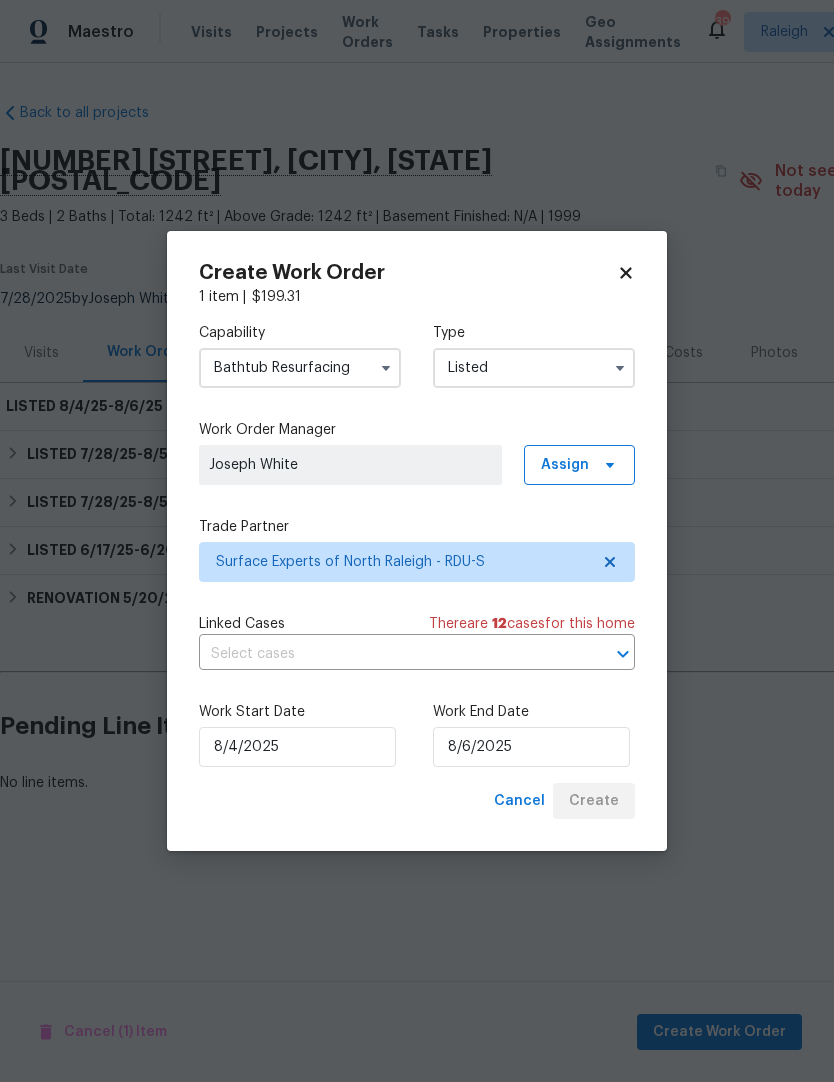 scroll, scrollTop: 0, scrollLeft: 0, axis: both 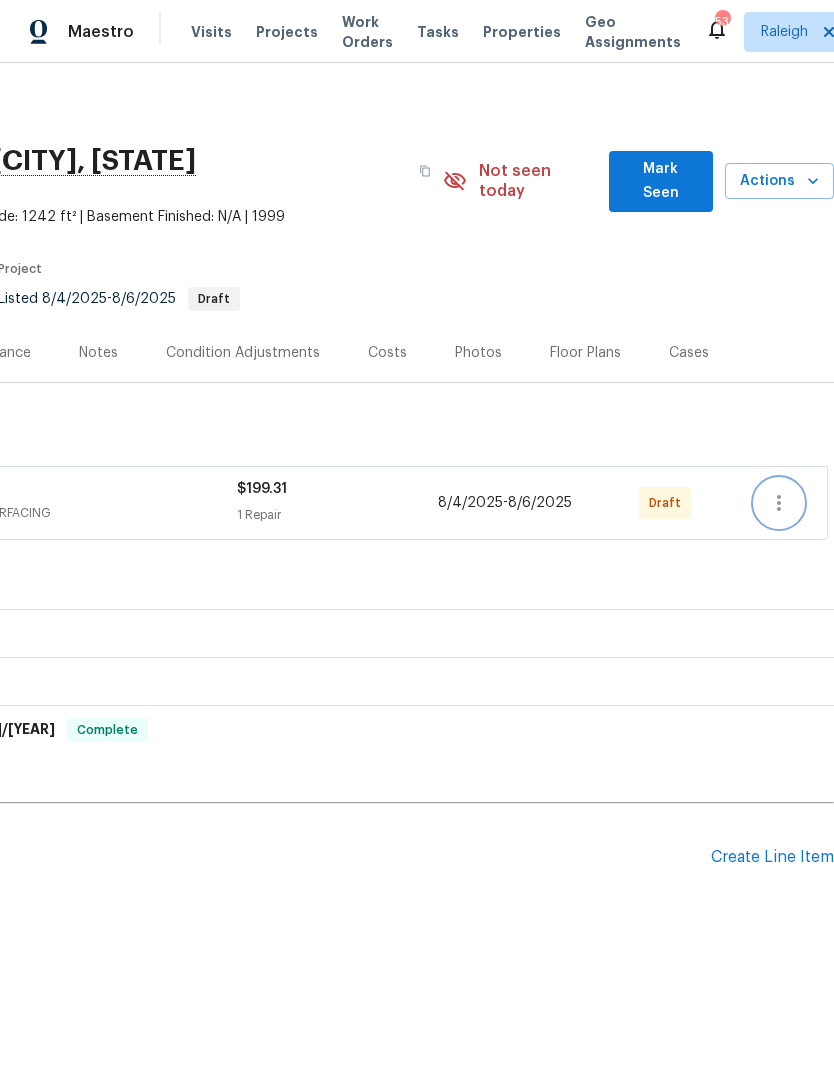 click at bounding box center [779, 503] 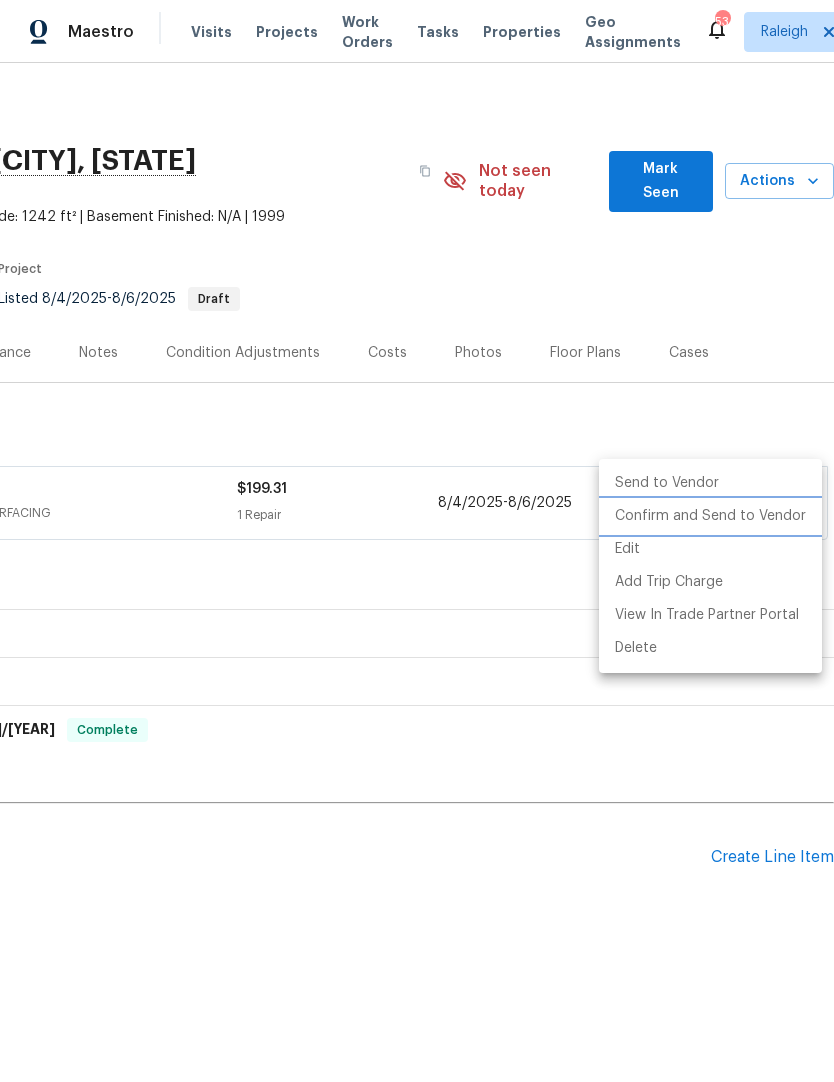 click on "Confirm and Send to Vendor" at bounding box center (710, 516) 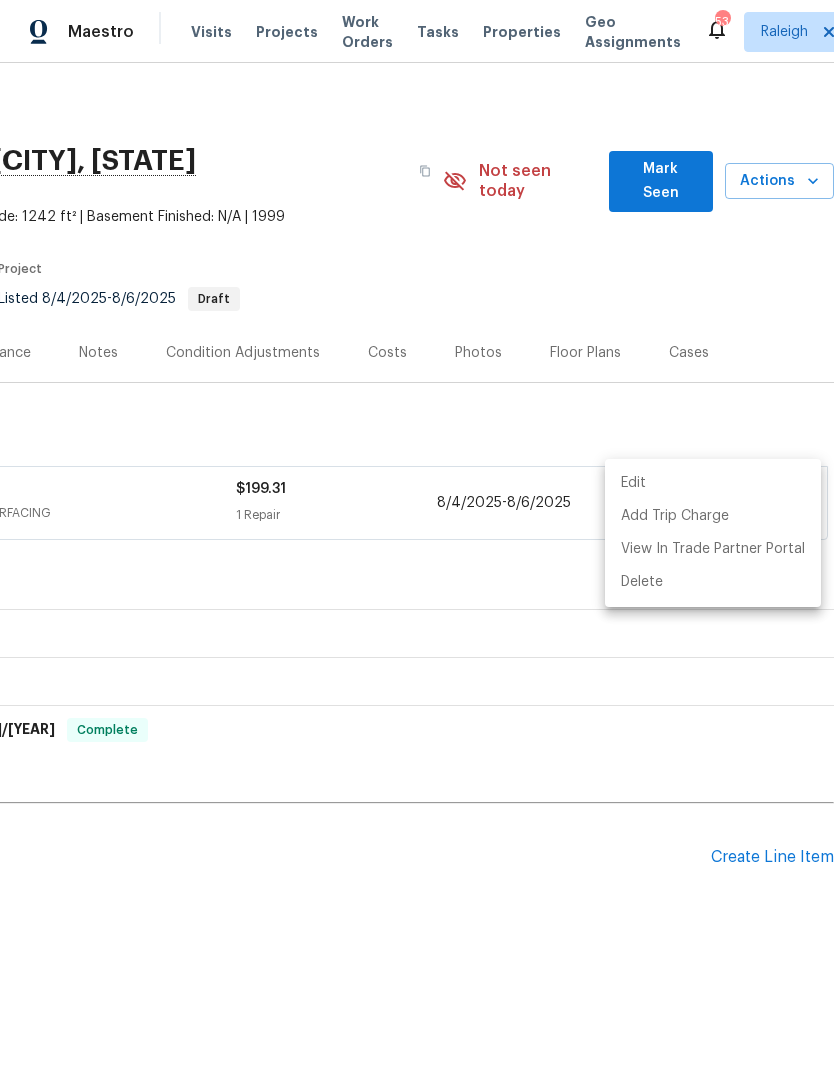 click at bounding box center [417, 541] 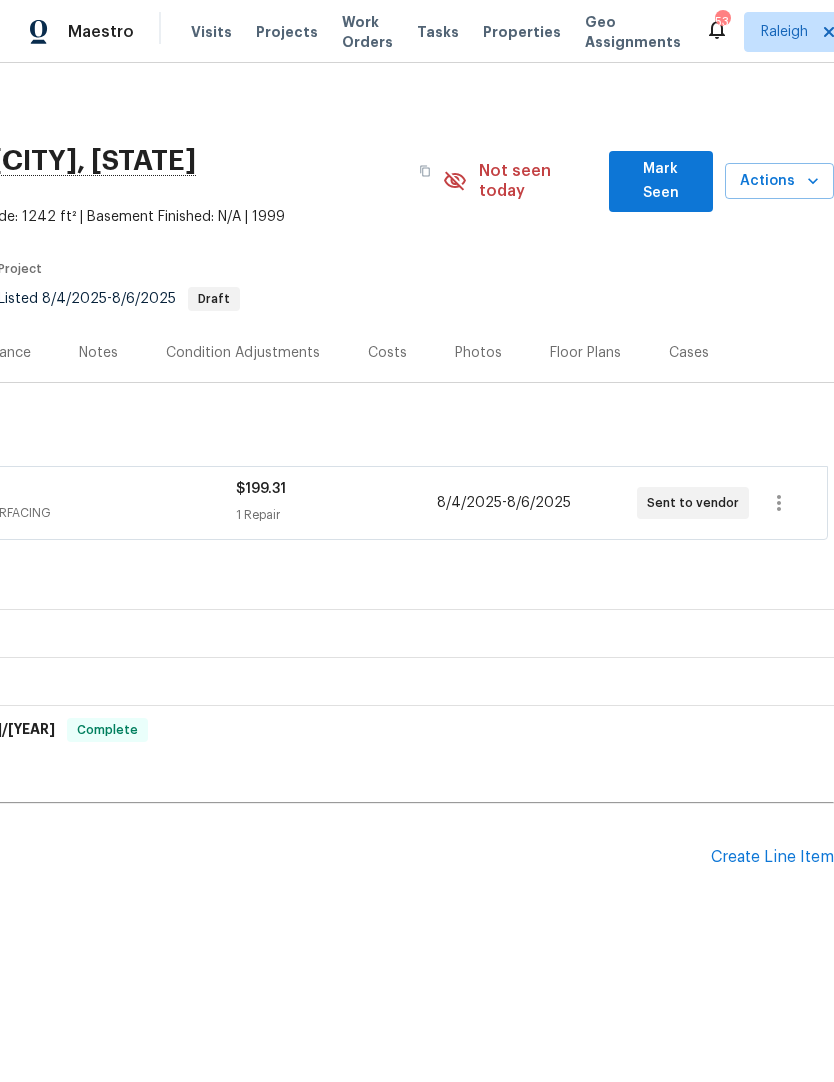 click on "Back to all projects [NUMBER] [STREET], [CITY], [STATE] [POSTAL_CODE] [BEDS] Beds | [BATHS] Baths | Total: [AREA] ft² | Above Grade: [AREA] ft² | Basement Finished: N/A | [YEAR] Not seen today [FIRST] Seen Actions Last Visit Date [MONTH]/[DAY]/[YEAR]  by  [FIRST] [LAST]   Project Listed   [MONTH]/[YEAR]  -  [MONTH]/[YEAR] Draft Visits Work Orders Maintenance Notes Condition Adjustments Costs Photos Floor Plans Cases LISTED   8/[YEAR]  -  8/[YEAR] Draft [COMPANY] [SERVICE_TYPE], [SERVICE_TYPE] [CURRENCY][AMOUNT] 1 Repair [MONTH]/[YEAR]  -  [MONTH]/[YEAR] Complete LISTED   7/28/[YEAR]  -  8/5/[YEAR] Complete [COMPANY] [SERVICE_TYPE], [SERVICE_TYPE] [CURRENCY][AMOUNT] 1 Repair 7/28/[YEAR]  -  8/5/[YEAR] Complete LISTED   6/17/[YEAR]  -  6/20/[YEAR] Complete [COMPANY] [SERVICE_TYPE] [CURRENCY][AMOUNT] 1 Repair 6/17/[YEAR]  -  6/20/[YEAR] Paid RENOVATION   5/20/[YEAR]  -  6/10/[YEAR] Complete [COMPANY] [CURRENCY][AMOUNT]  -" at bounding box center [269, 513] 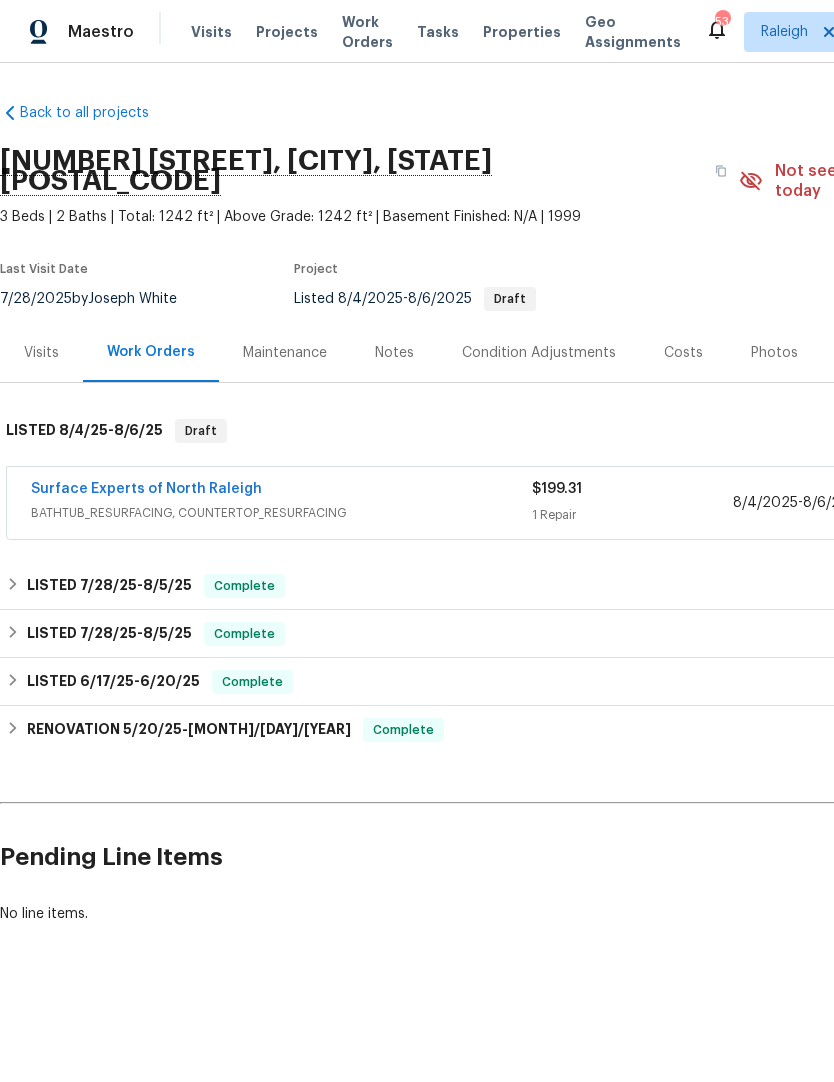 scroll, scrollTop: 0, scrollLeft: 0, axis: both 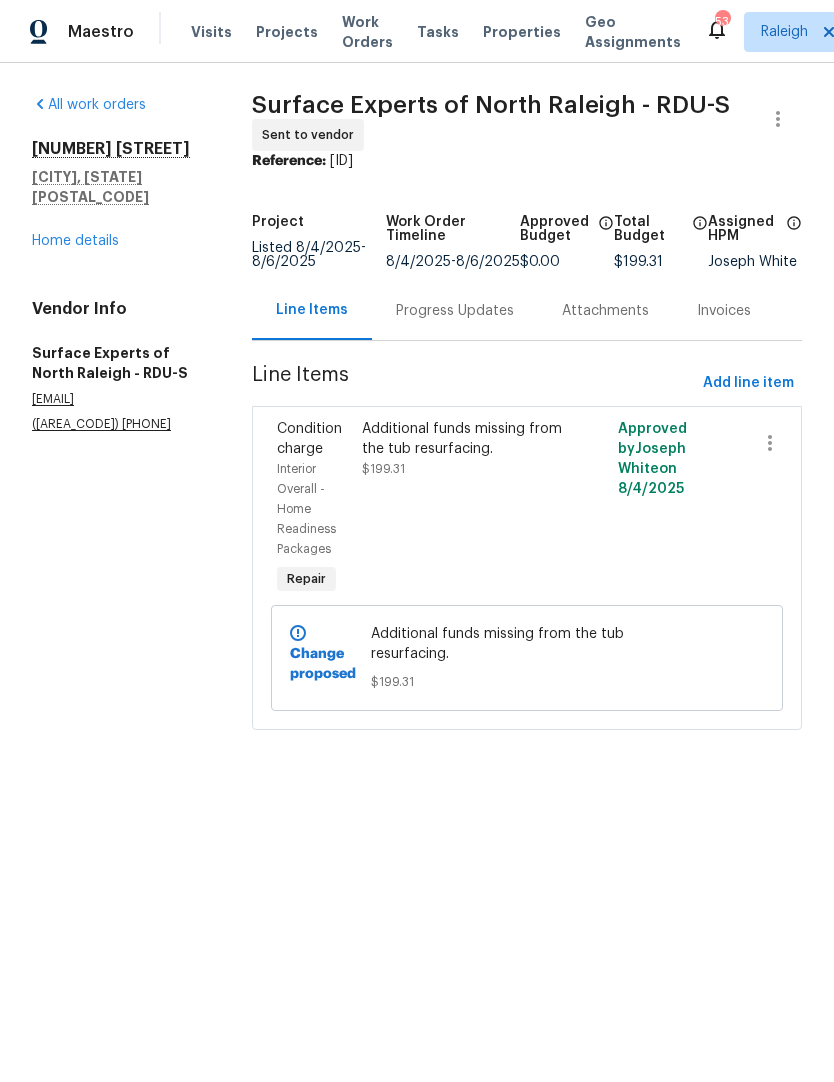 click on "Home details" at bounding box center [75, 241] 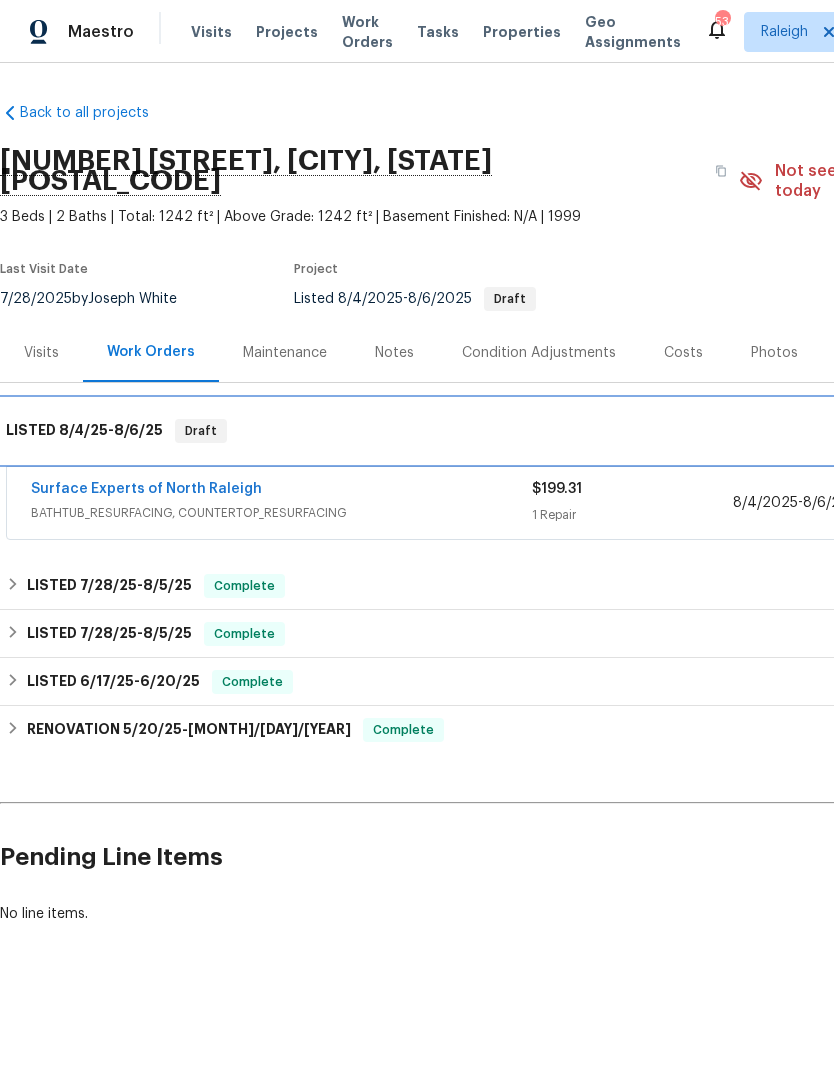 click on "LISTED   8/[YEAR]  -  8/[YEAR]" at bounding box center (84, 431) 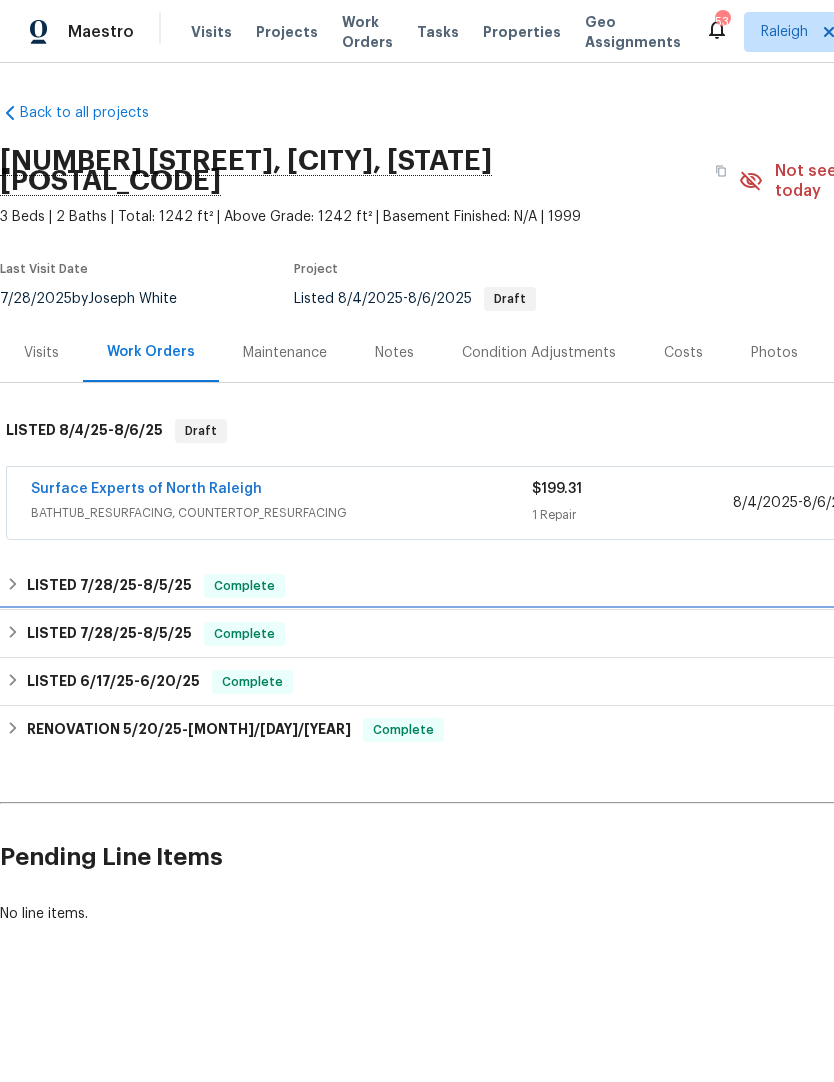 click on "LISTED   7/28/[YEAR]  -  8/[YEAR]" at bounding box center [109, 634] 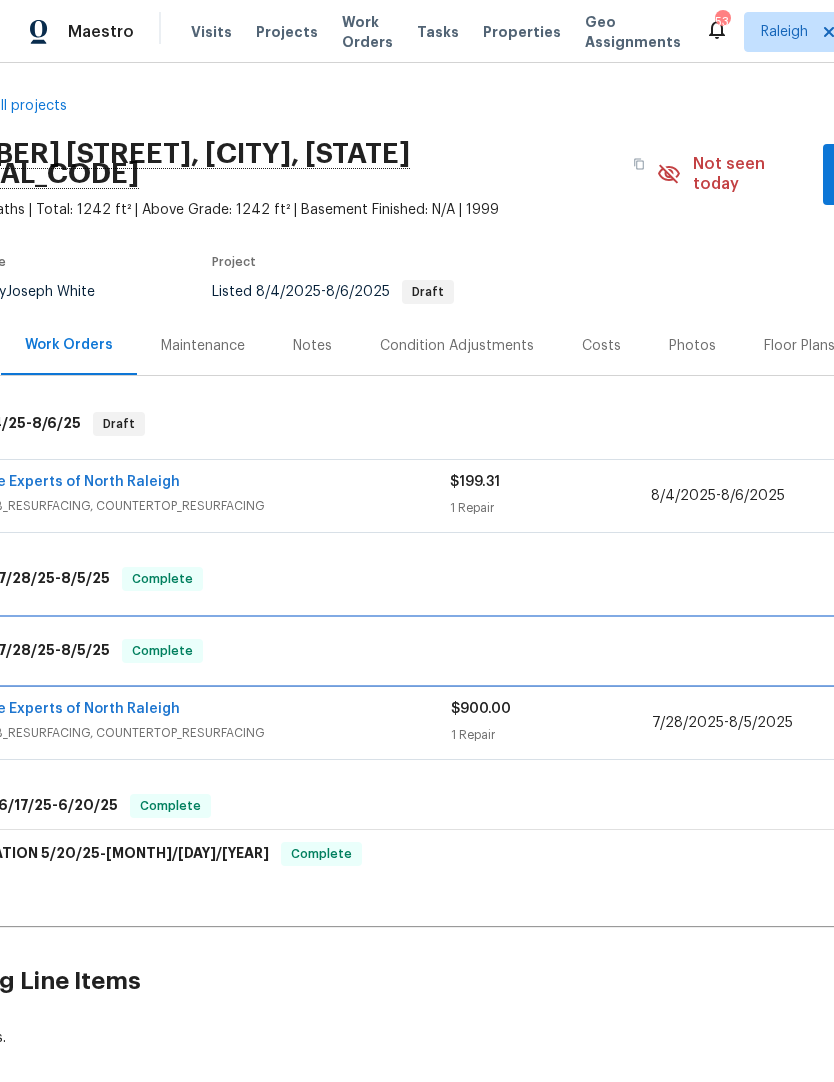 scroll, scrollTop: 6, scrollLeft: 83, axis: both 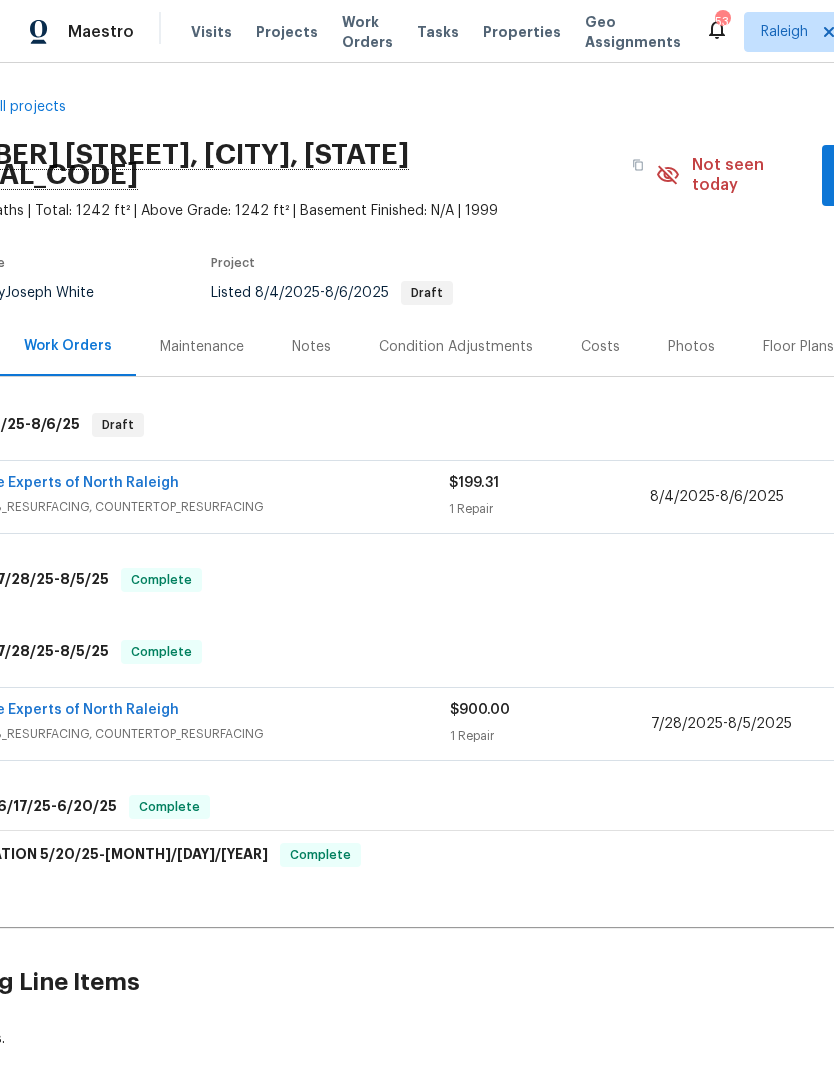 click on "Surface Experts of North Raleigh" at bounding box center (63, 710) 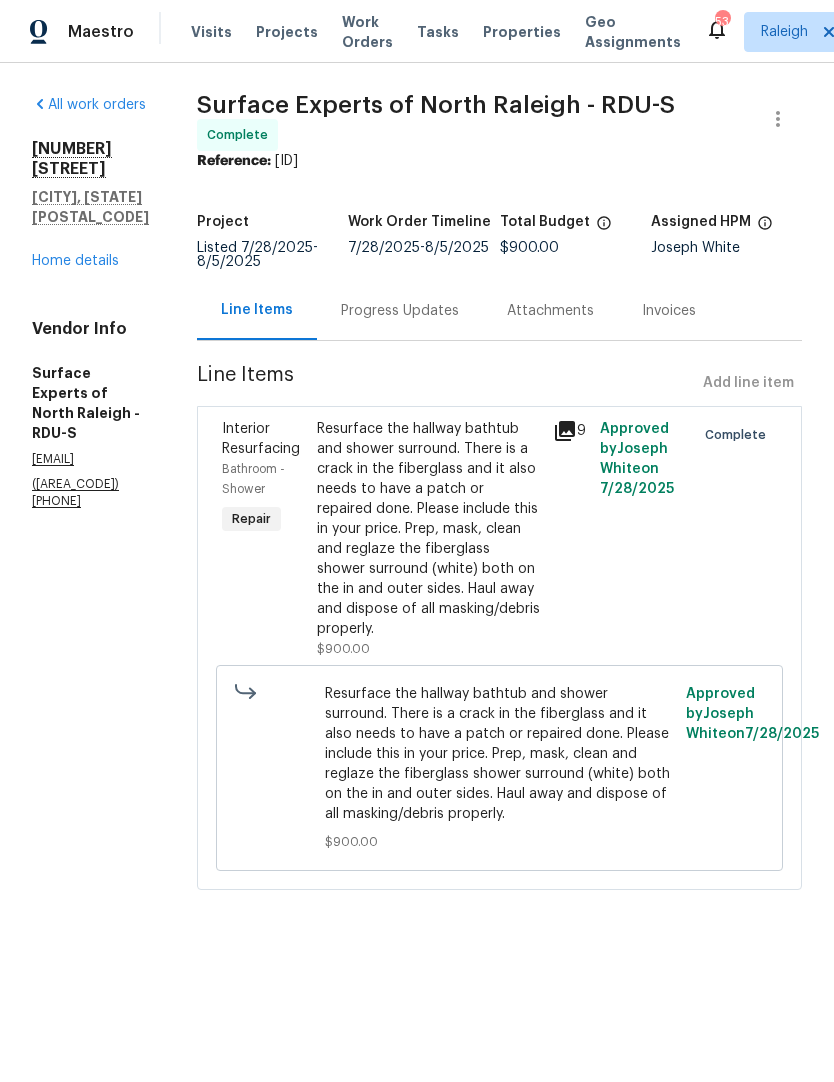 click on "Project Listed   7/28/[YEAR]  -  8/5/[YEAR] Work Order Timeline 7/28/[YEAR]  -  8/5/[YEAR] Total Budget [CURRENCY][AMOUNT] Assigned HPM [FIRST] [LAST]" at bounding box center [499, 242] 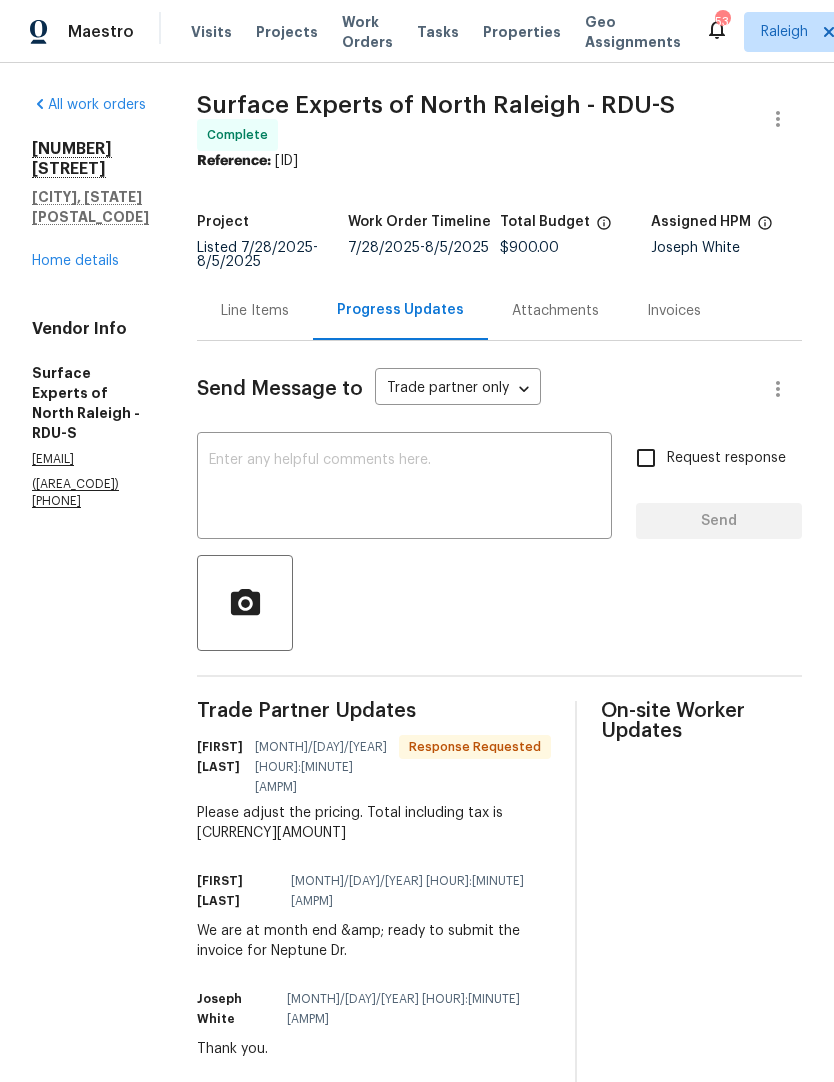 click at bounding box center [404, 488] 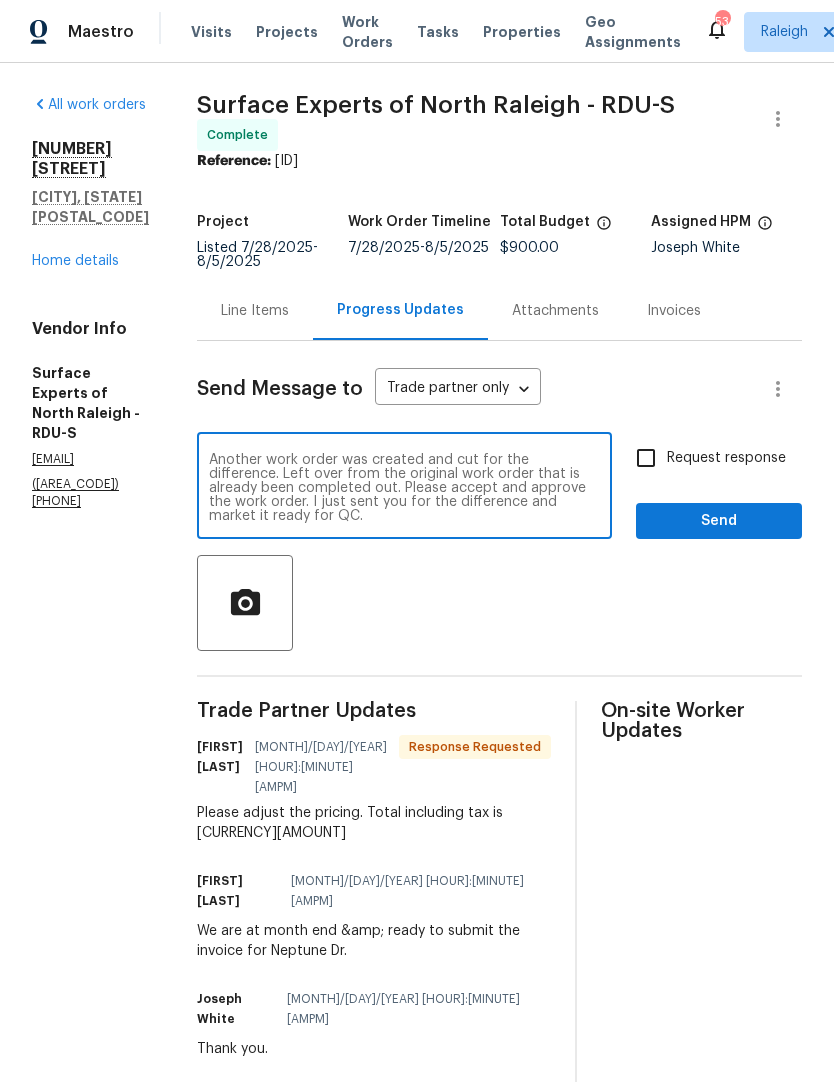 scroll, scrollTop: 0, scrollLeft: 0, axis: both 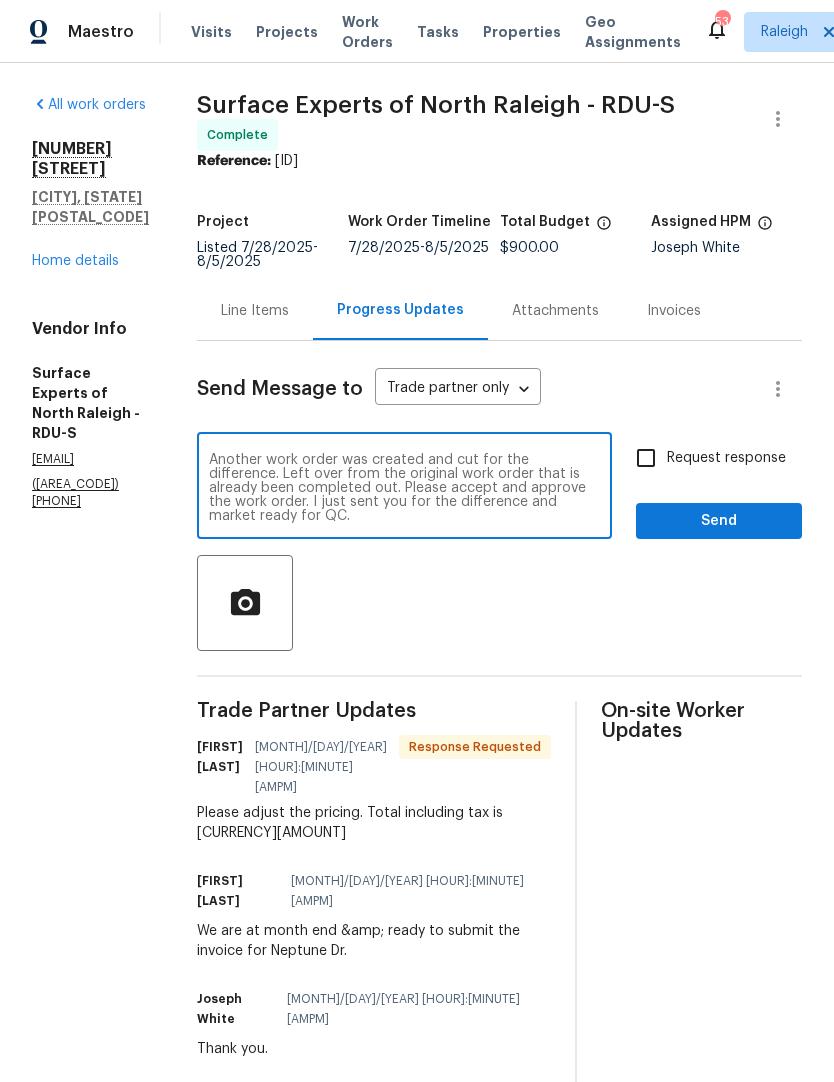 type on "Another work order was created and cut for the difference. Left over from the original work order that is already been completed out. Please accept and approve the work order. I just sent you for the difference and market ready for QC." 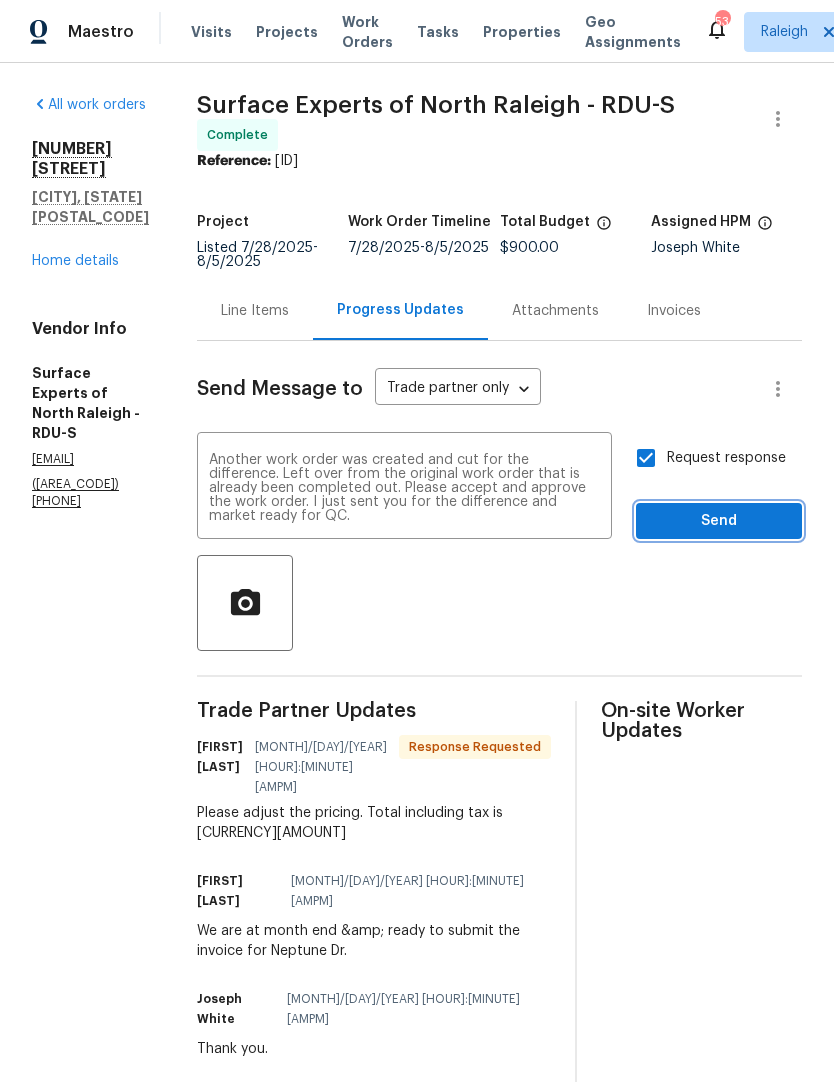 click on "Send" at bounding box center [719, 521] 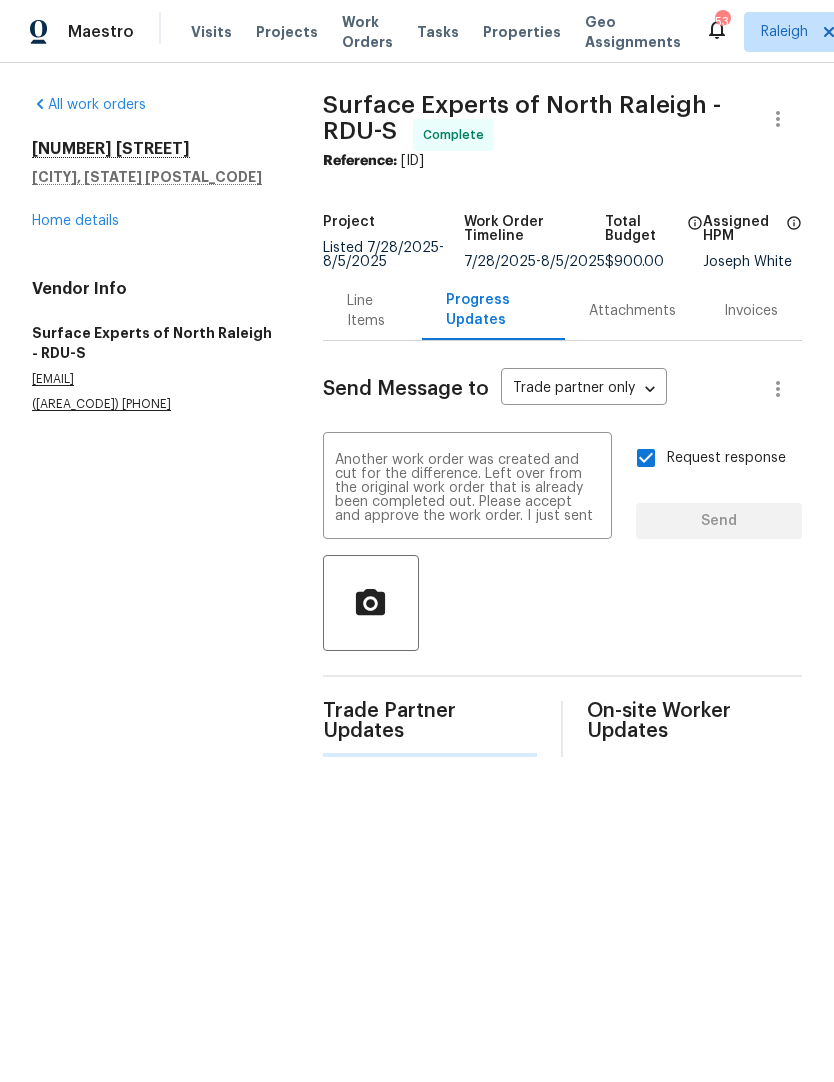 type 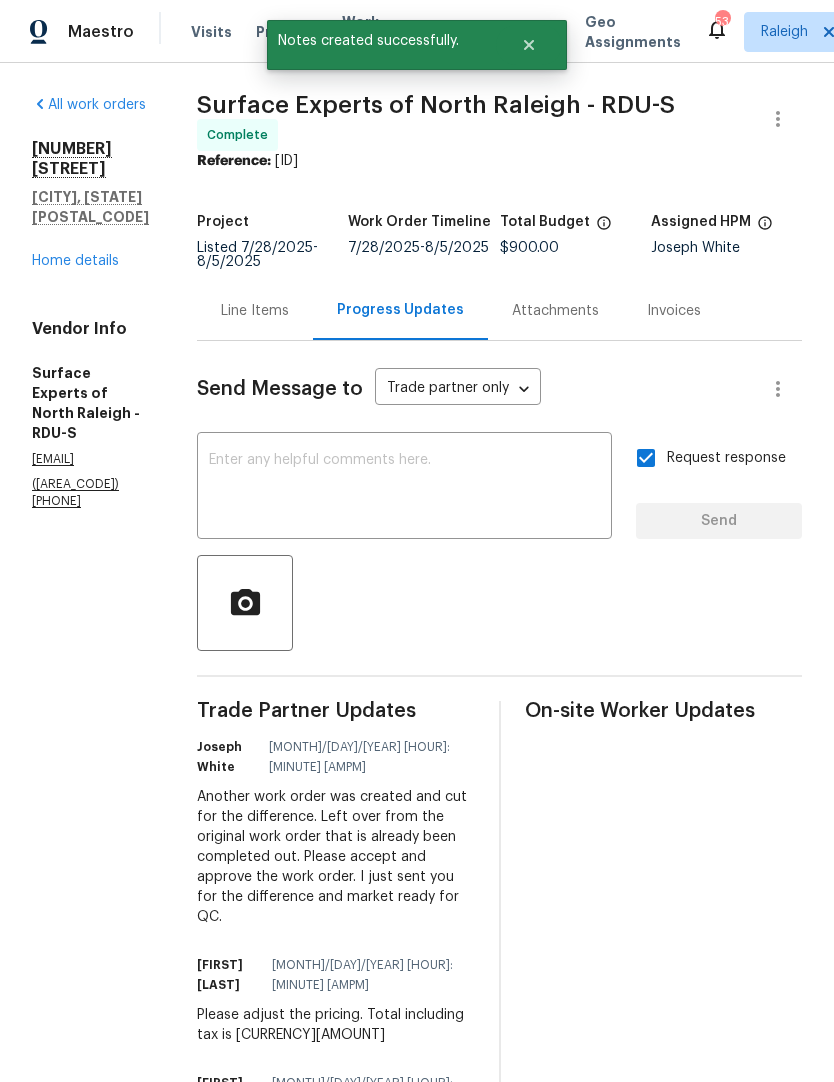 click on "Home details" at bounding box center [75, 261] 